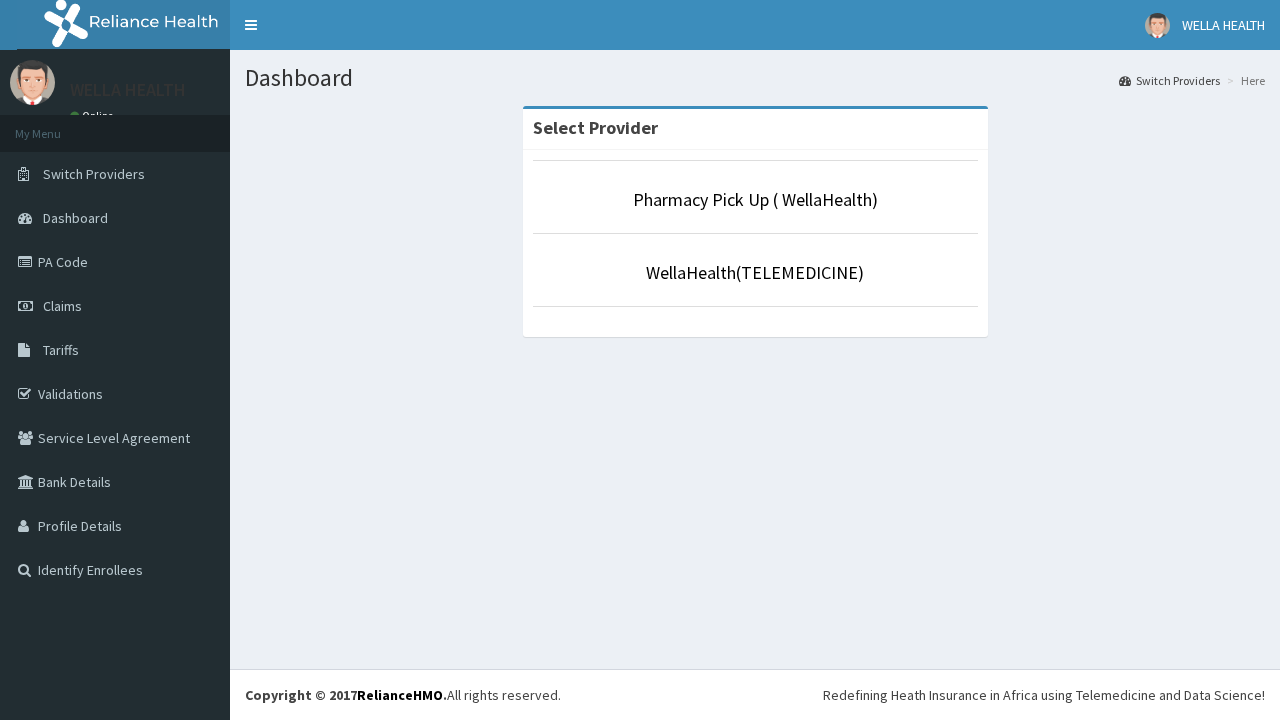 scroll, scrollTop: 0, scrollLeft: 0, axis: both 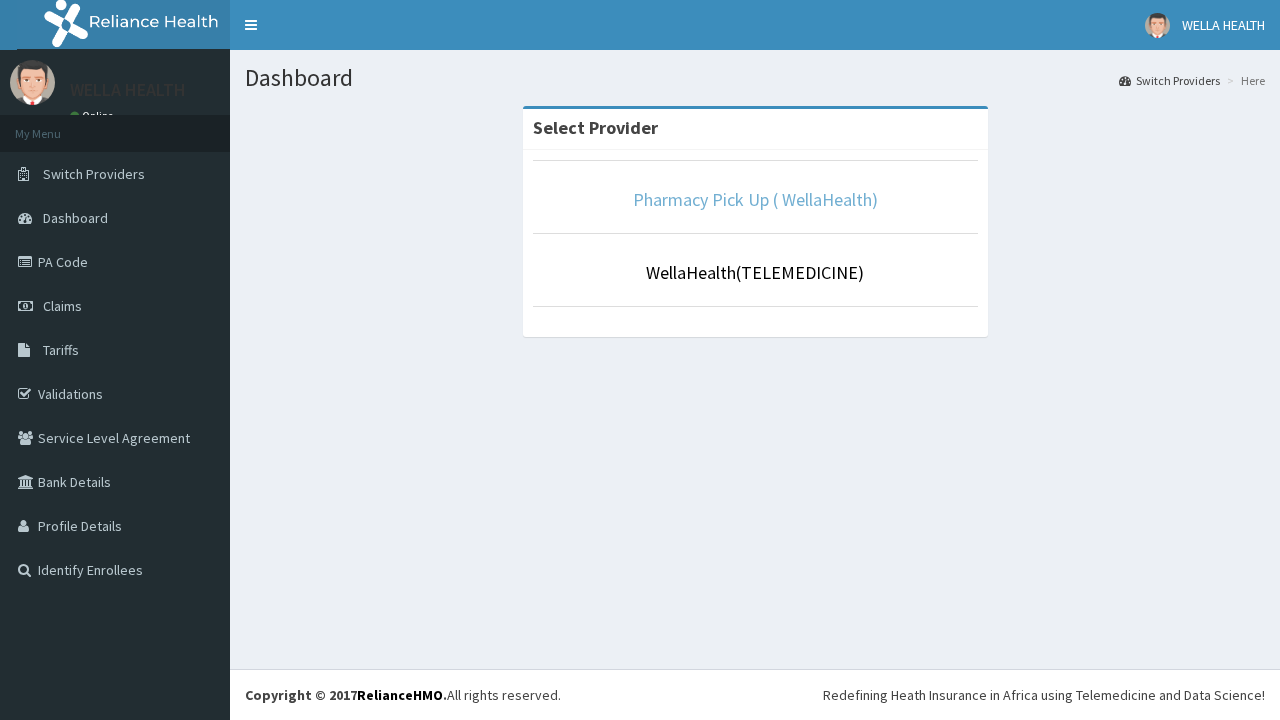 click on "Pharmacy Pick Up ( WellaHealth)" at bounding box center [755, 199] 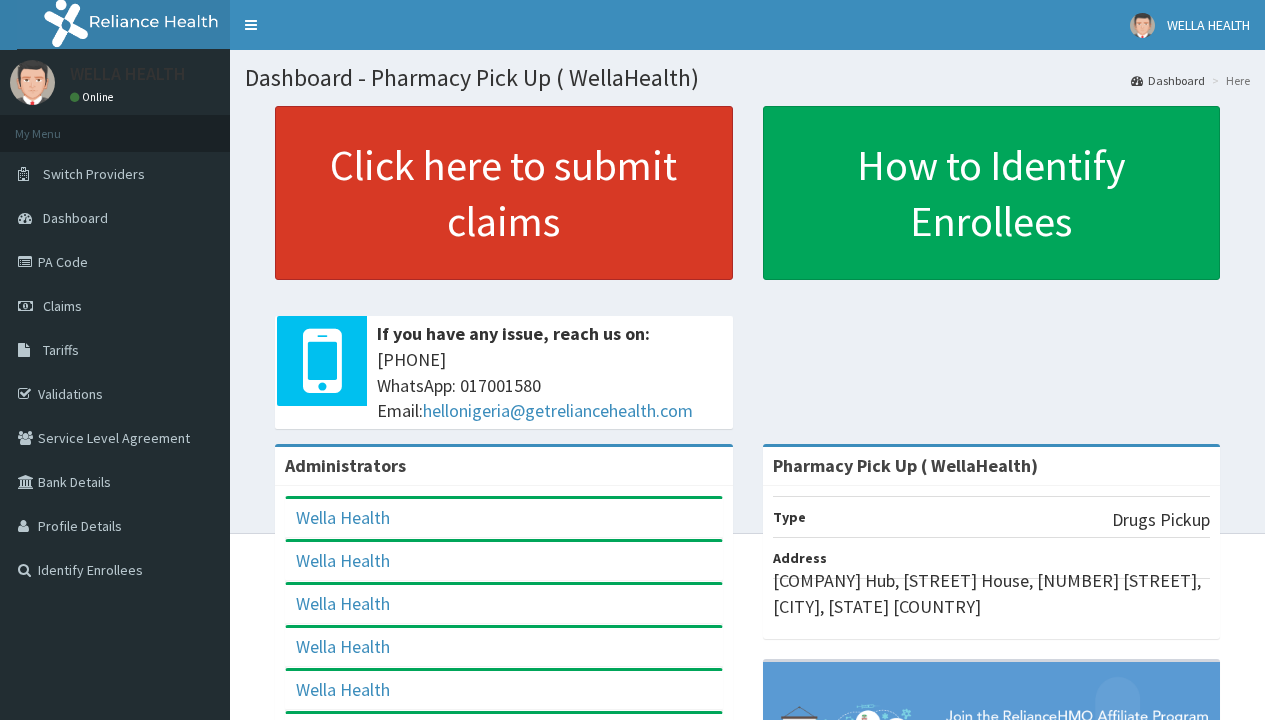 click on "Click here to submit claims" at bounding box center (504, 193) 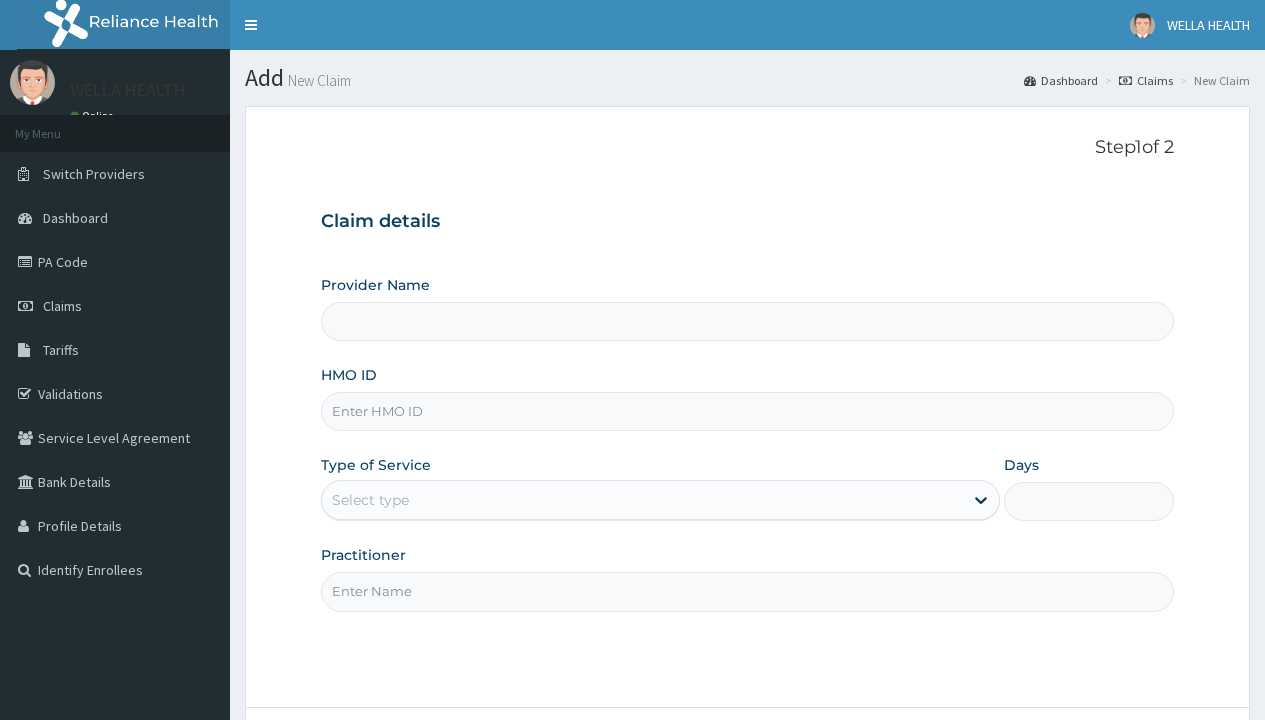 type on "Pharmacy Pick Up ( WellaHealth)" 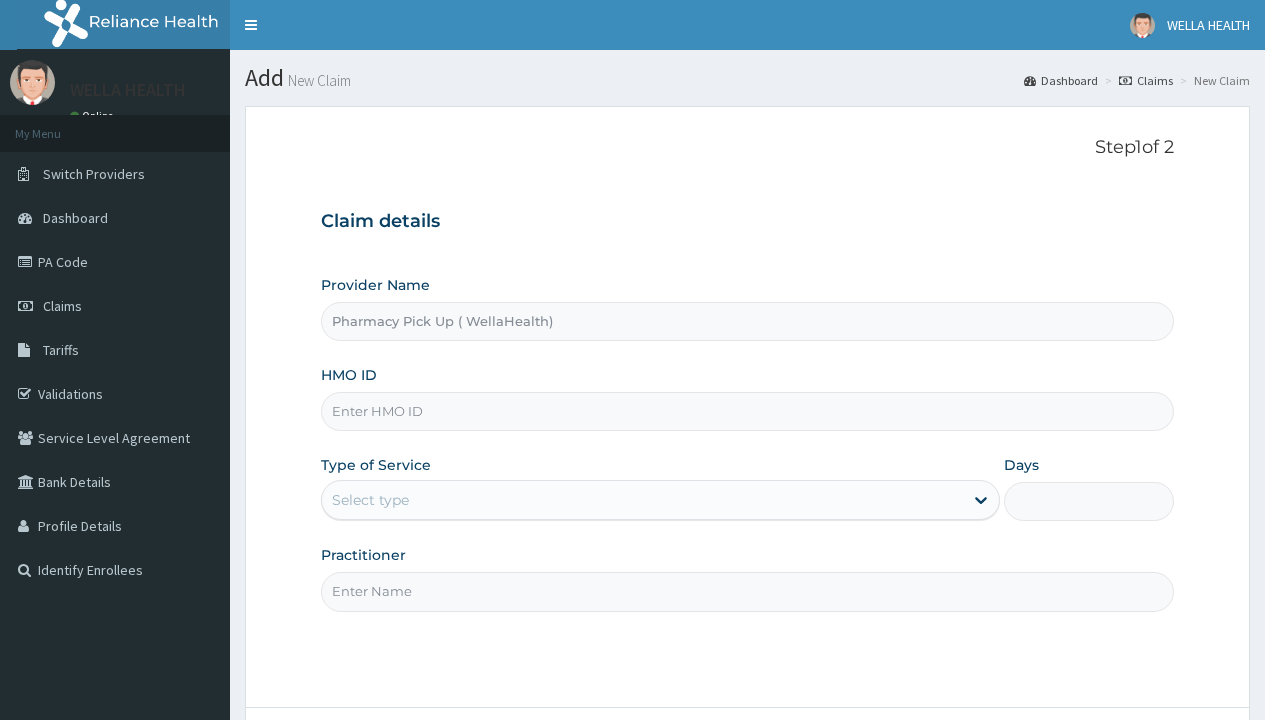 scroll, scrollTop: 0, scrollLeft: 0, axis: both 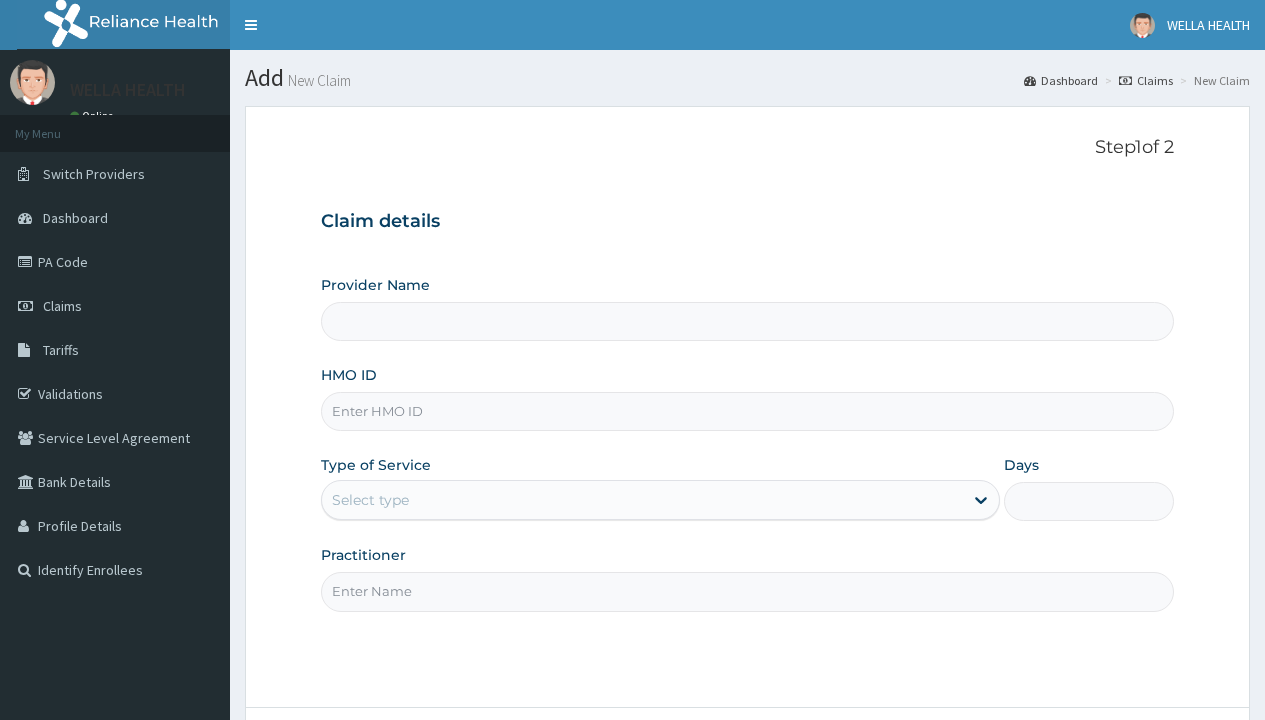 type on "Pharmacy Pick Up ( WellaHealth)" 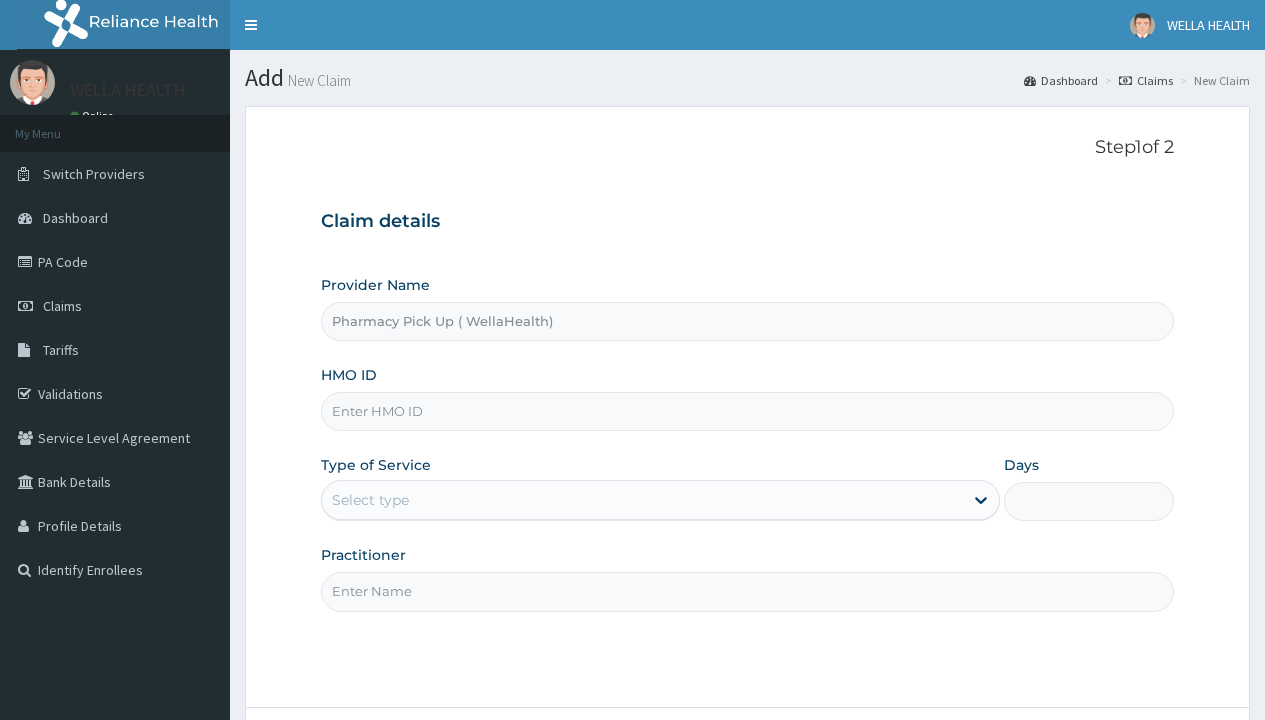 scroll, scrollTop: 0, scrollLeft: 0, axis: both 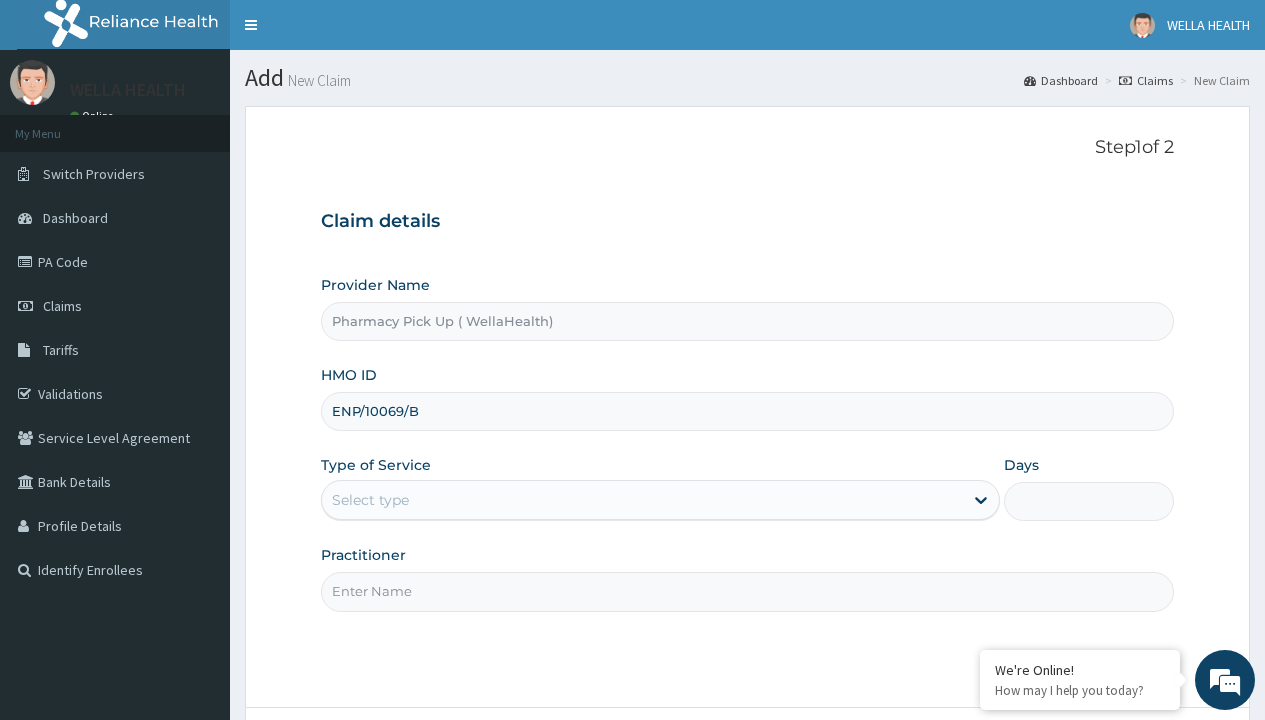 type on "ENP/10069/B" 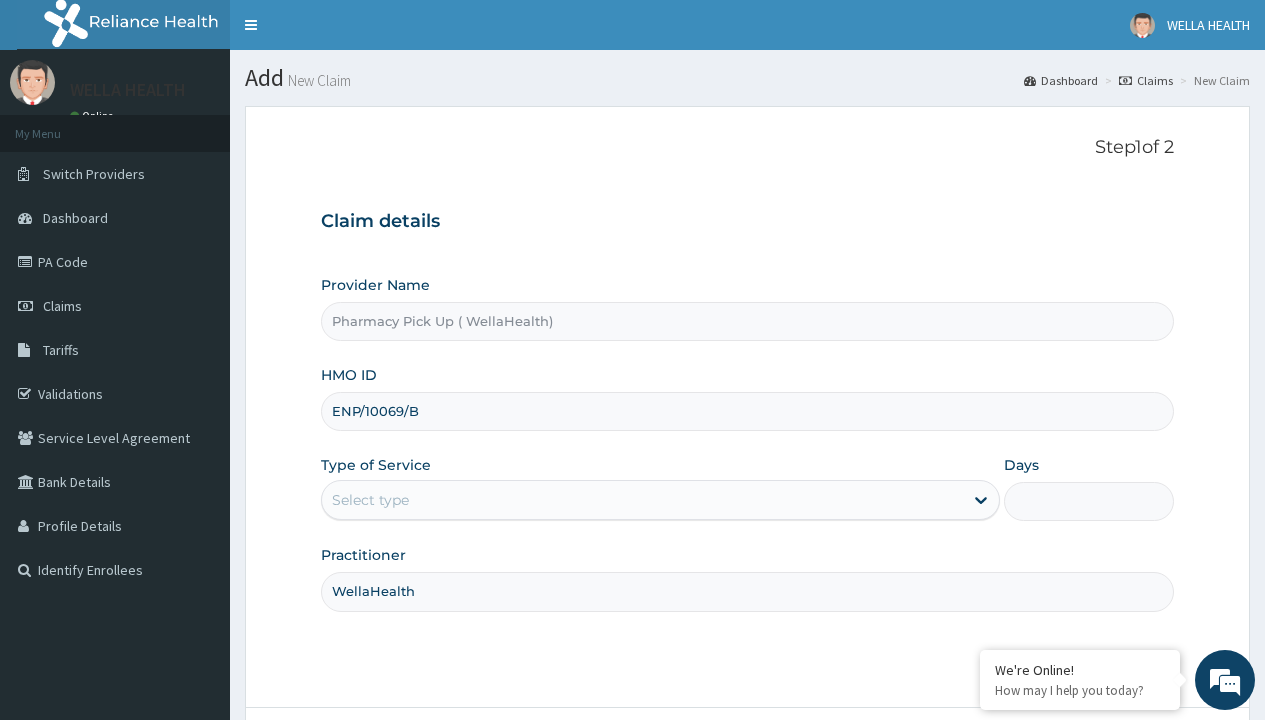 type on "WellaHealth" 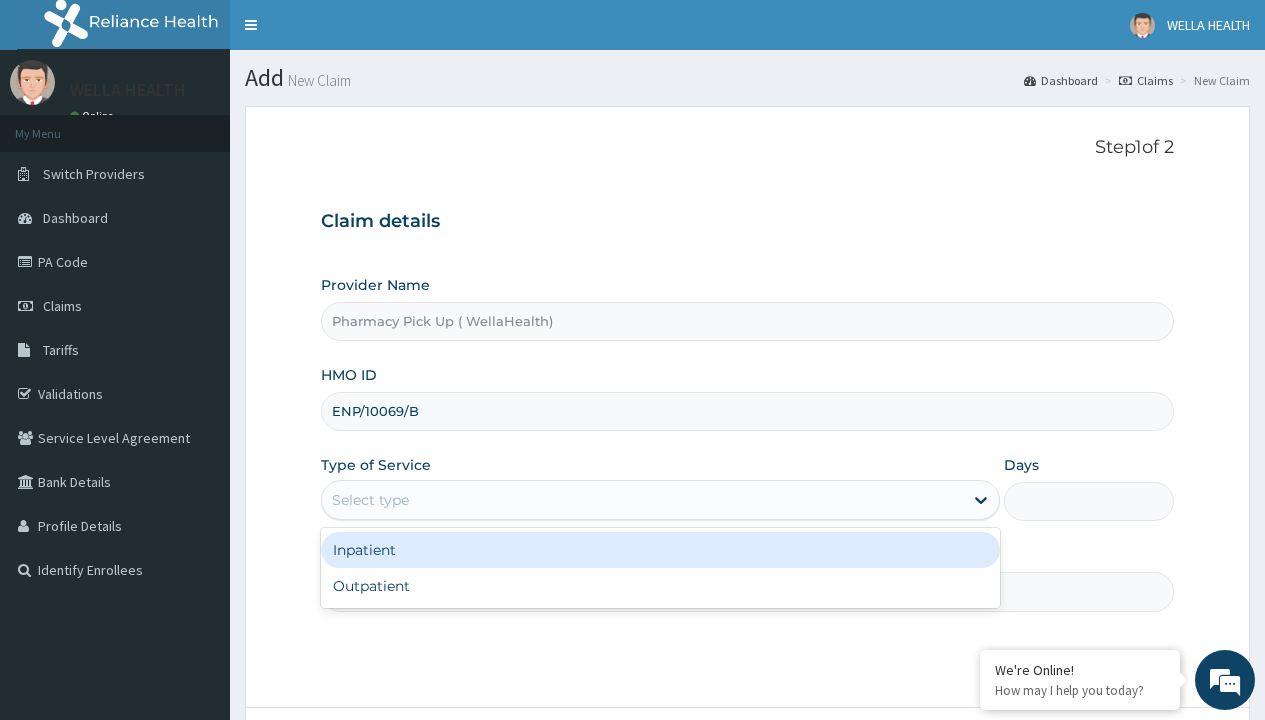 click on "Outpatient" at bounding box center [660, 586] 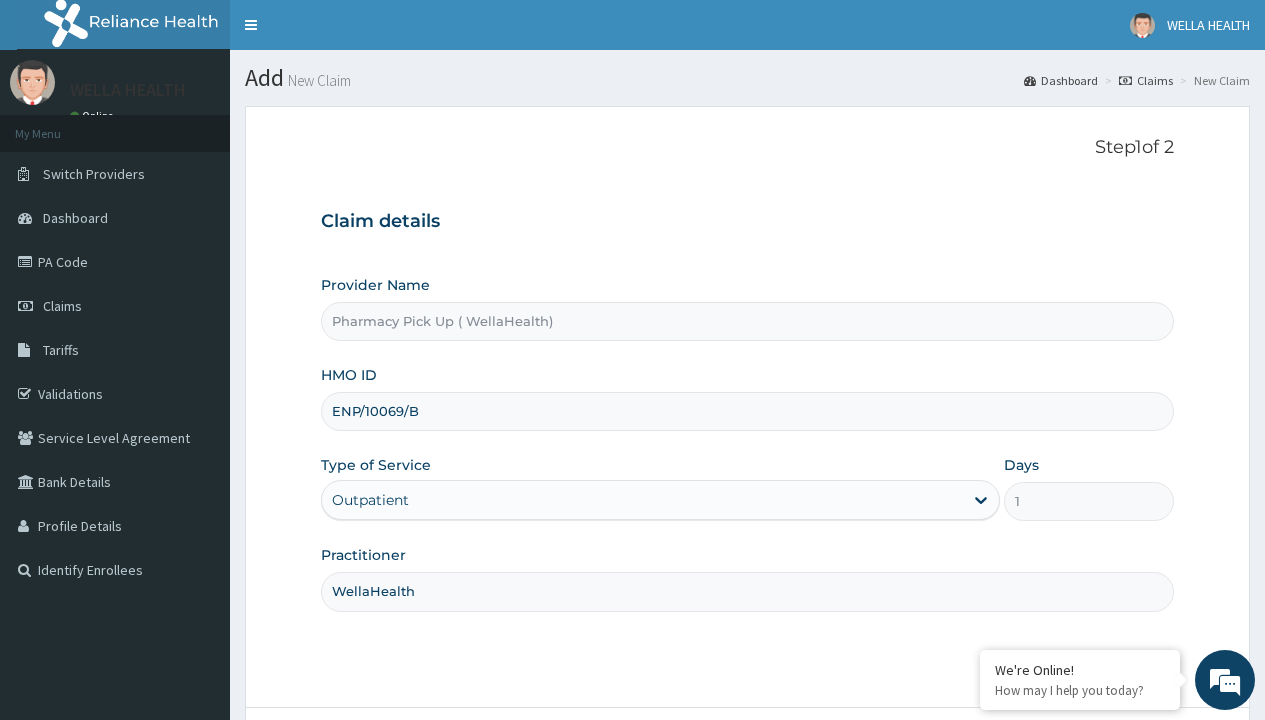 click on "Next" at bounding box center [1123, 764] 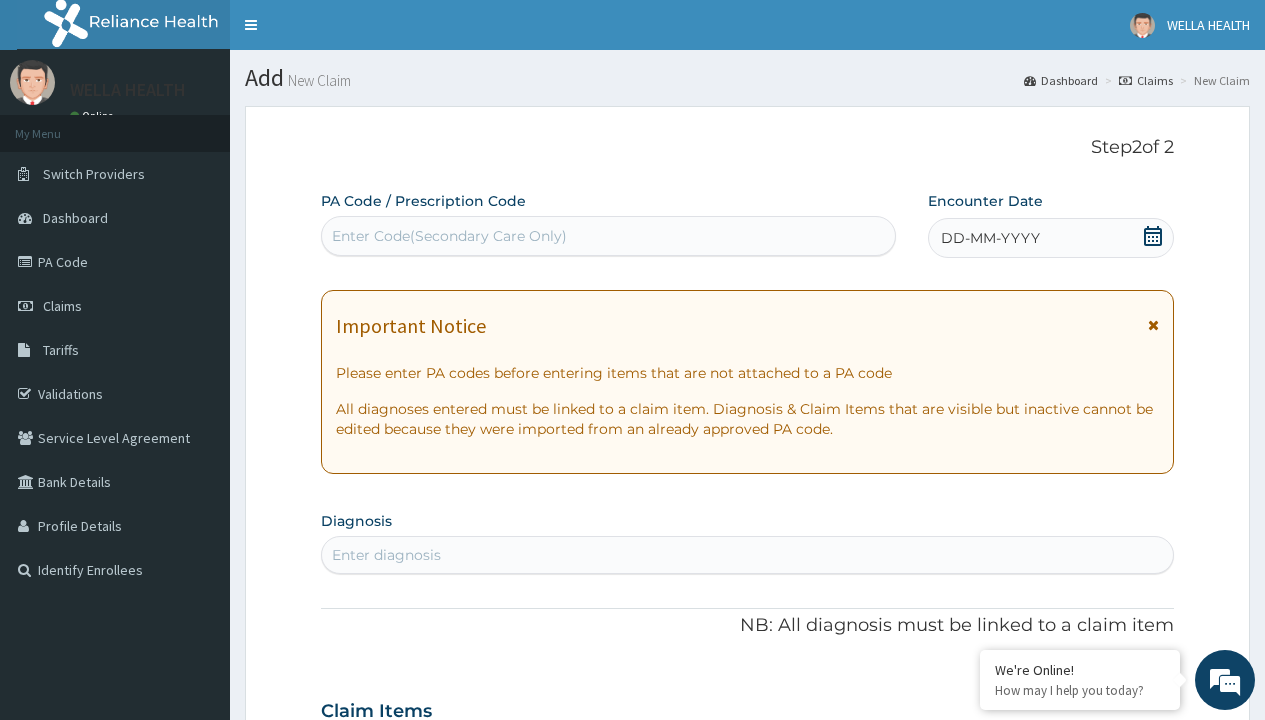 scroll, scrollTop: 167, scrollLeft: 0, axis: vertical 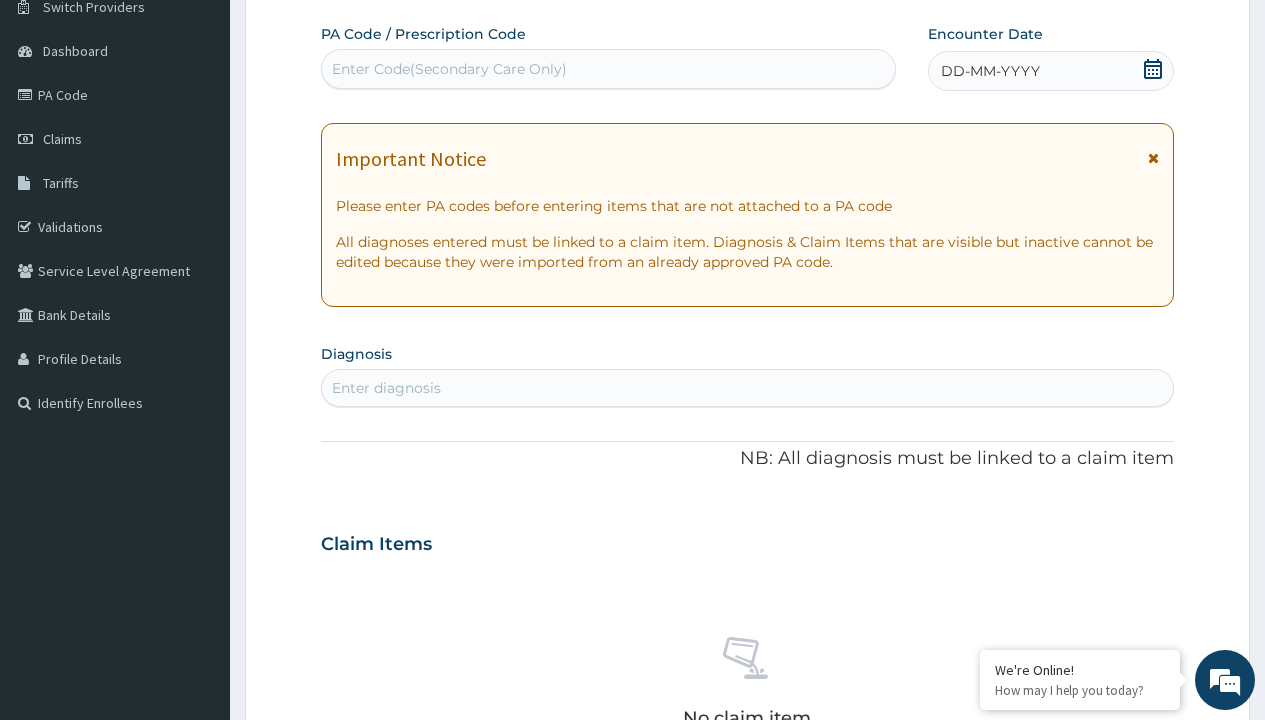 click on "DD-MM-YYYY" at bounding box center (990, 71) 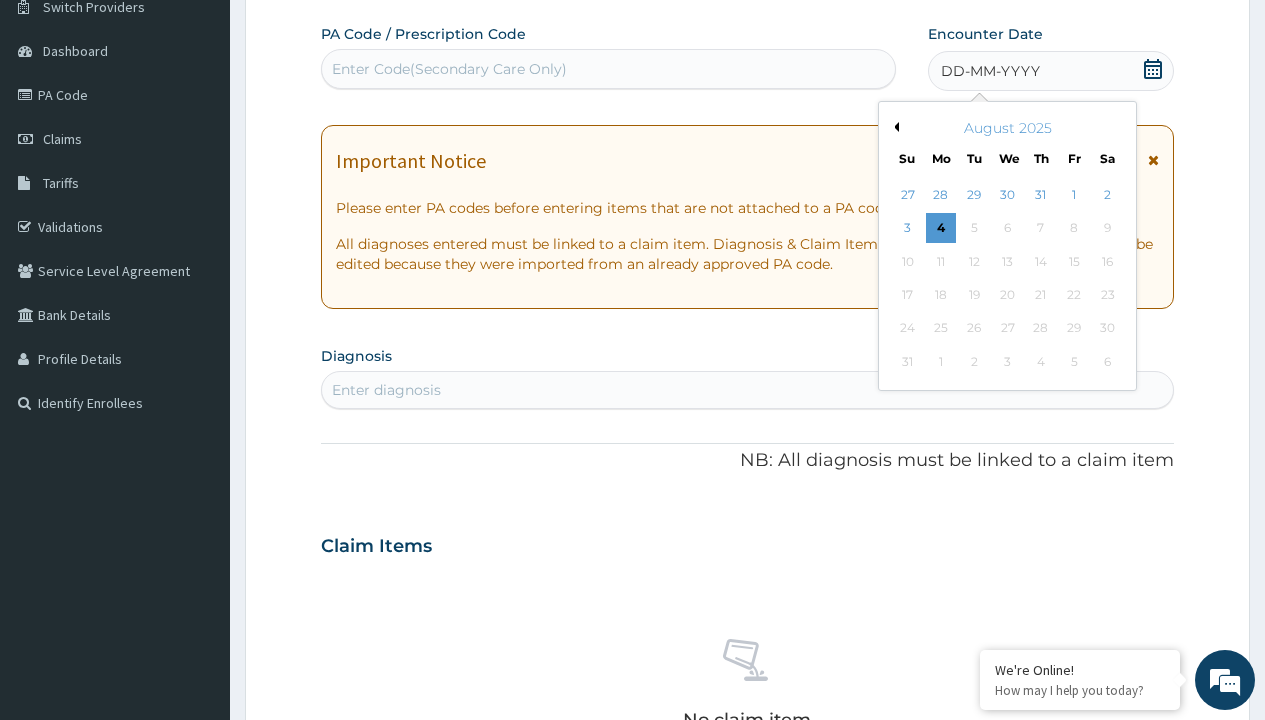 click on "Previous Month" at bounding box center [894, 127] 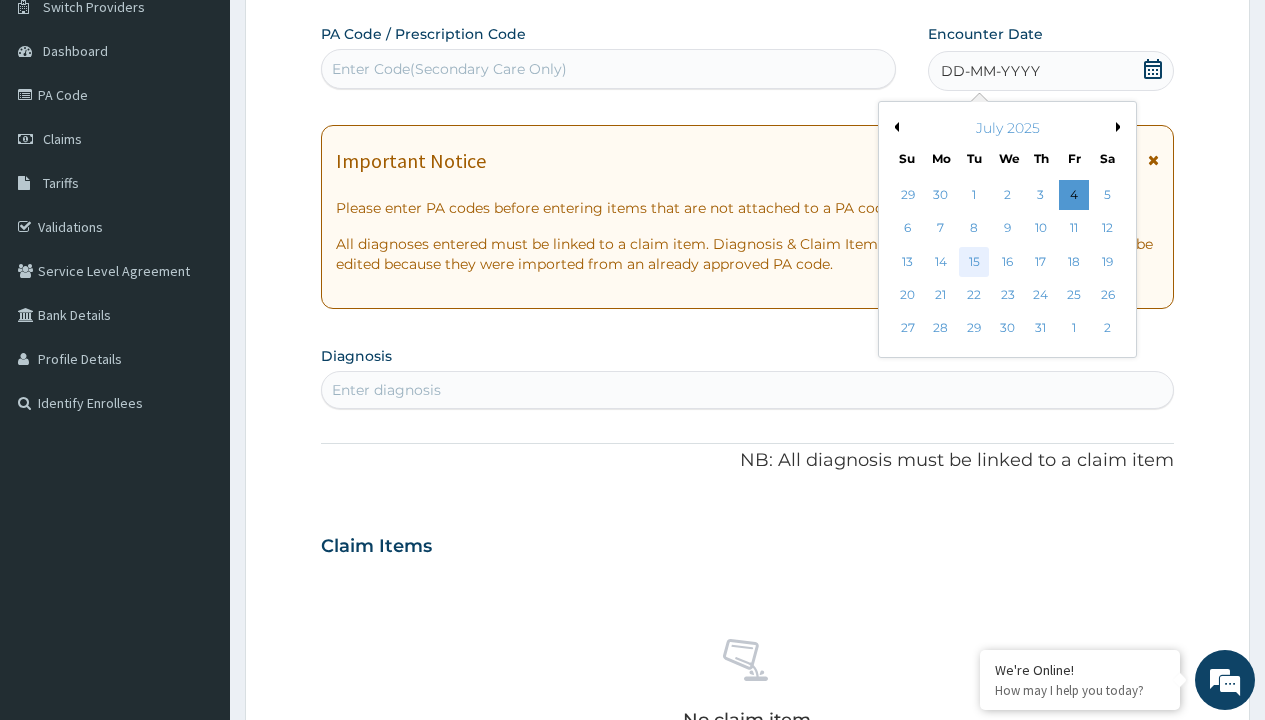 click on "15" at bounding box center [974, 262] 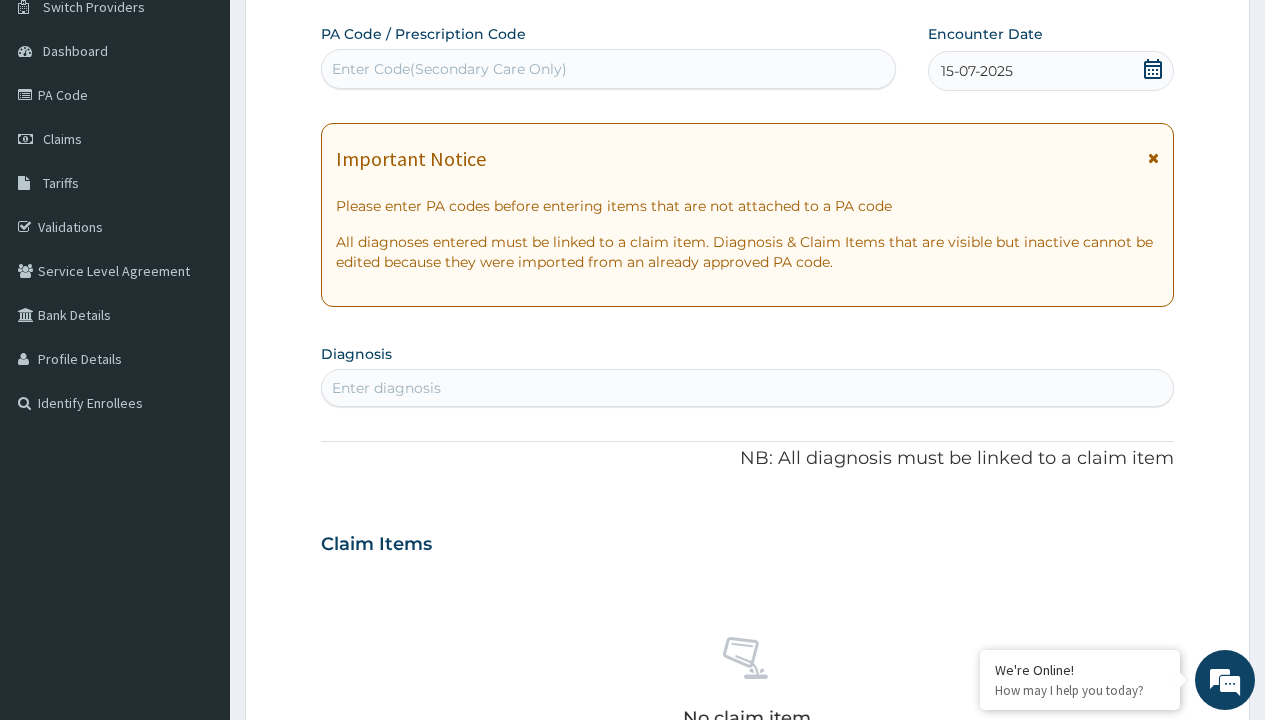 click on "Enter diagnosis" at bounding box center (386, 388) 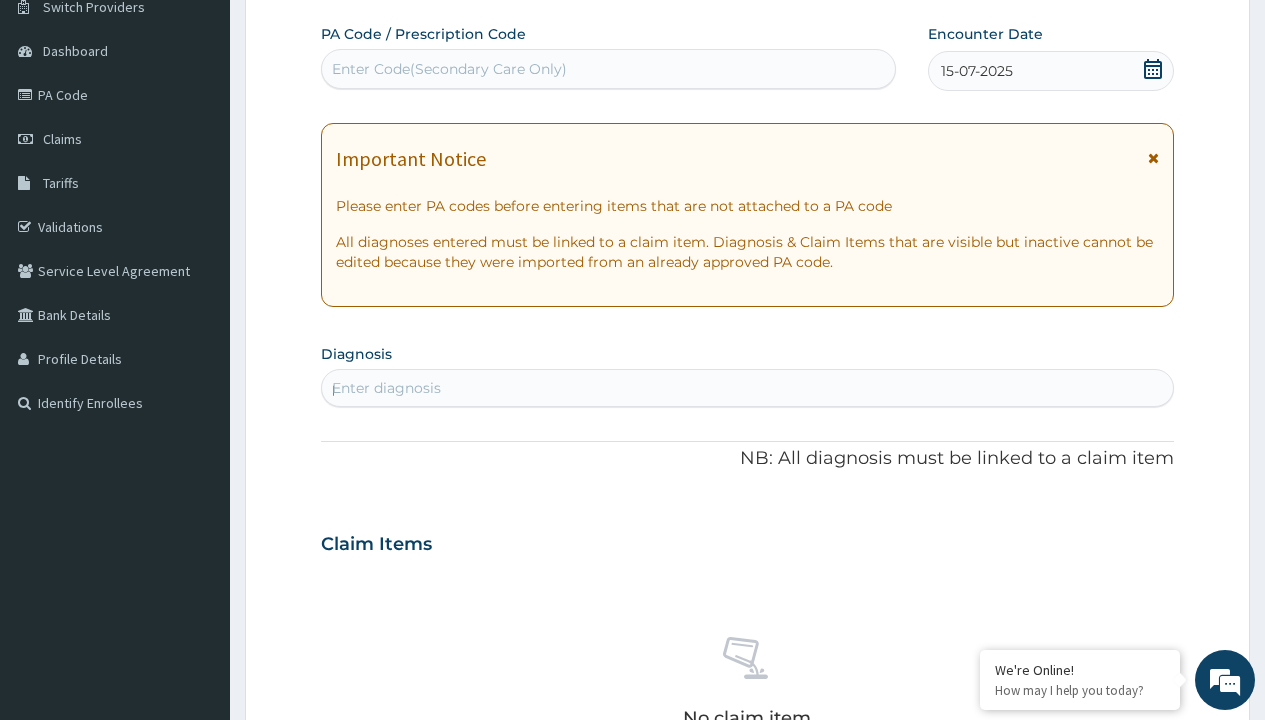 scroll, scrollTop: 0, scrollLeft: 0, axis: both 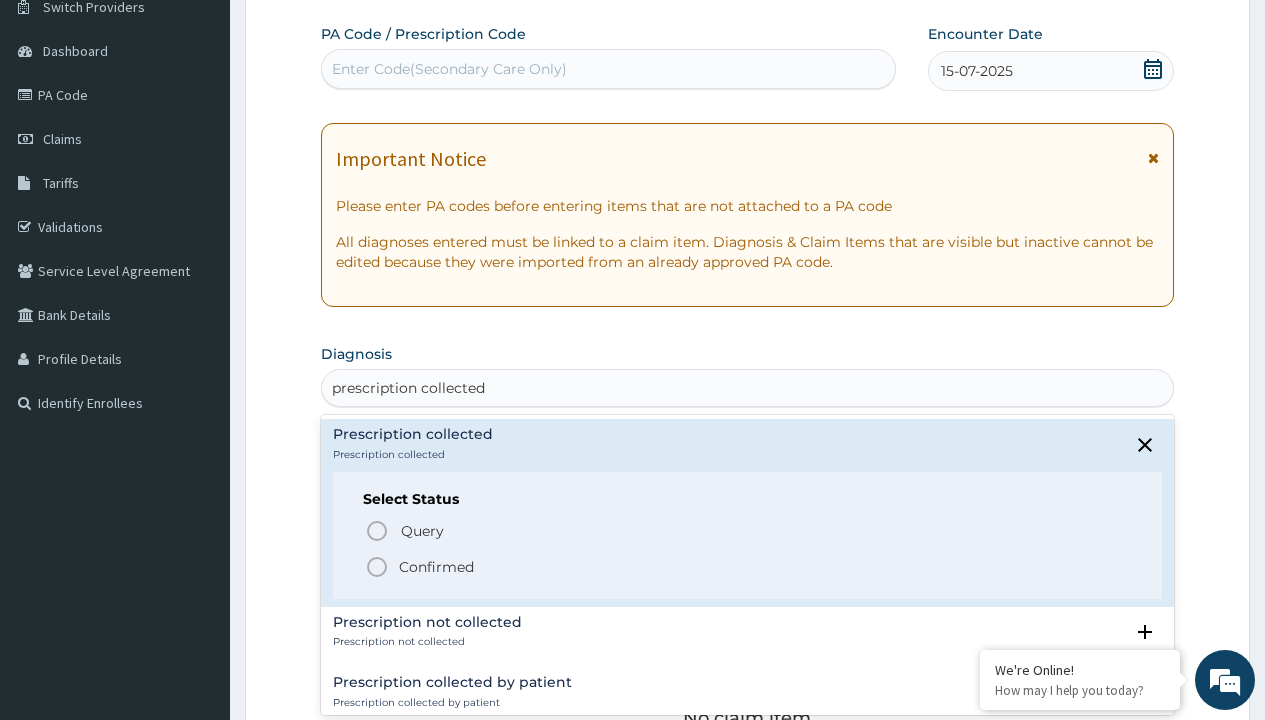 click on "Confirmed" at bounding box center [436, 567] 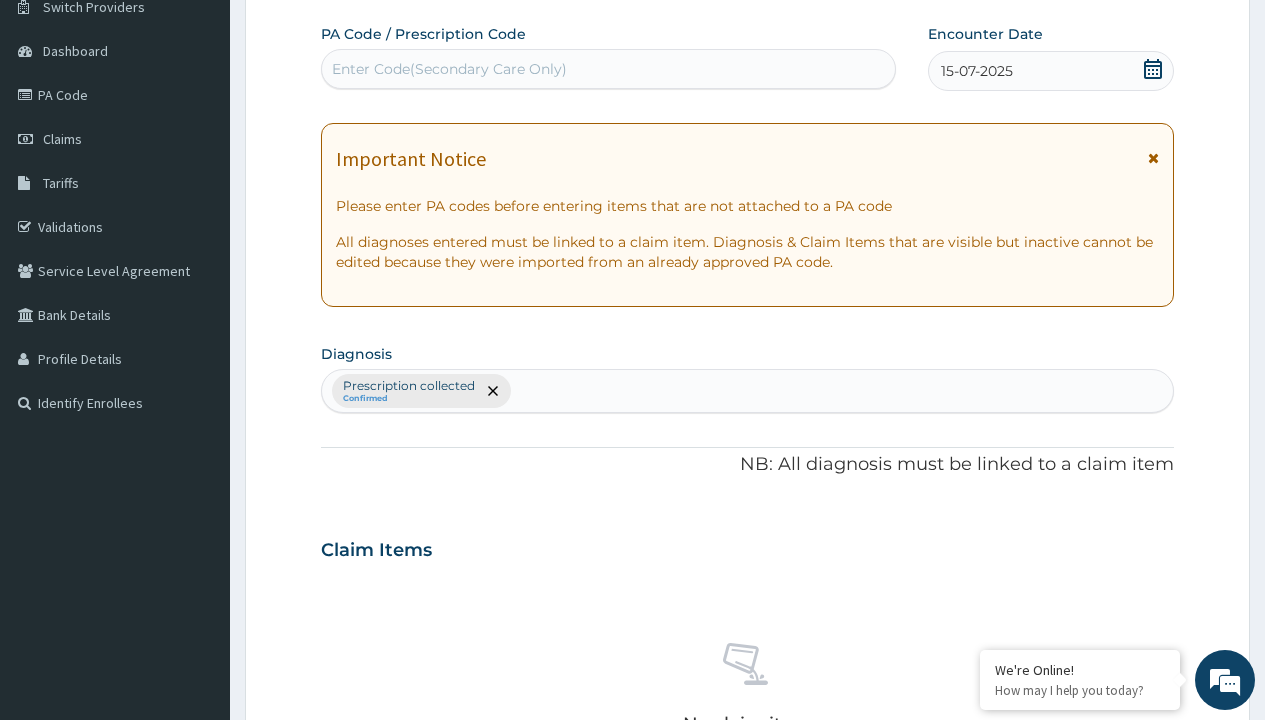 click on "Select Type" at bounding box center [372, 893] 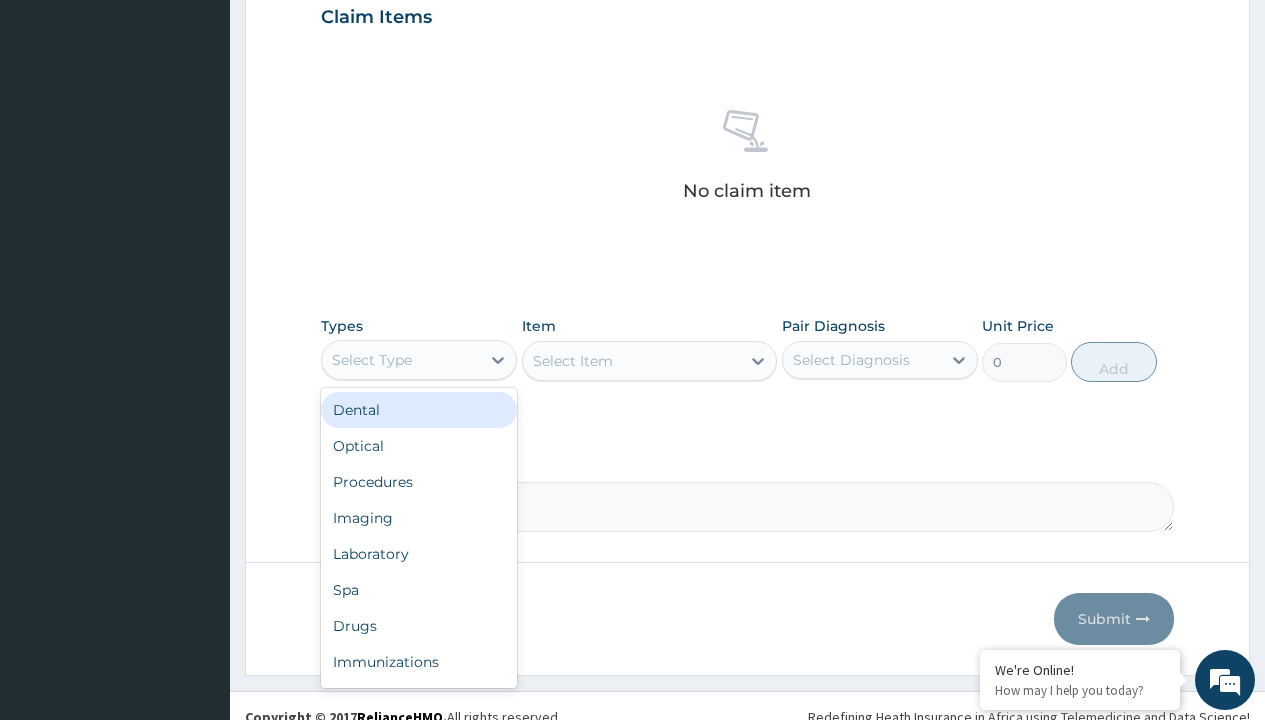 scroll, scrollTop: 0, scrollLeft: 0, axis: both 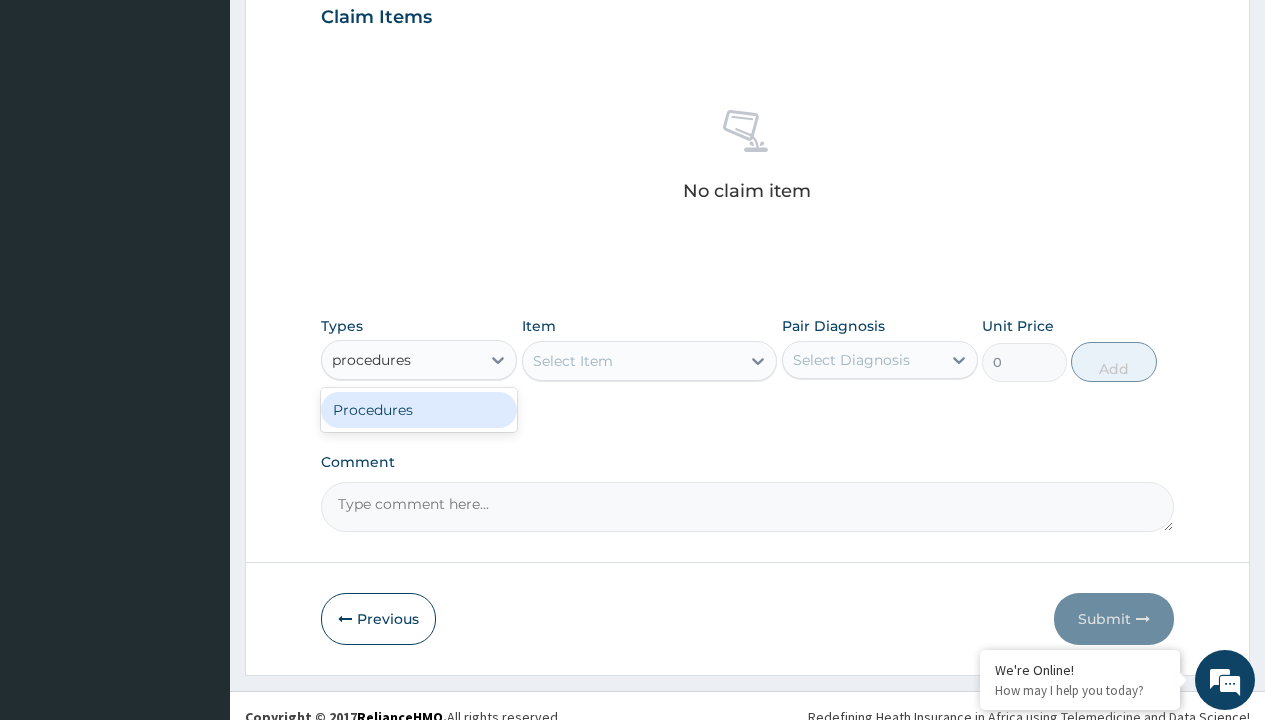 click on "Procedures" at bounding box center [419, 410] 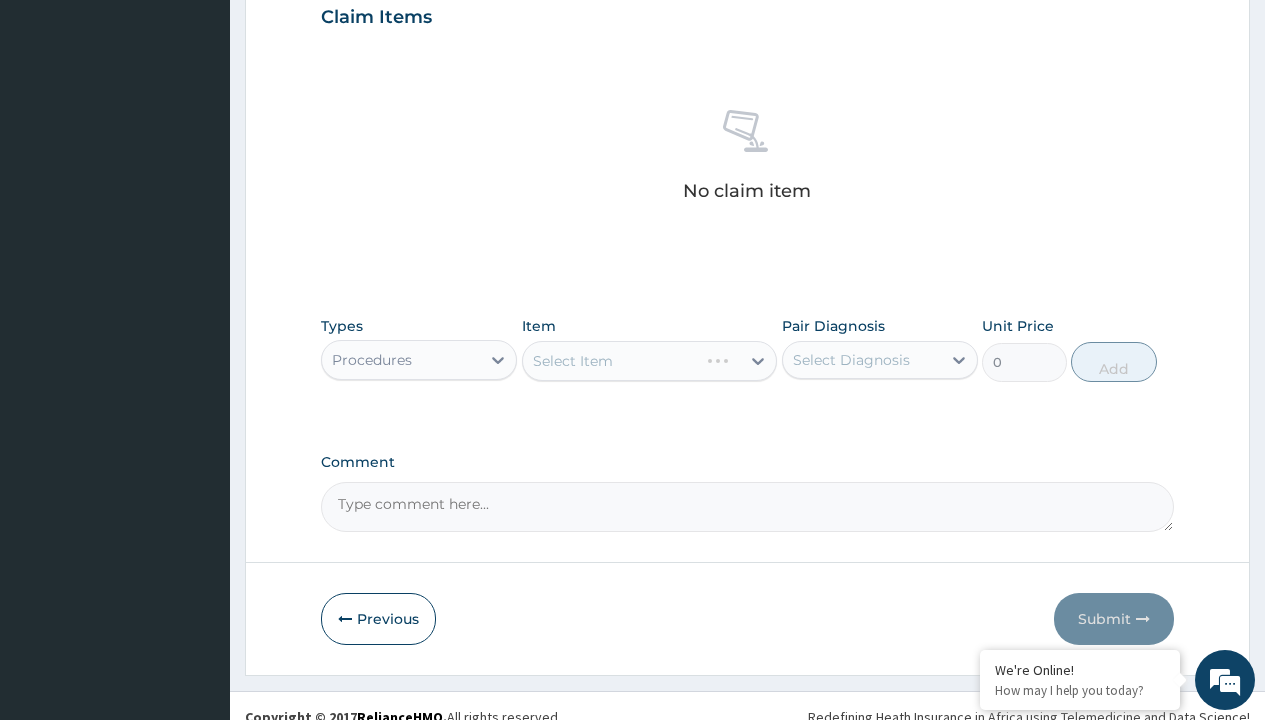 click on "Select Item" at bounding box center (573, 361) 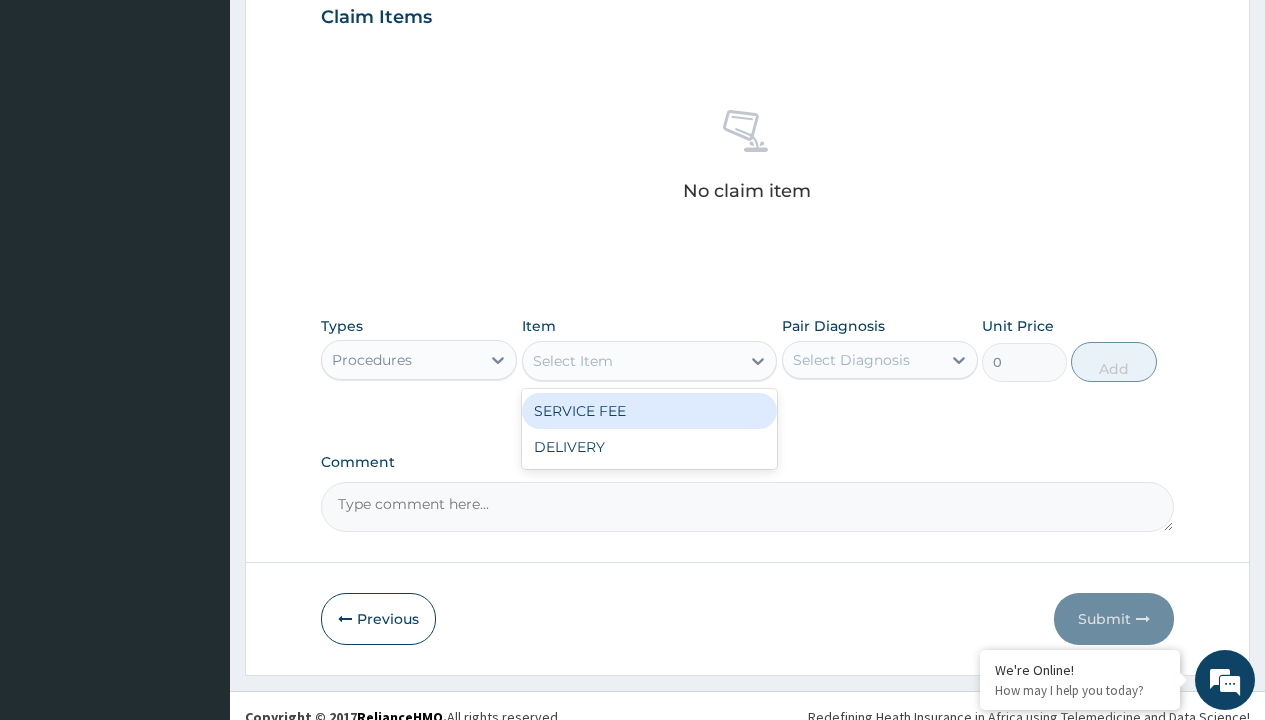 type on "service fee" 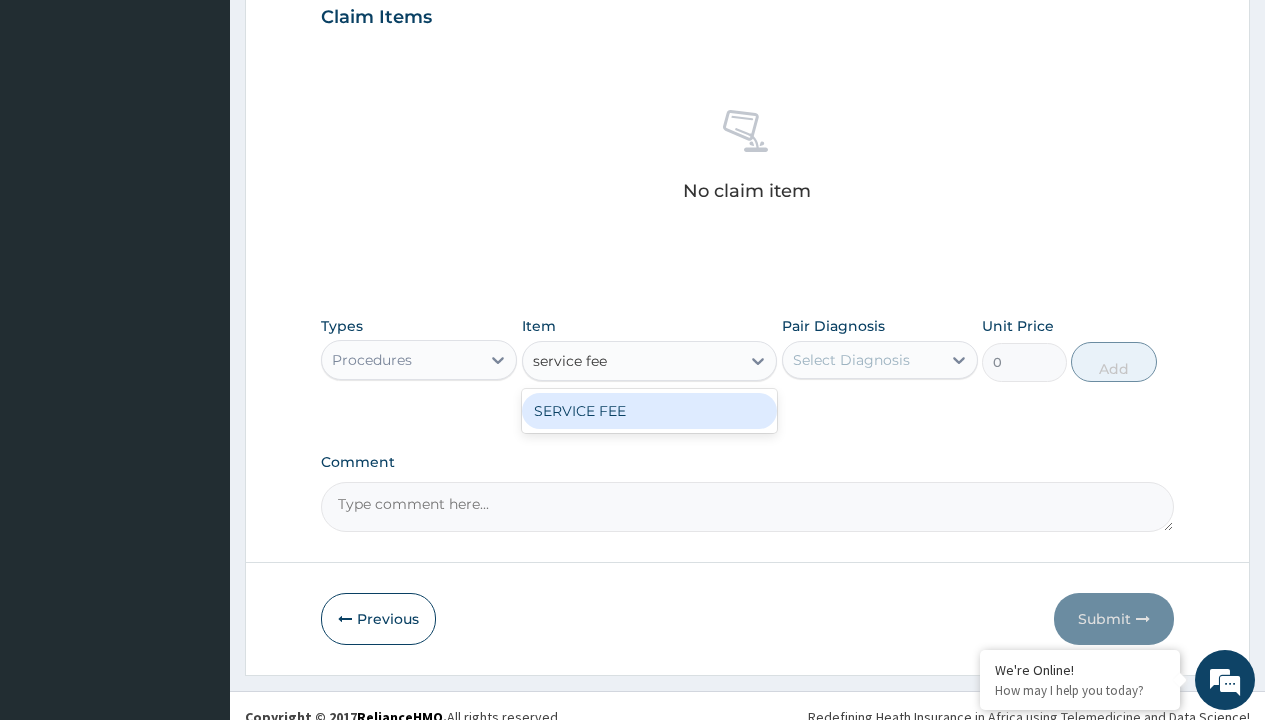 scroll, scrollTop: 0, scrollLeft: 0, axis: both 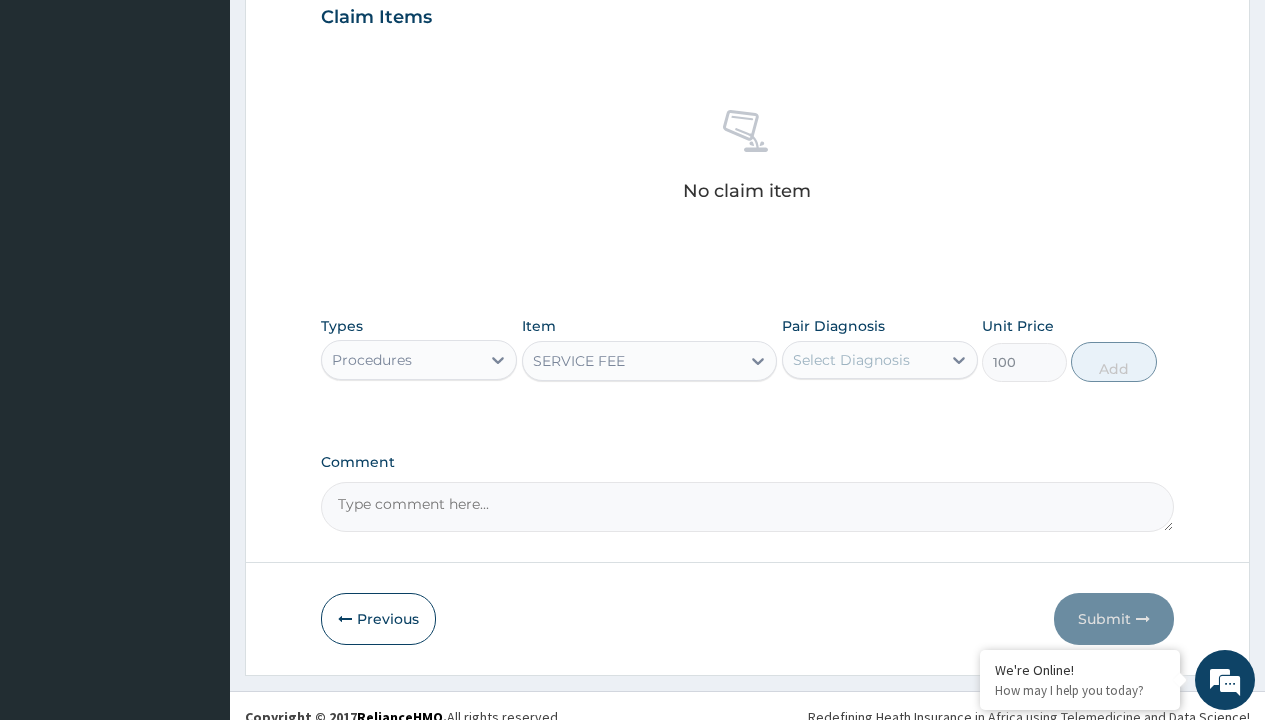 click on "Prescription collected" at bounding box center [409, -147] 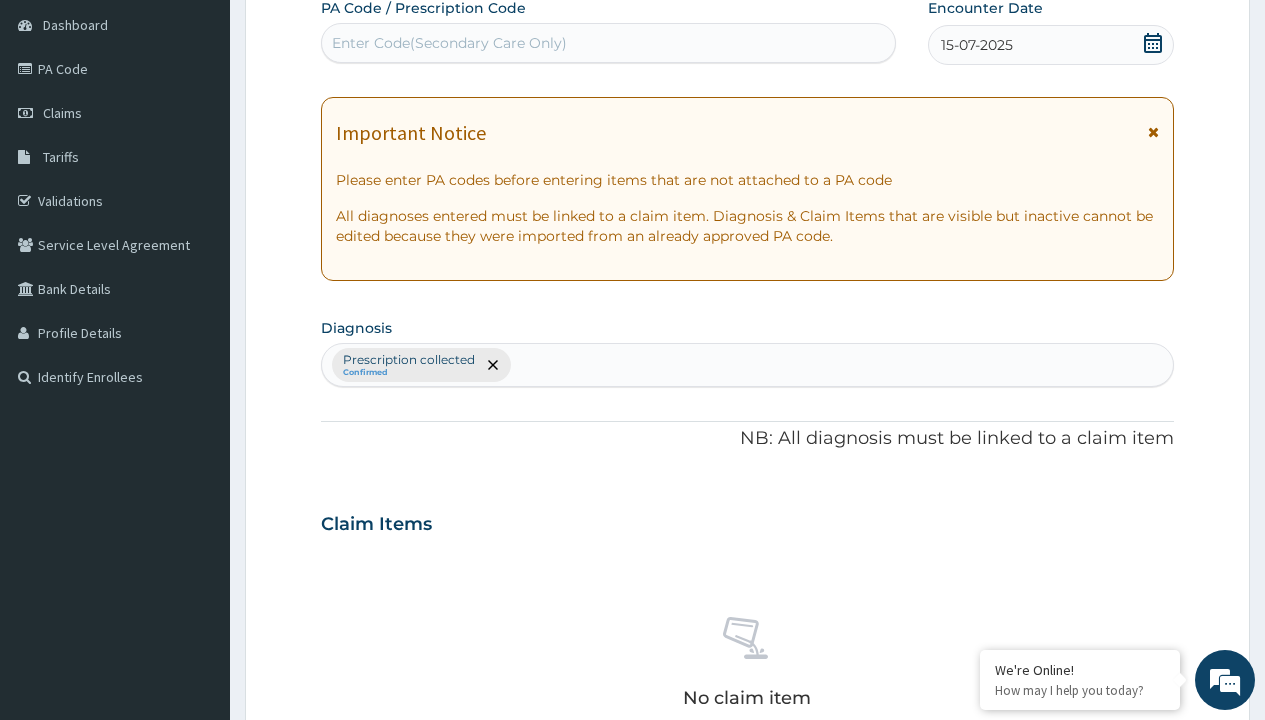 type on "prescription collected" 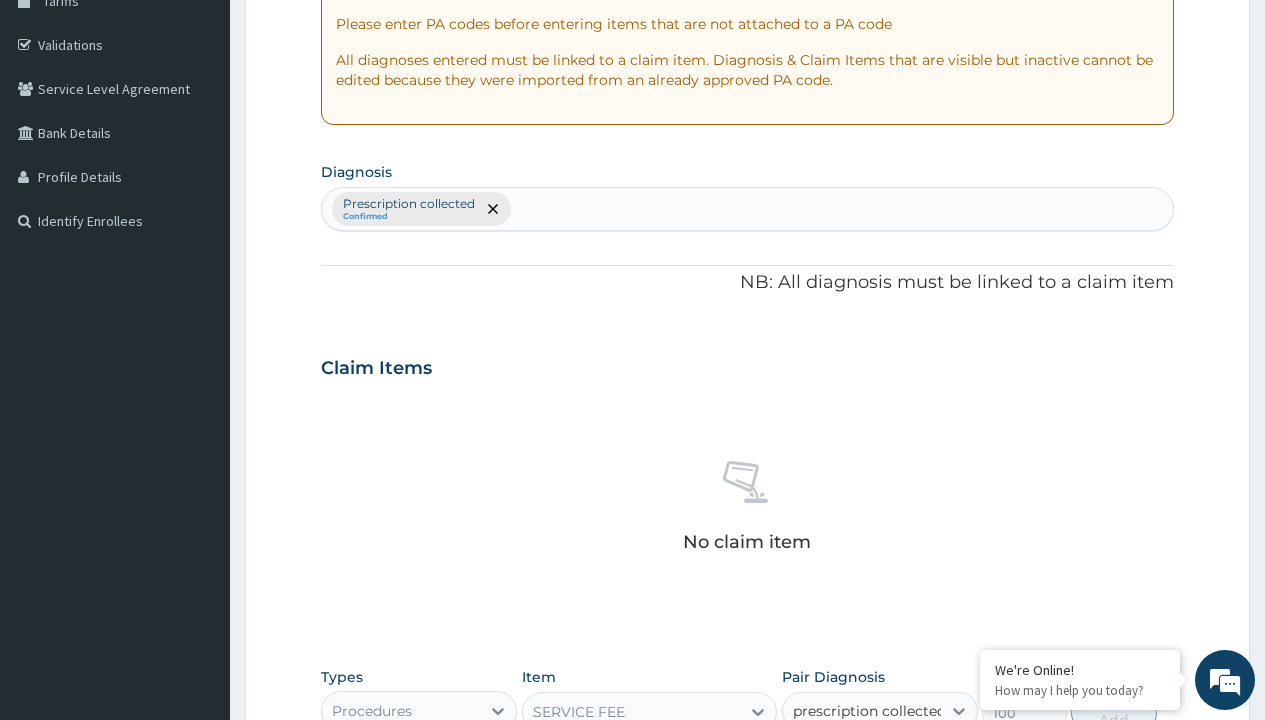 scroll, scrollTop: 0, scrollLeft: 0, axis: both 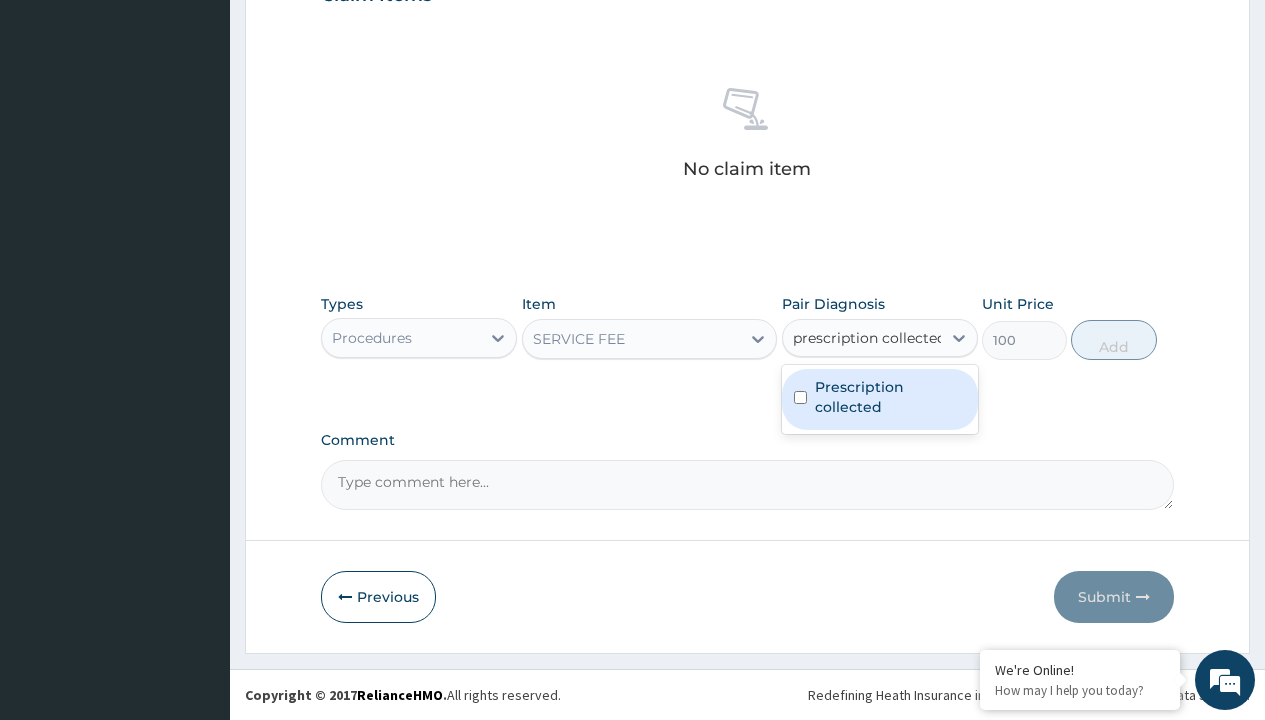 click on "Prescription collected" at bounding box center [890, 397] 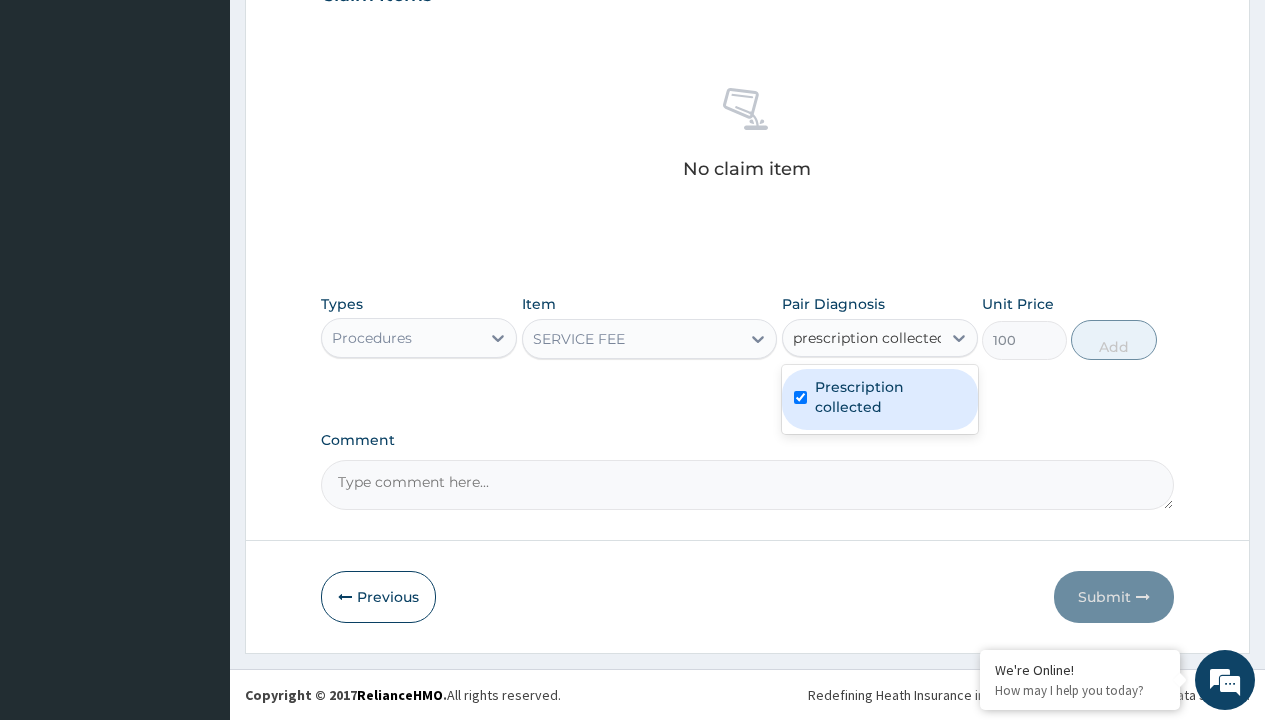 type 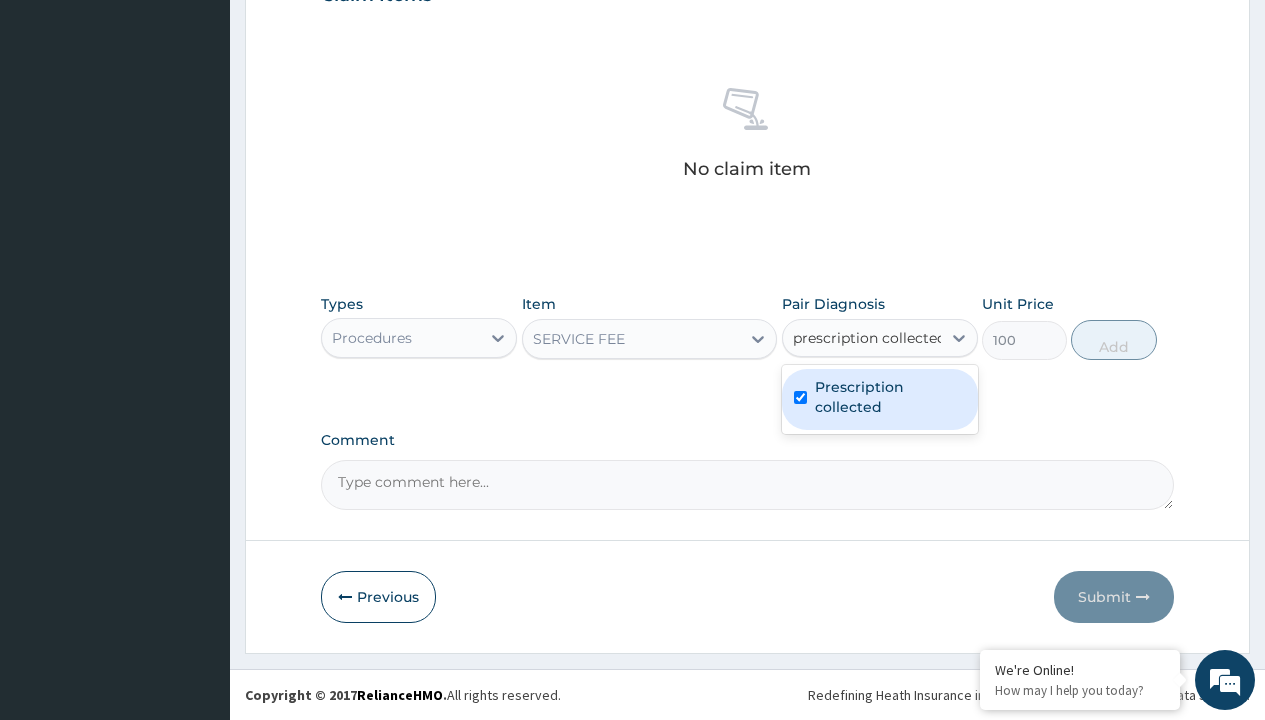 checkbox on "true" 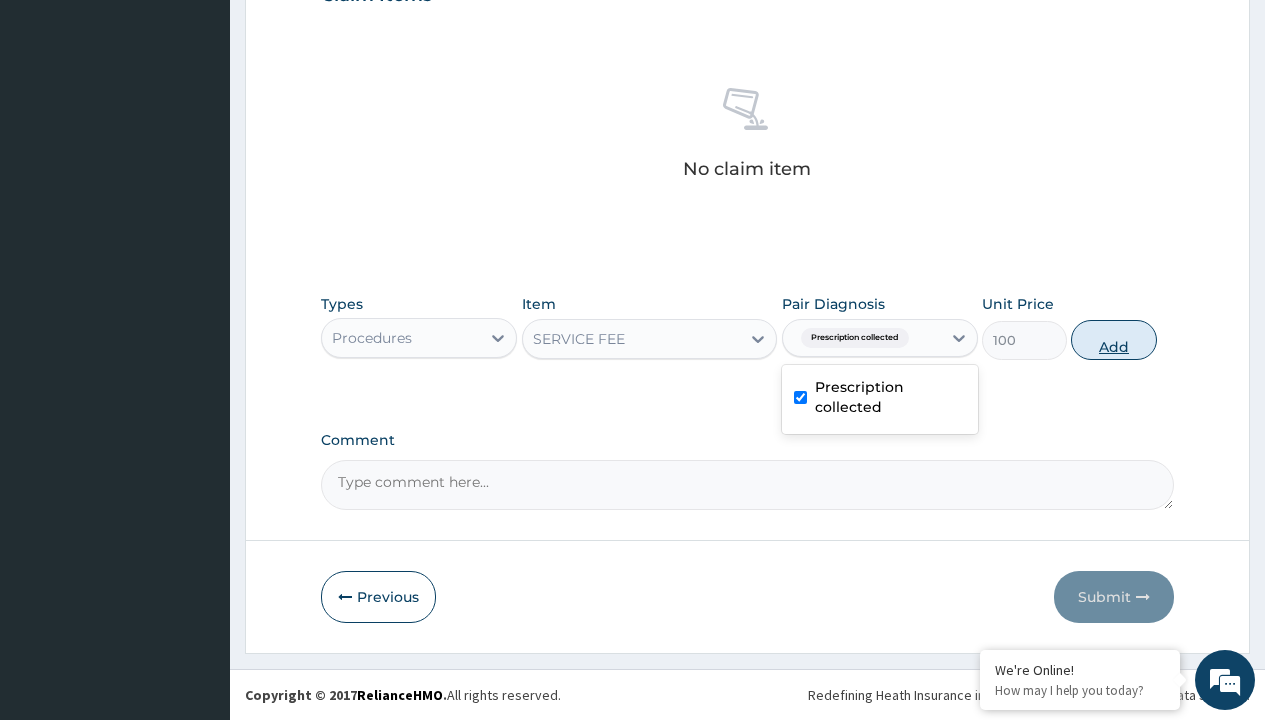 click on "Add" at bounding box center (1113, 340) 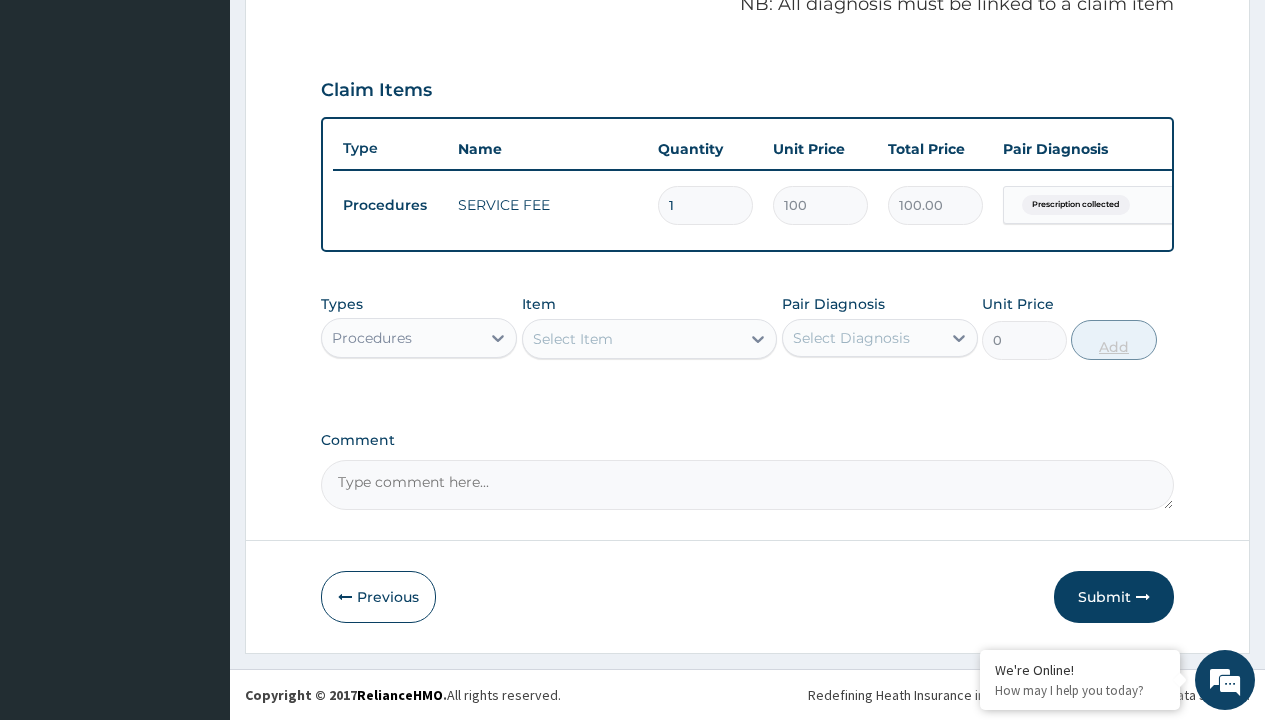 scroll, scrollTop: 642, scrollLeft: 0, axis: vertical 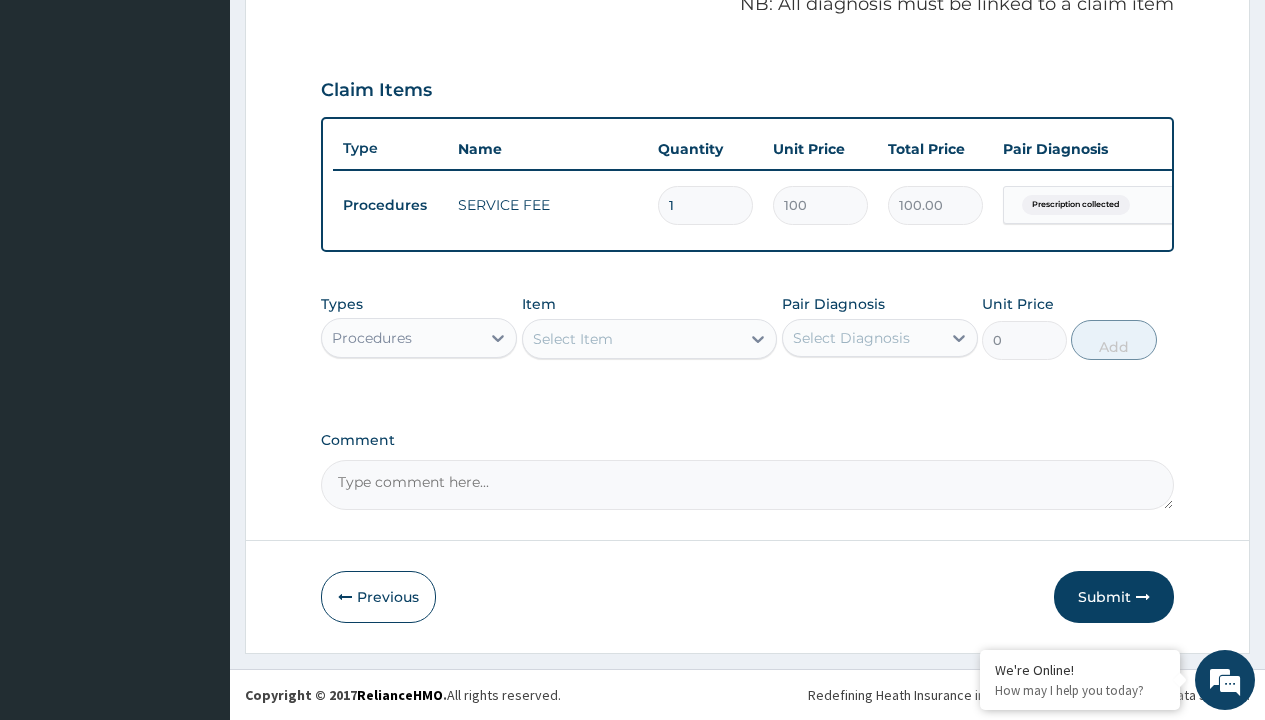 click on "Procedures" at bounding box center [372, 338] 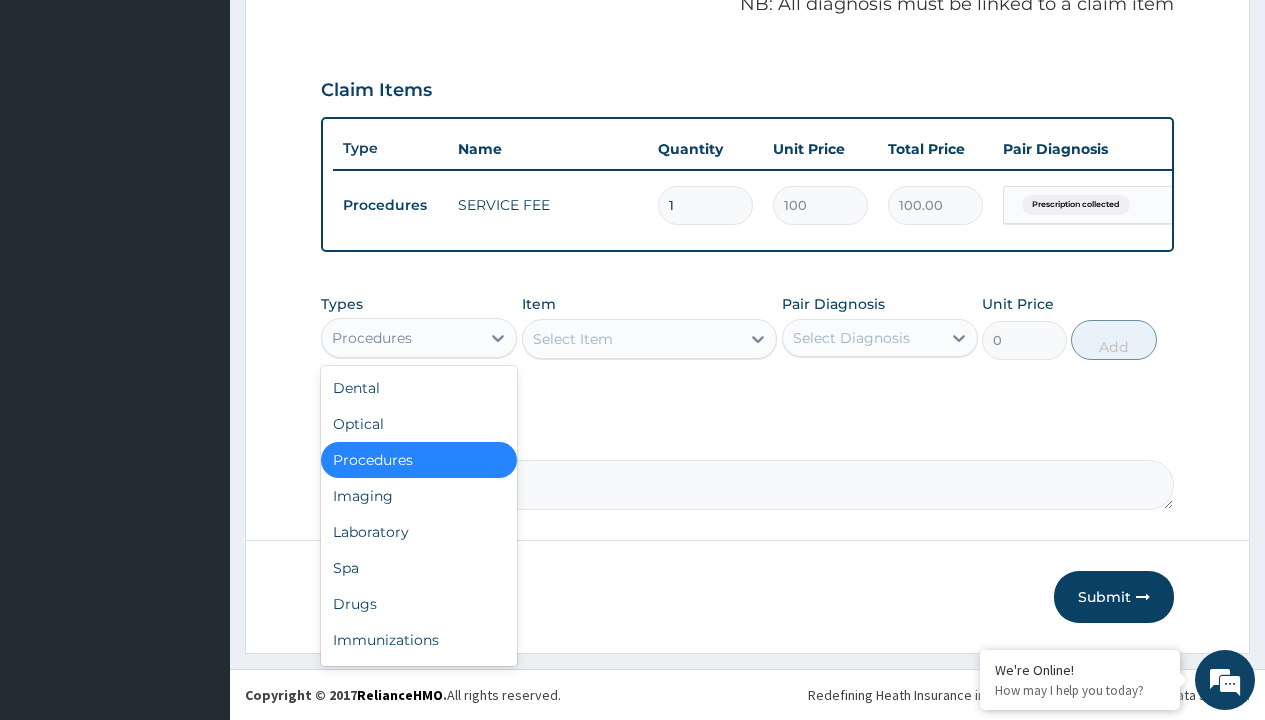 type on "drugs" 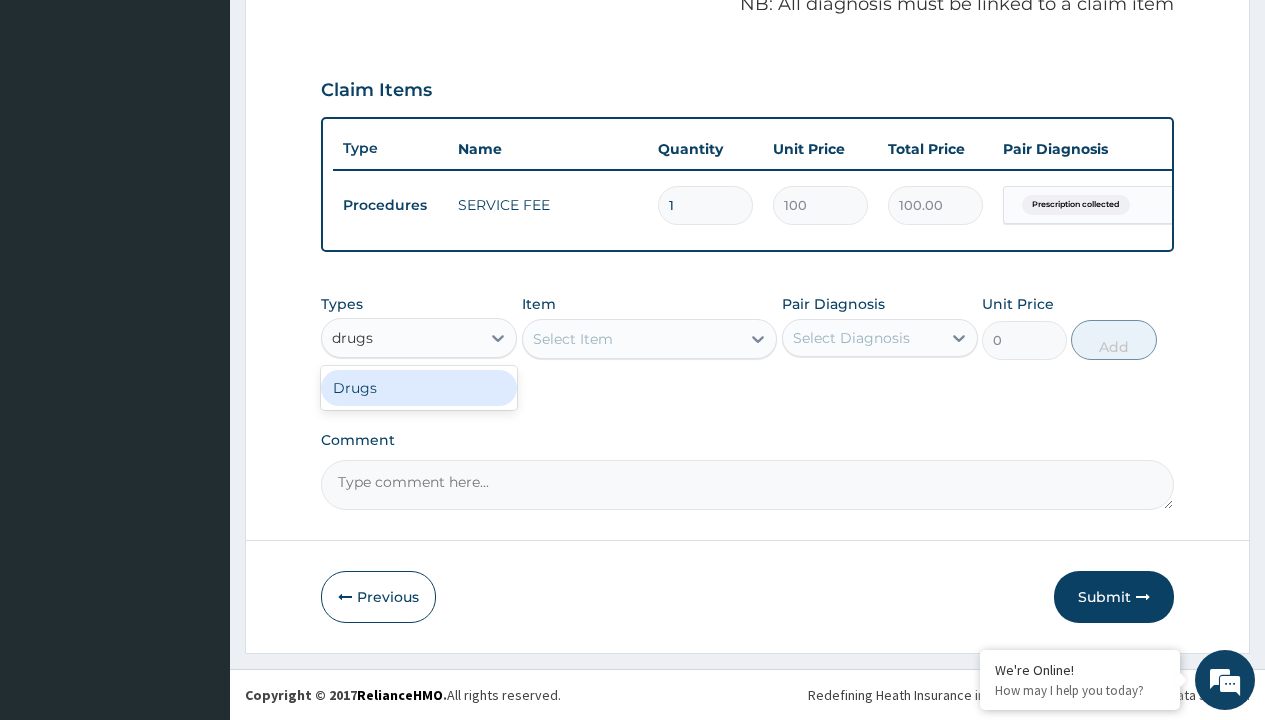 click on "Drugs" at bounding box center (419, 388) 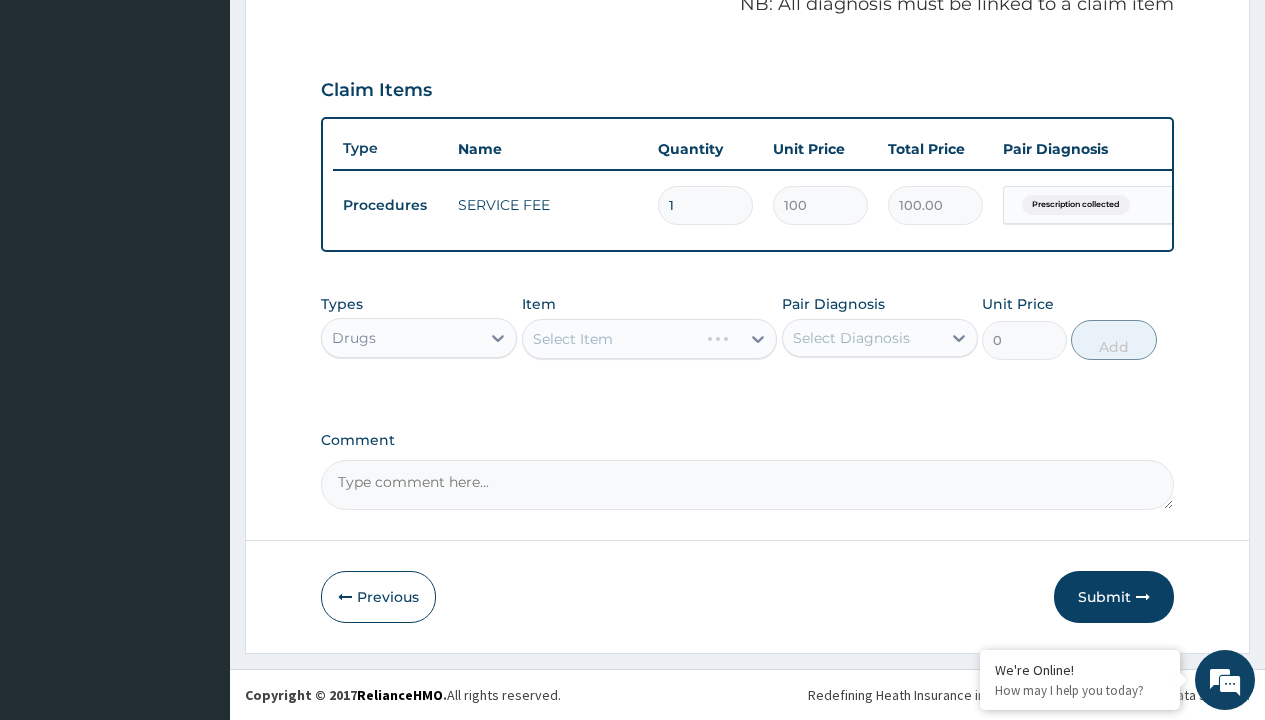 scroll, scrollTop: 0, scrollLeft: 0, axis: both 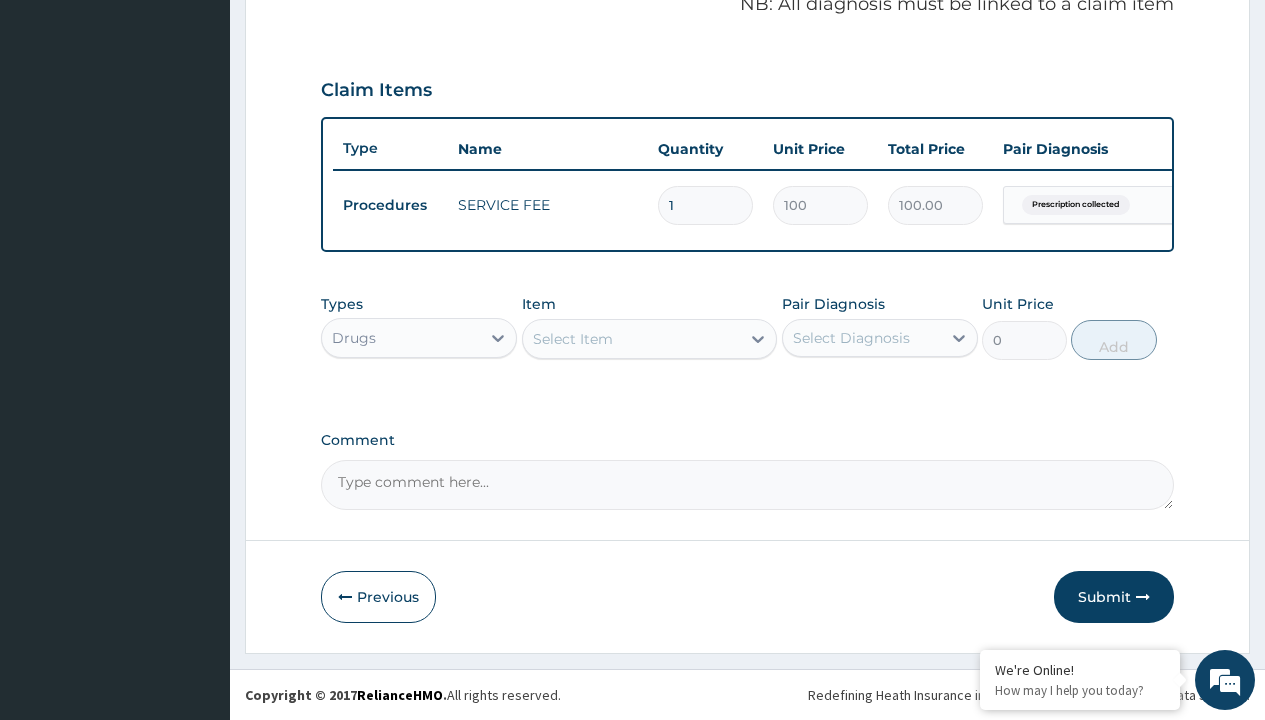 type on "co codamol 8/500mg/sach x 20" 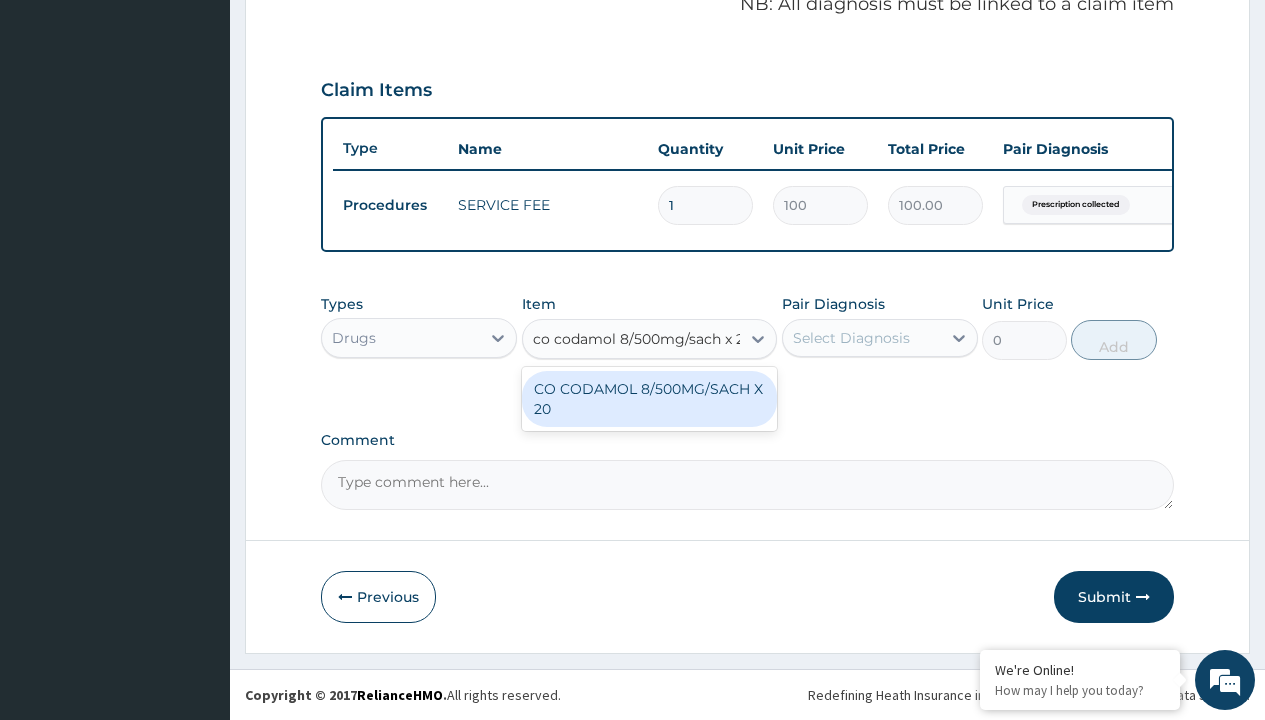 click on "CO CODAMOL 8/500MG/SACH X 20" at bounding box center [650, 399] 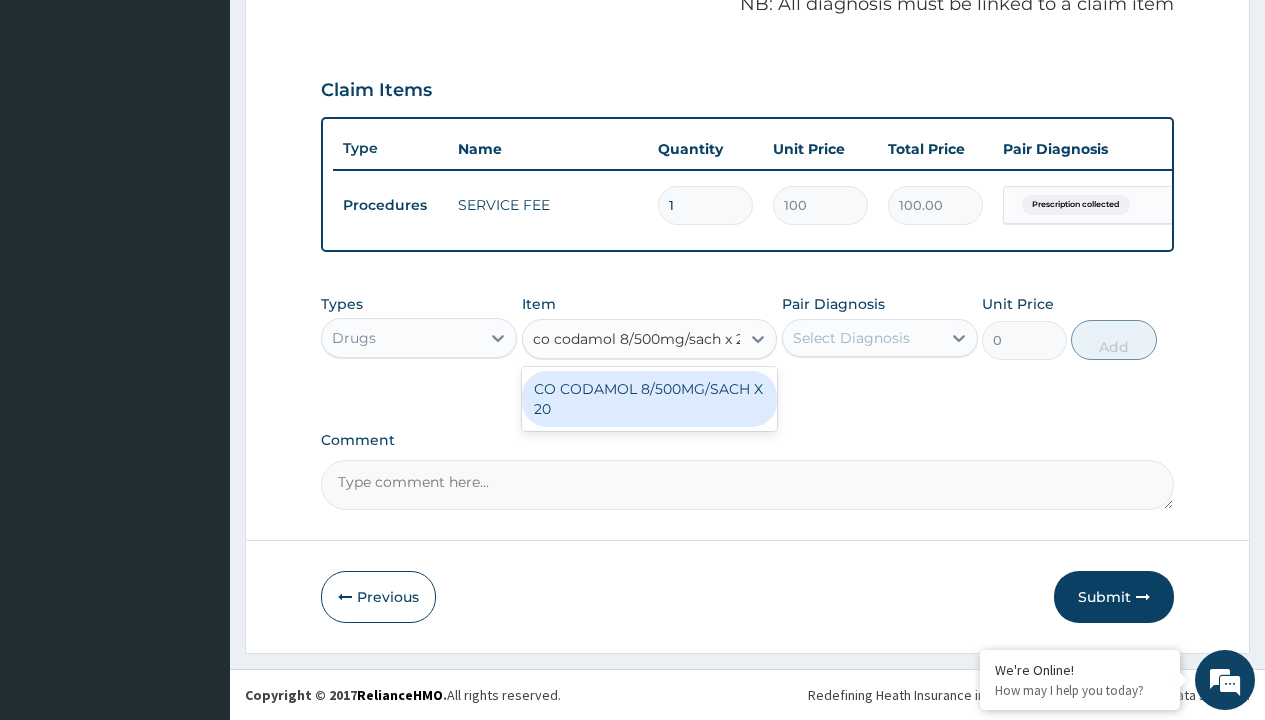 type 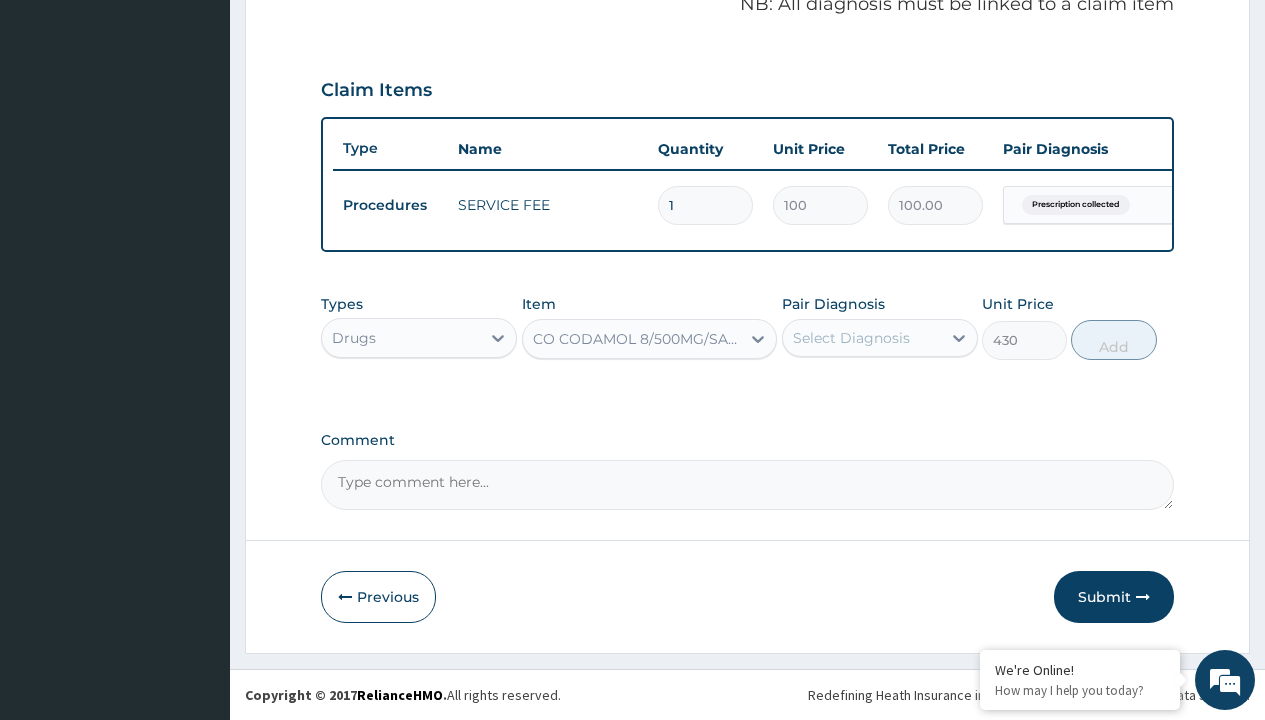 scroll, scrollTop: 0, scrollLeft: 0, axis: both 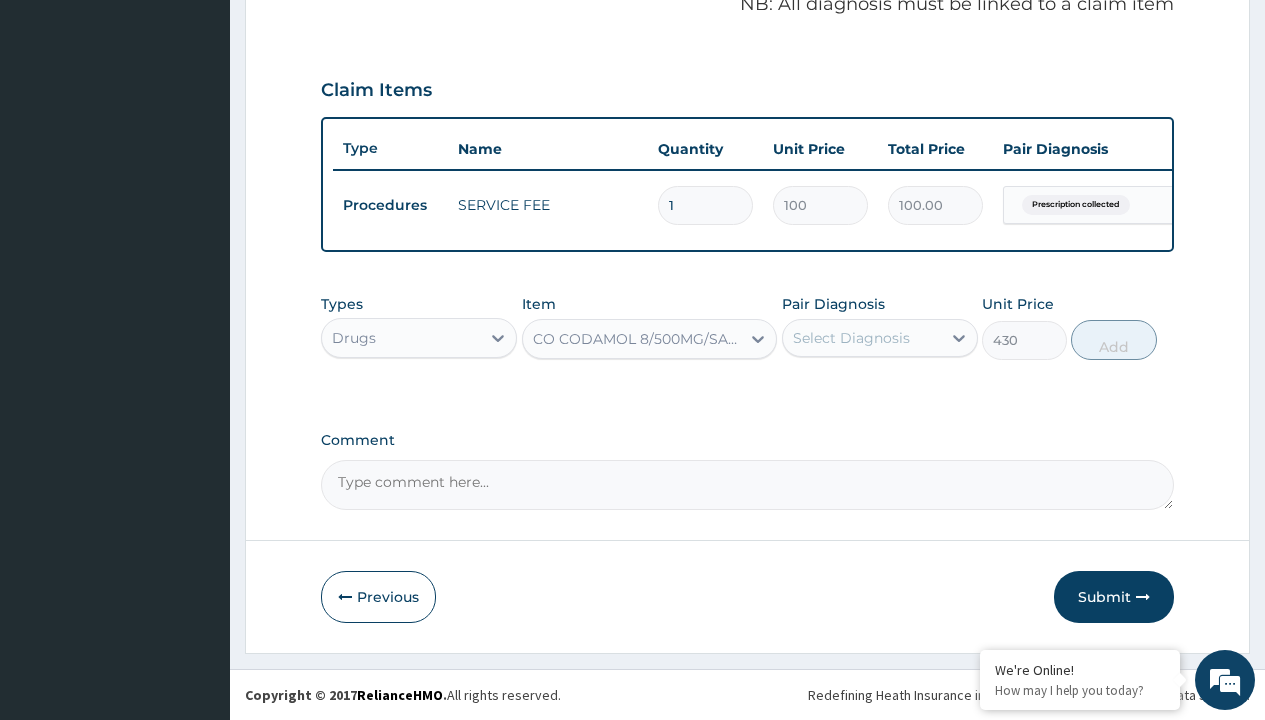click on "Prescription collected" at bounding box center (409, -74) 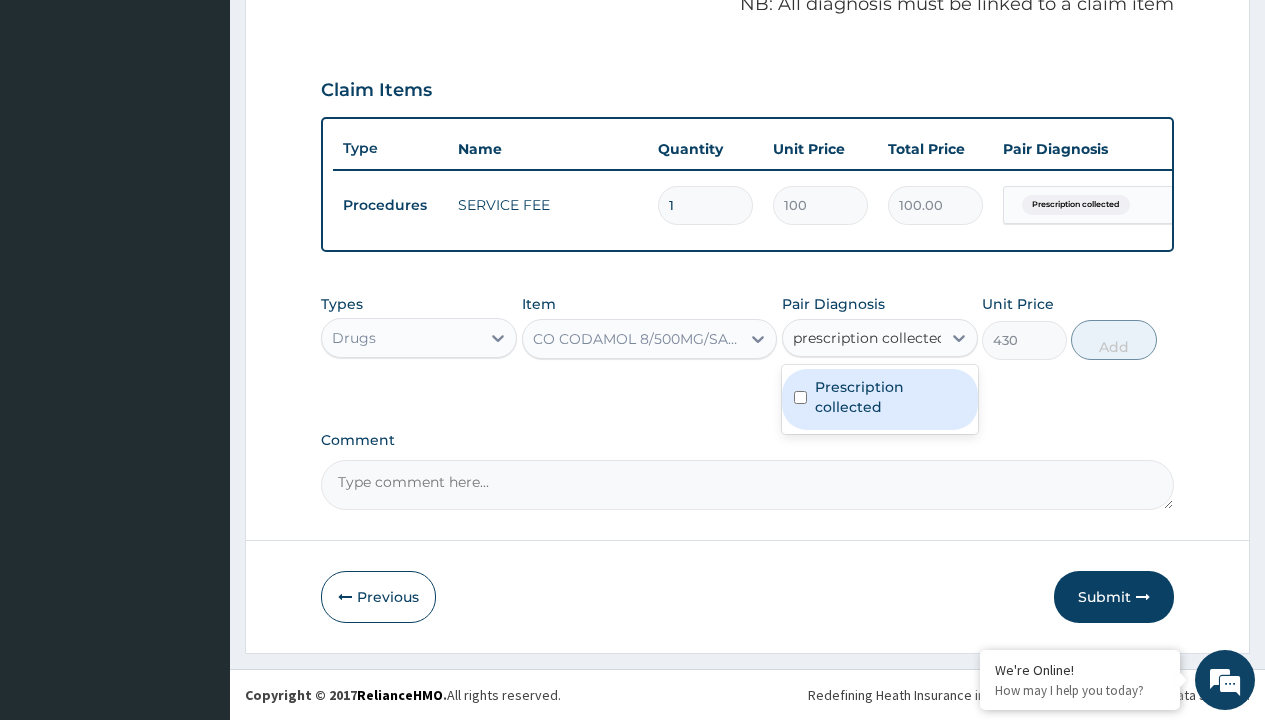 click on "Prescription collected" at bounding box center [890, 397] 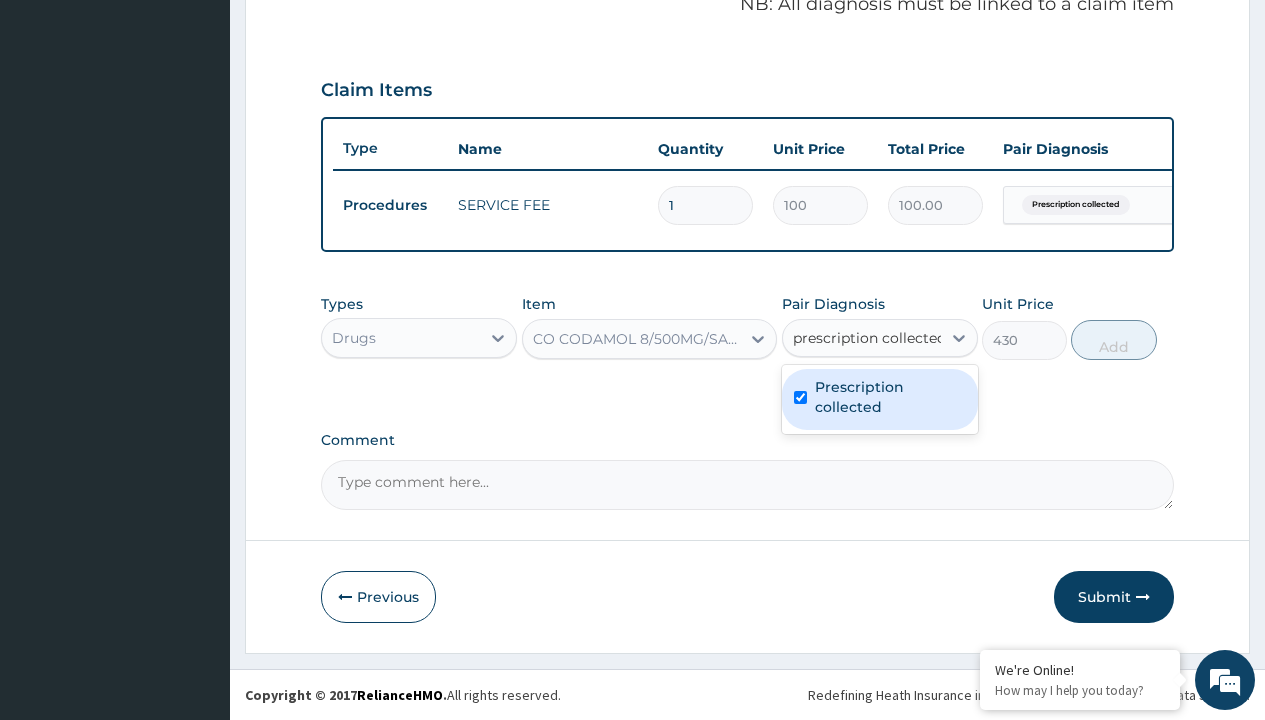 type 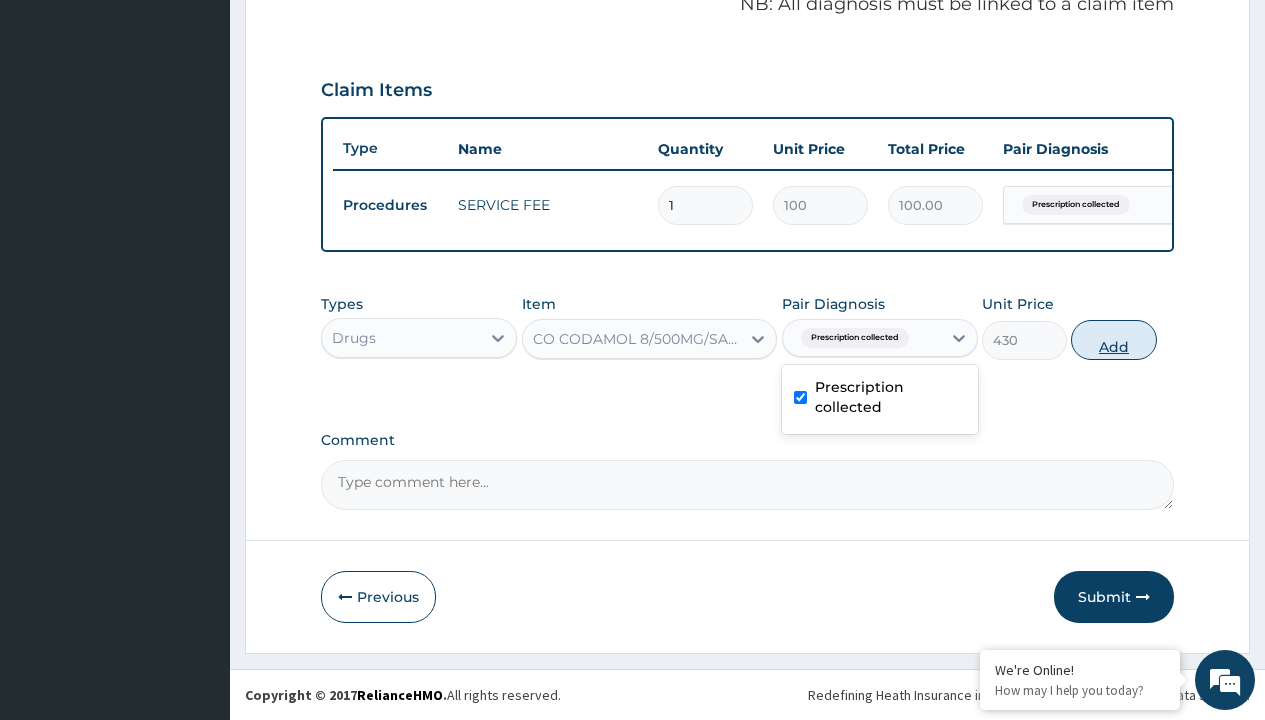 click on "Add" at bounding box center [1113, 340] 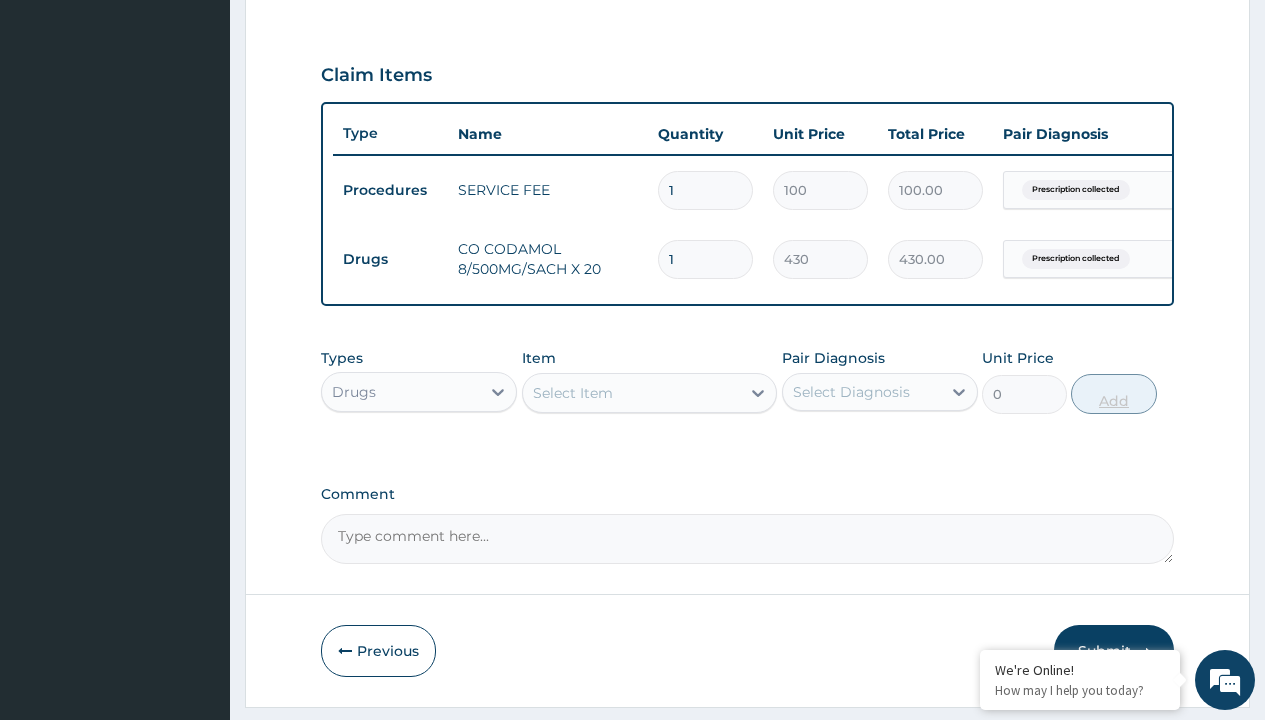 type on "10" 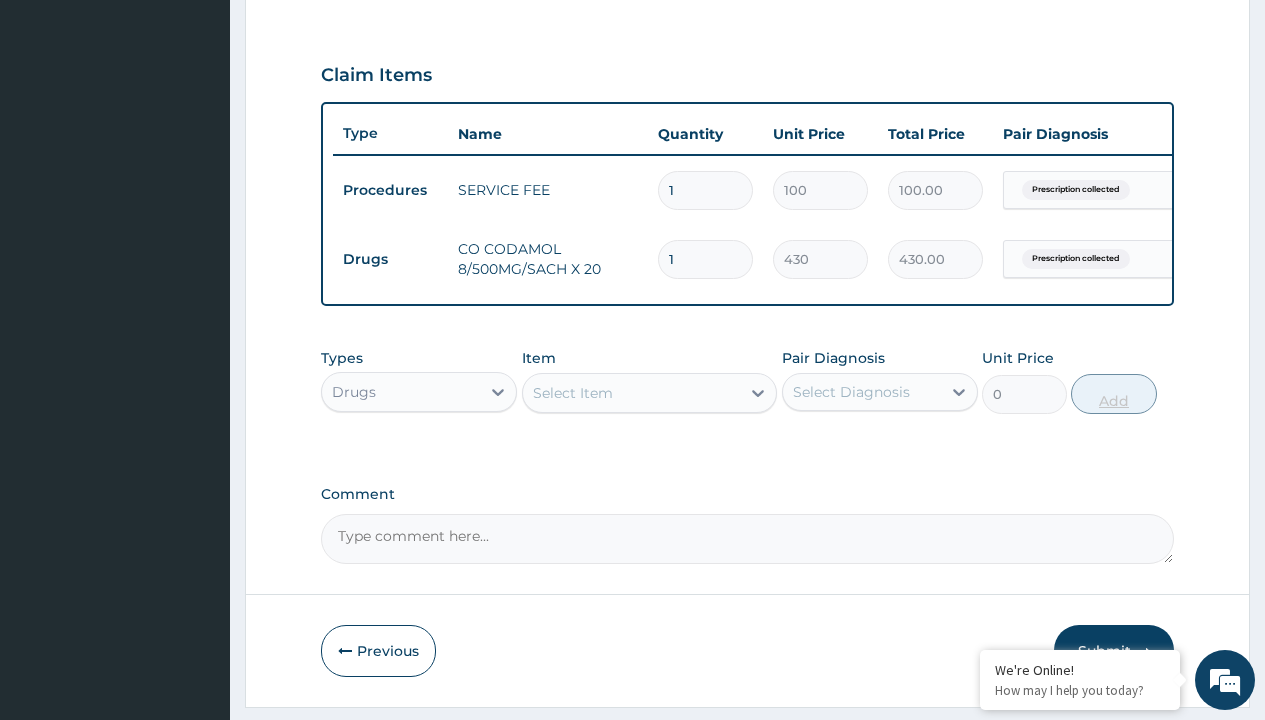 type on "4300.00" 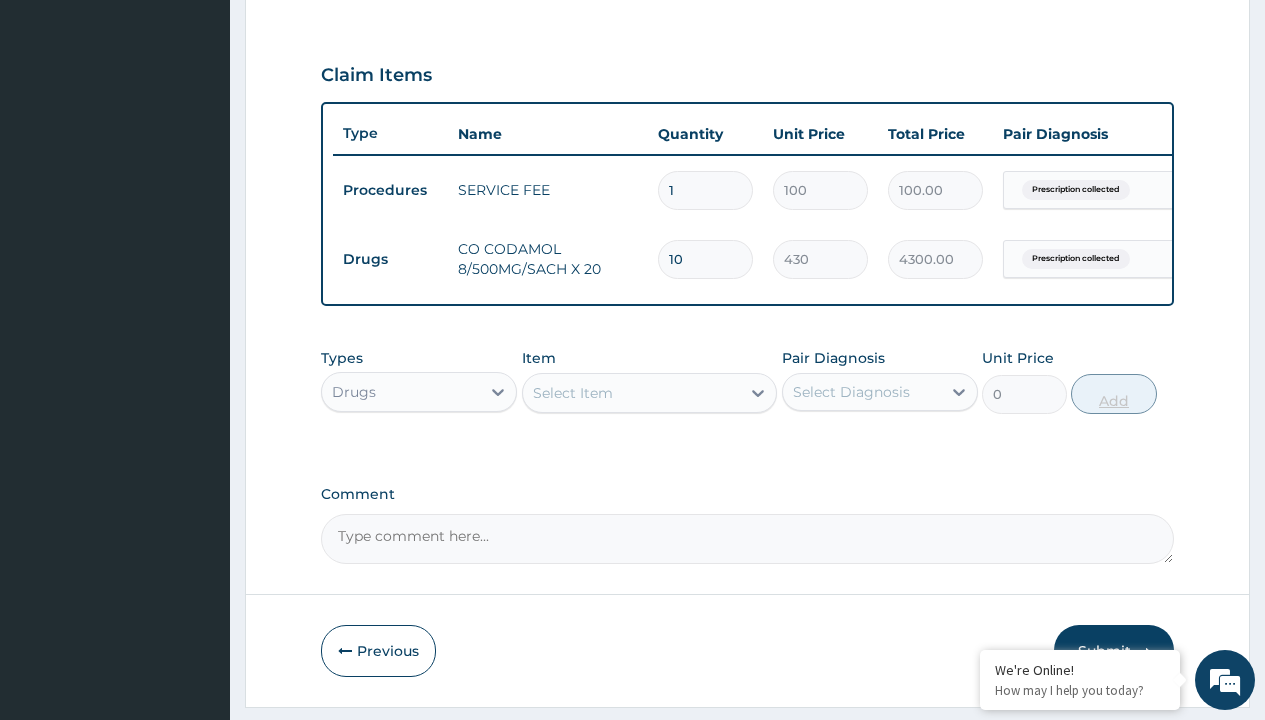scroll, scrollTop: 0, scrollLeft: 0, axis: both 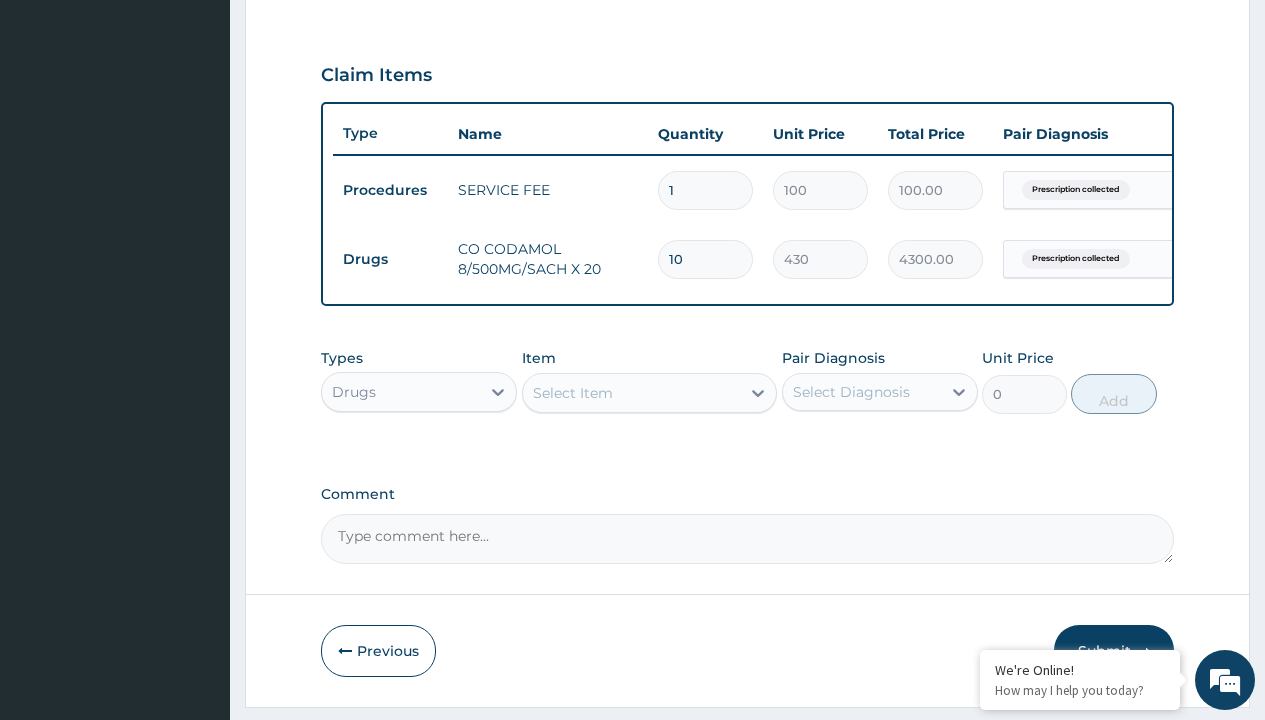 type on "10" 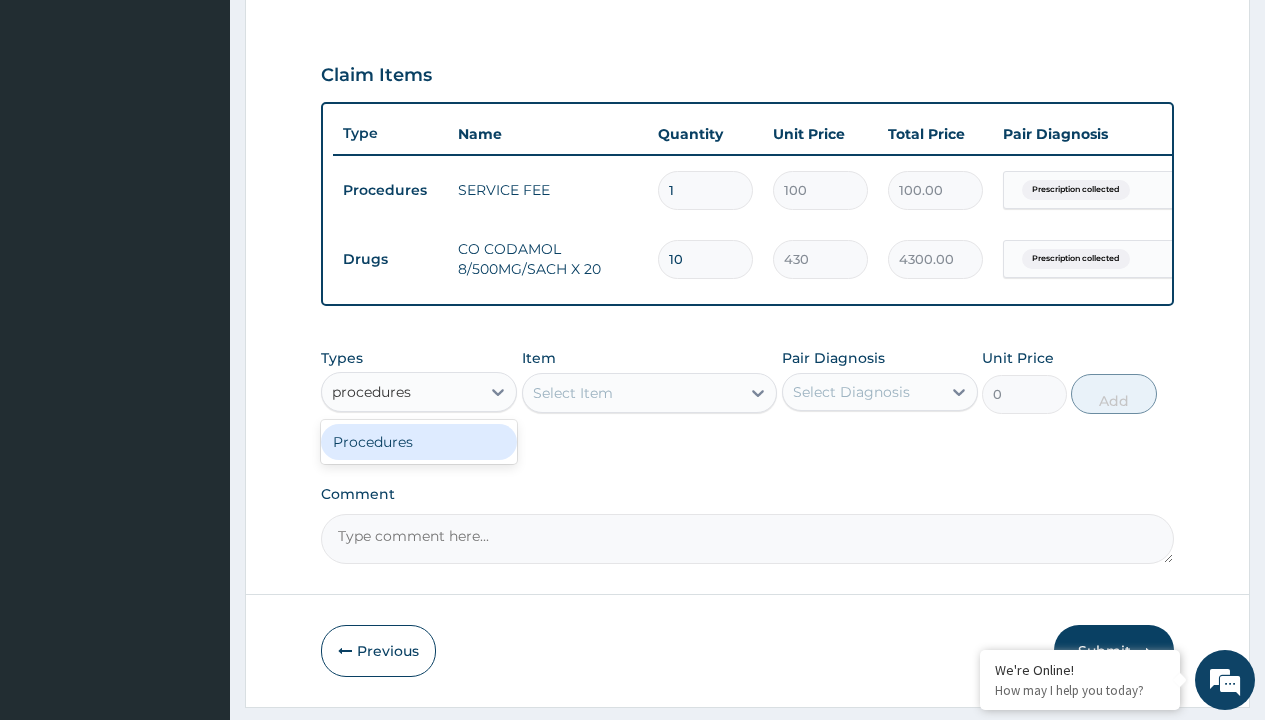 click on "Procedures" at bounding box center [419, 442] 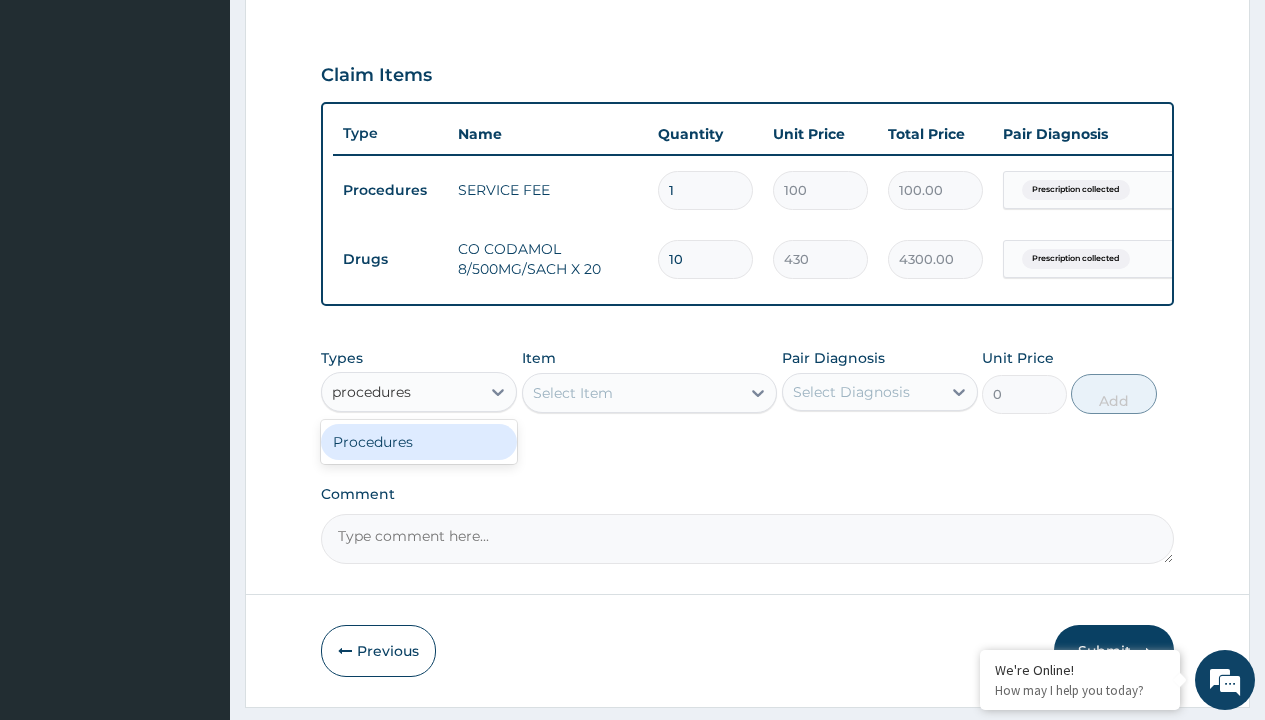 type 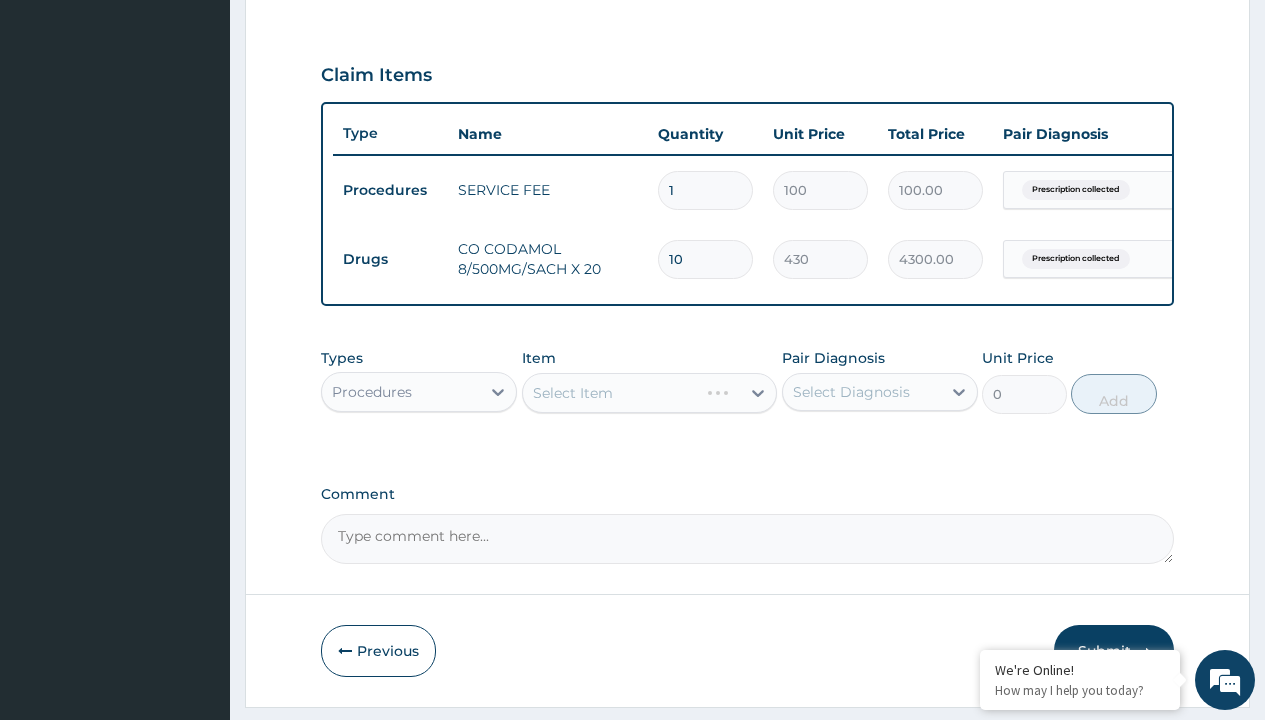 scroll, scrollTop: 0, scrollLeft: 0, axis: both 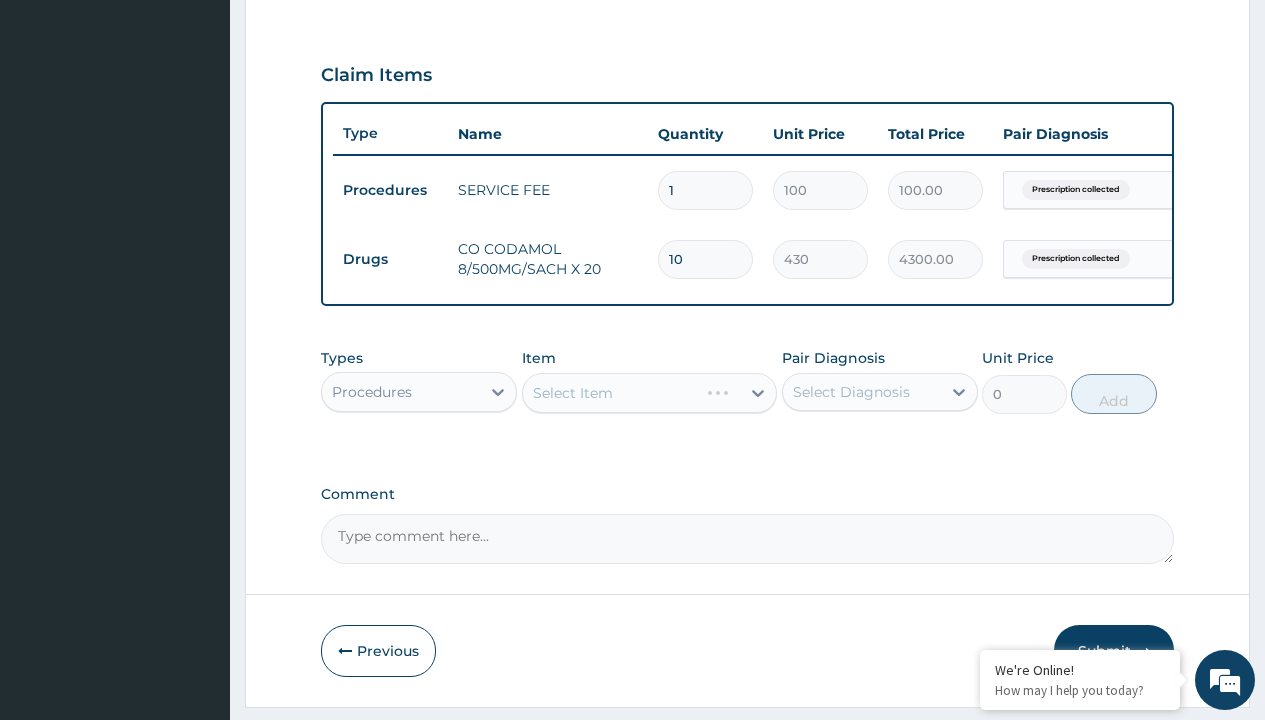 click on "Select Item" at bounding box center [573, 393] 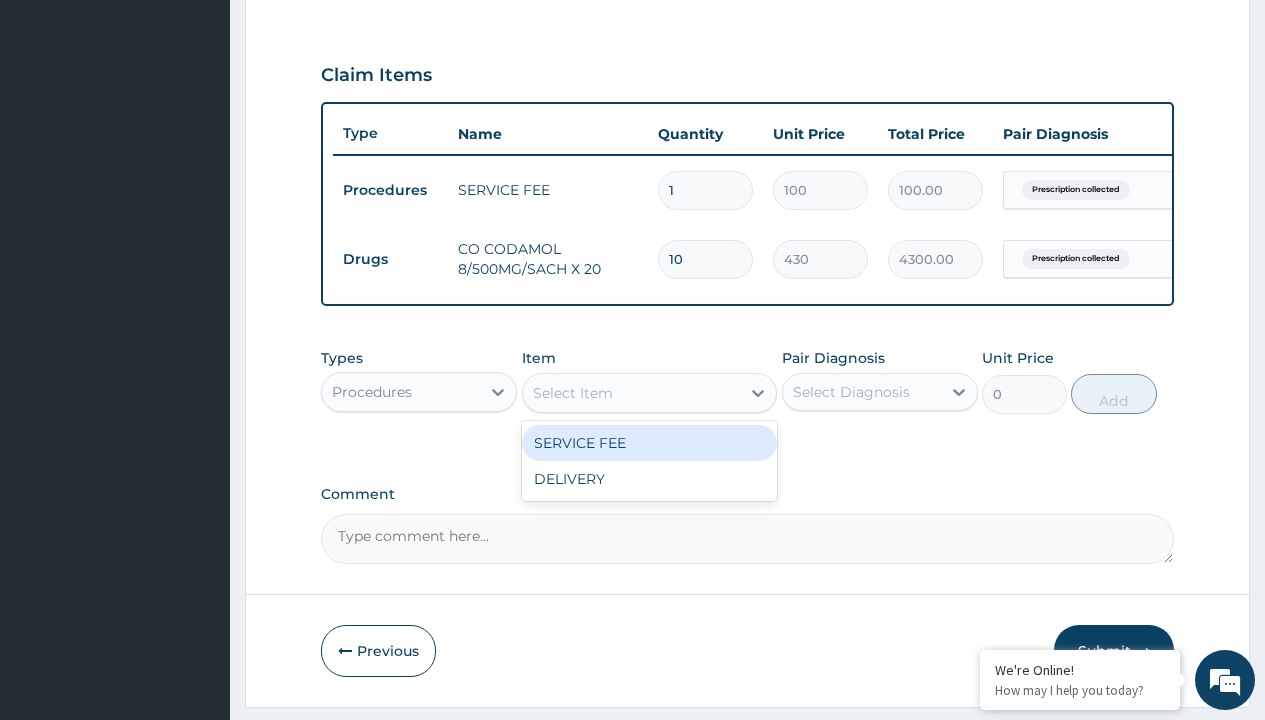 type on "delivery" 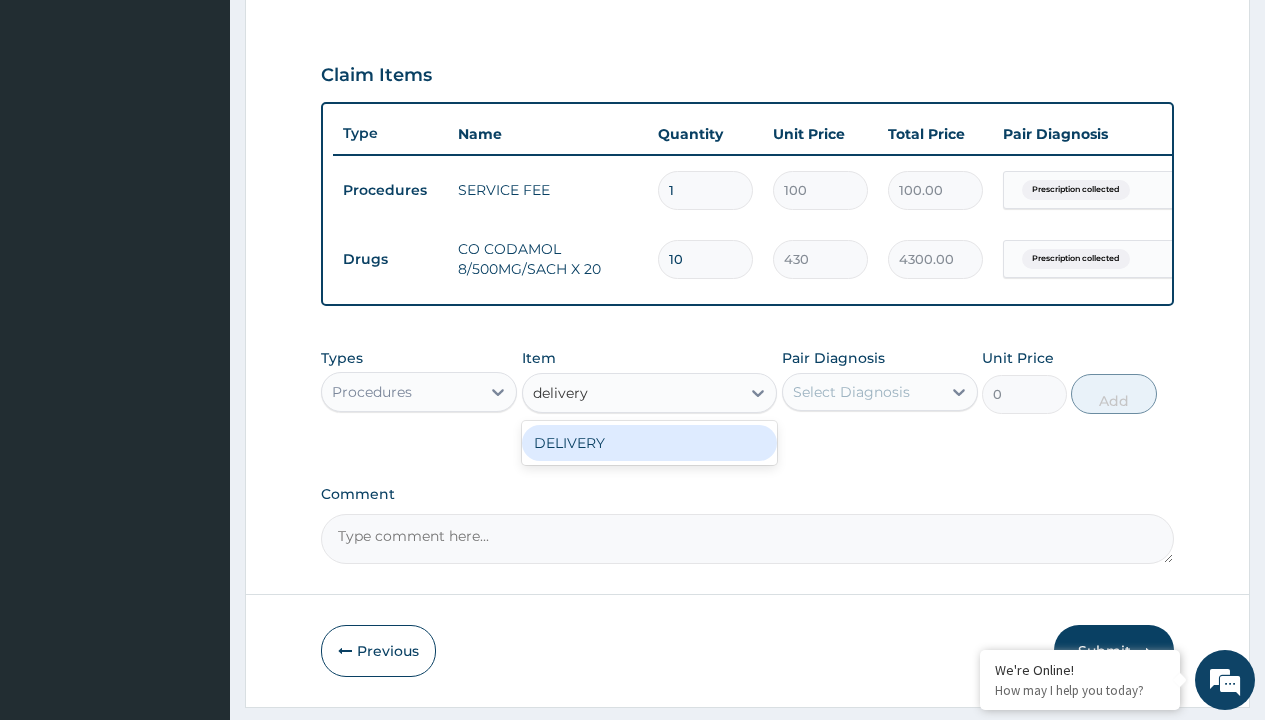 click on "DELIVERY" at bounding box center (650, 443) 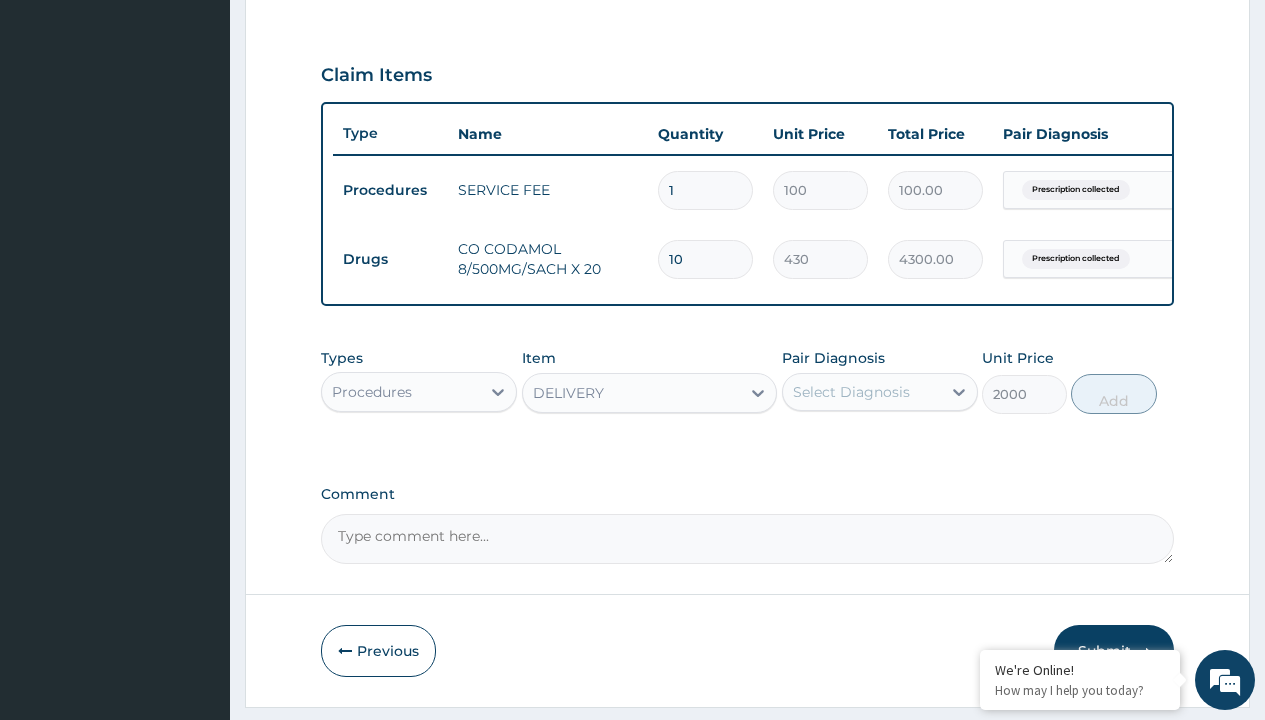 scroll, scrollTop: 0, scrollLeft: 0, axis: both 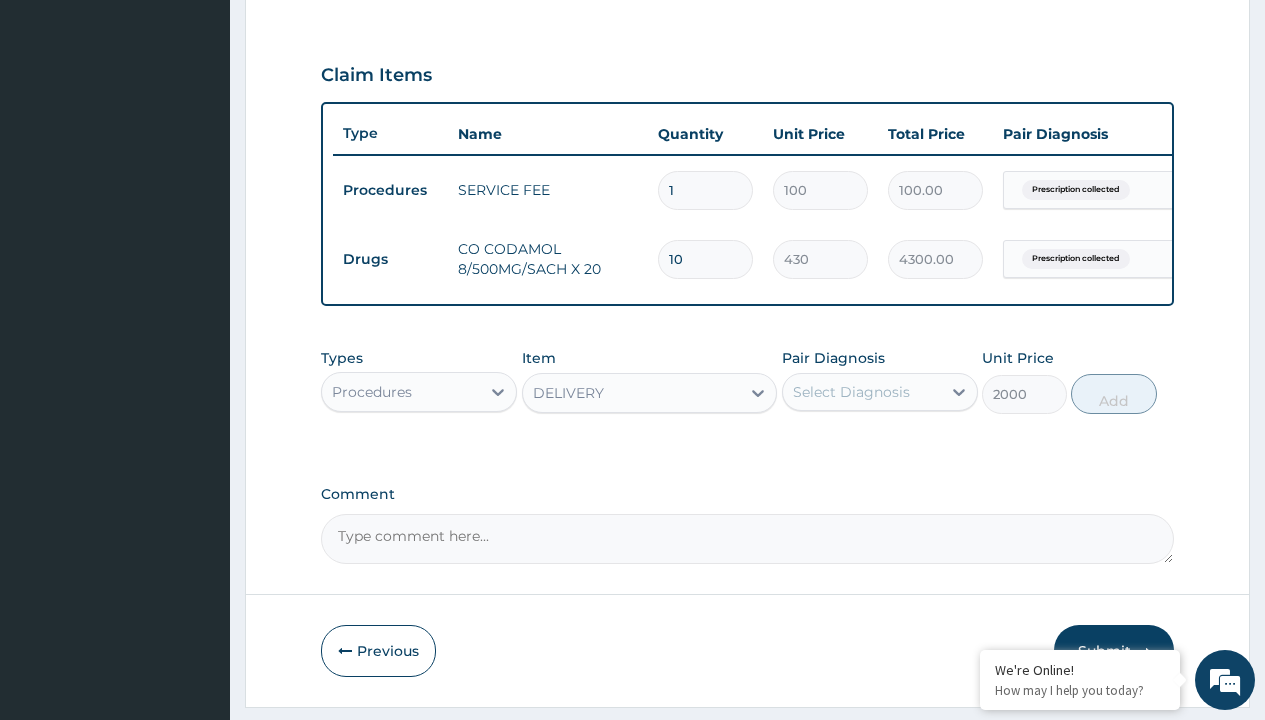 click on "Prescription collected" at bounding box center [409, -89] 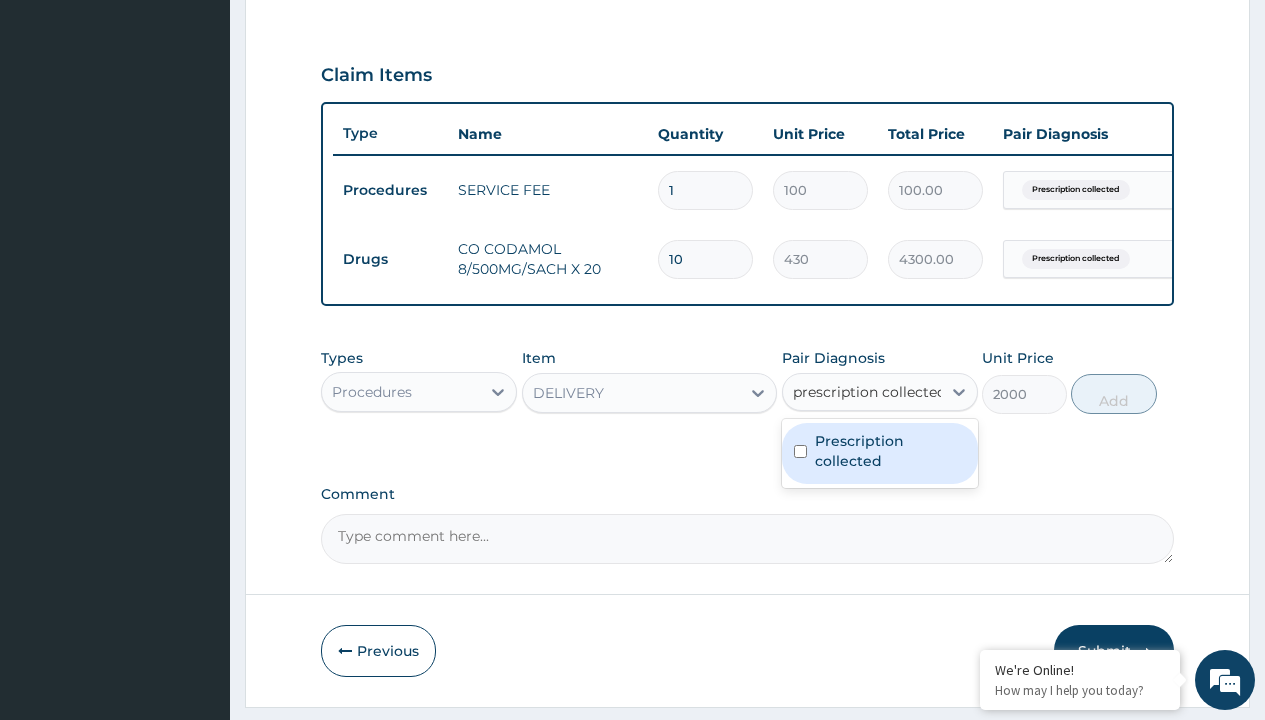 click on "Prescription collected" at bounding box center (890, 451) 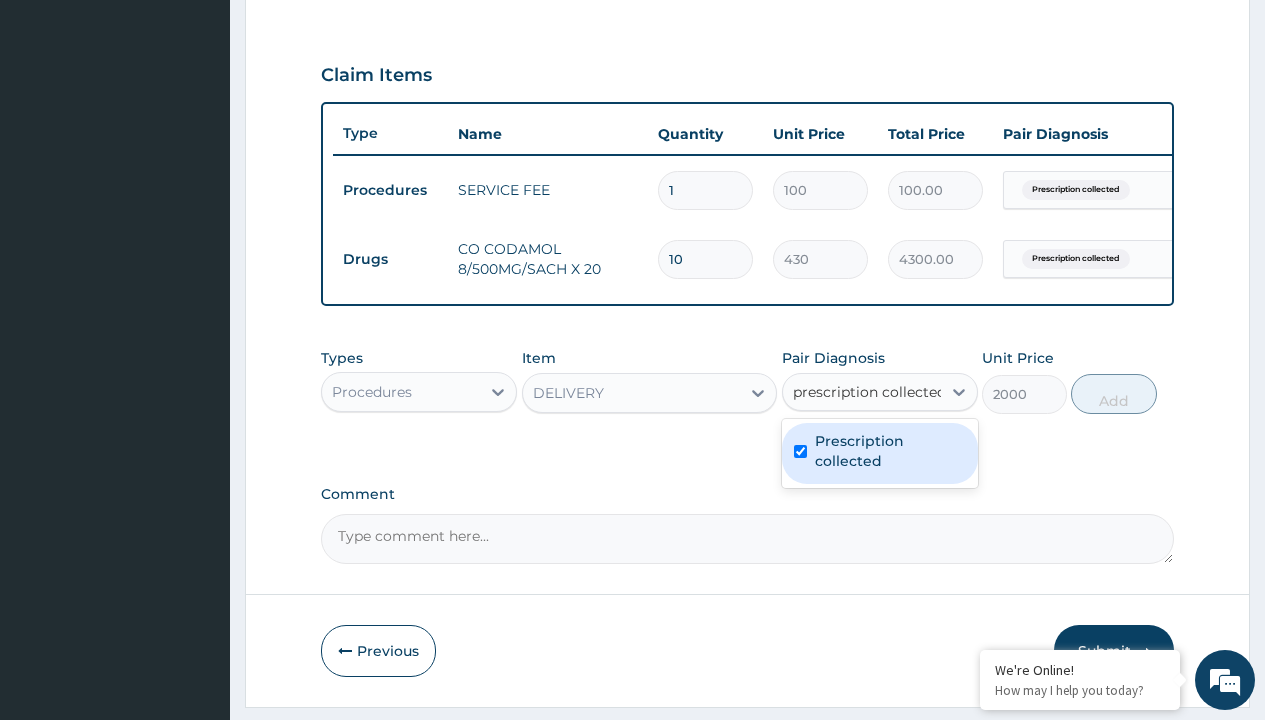type 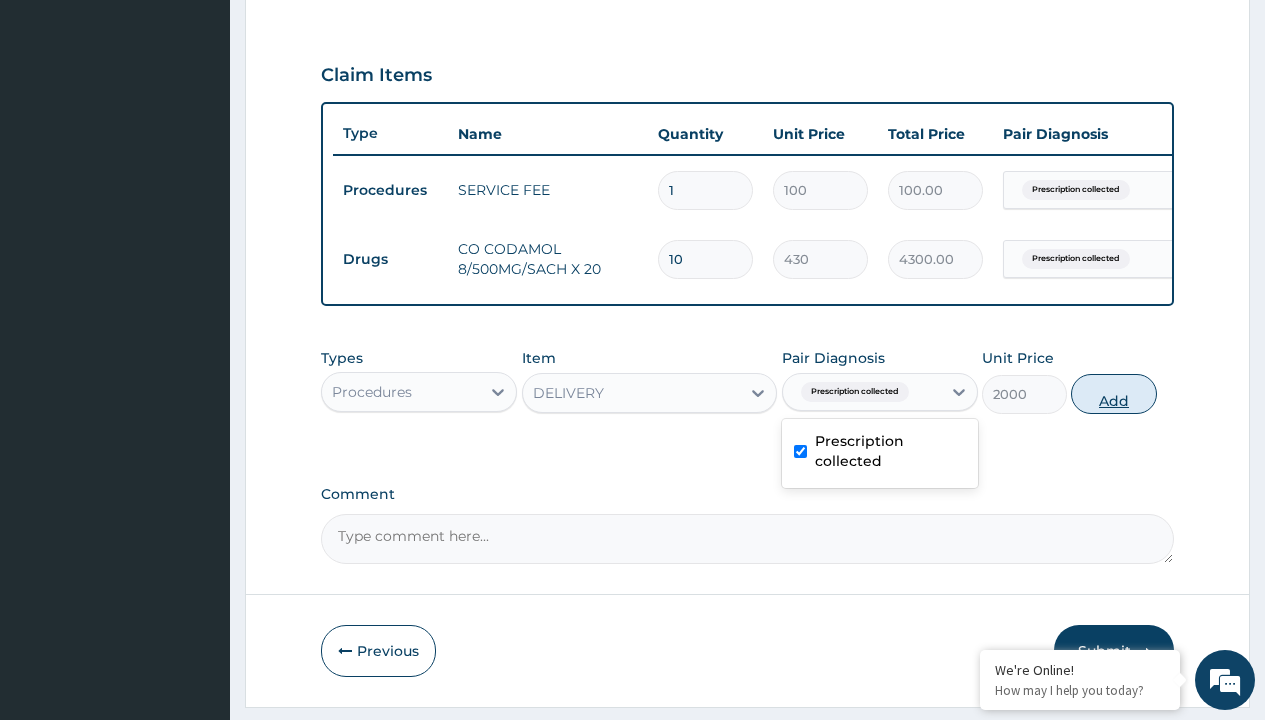 click on "Add" at bounding box center (1113, 394) 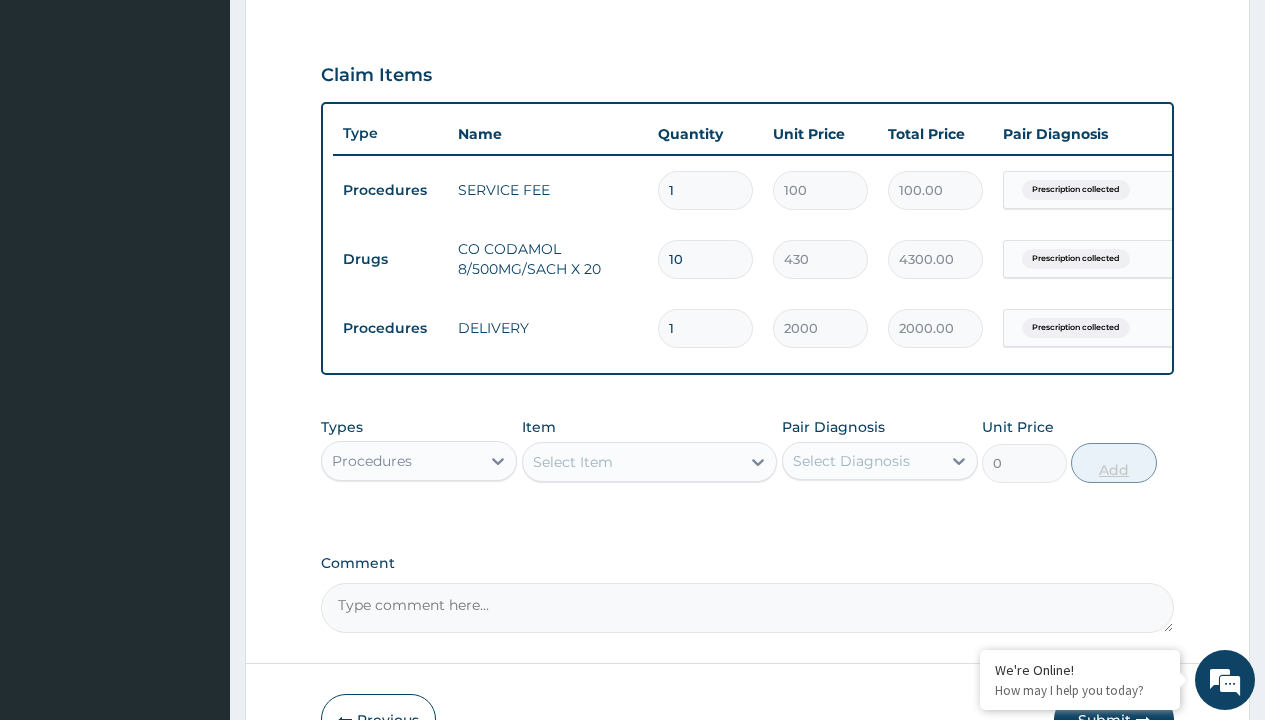 scroll, scrollTop: 711, scrollLeft: 0, axis: vertical 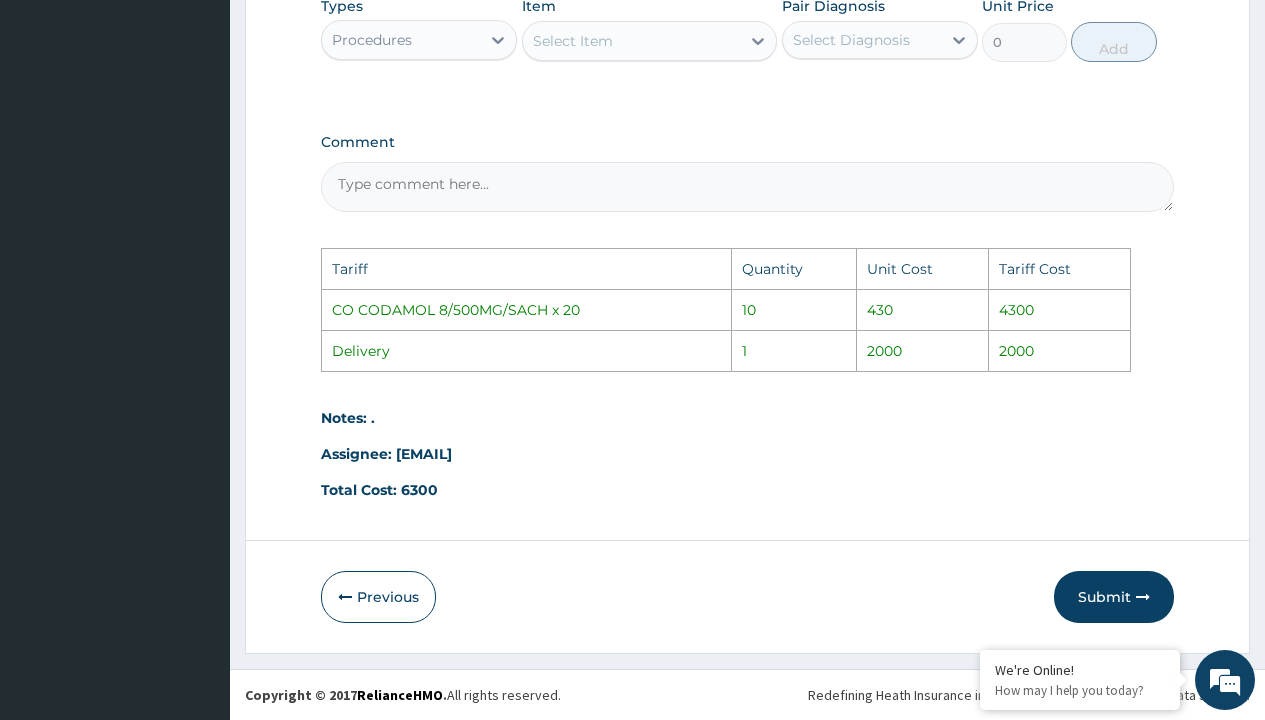 drag, startPoint x: 1140, startPoint y: 586, endPoint x: 1008, endPoint y: 622, distance: 136.82104 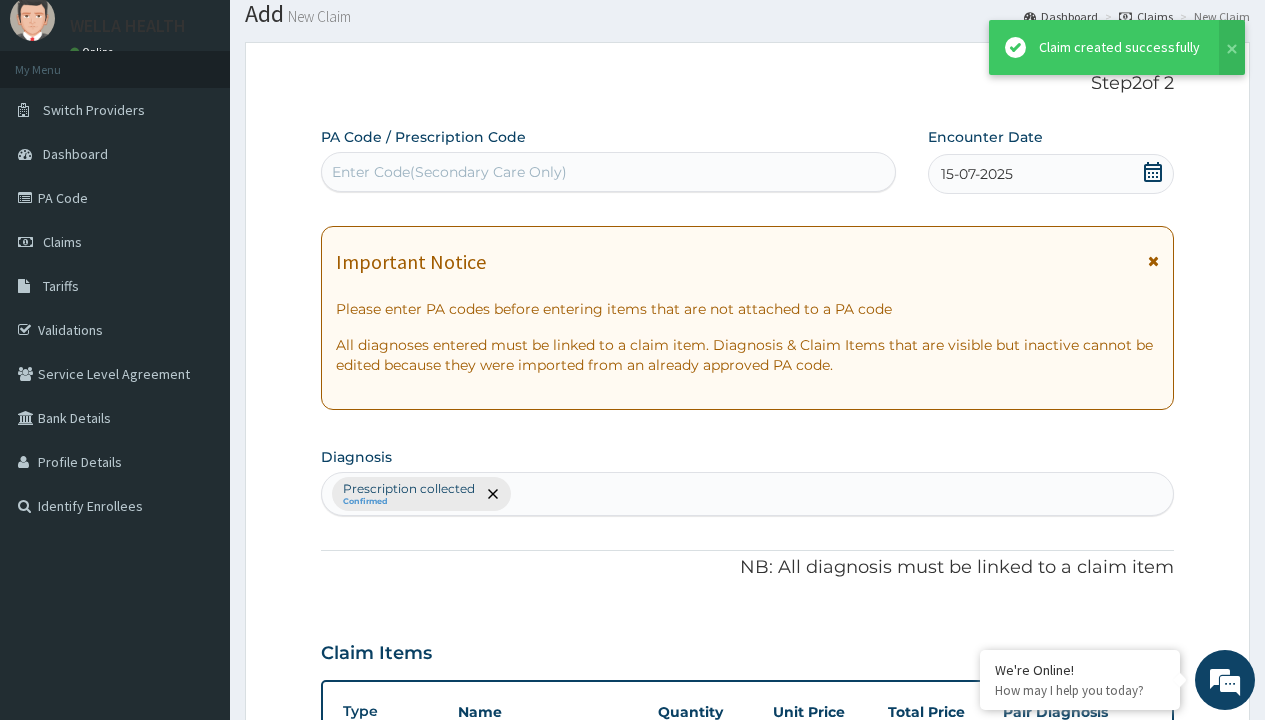 scroll, scrollTop: 780, scrollLeft: 0, axis: vertical 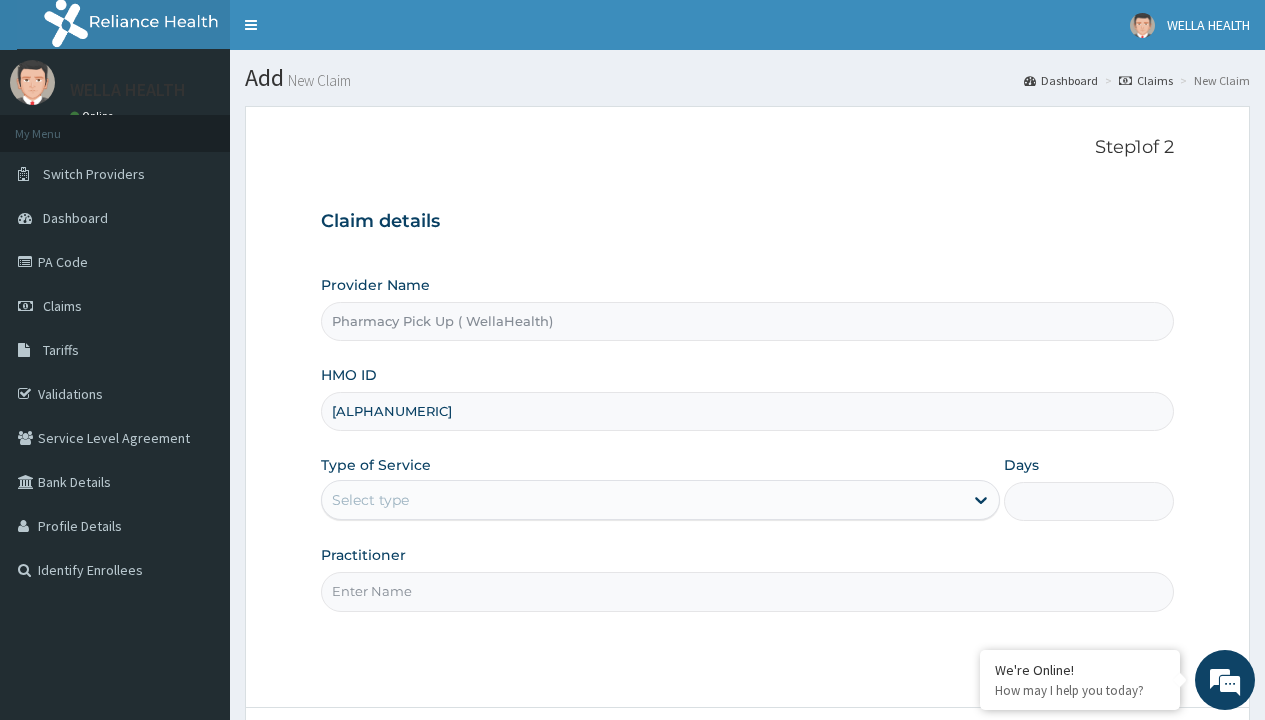 type on "KLA/10047/A" 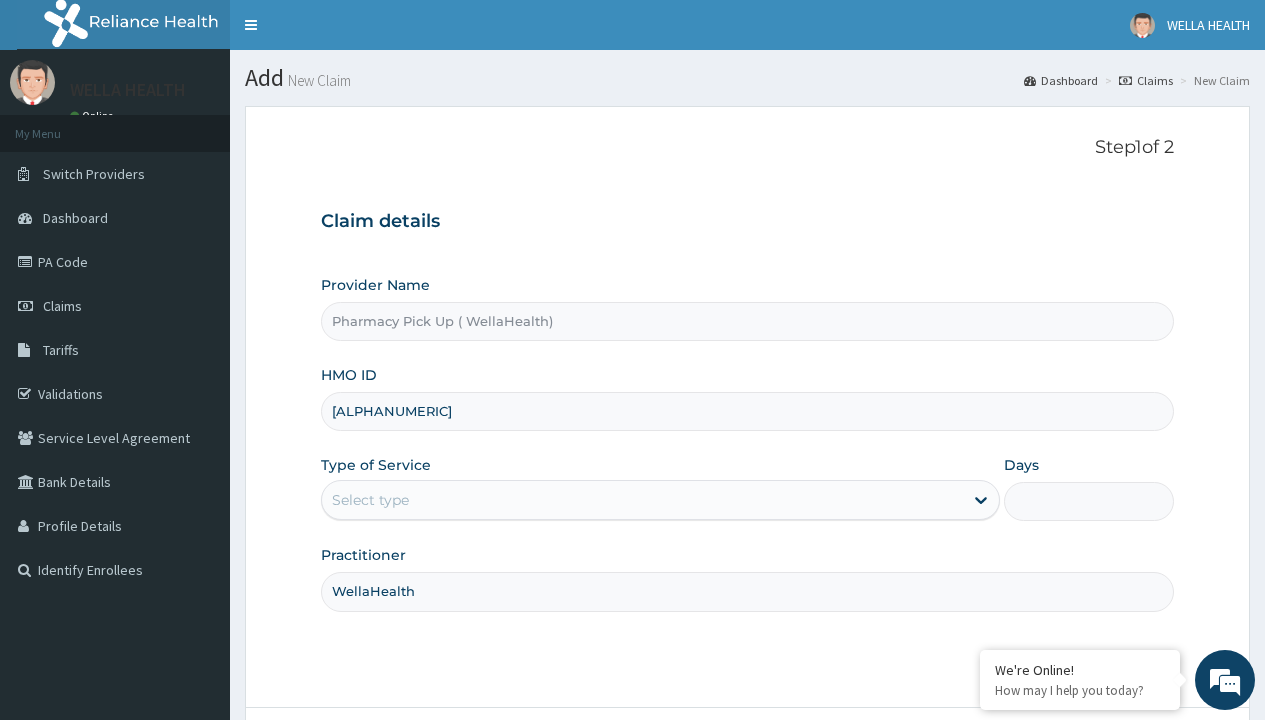 type on "WellaHealth" 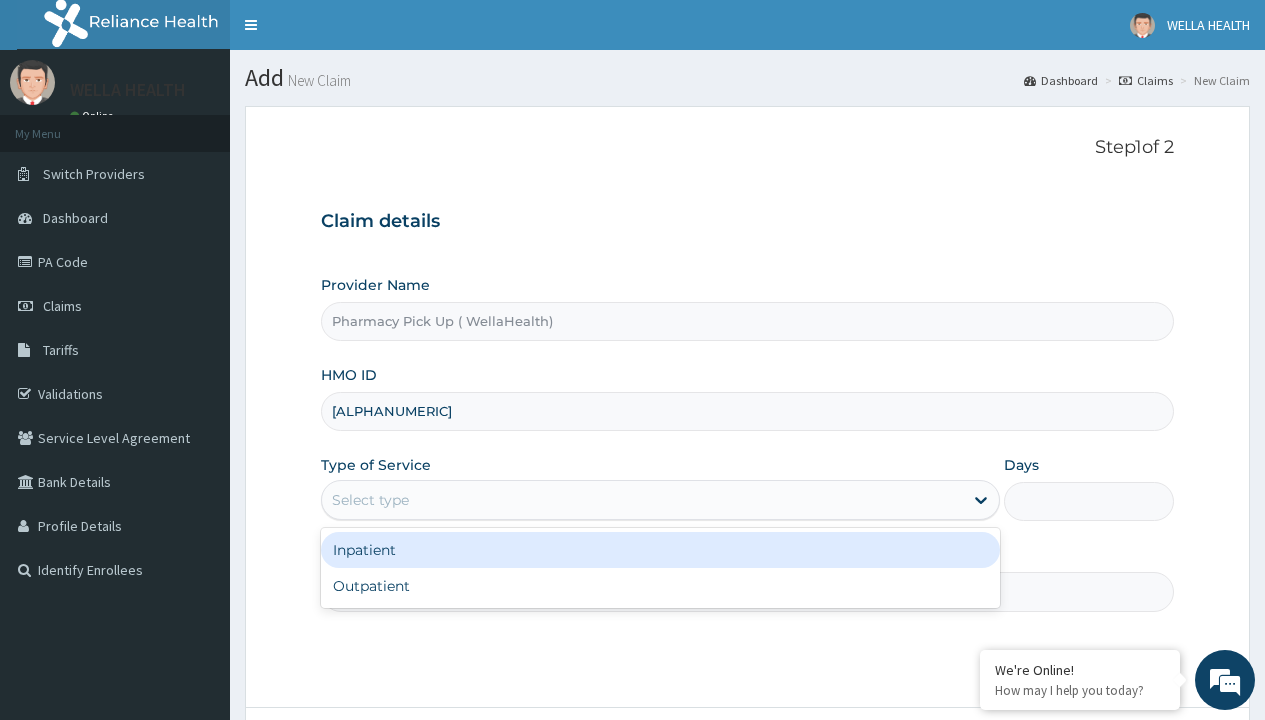 click on "Outpatient" at bounding box center (660, 586) 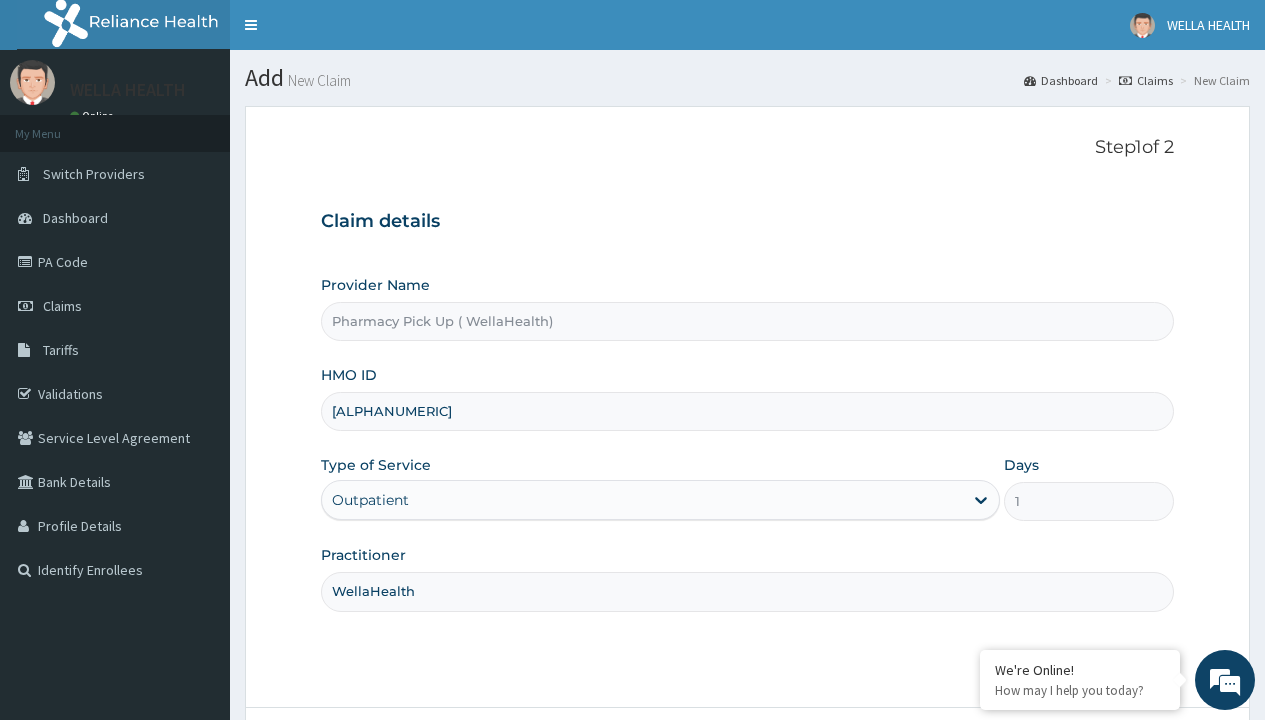 click on "Next" at bounding box center (1123, 764) 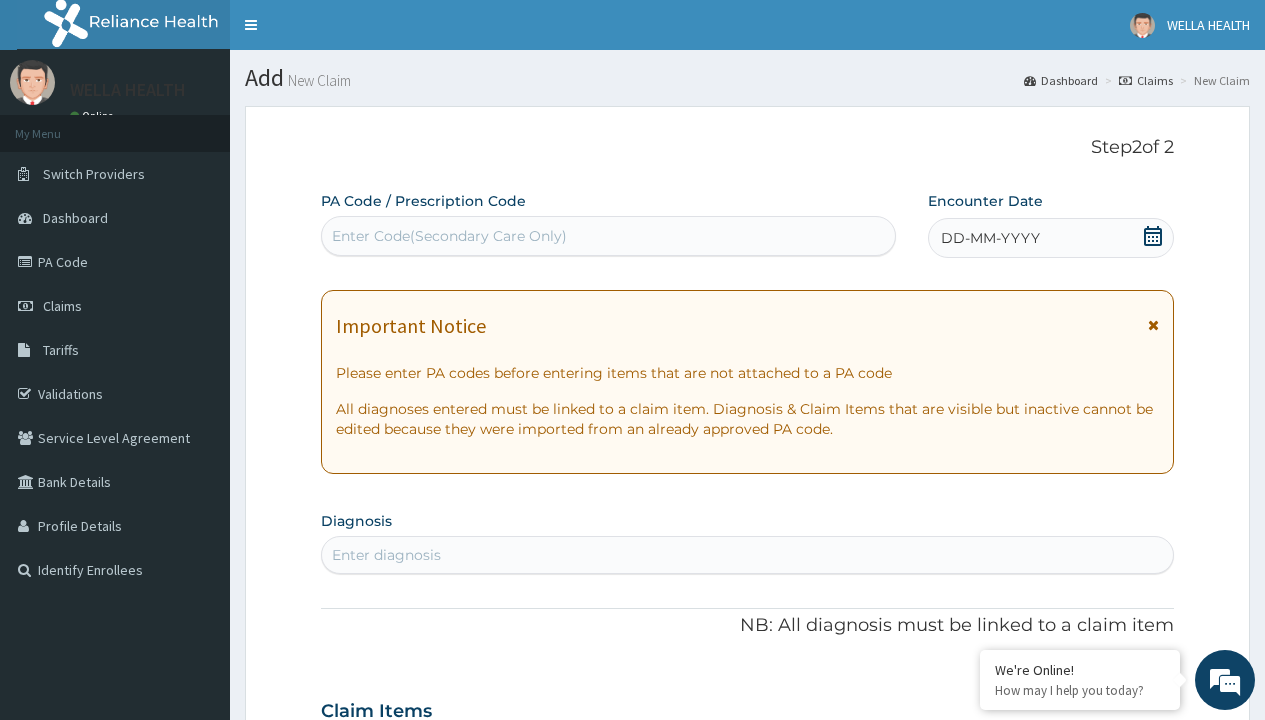 scroll, scrollTop: 167, scrollLeft: 0, axis: vertical 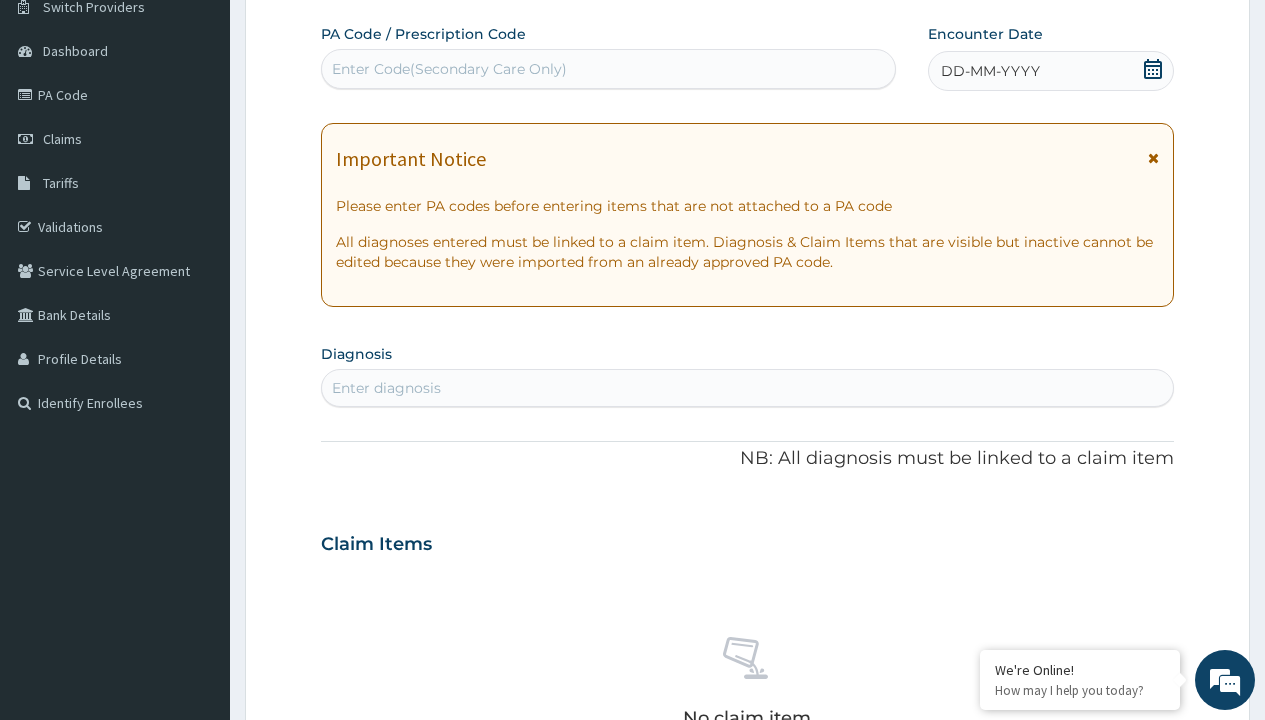 click on "DD-MM-YYYY" at bounding box center (990, 71) 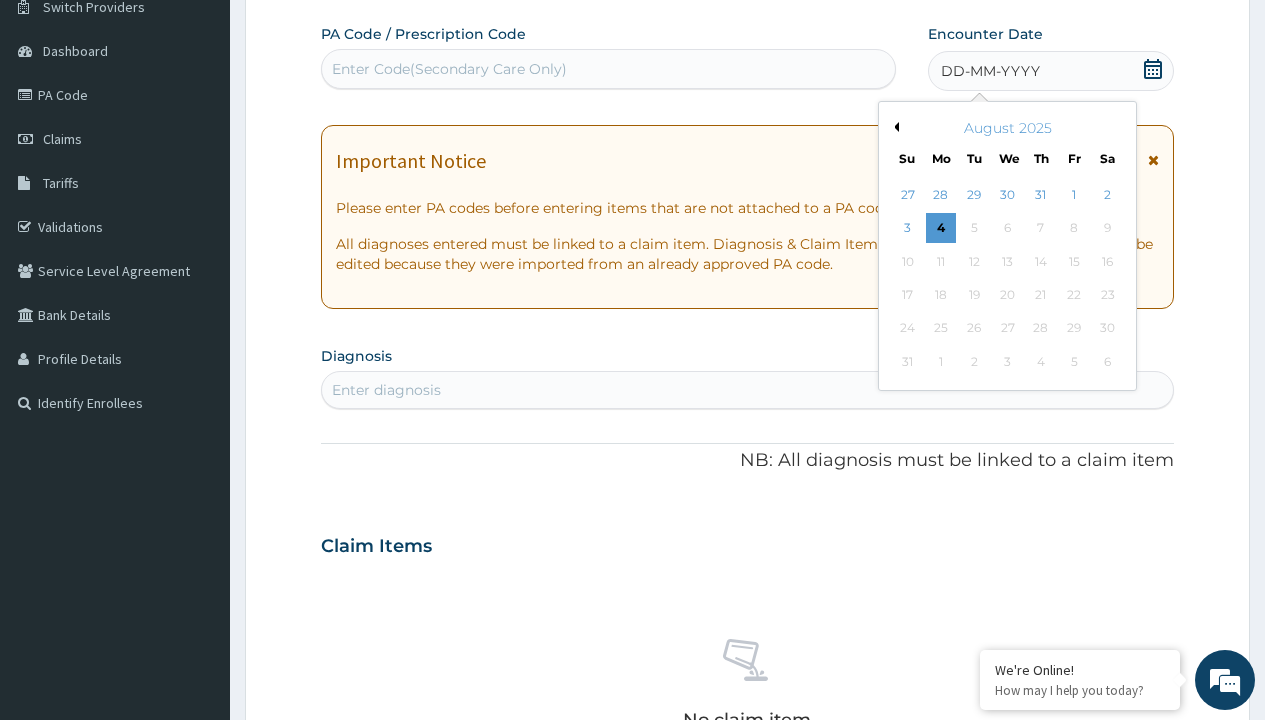 click on "Previous Month" at bounding box center [894, 127] 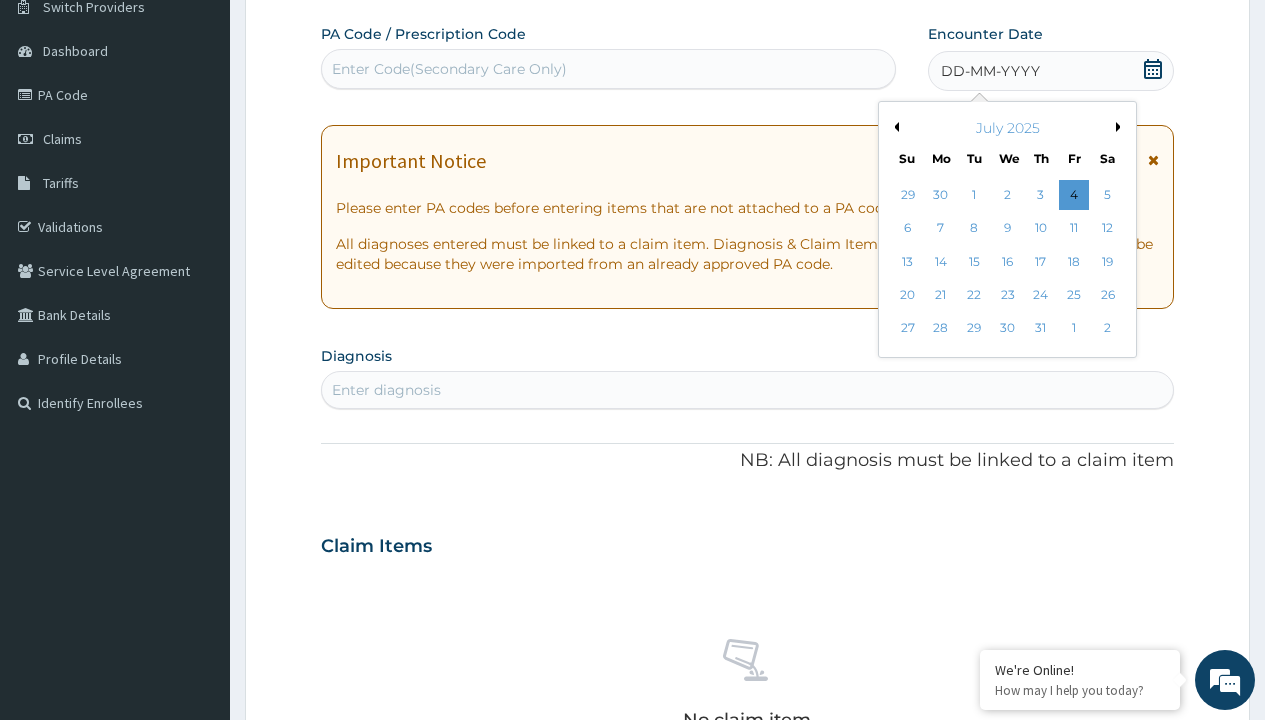 scroll, scrollTop: 0, scrollLeft: 0, axis: both 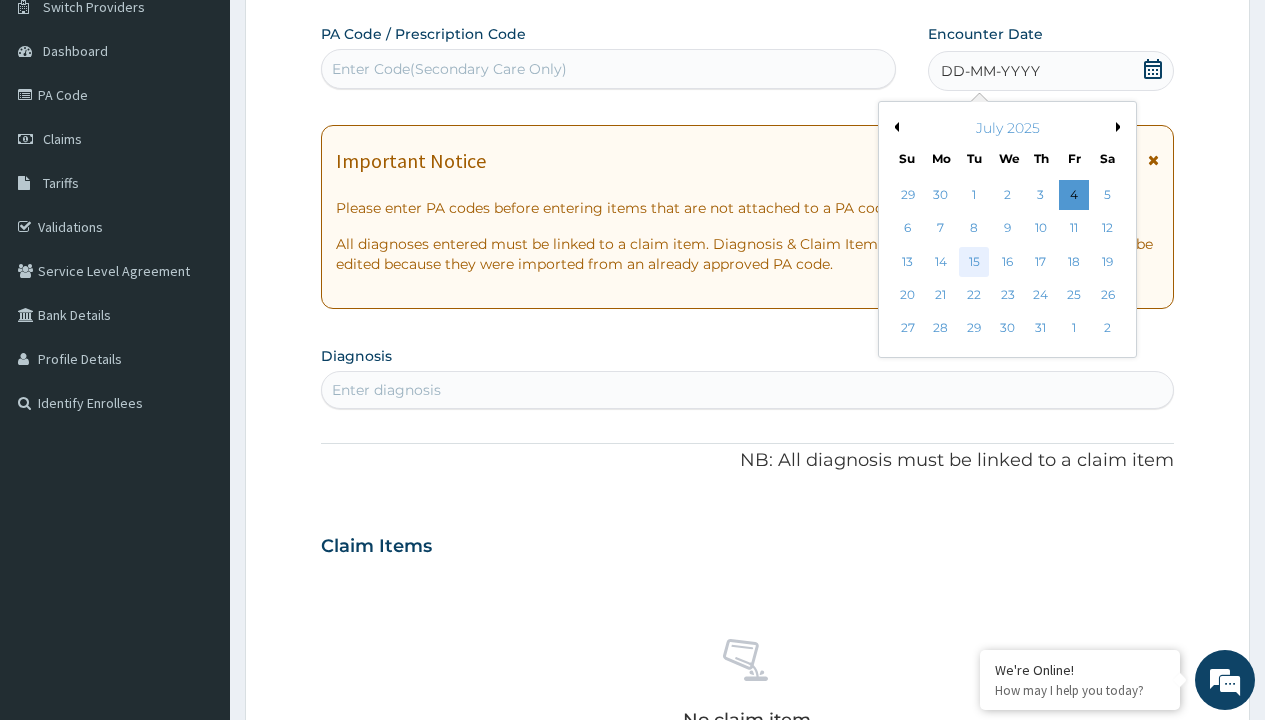 click on "15" at bounding box center (974, 262) 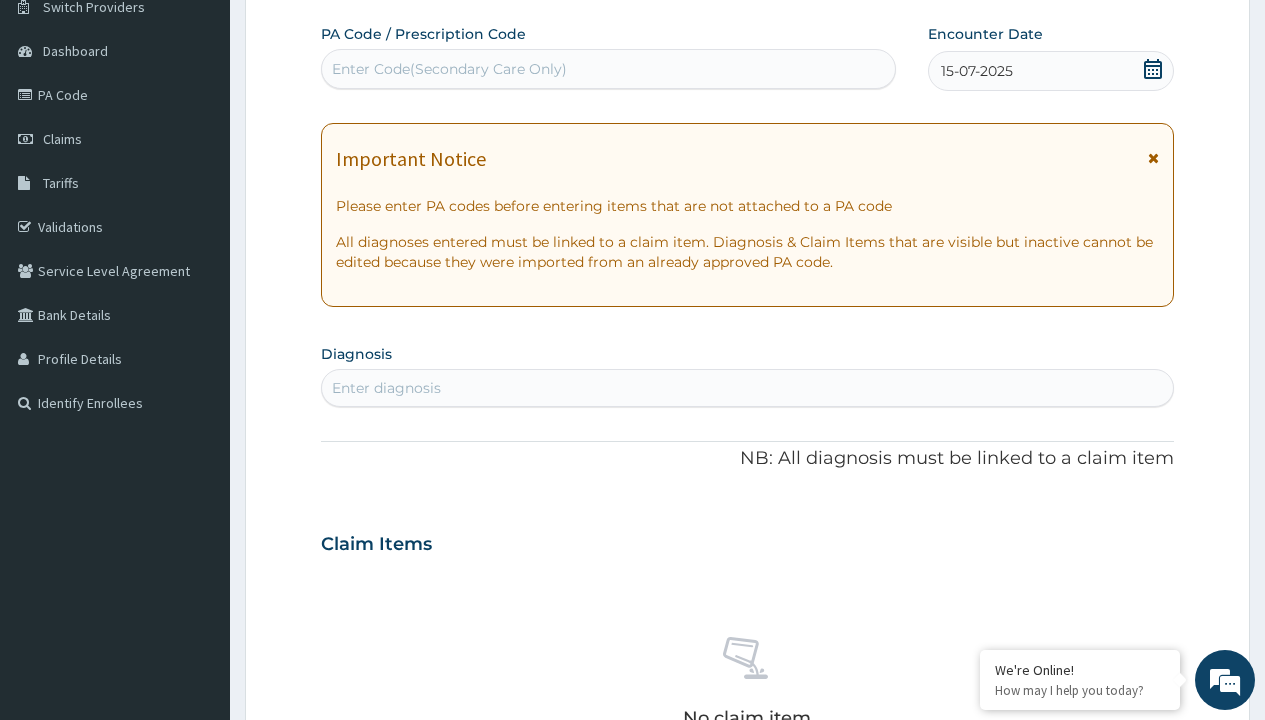 click on "Enter diagnosis" at bounding box center [386, 388] 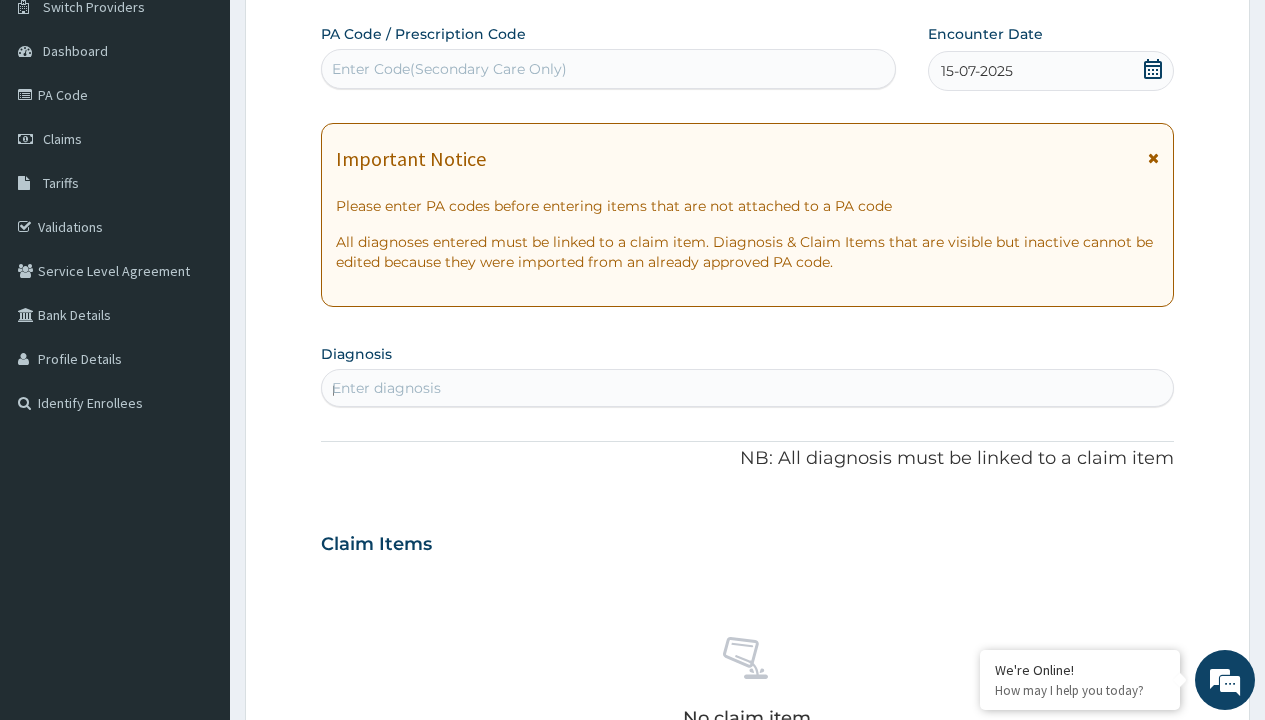 scroll, scrollTop: 0, scrollLeft: 0, axis: both 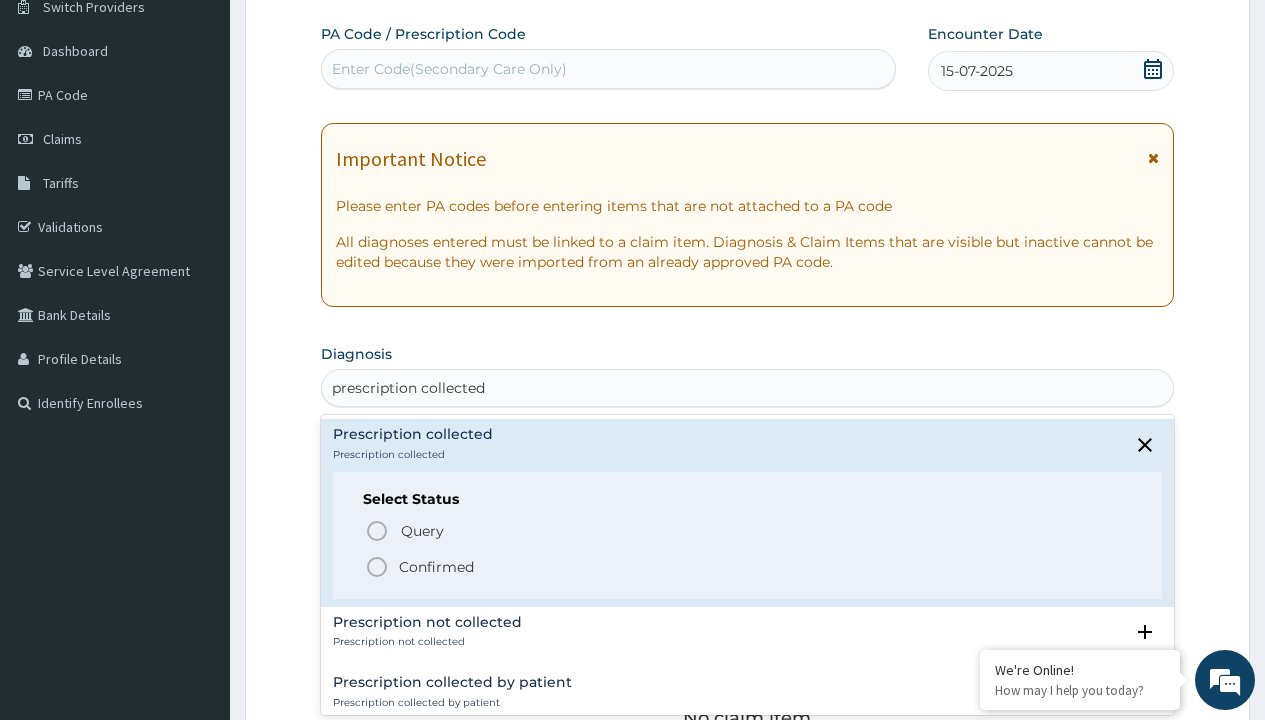 click on "Confirmed" at bounding box center [436, 567] 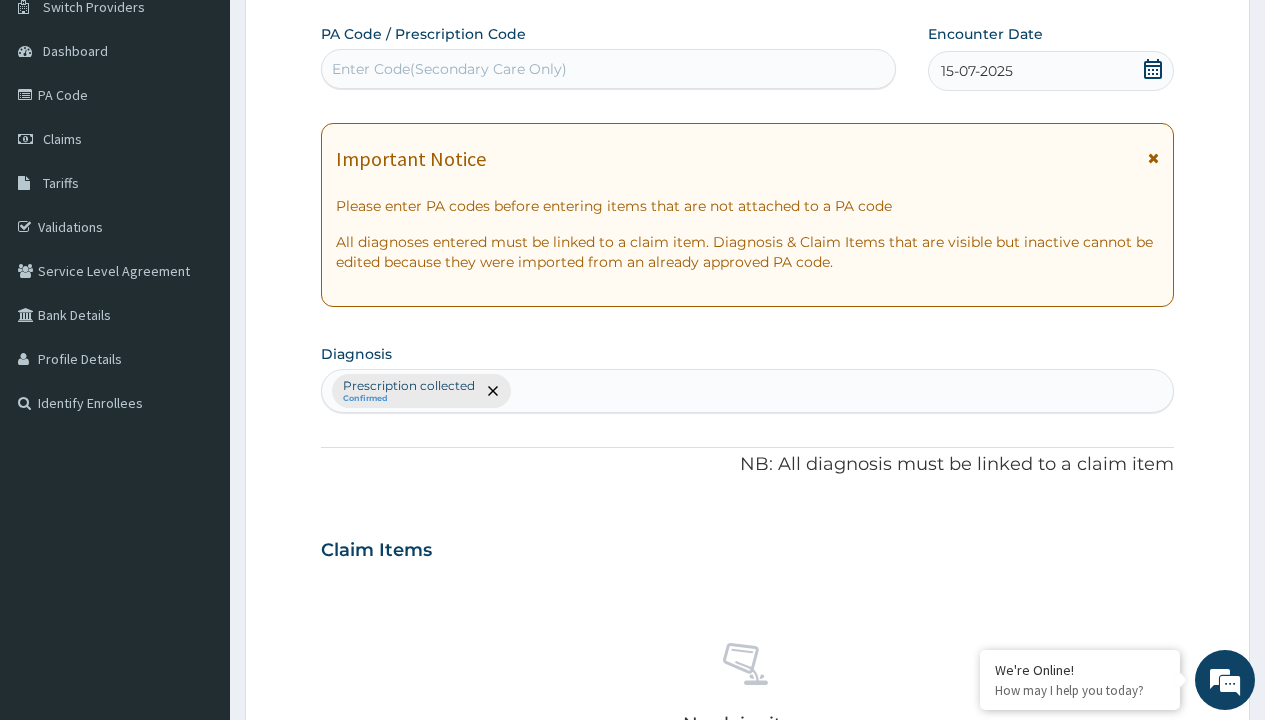 click on "Select Type" at bounding box center [372, 893] 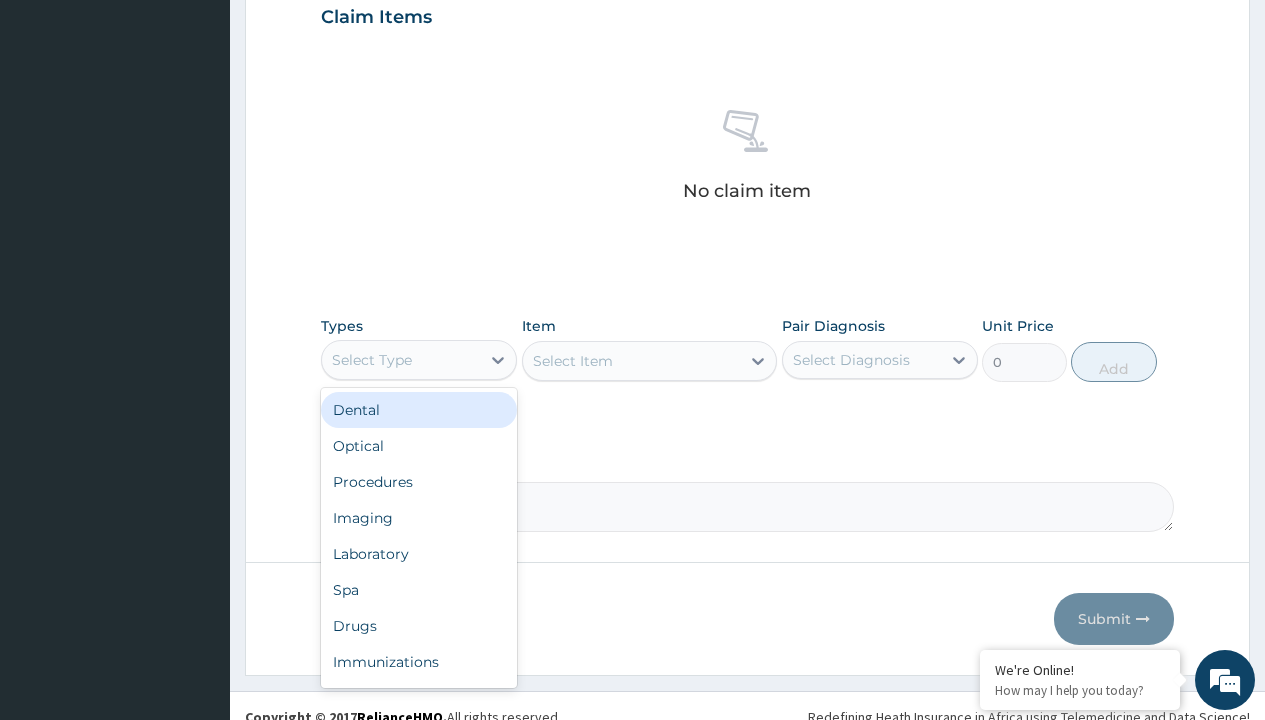 type on "procedures" 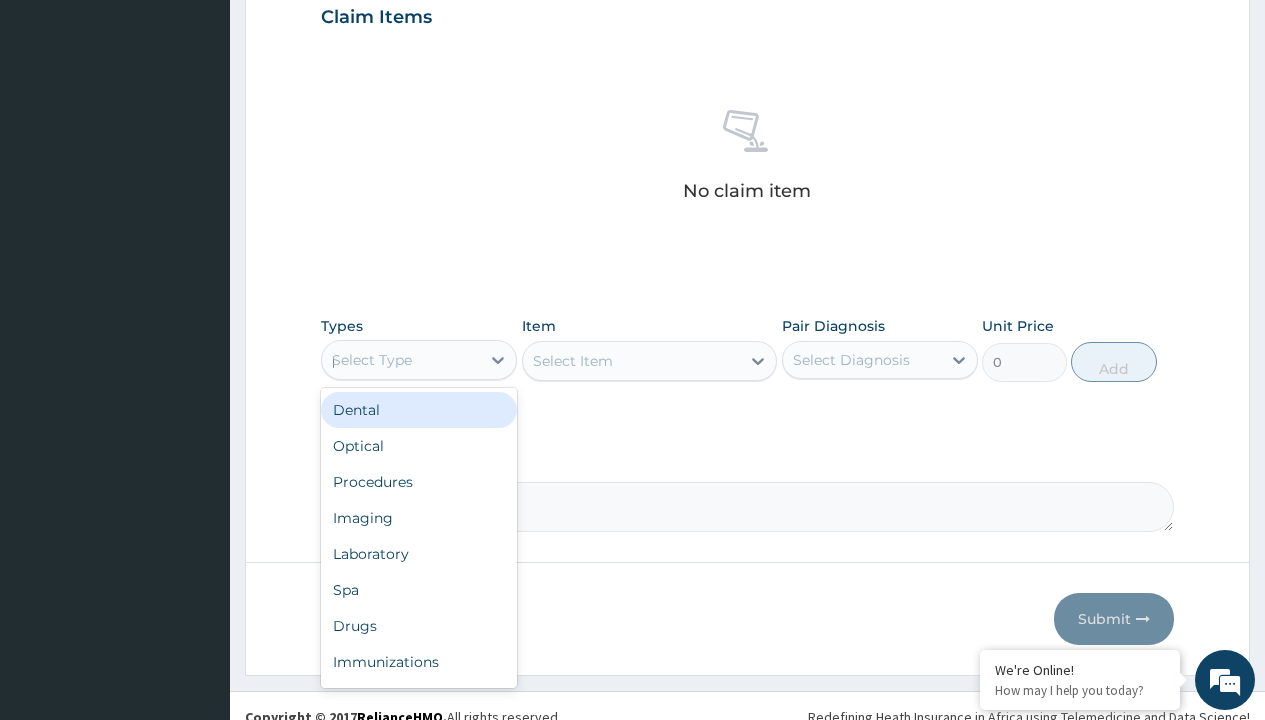 scroll, scrollTop: 0, scrollLeft: 0, axis: both 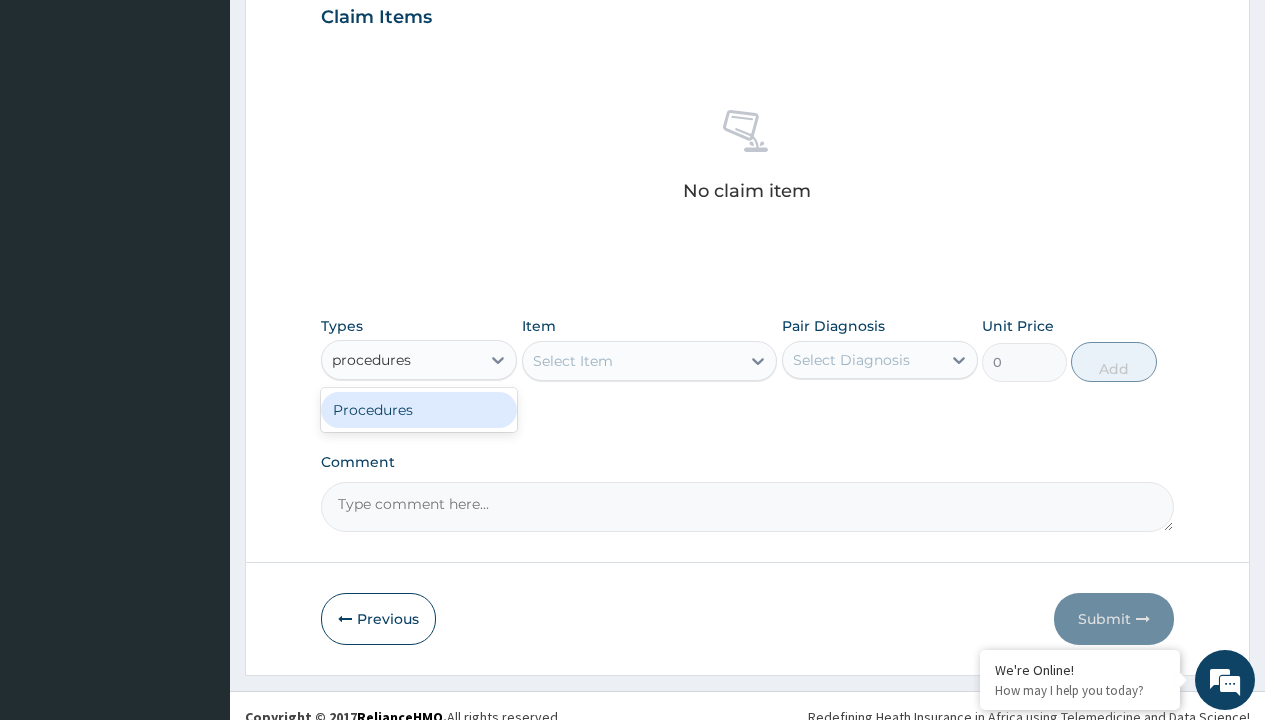 click on "Procedures" at bounding box center (419, 410) 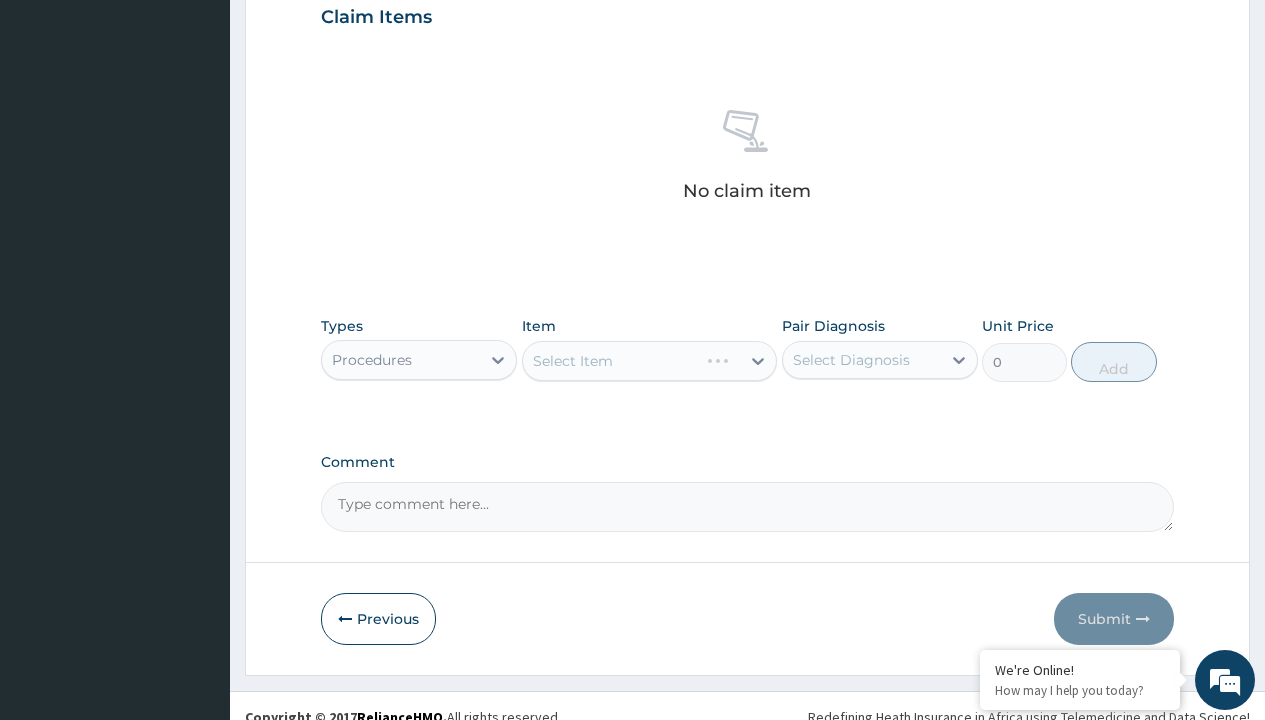click on "Select Item" at bounding box center [650, 361] 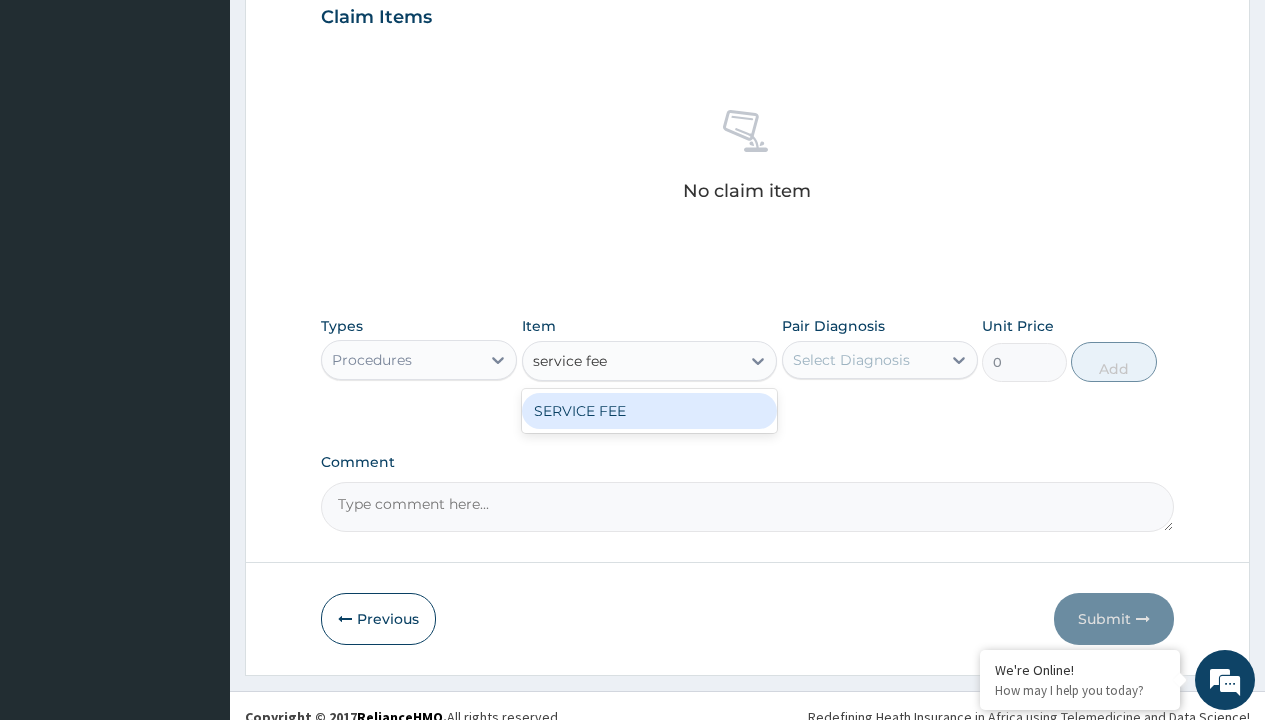 type on "service fee" 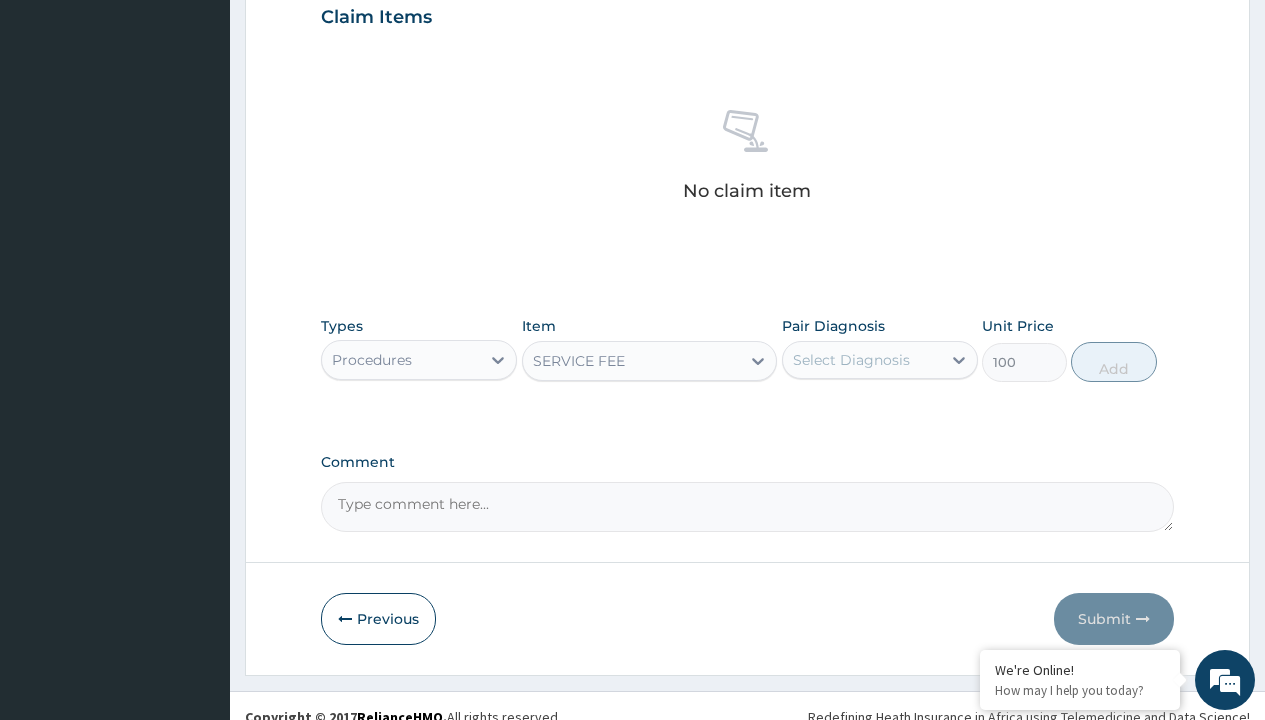 click on "Prescription collected" at bounding box center [409, -147] 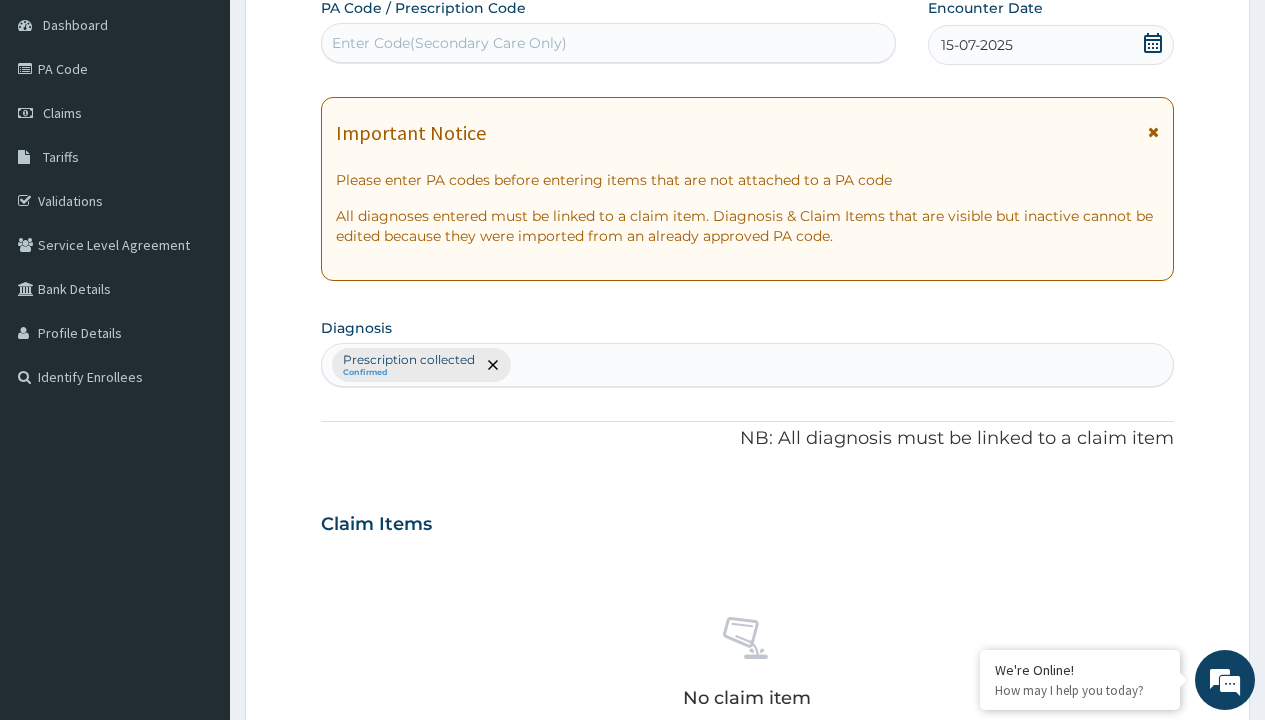 type on "prescription collected" 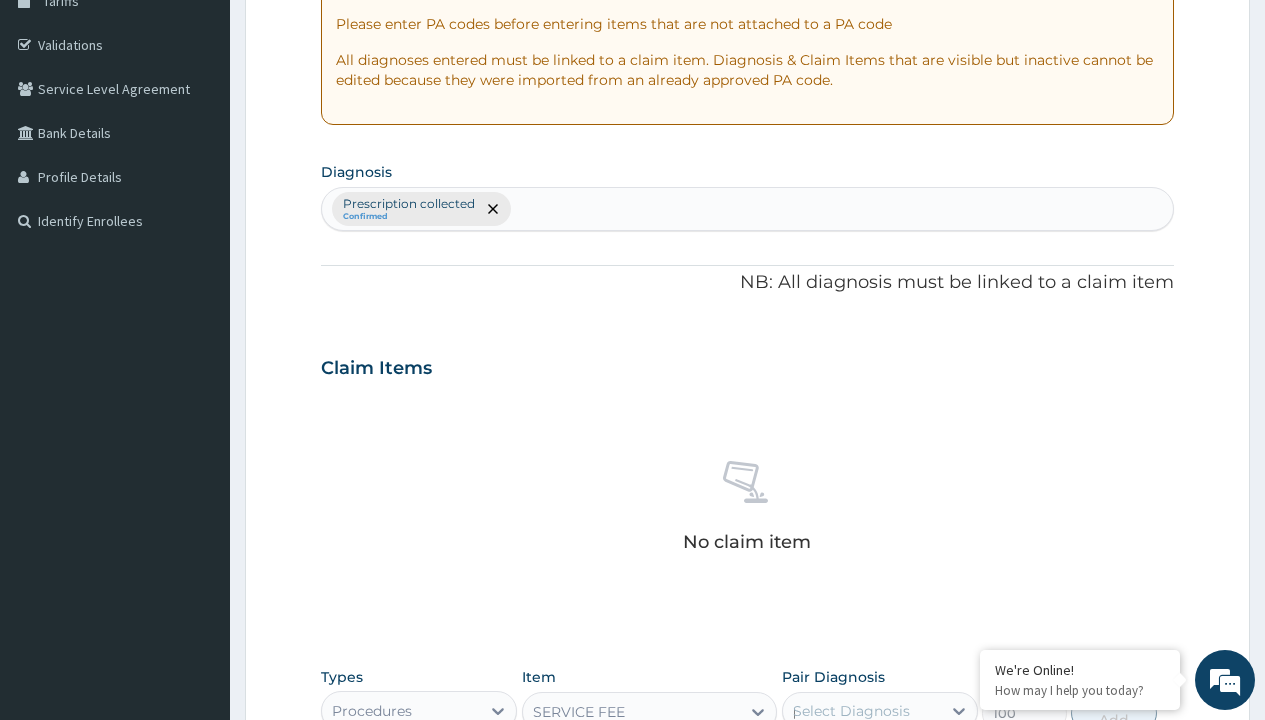 scroll, scrollTop: 0, scrollLeft: 0, axis: both 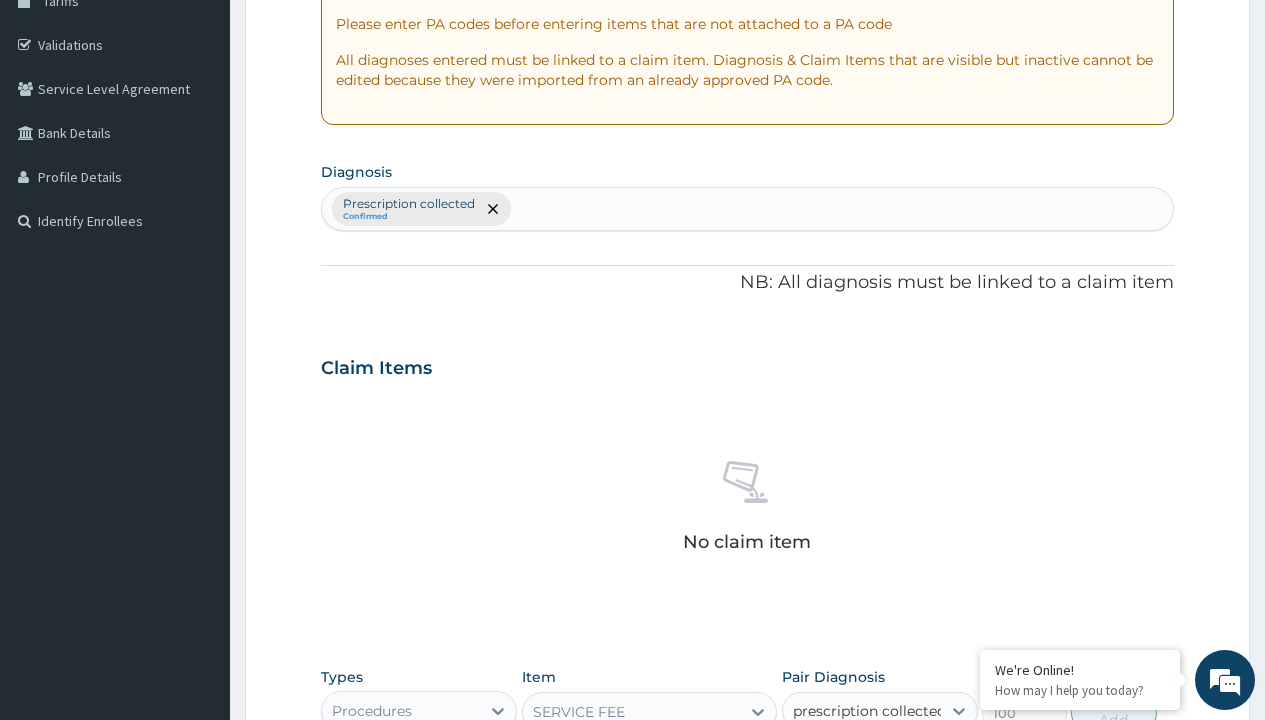 click on "Prescription collected" at bounding box center (890, 770) 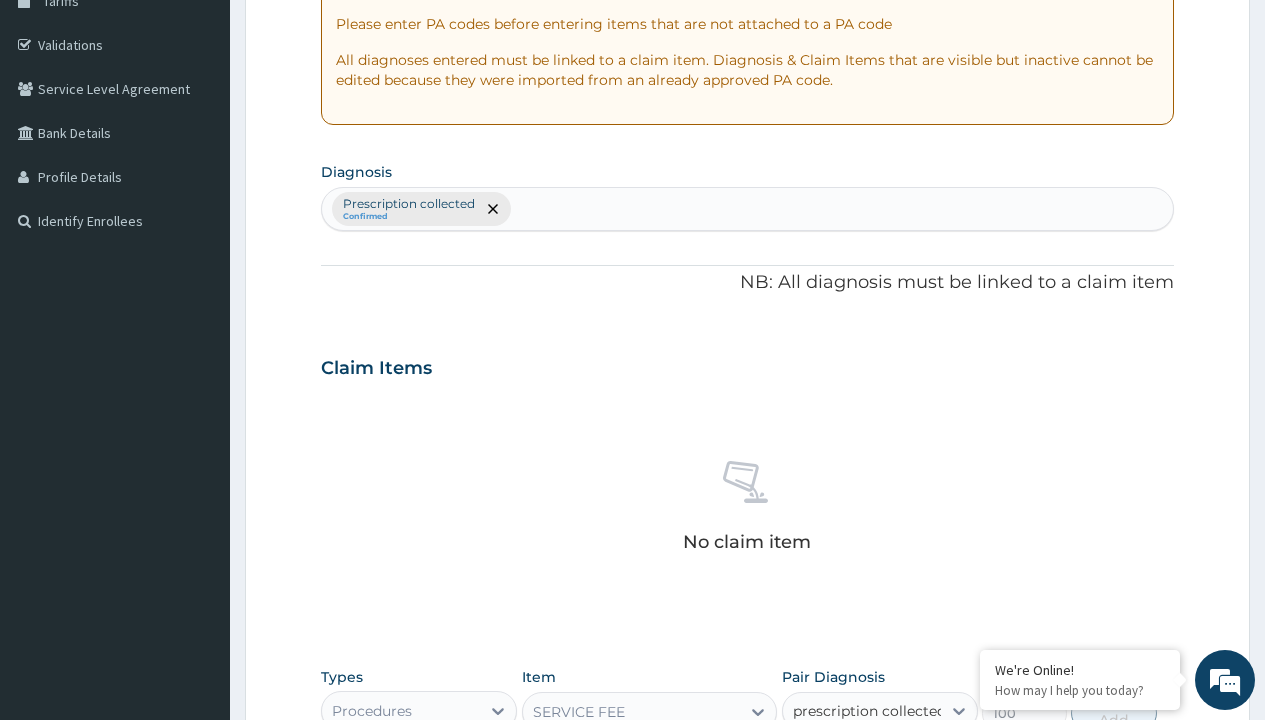 type 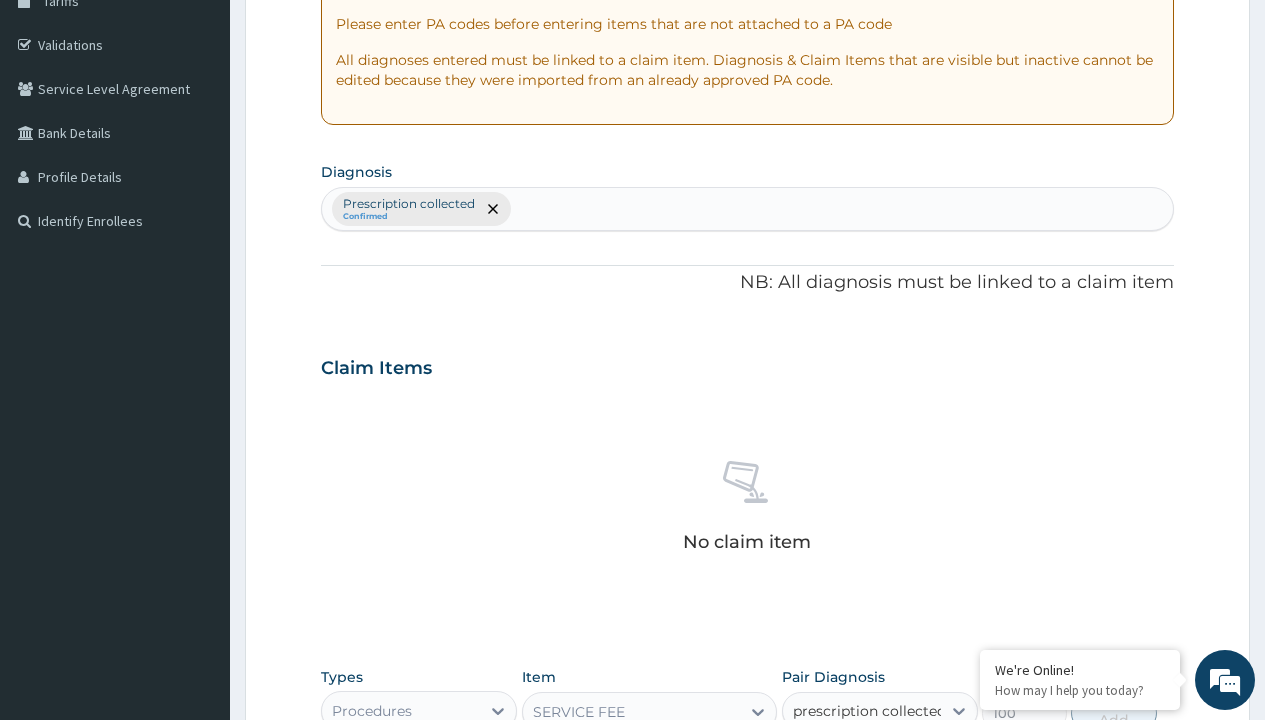 checkbox on "true" 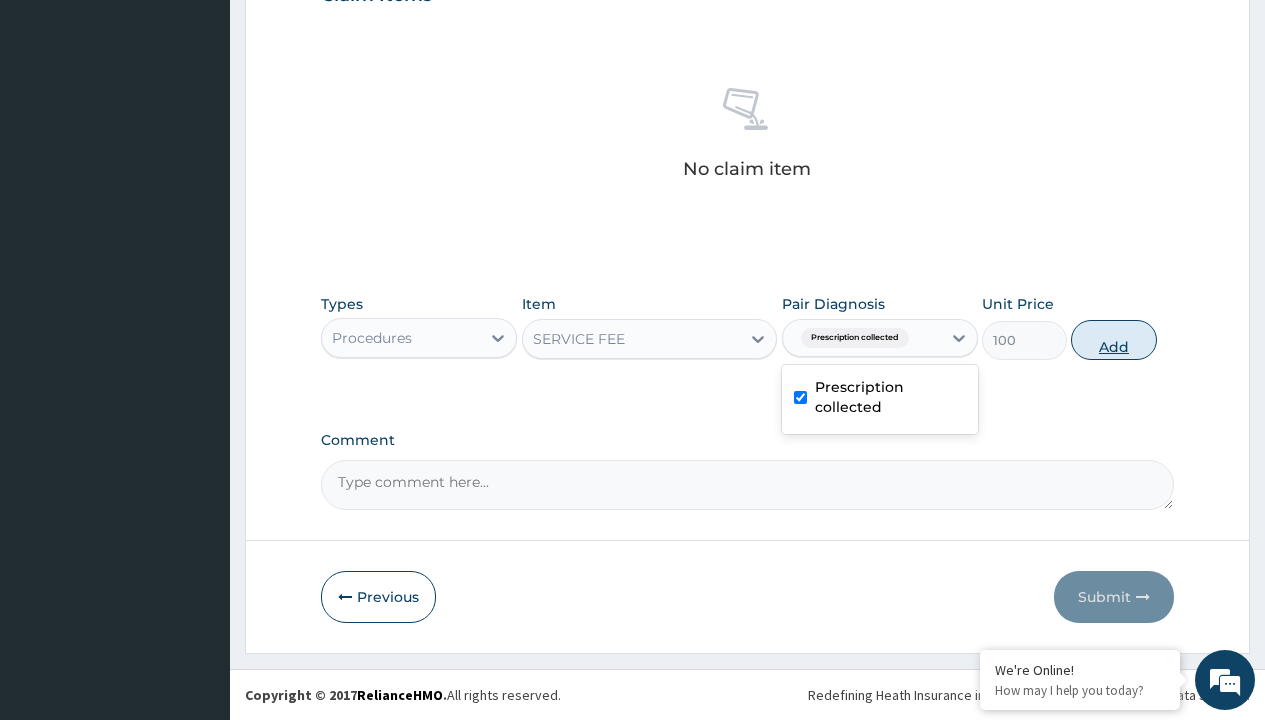 click on "Add" at bounding box center (1113, 340) 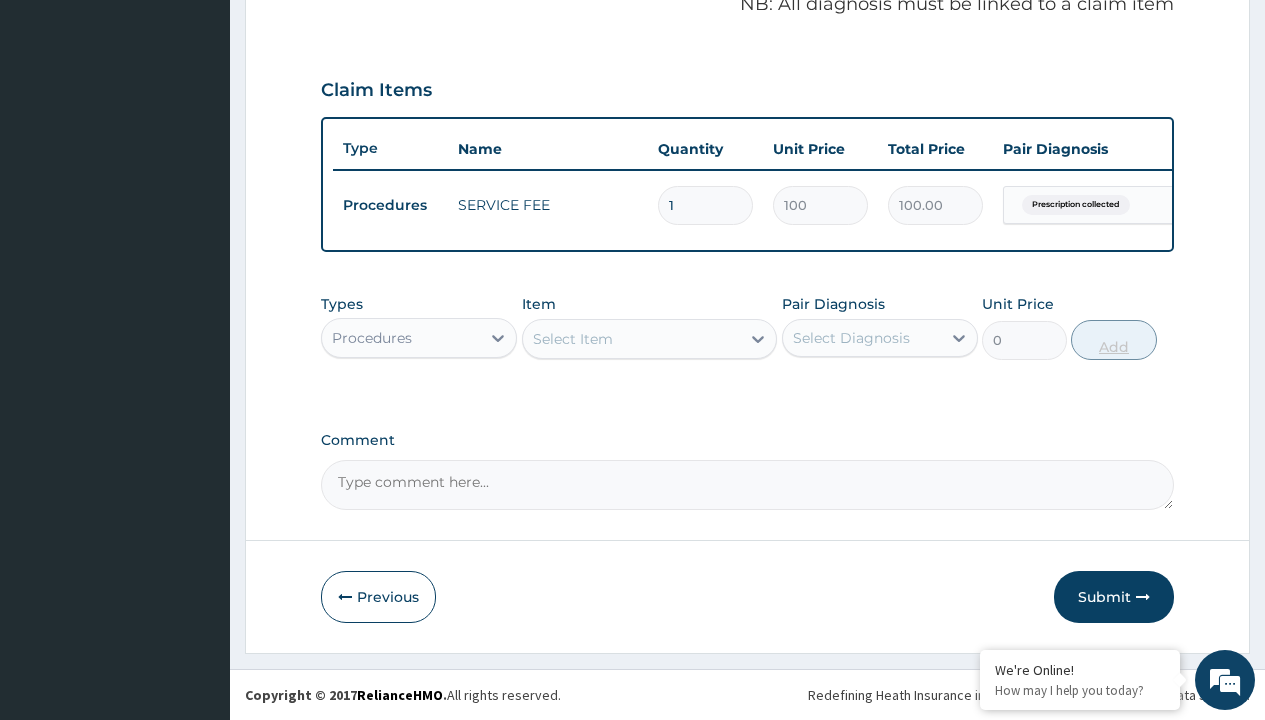 scroll, scrollTop: 642, scrollLeft: 0, axis: vertical 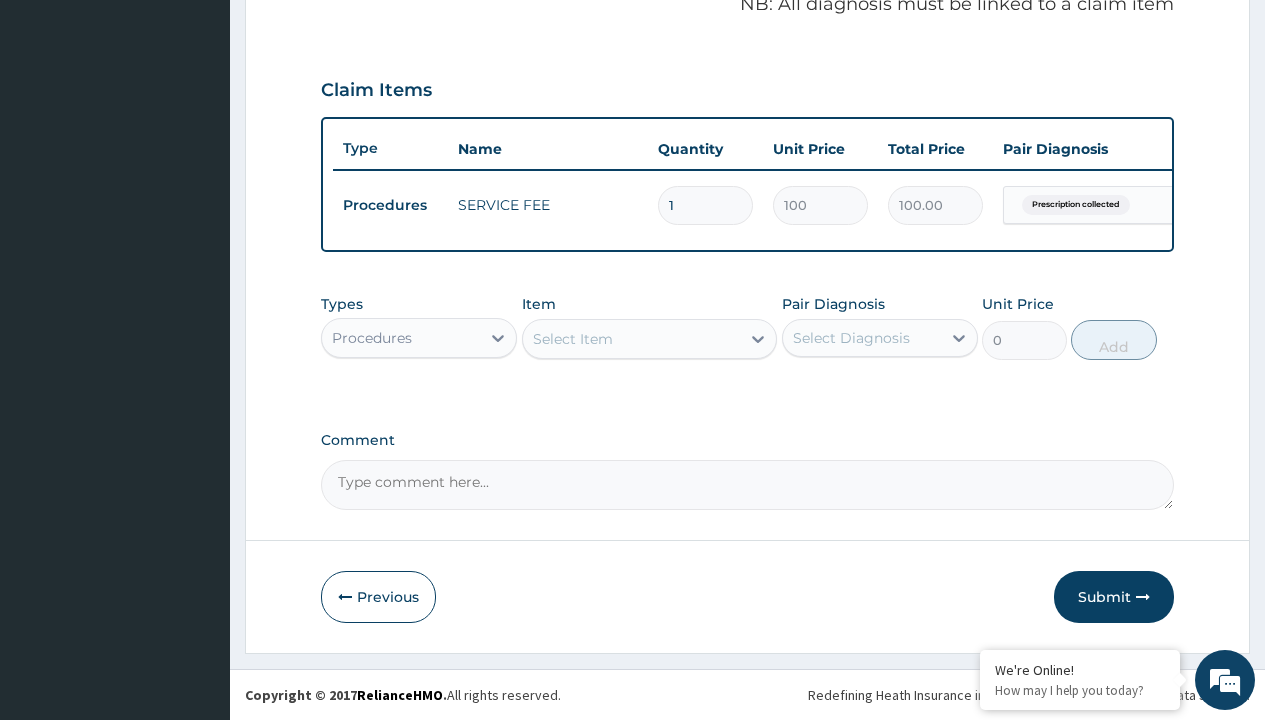 click on "Procedures" at bounding box center [372, 338] 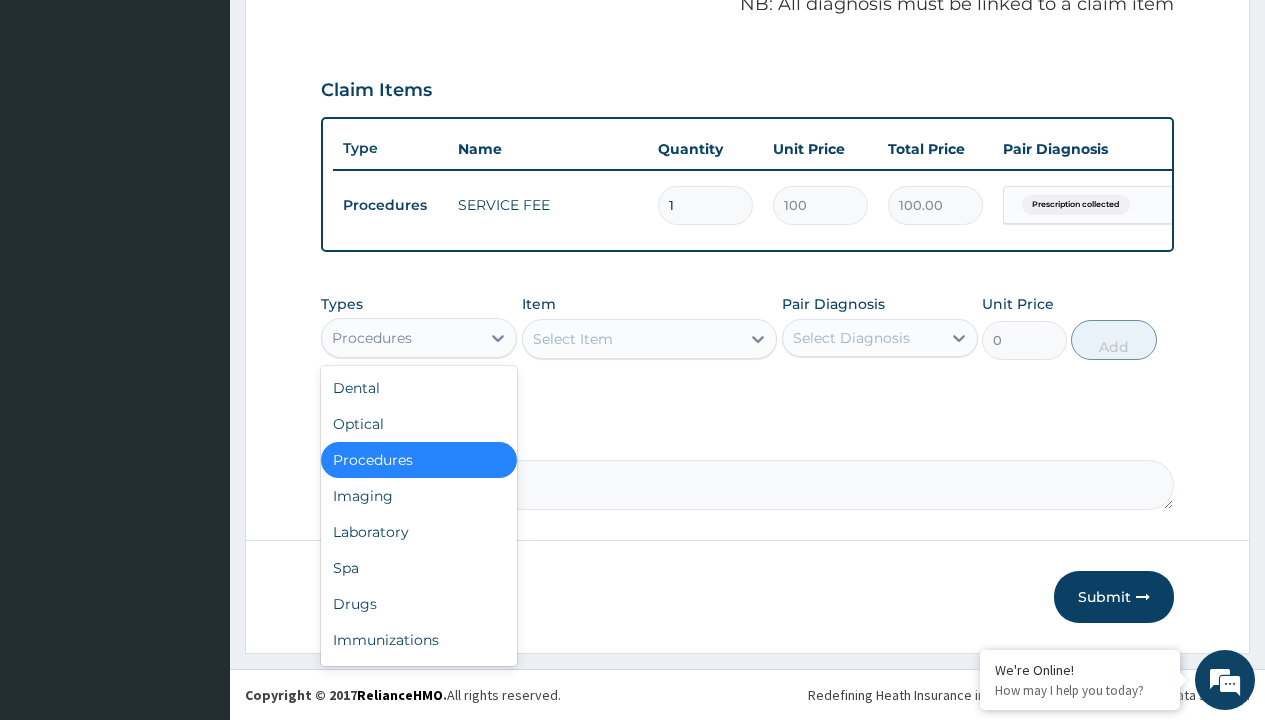 type on "drugs" 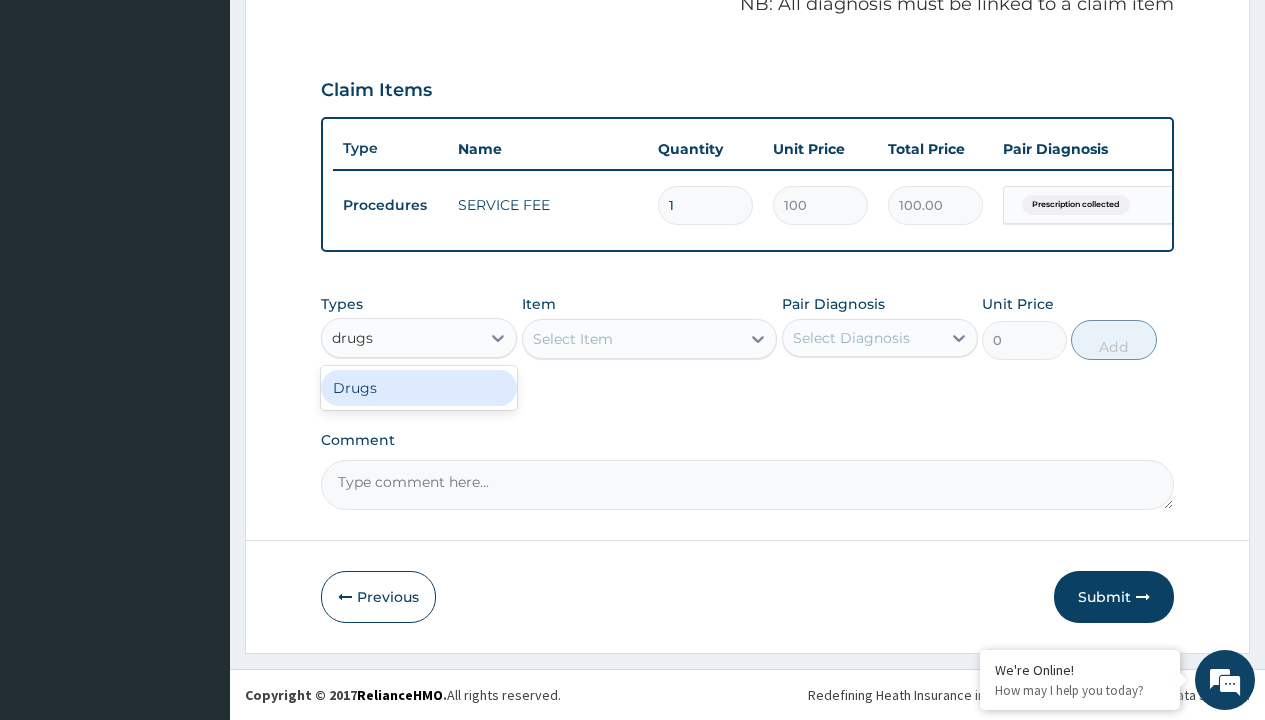 scroll, scrollTop: 0, scrollLeft: 0, axis: both 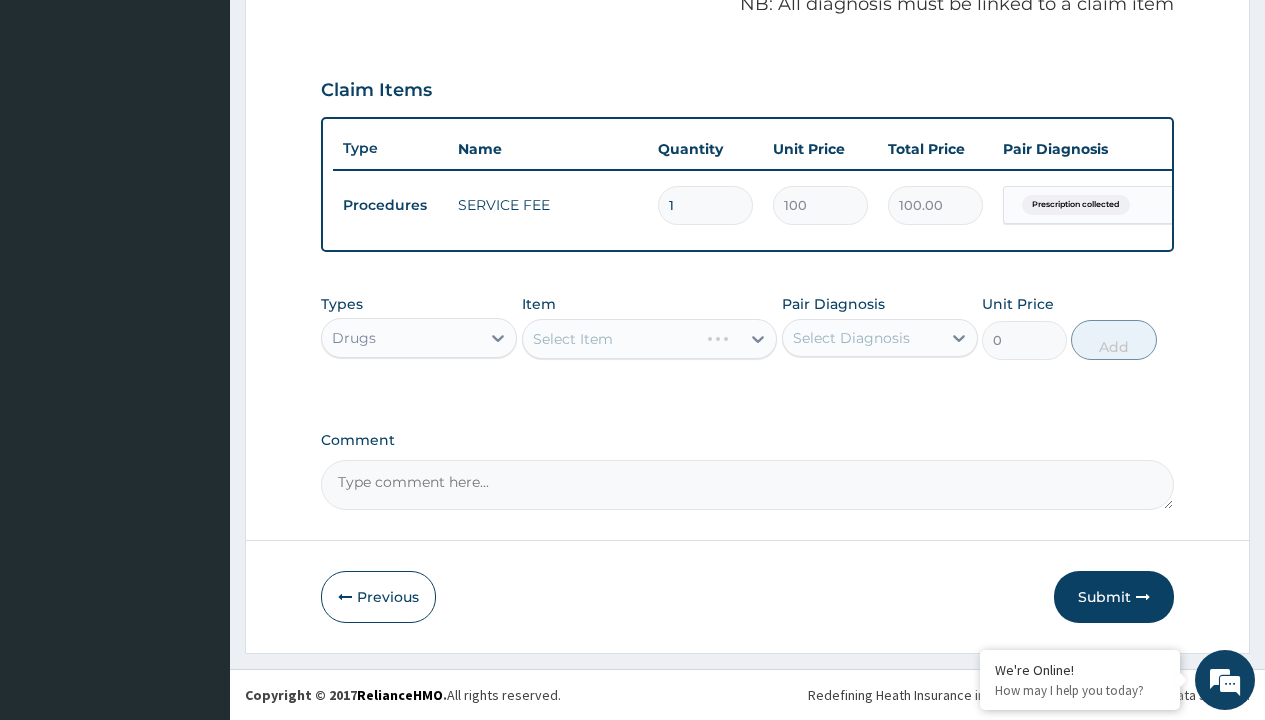 click on "Select Item" at bounding box center [650, 339] 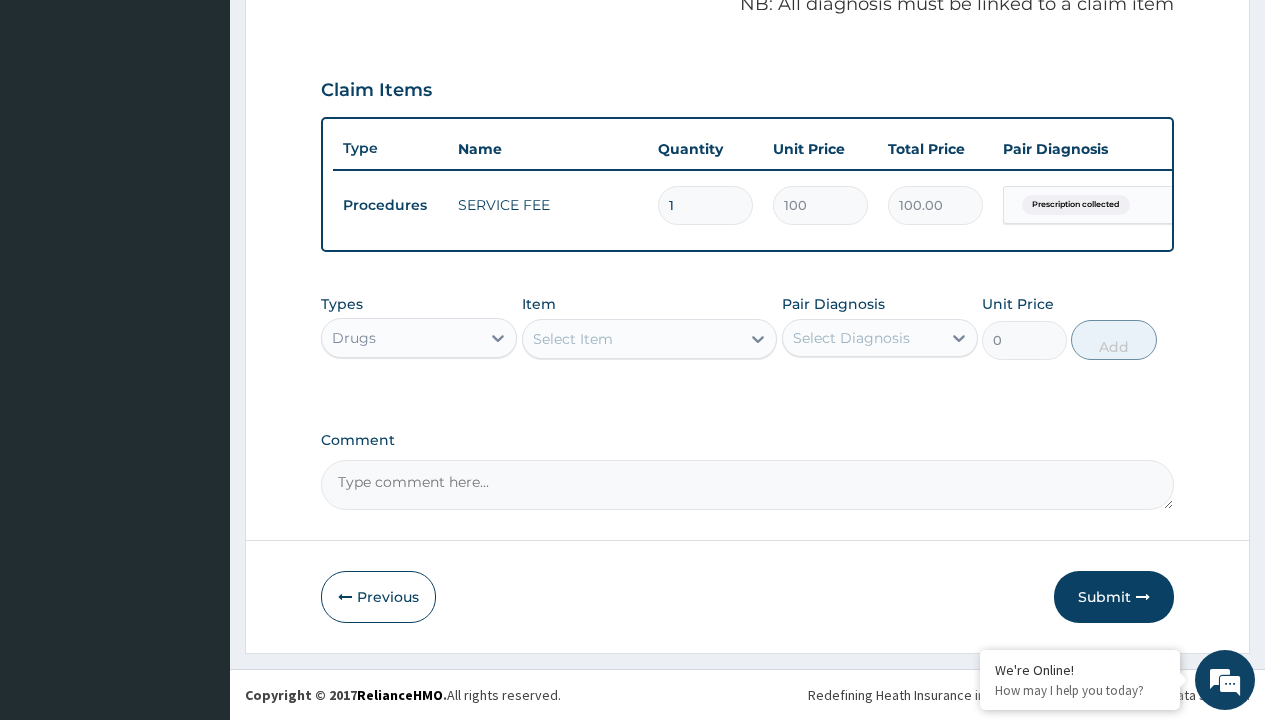 type on "pregabaline 75mg (pregasafe)/pack" 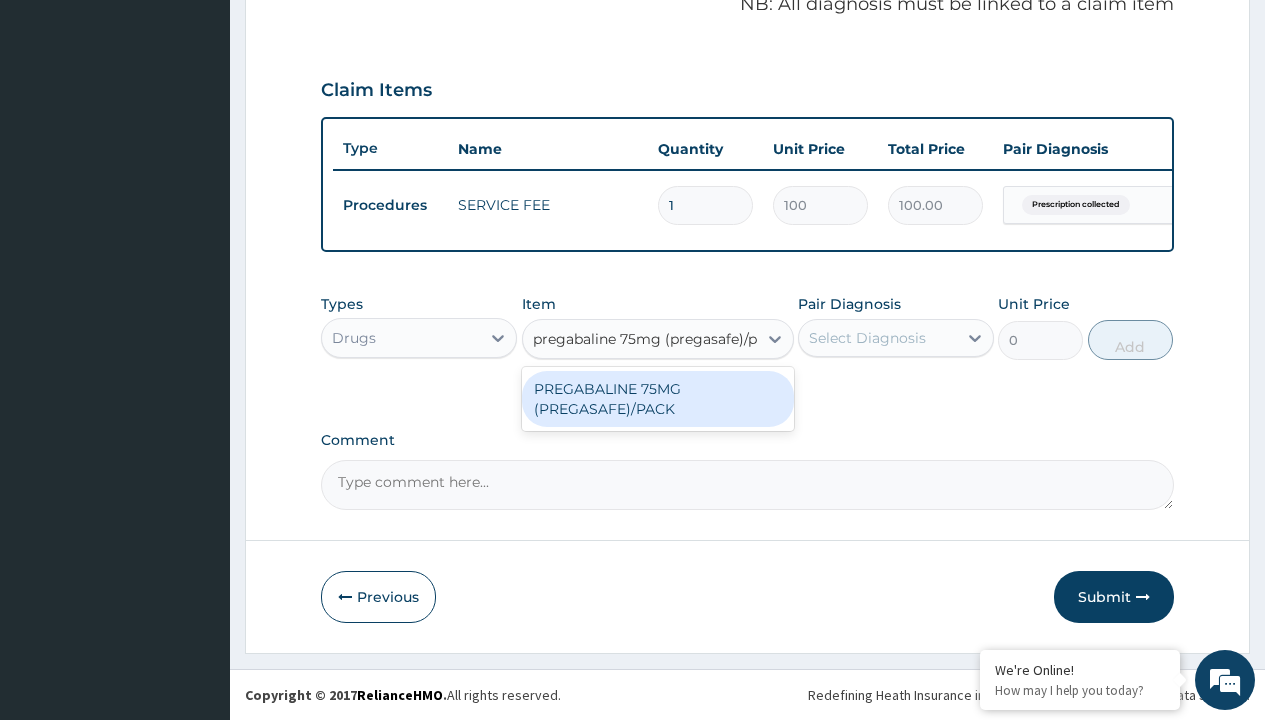scroll, scrollTop: 0, scrollLeft: 0, axis: both 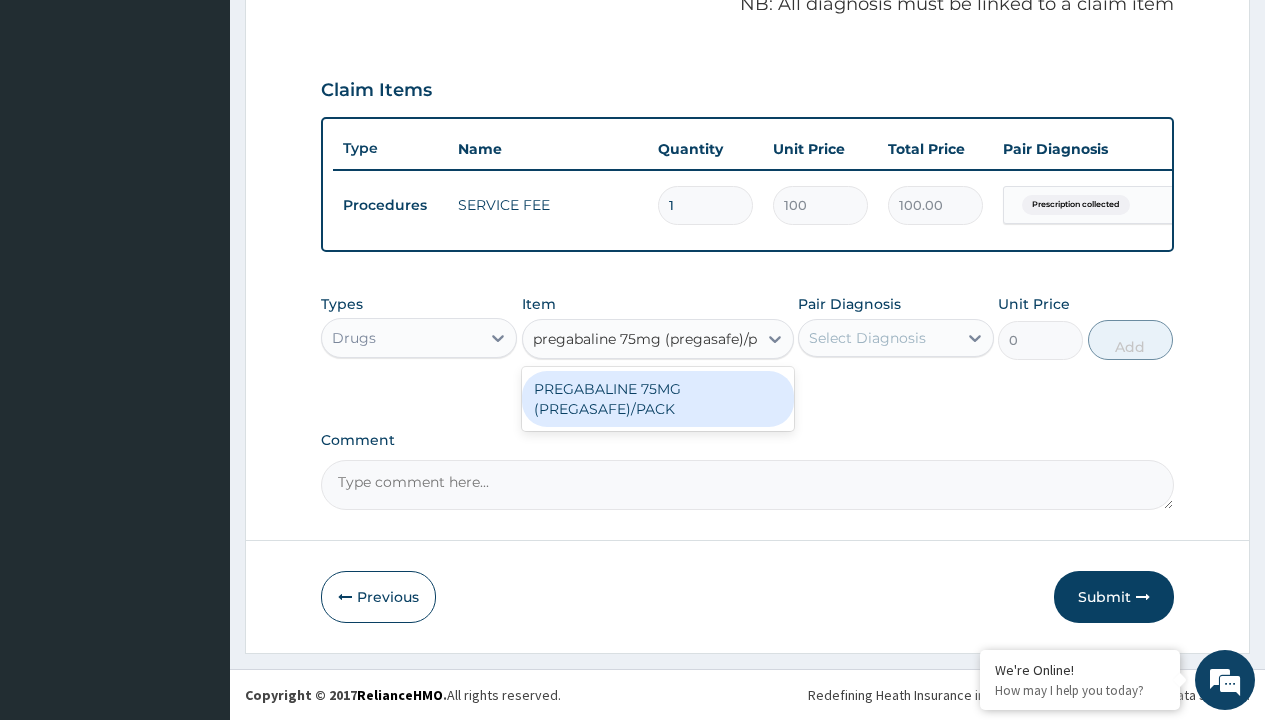 click on "PREGABALINE 75MG (PREGASAFE)/PACK" at bounding box center (658, 399) 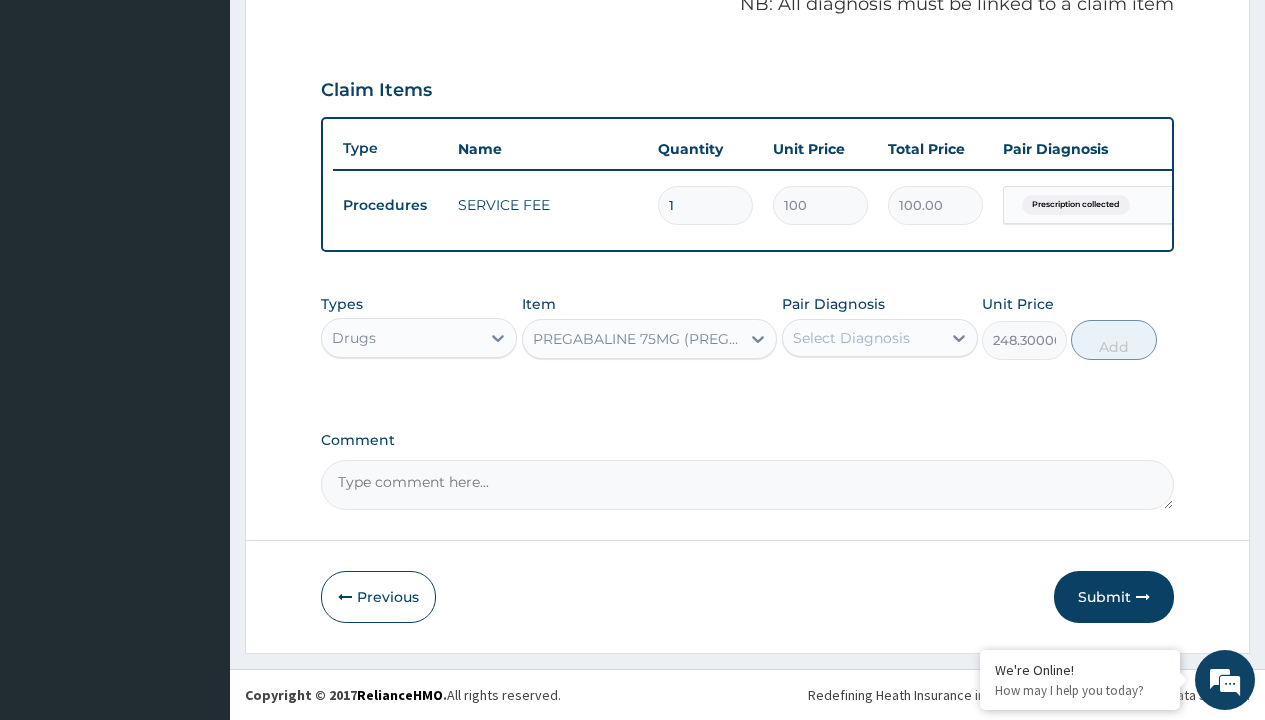 click on "Prescription collected" at bounding box center [409, -74] 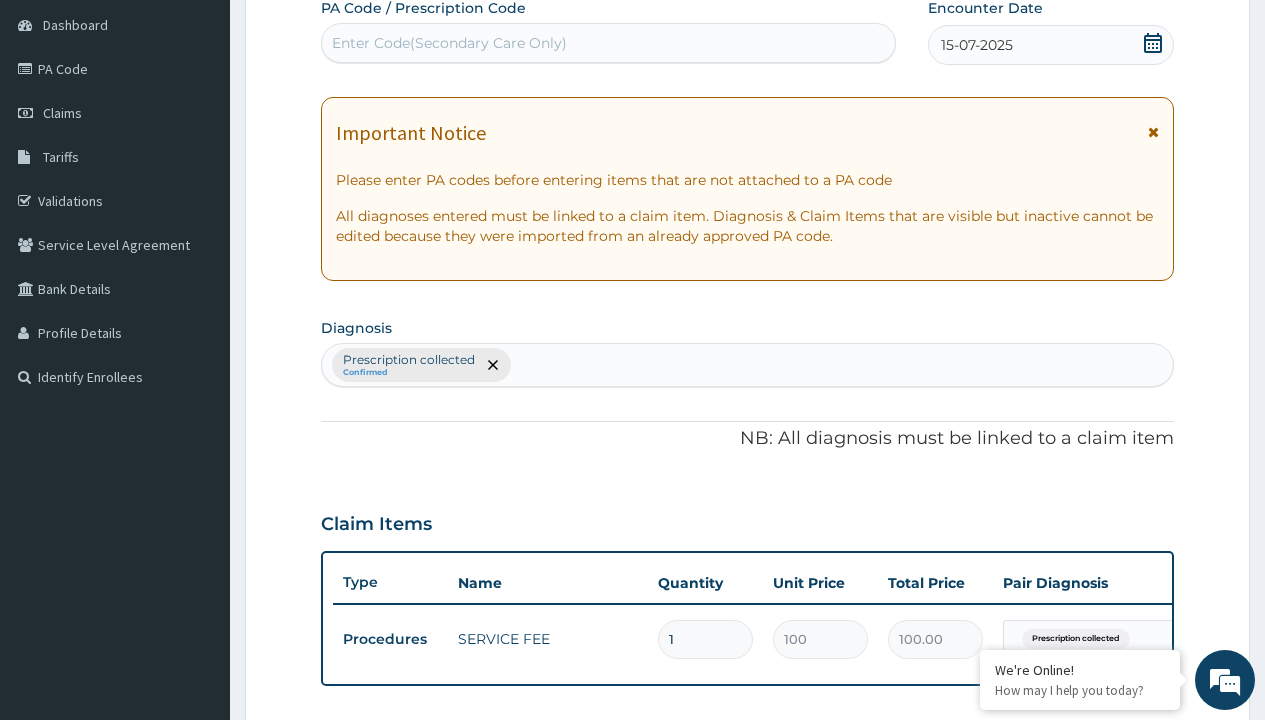 type on "prescription collected" 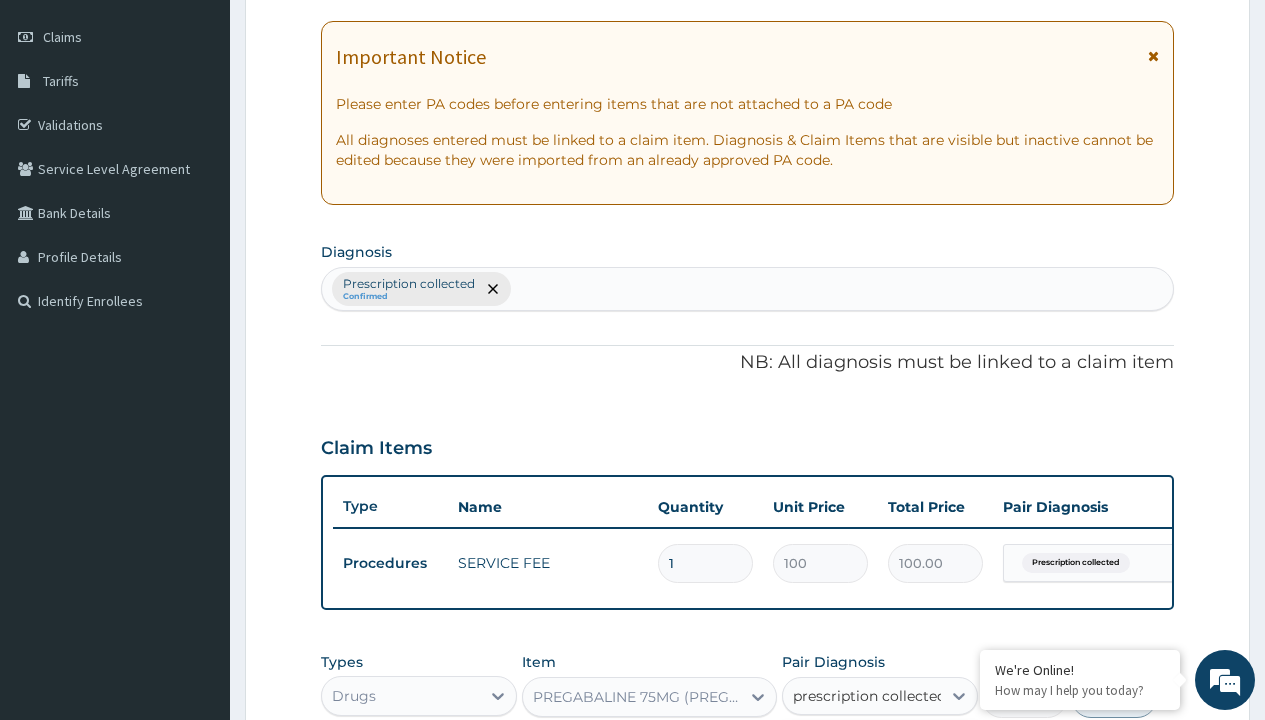click on "Prescription collected" at bounding box center (890, 755) 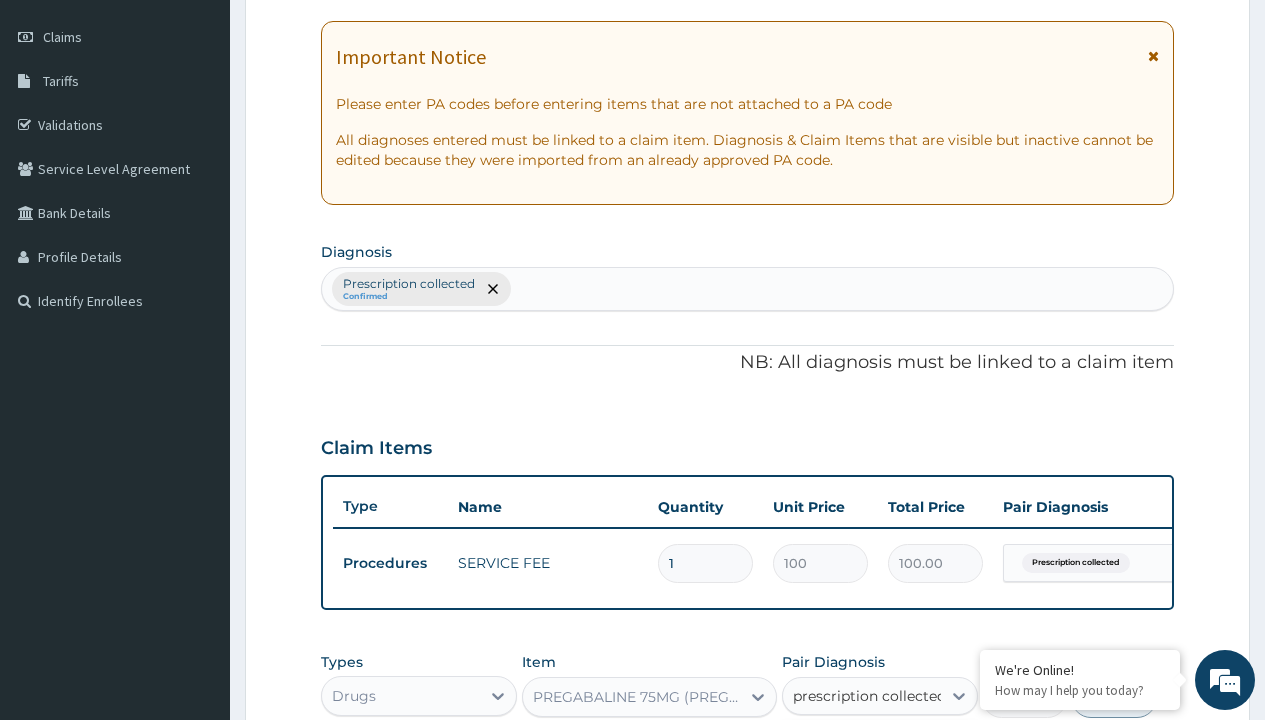 type 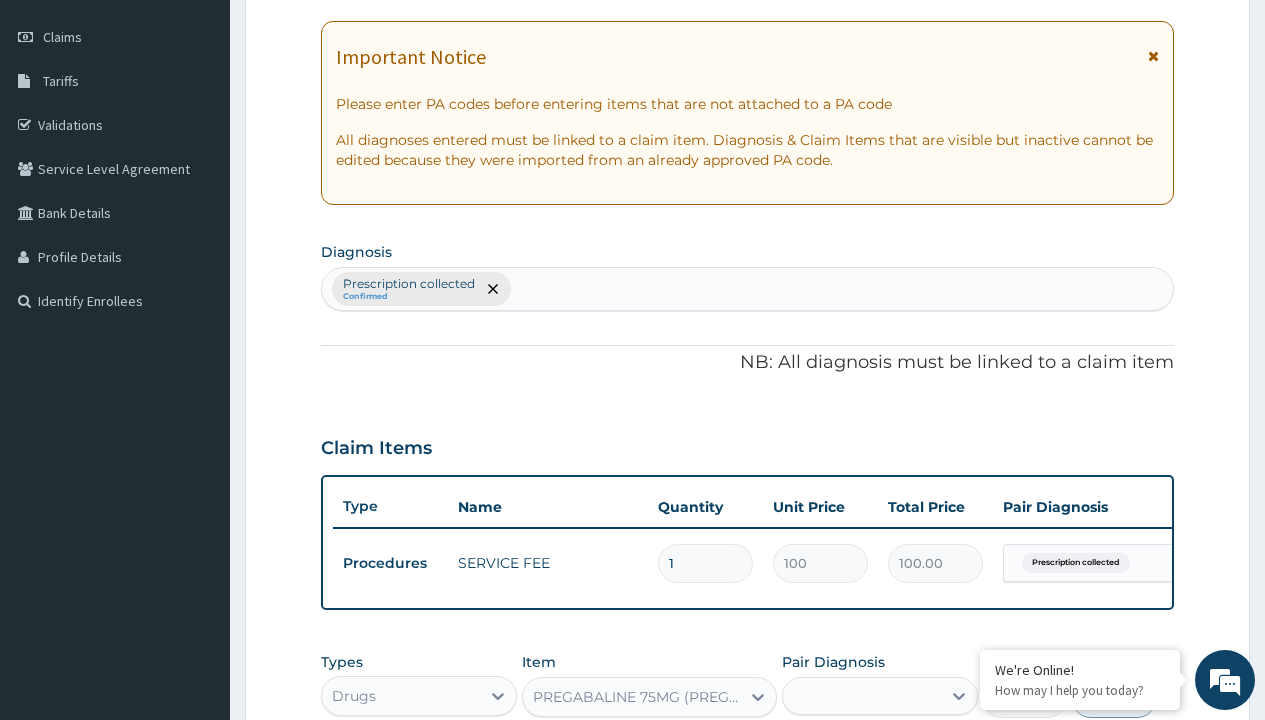 checkbox on "true" 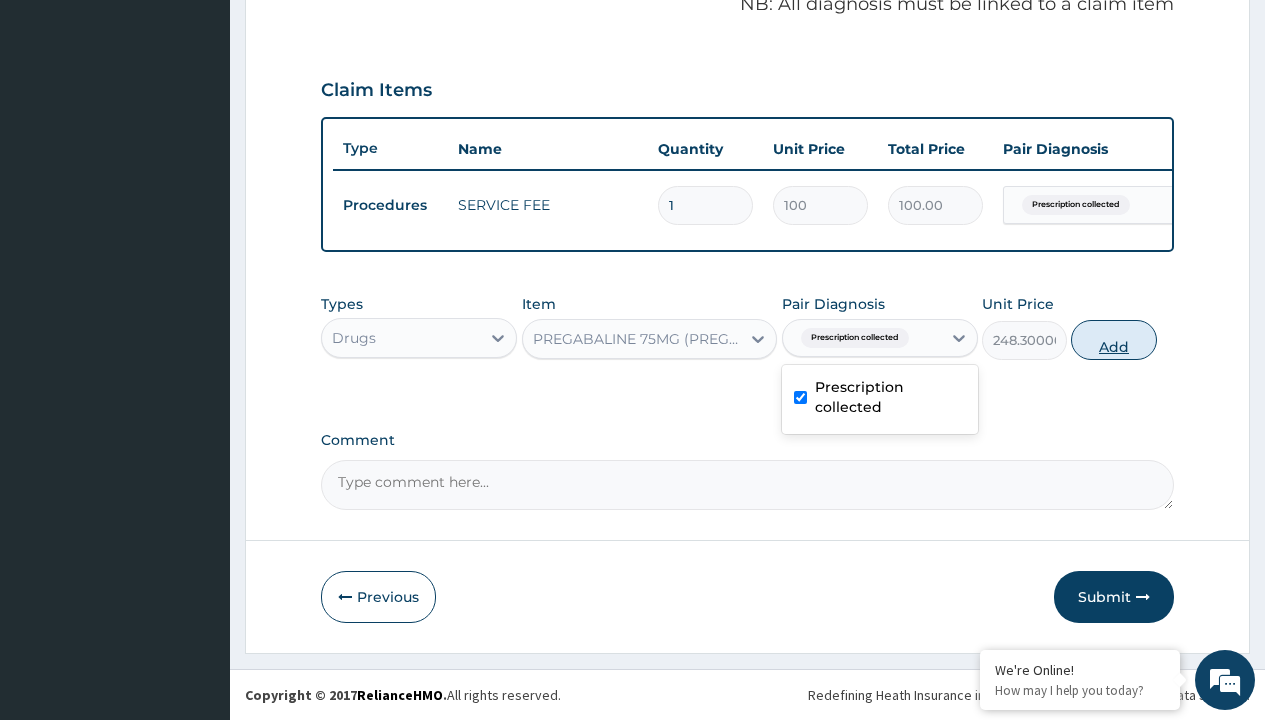click on "Add" at bounding box center [1113, 340] 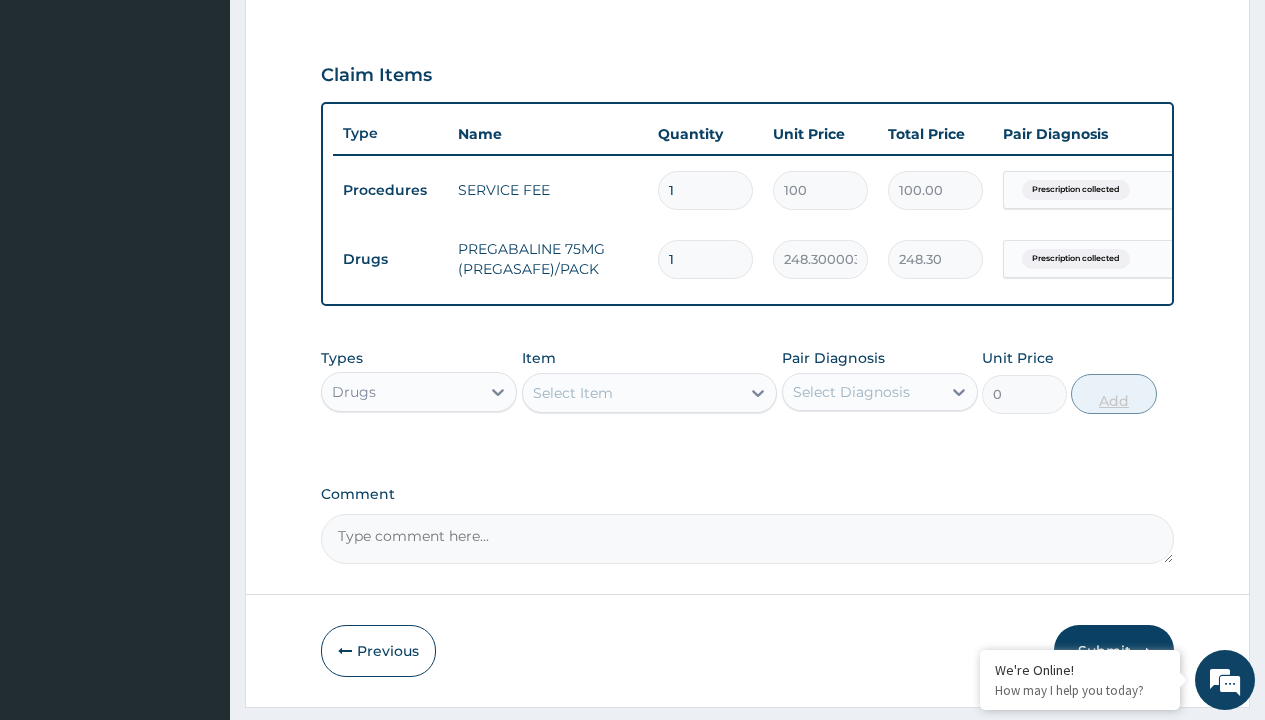 type on "60" 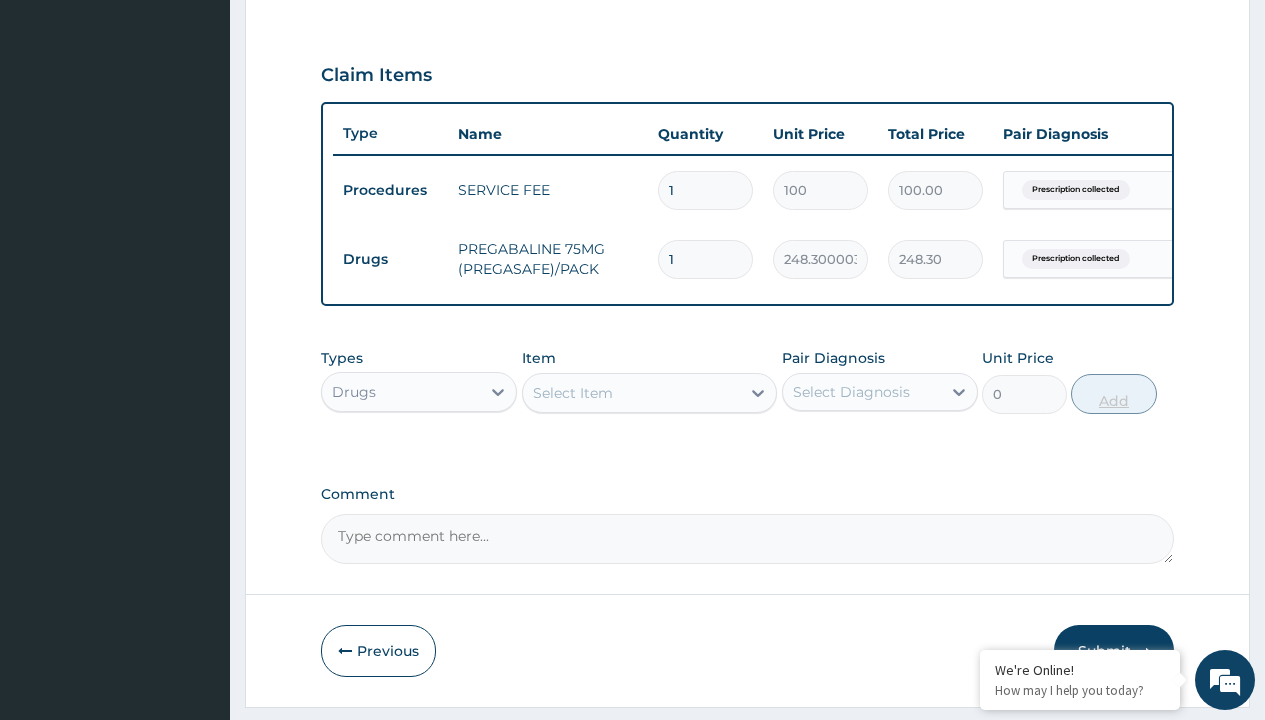 type on "14898.00" 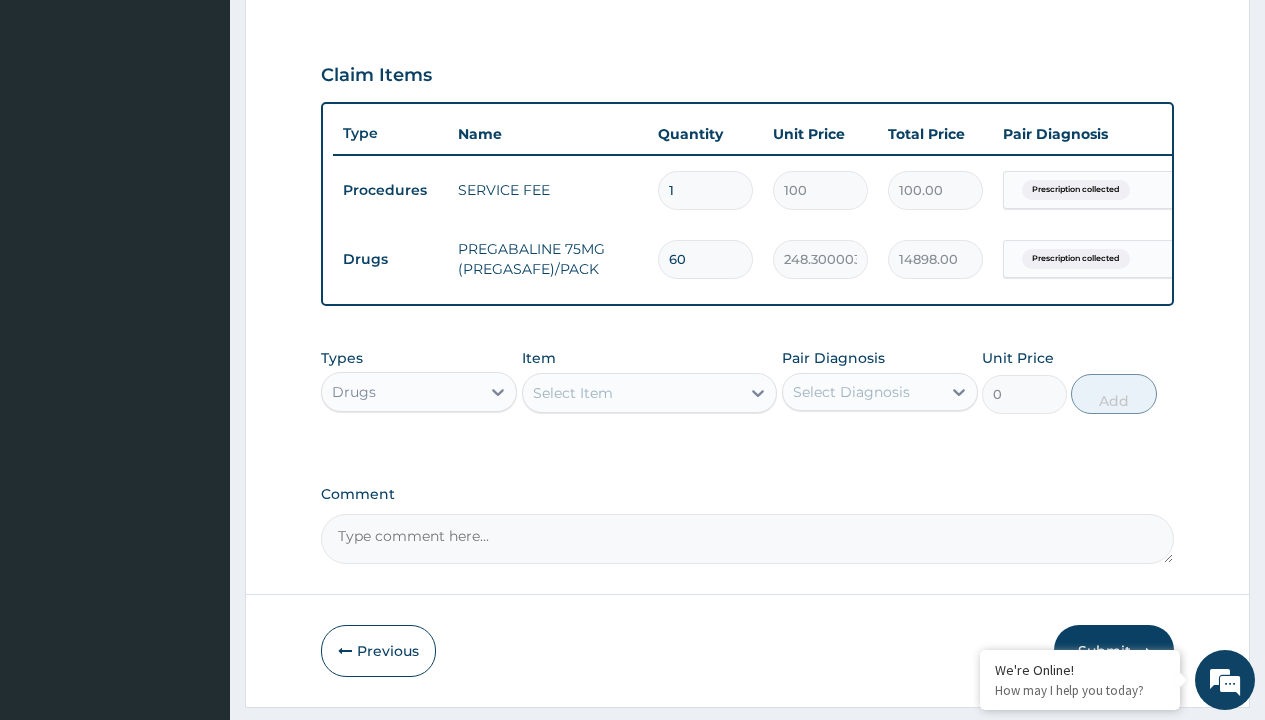type on "60" 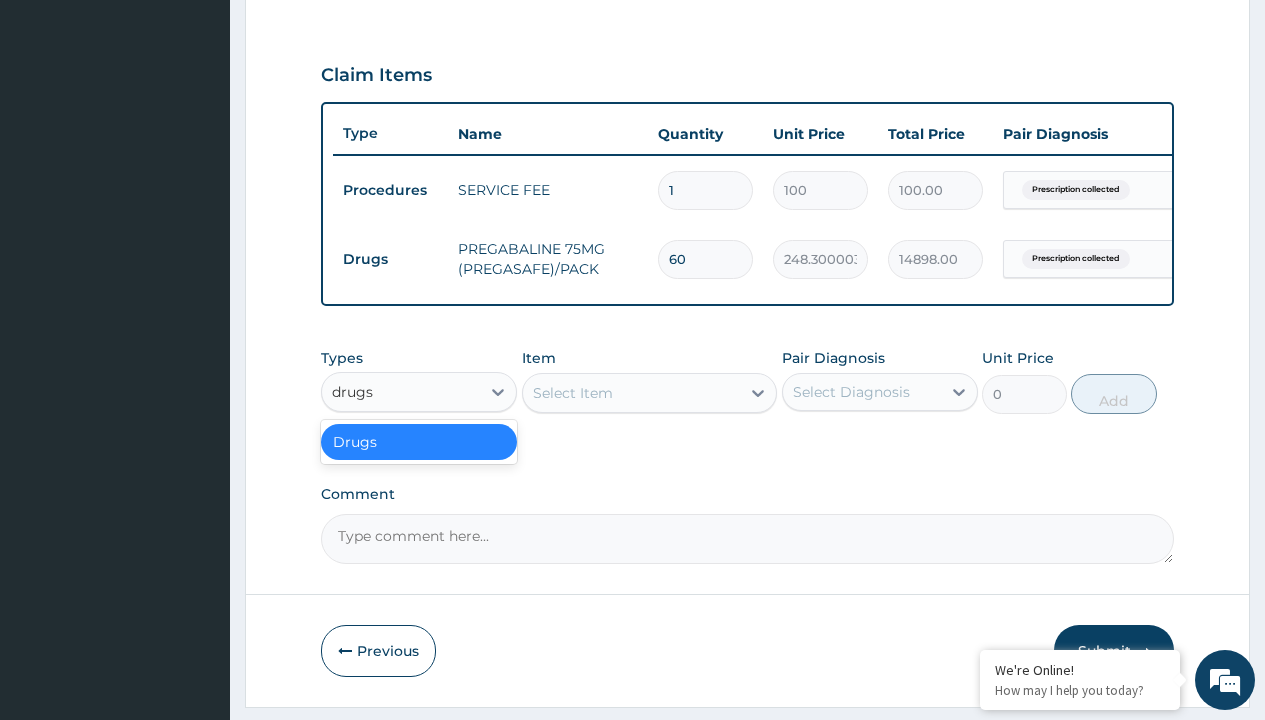 scroll, scrollTop: 0, scrollLeft: 0, axis: both 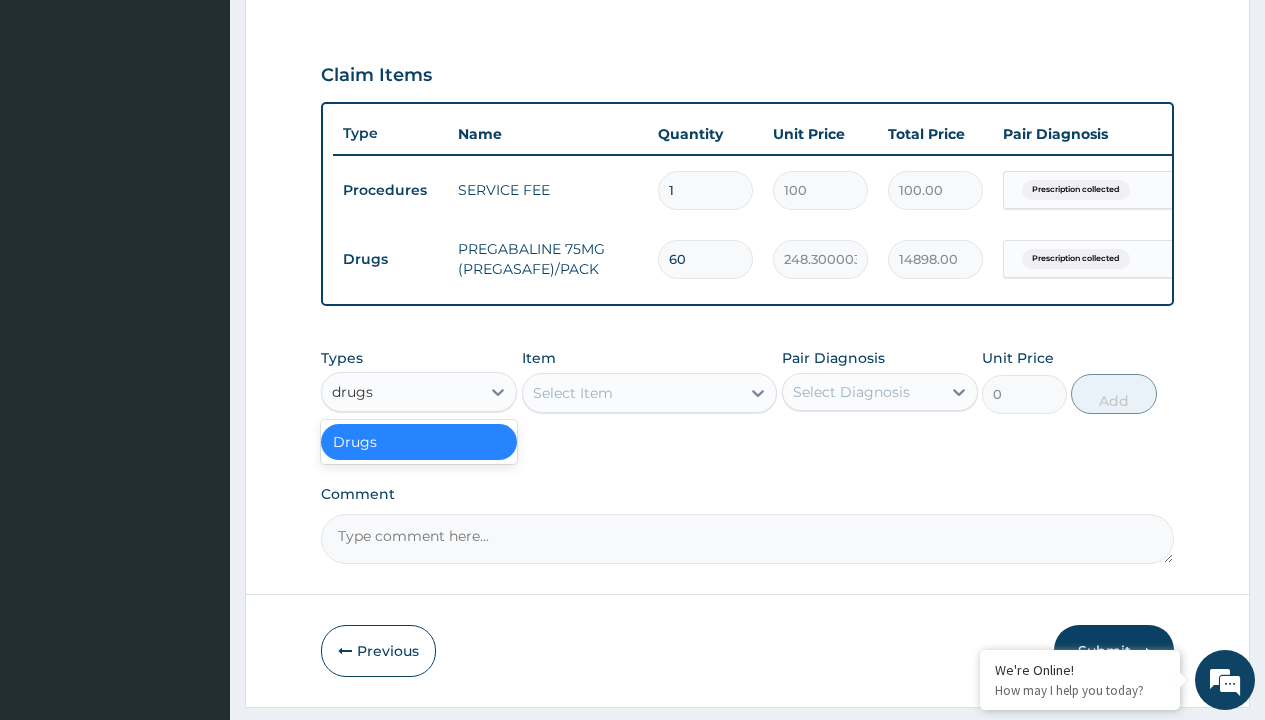 click on "Drugs" at bounding box center [419, 442] 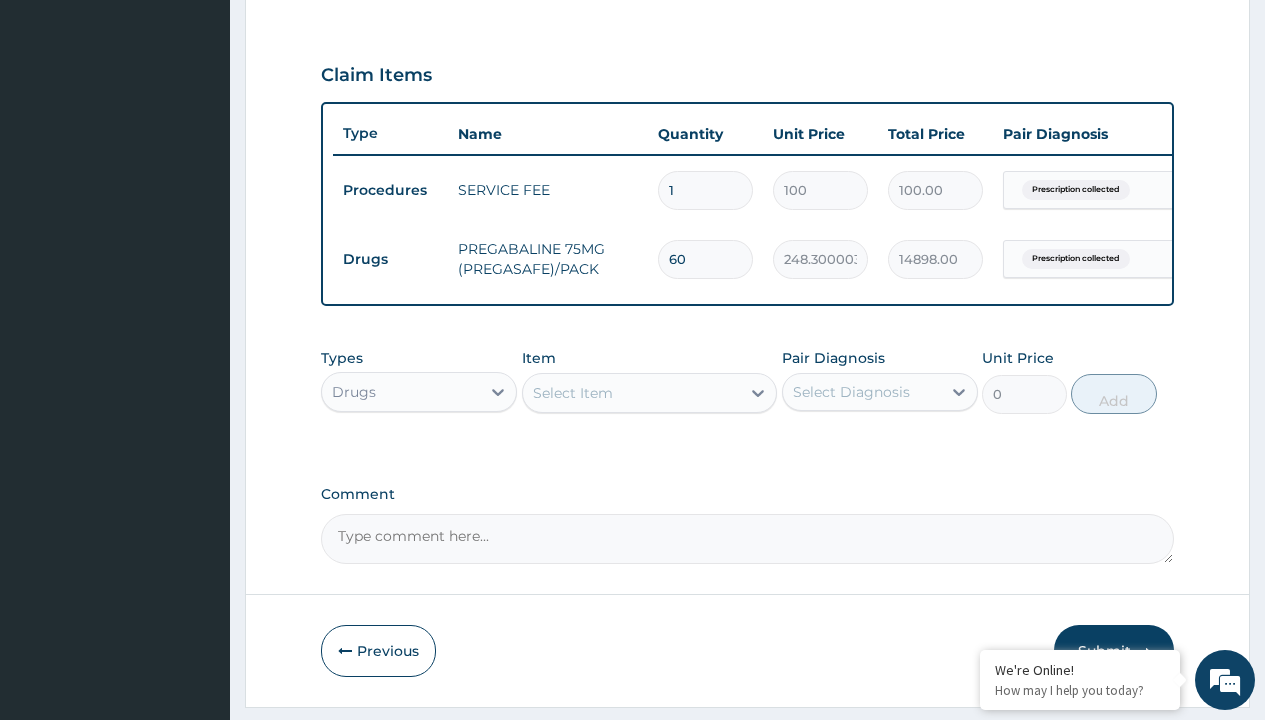 click on "Select Item" at bounding box center [573, 393] 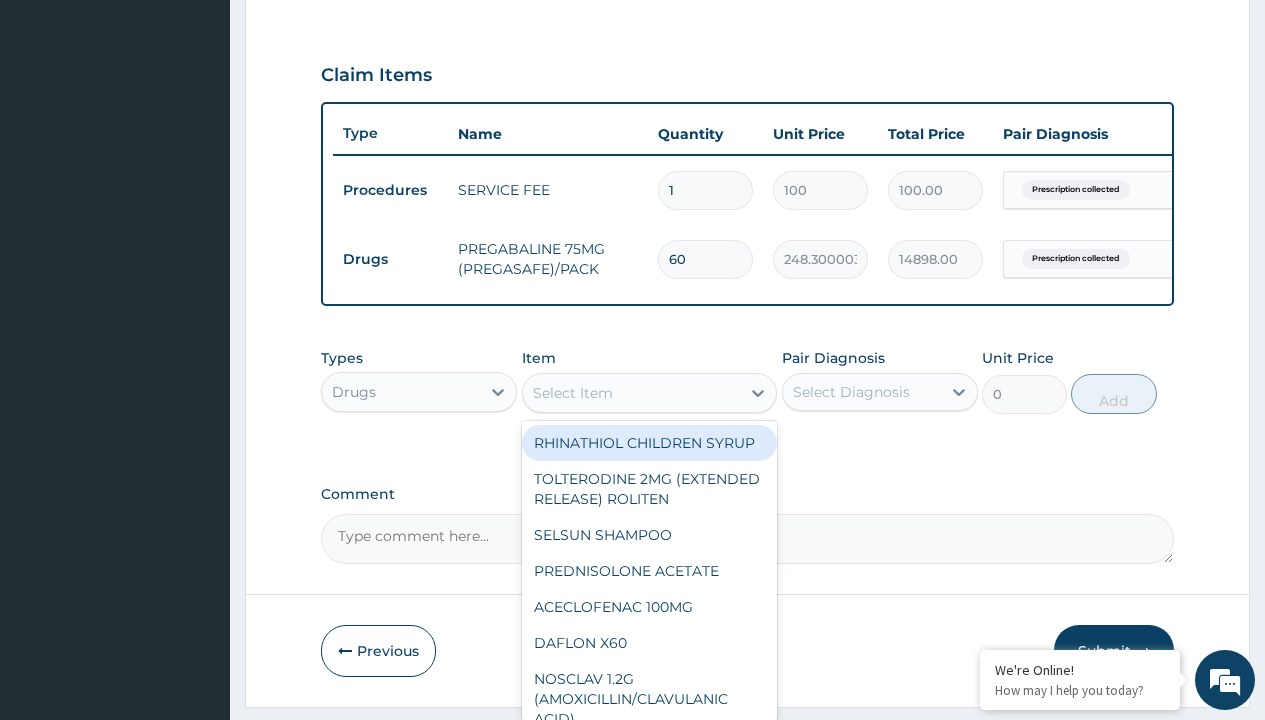 type on "sirdalud 4mg (tizanidine) x10" 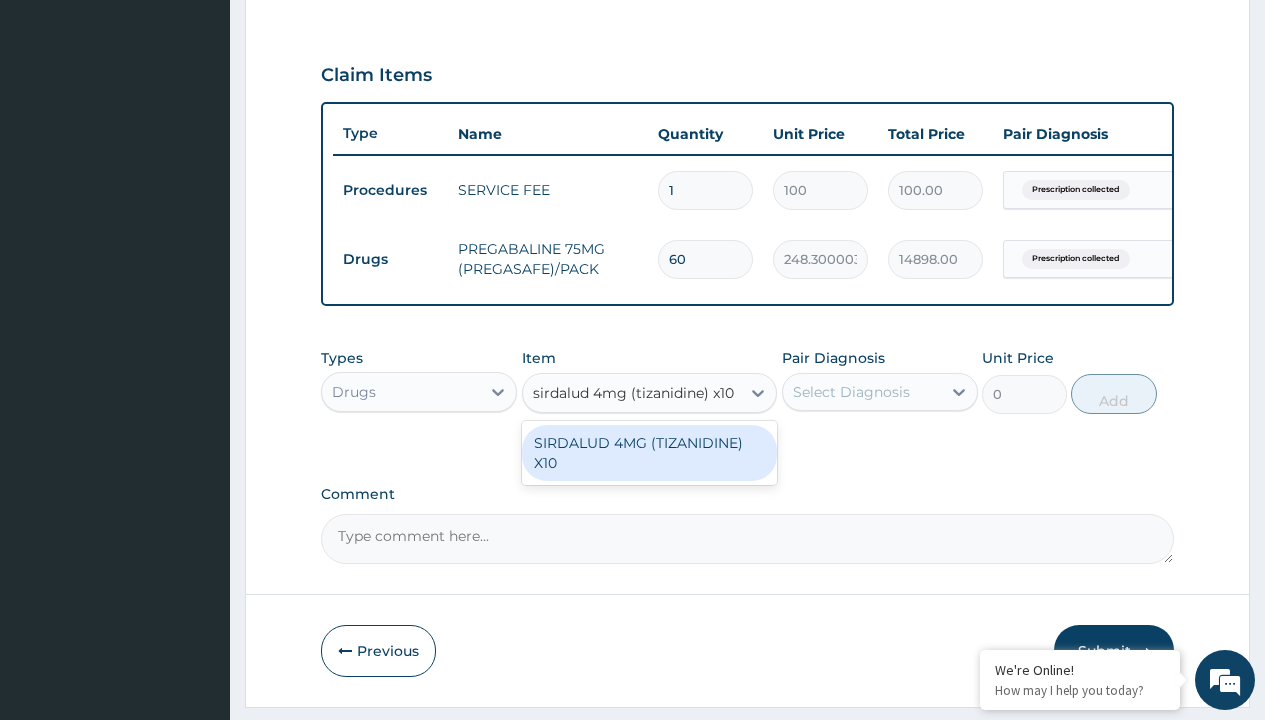 scroll, scrollTop: 0, scrollLeft: 0, axis: both 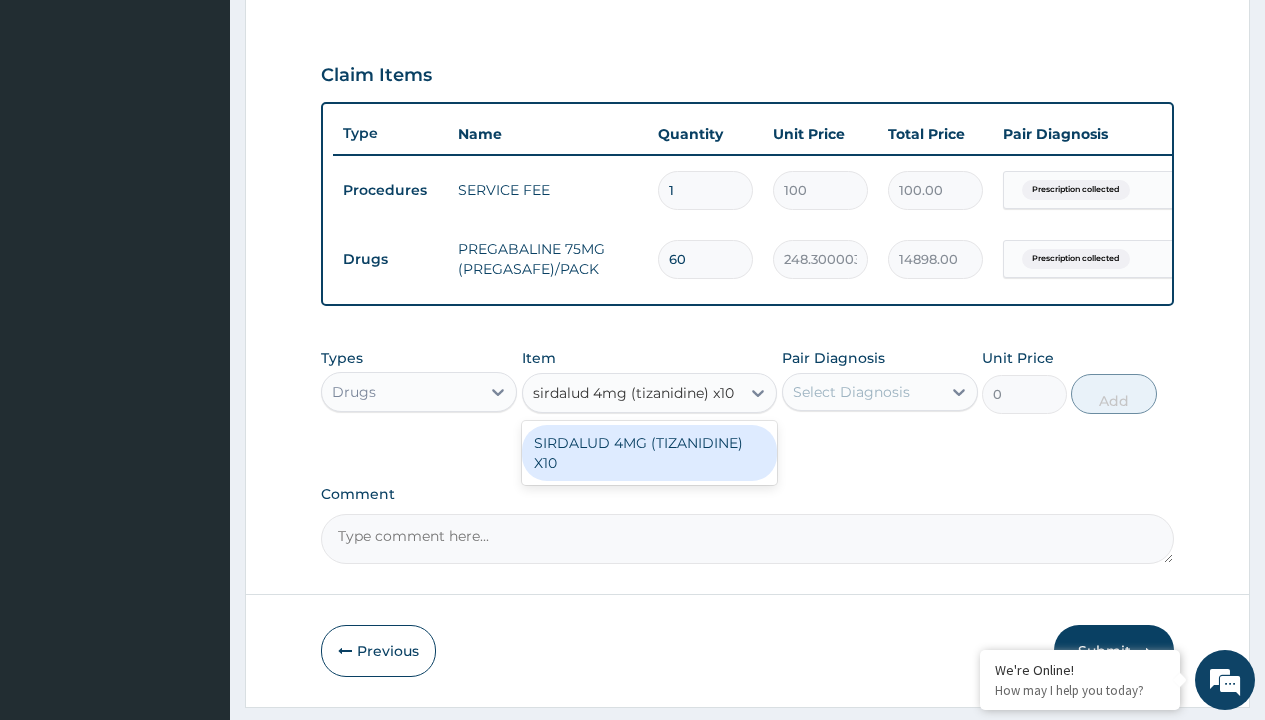 click on "SIRDALUD 4MG (TIZANIDINE) X10" at bounding box center [650, 453] 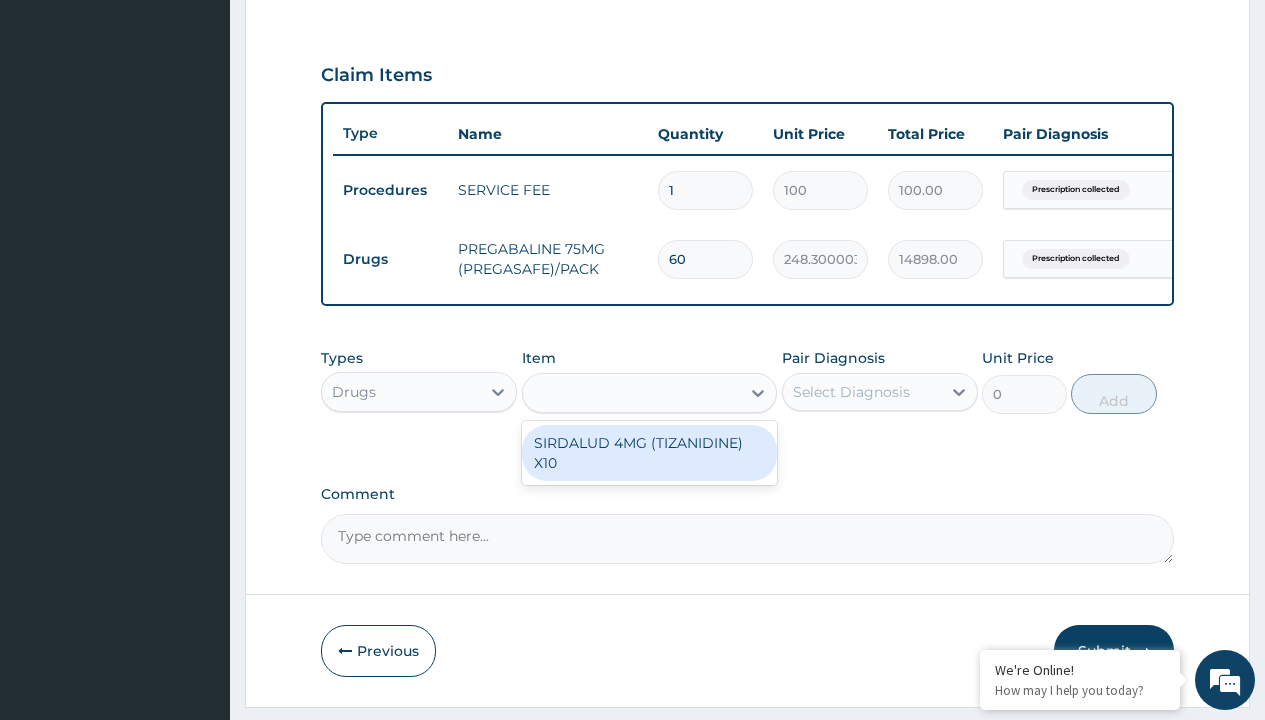 type on "420" 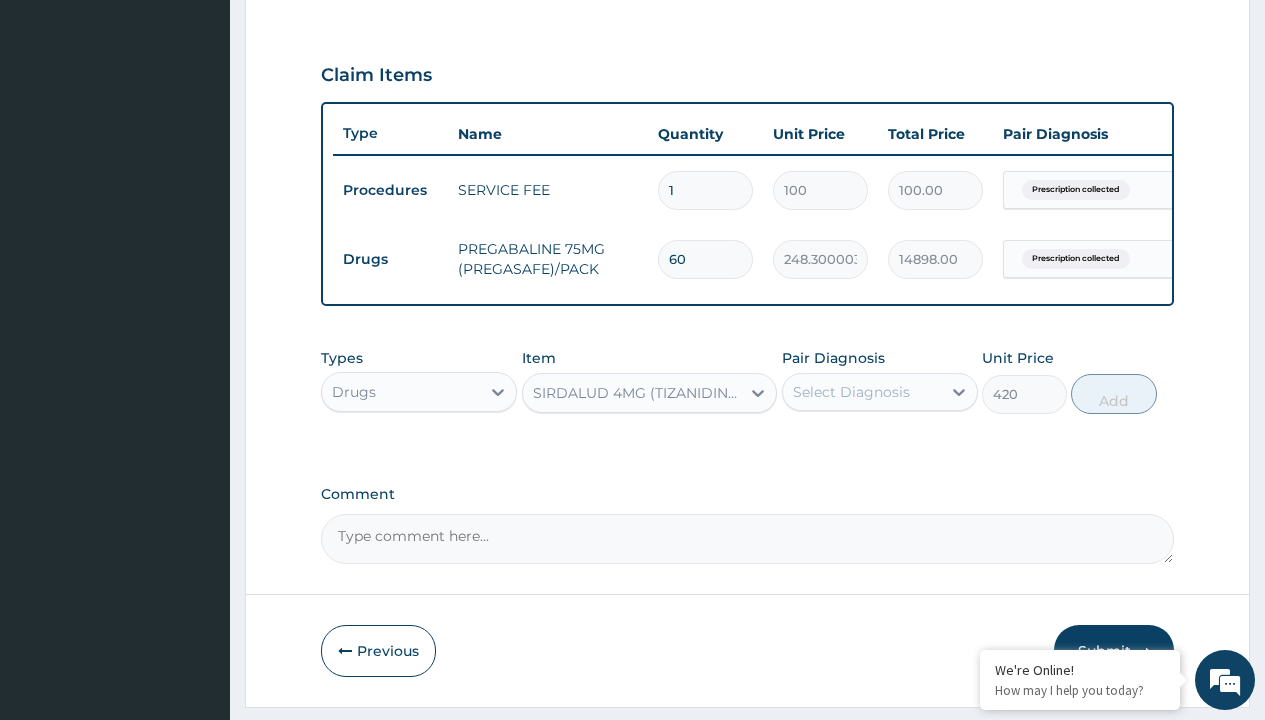 click on "Prescription collected" at bounding box center [409, -89] 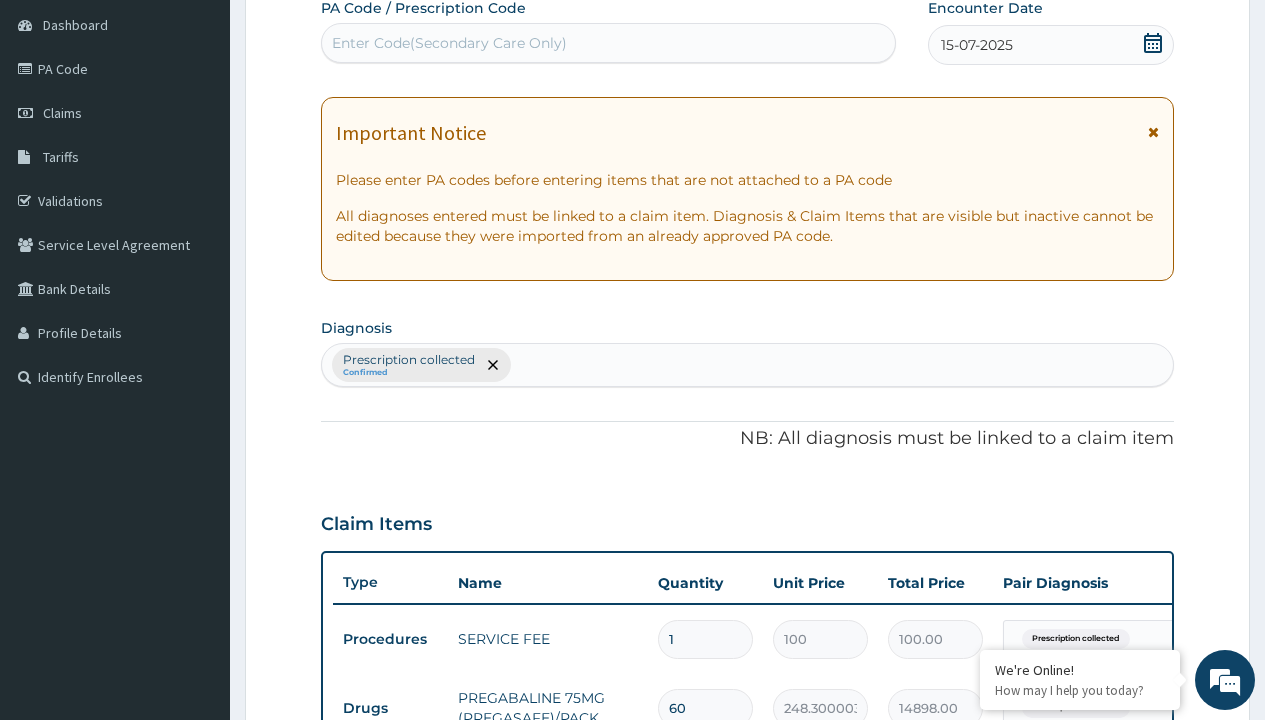 type on "prescription collected" 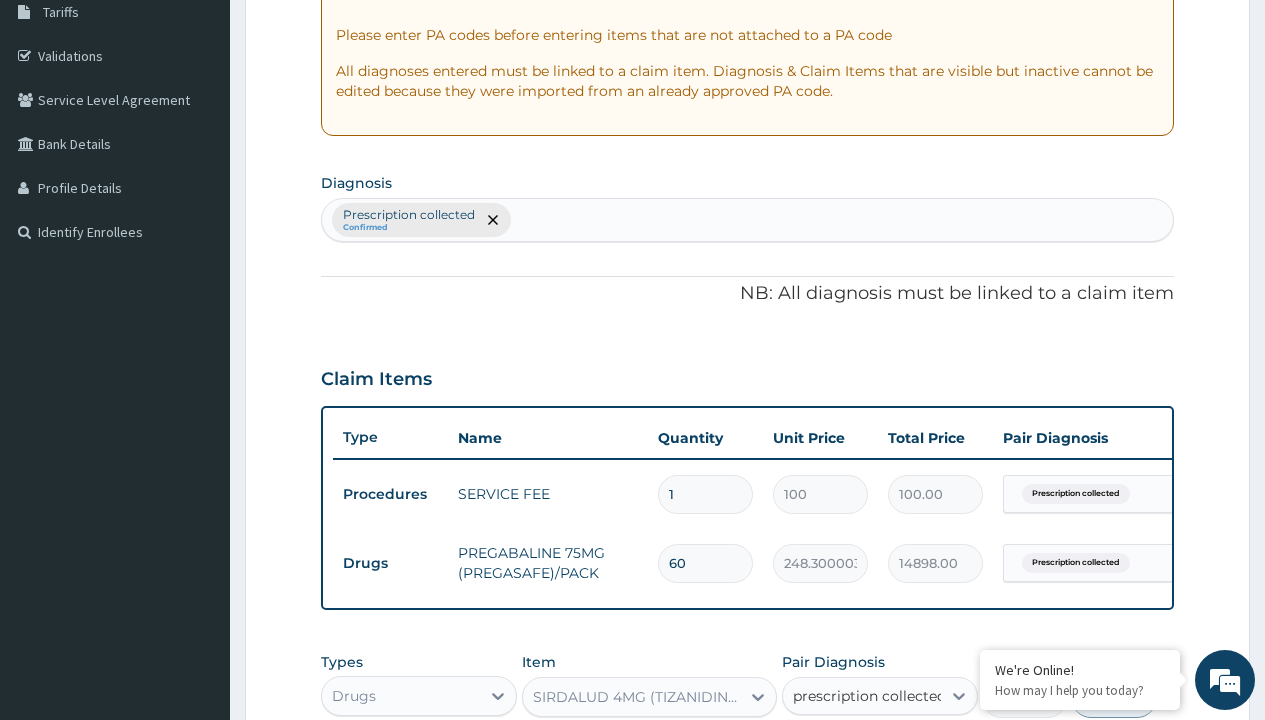 scroll, scrollTop: 0, scrollLeft: 0, axis: both 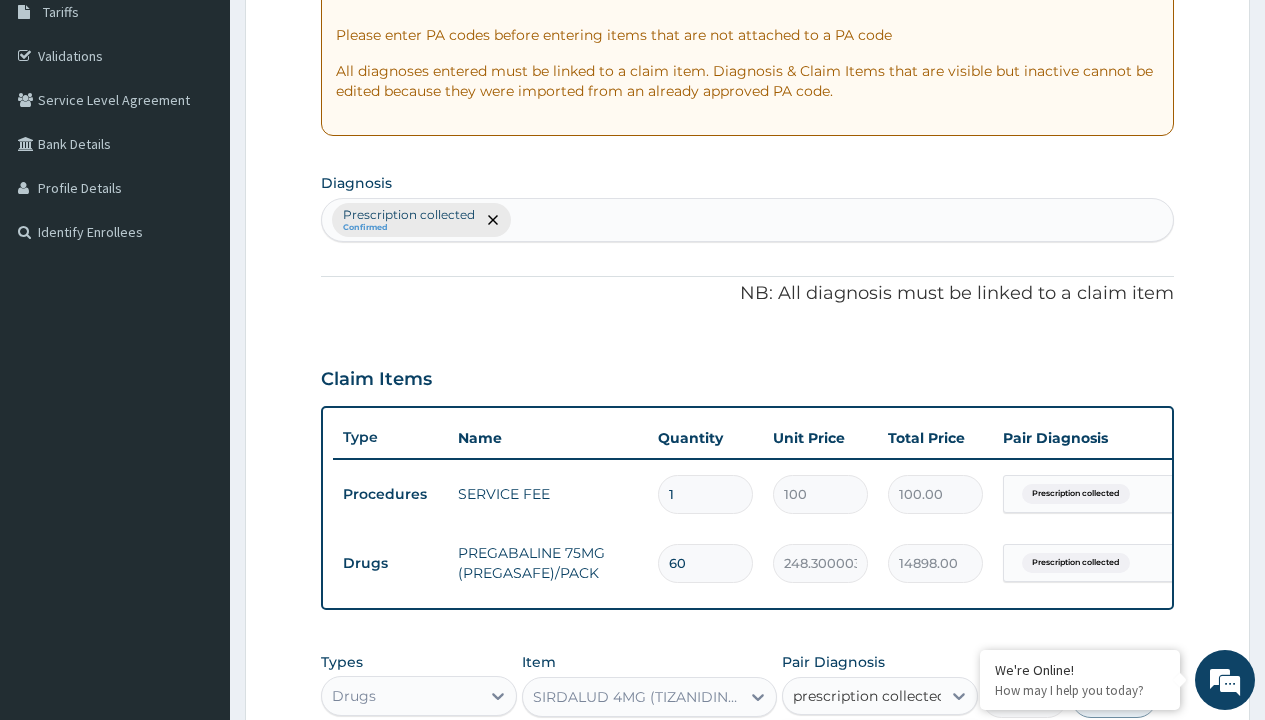 type 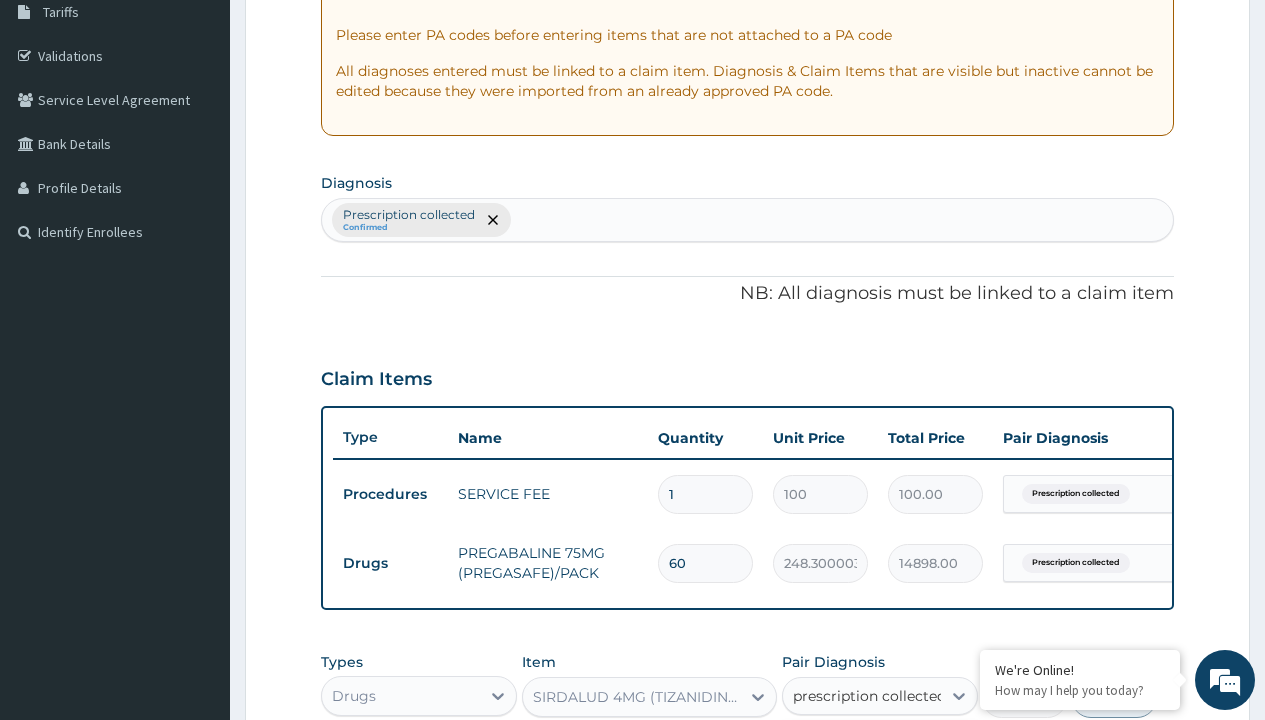 checkbox on "true" 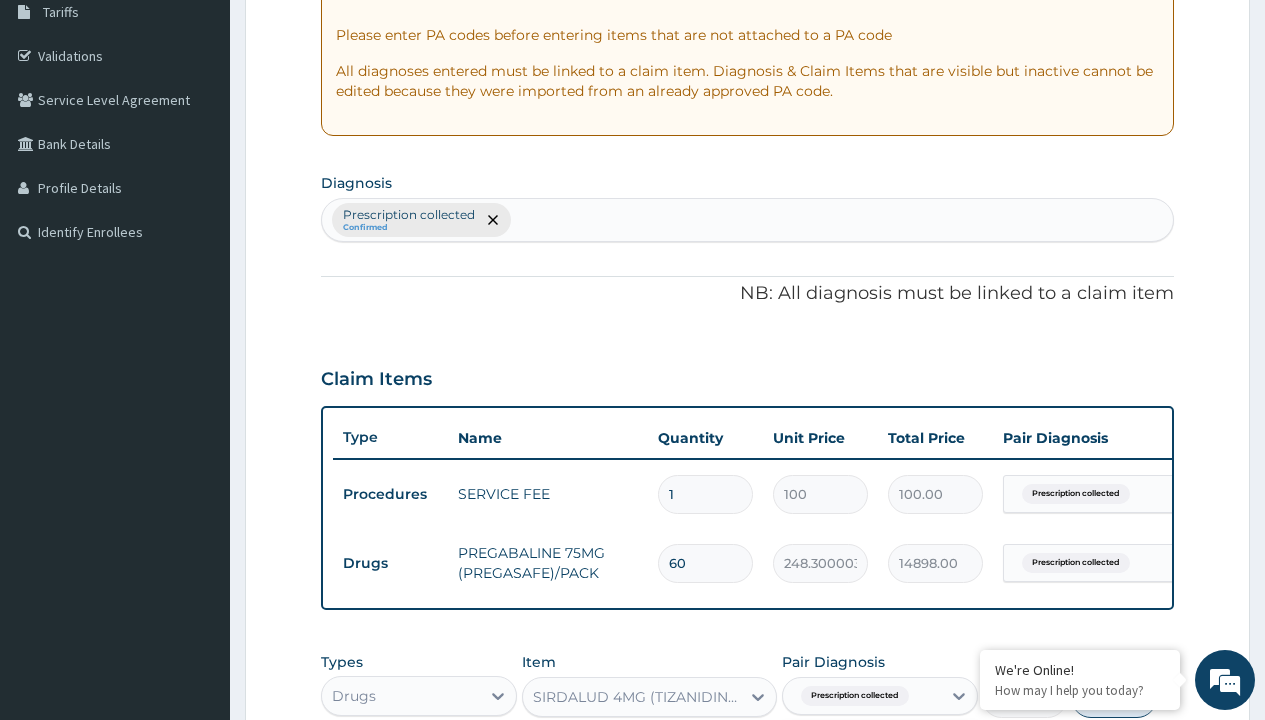 scroll, scrollTop: 711, scrollLeft: 0, axis: vertical 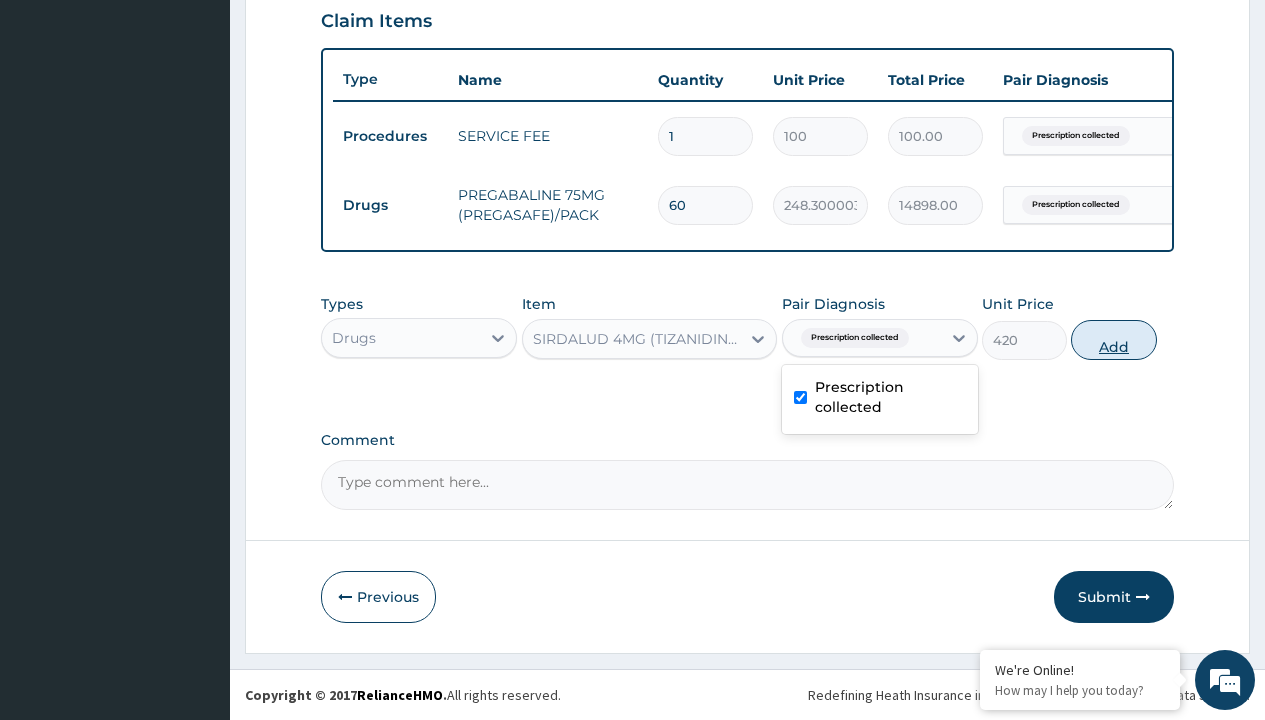 click on "Add" at bounding box center (1113, 340) 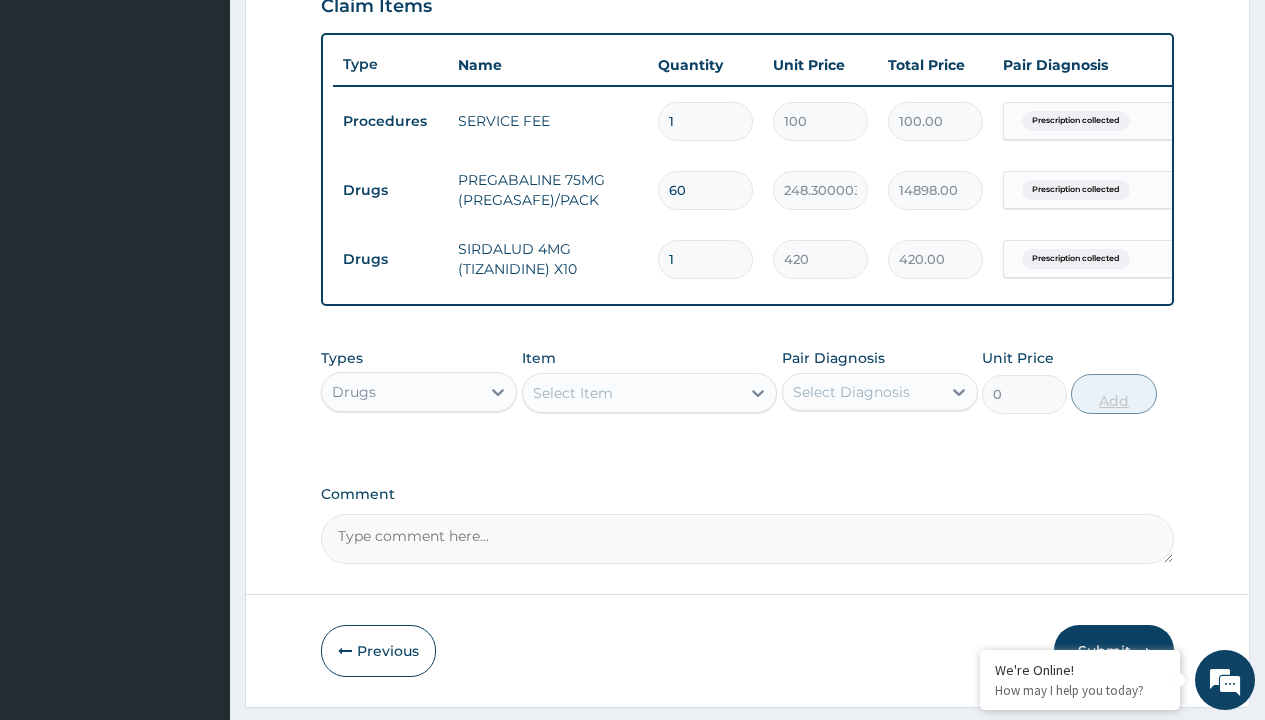 type on "60" 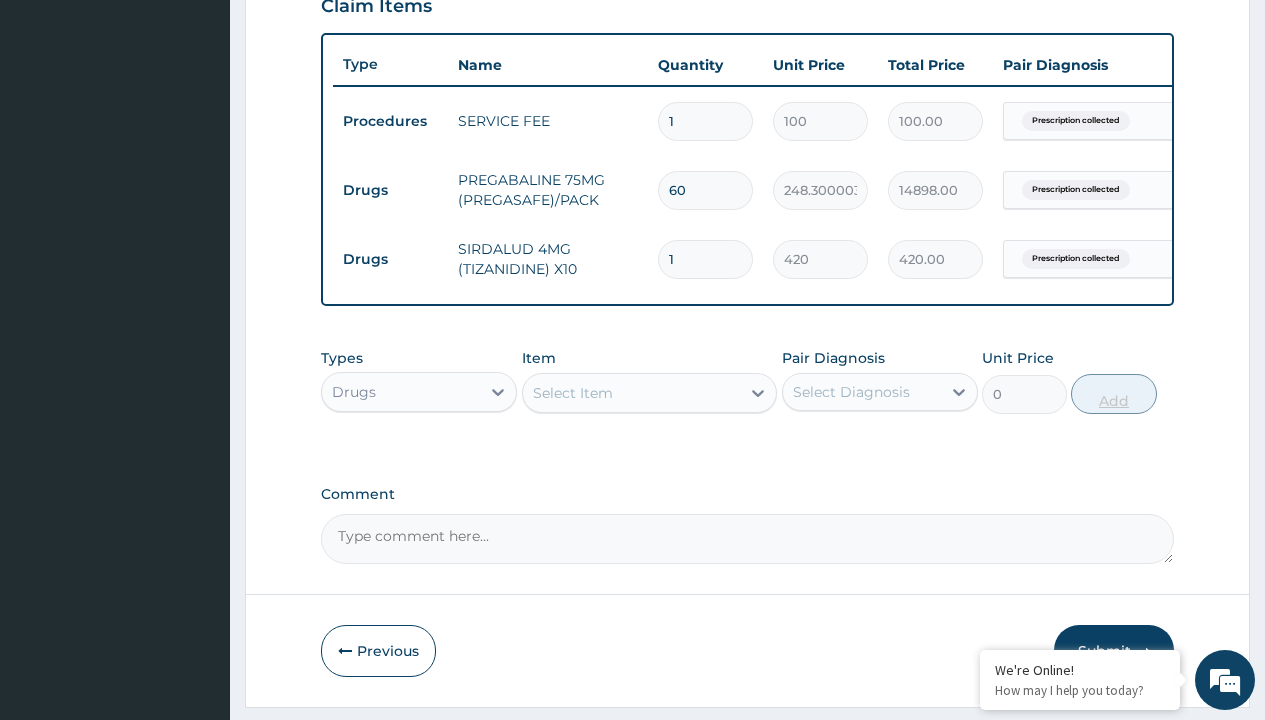 type on "25200.00" 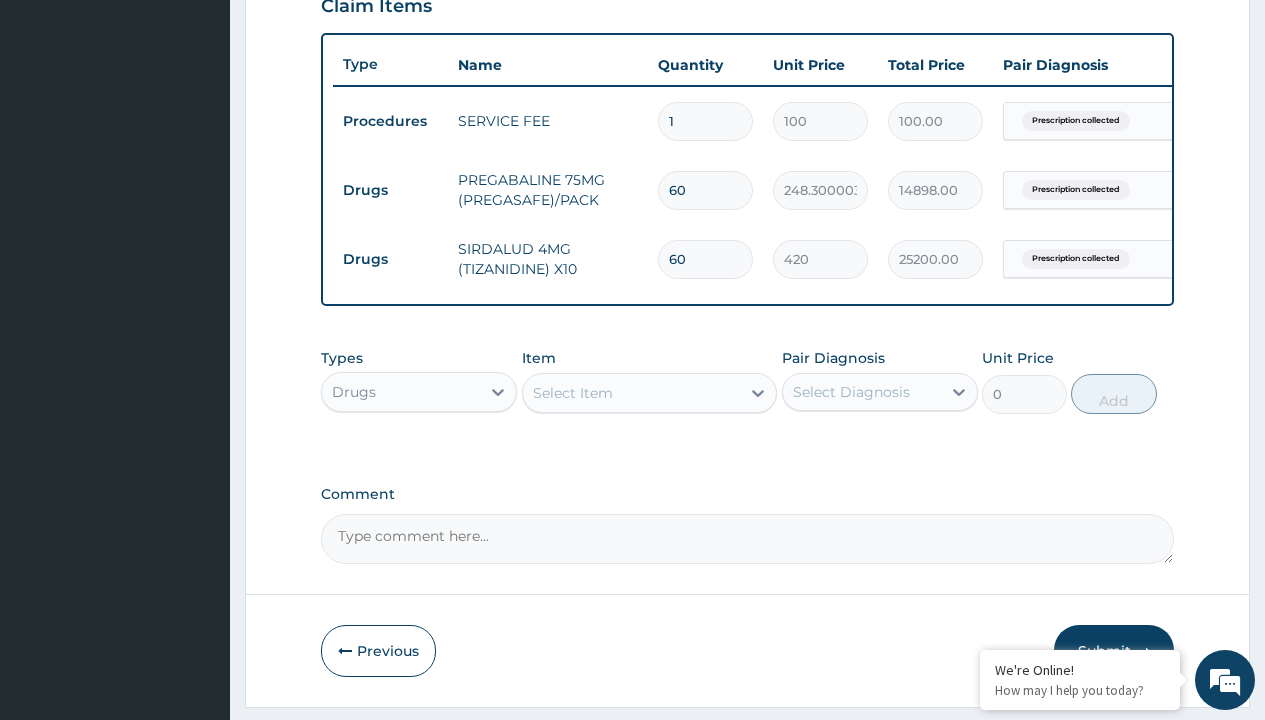 type on "60" 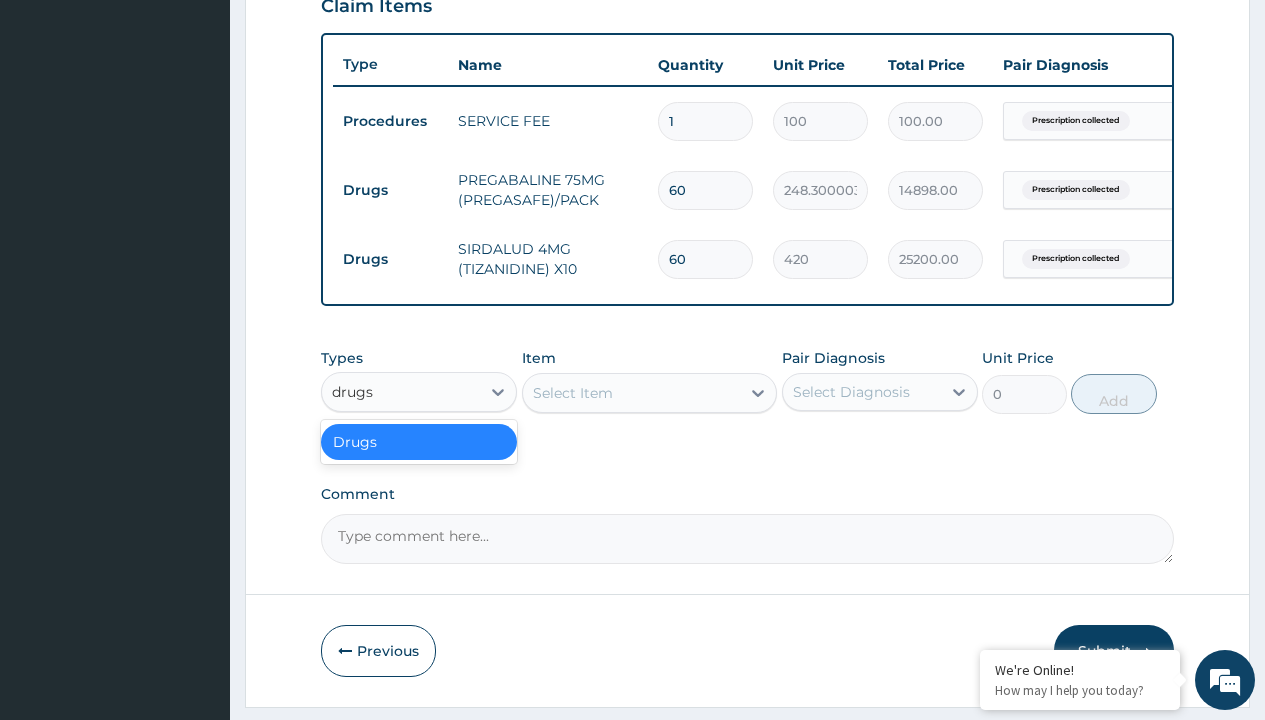 click on "Drugs" at bounding box center [419, 442] 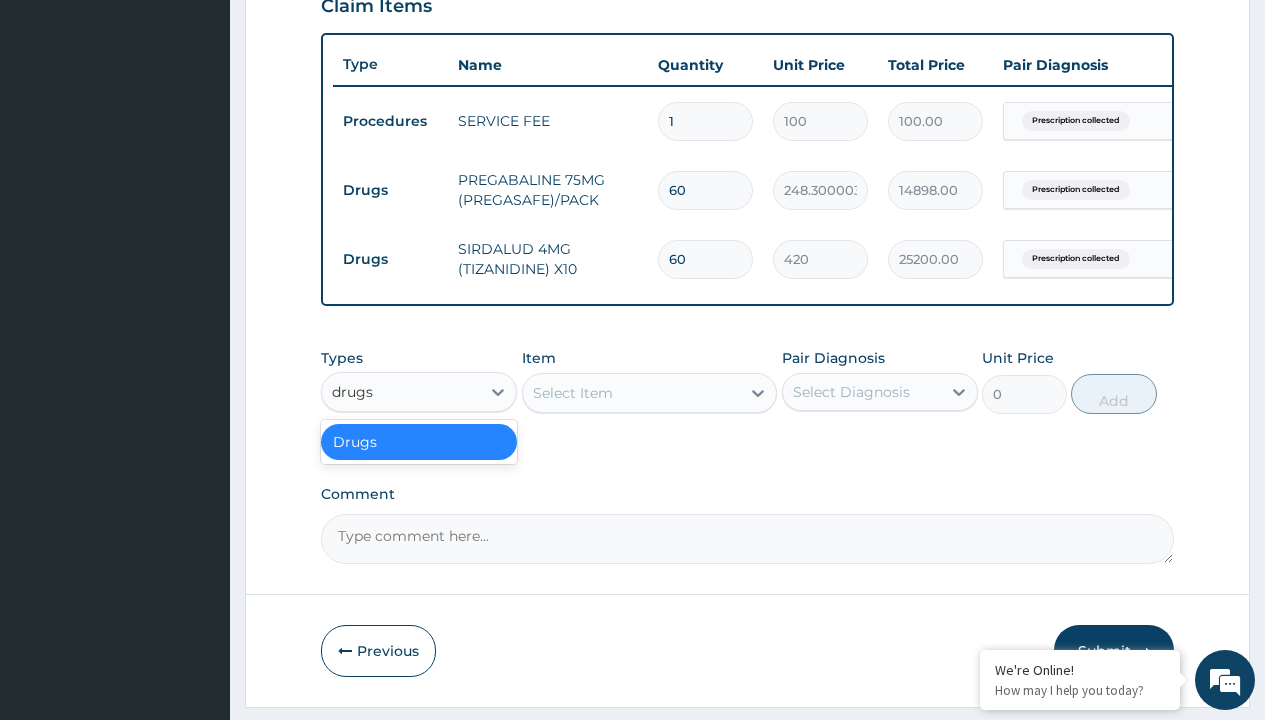 type 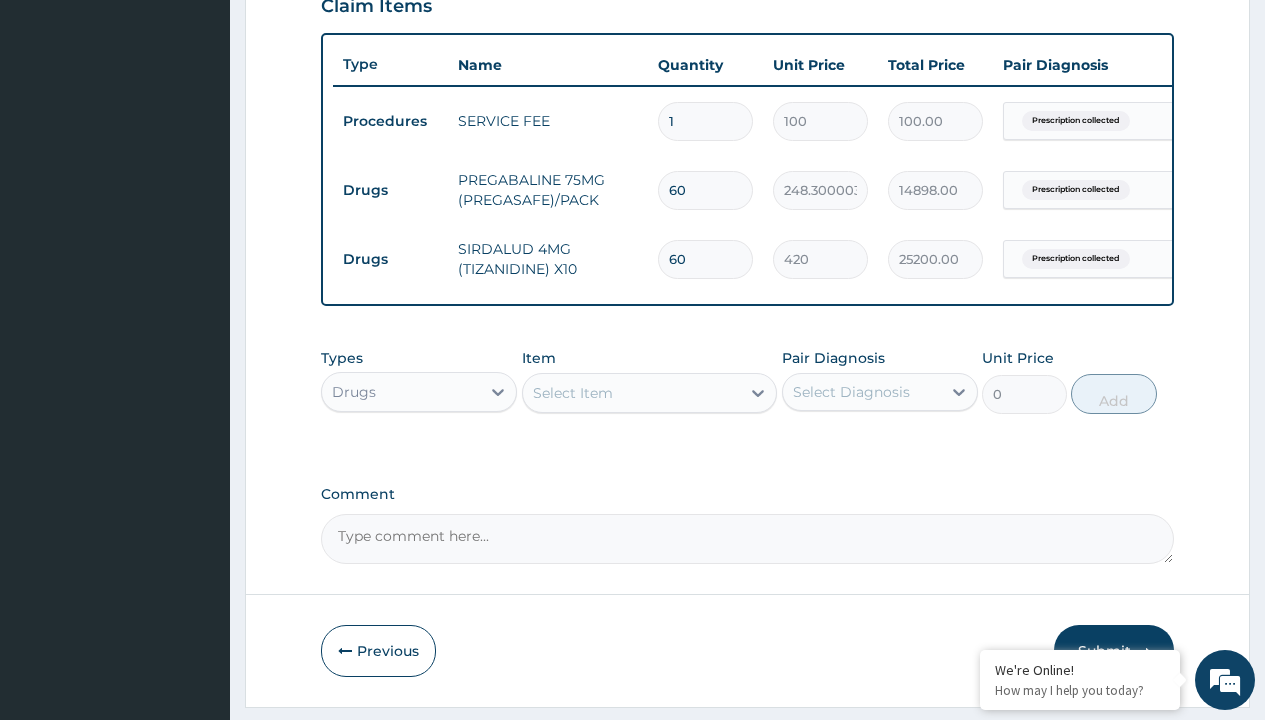click on "Select Item" at bounding box center (573, 393) 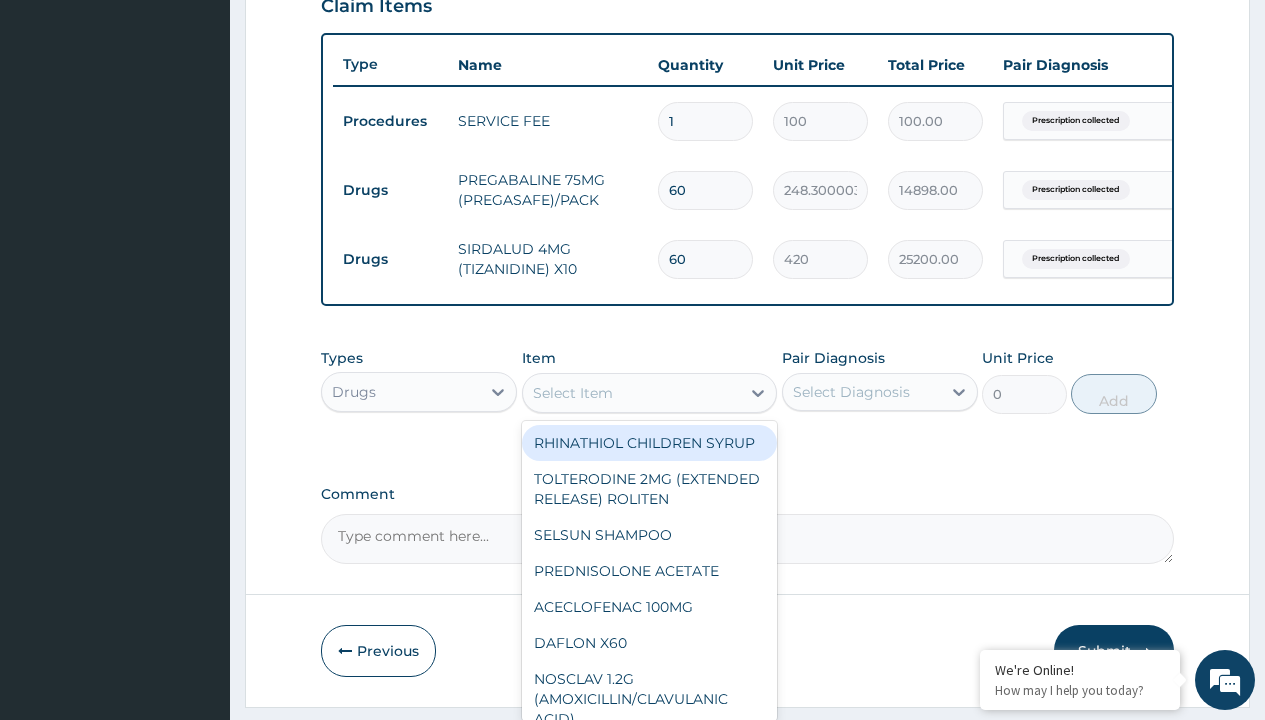type on "celecoxib 200mg (celebrex) x10" 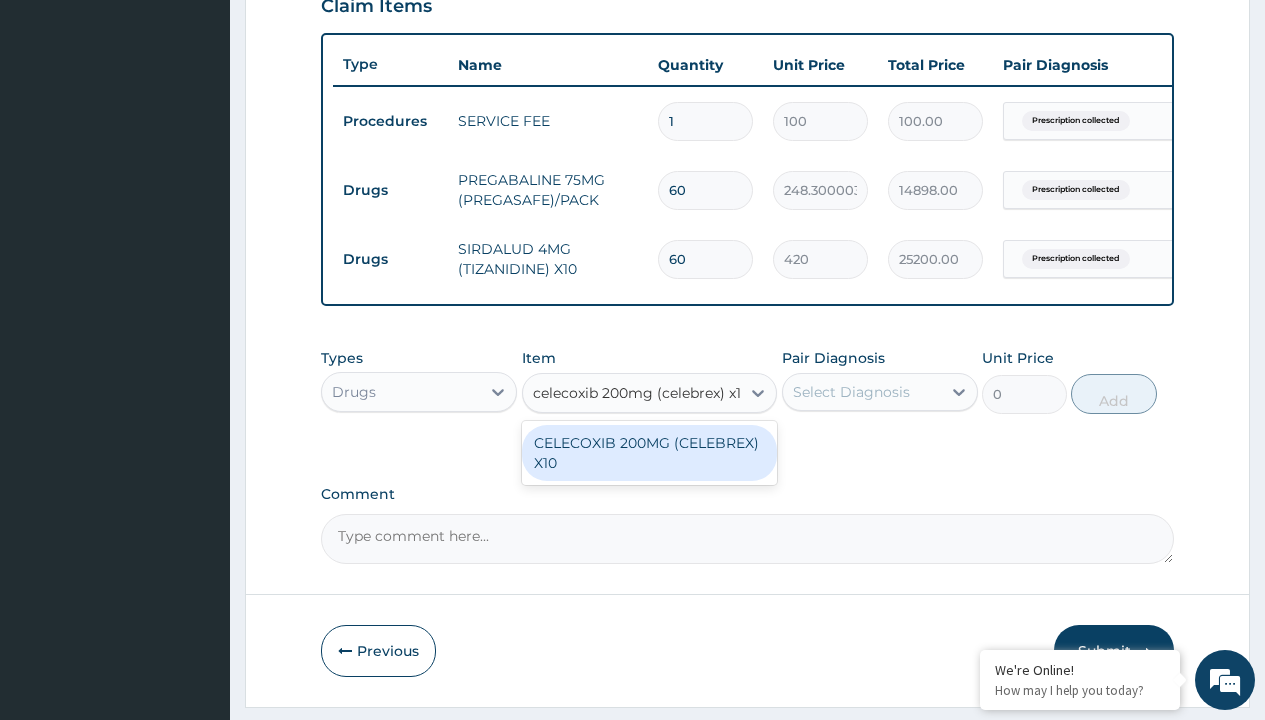 scroll, scrollTop: 0, scrollLeft: 0, axis: both 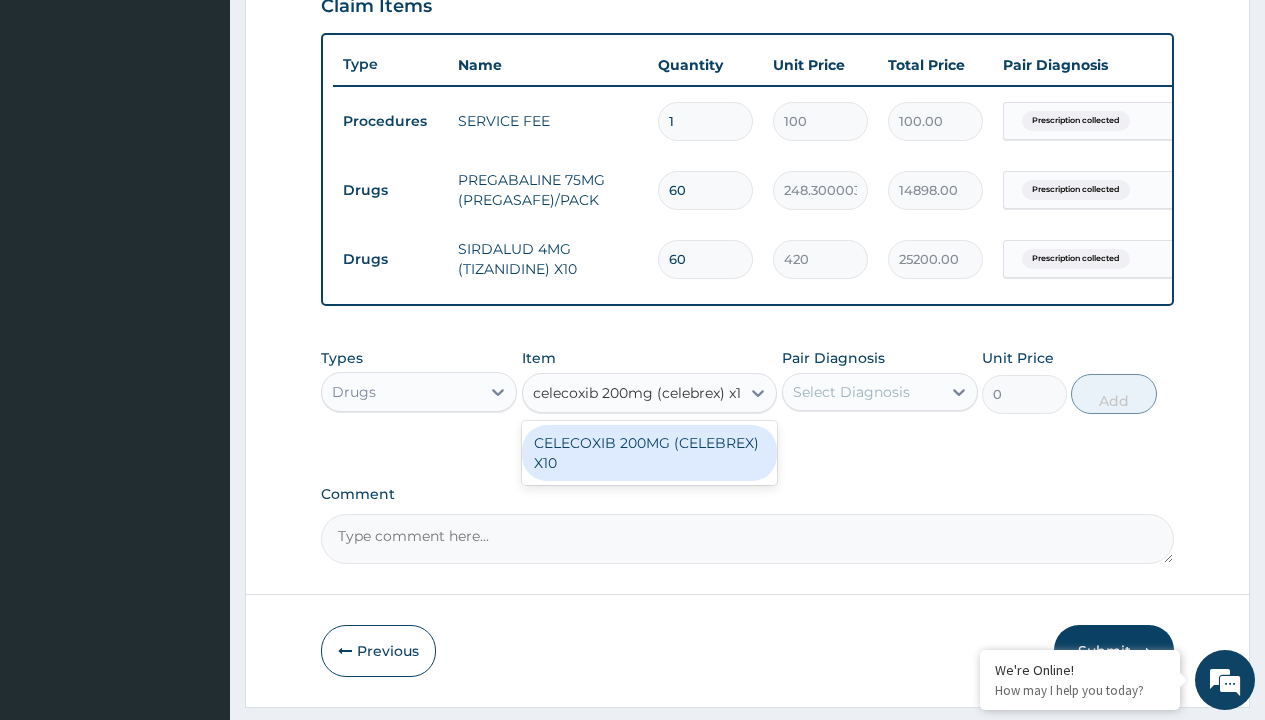 click on "CELECOXIB 200MG (CELEBREX) X10" at bounding box center [650, 453] 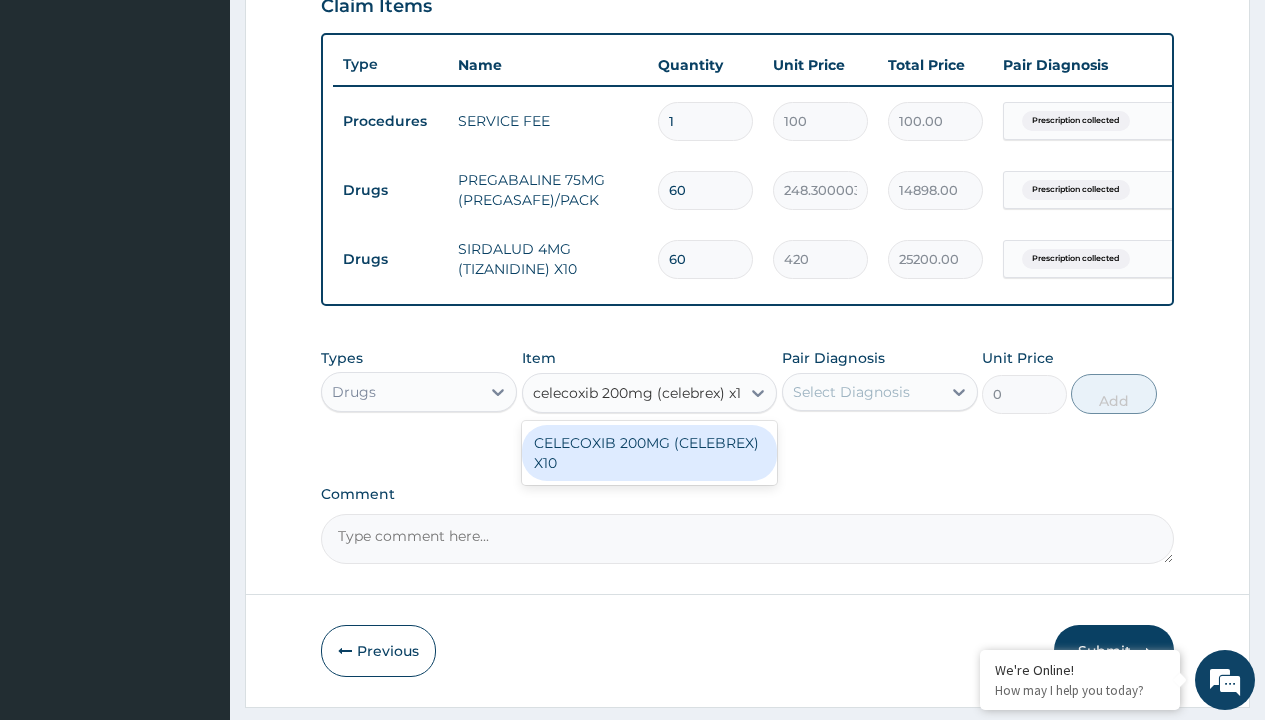 type 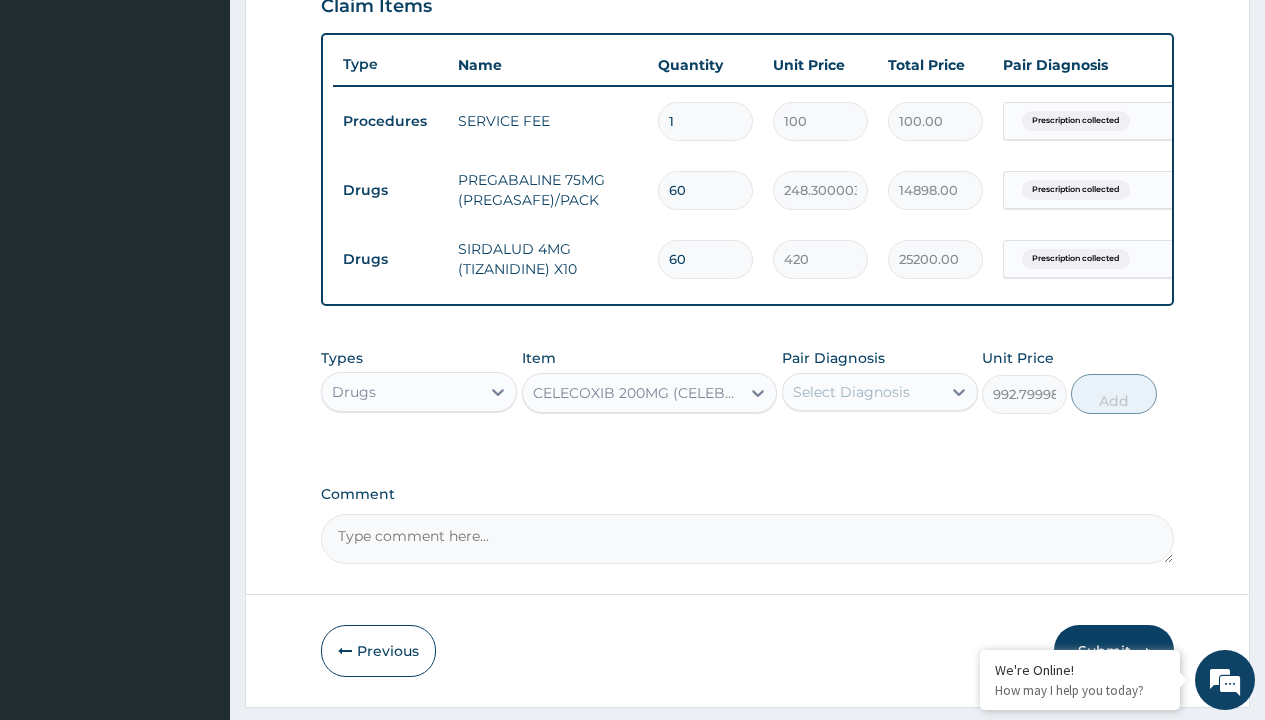 click on "Prescription collected" at bounding box center (409, -158) 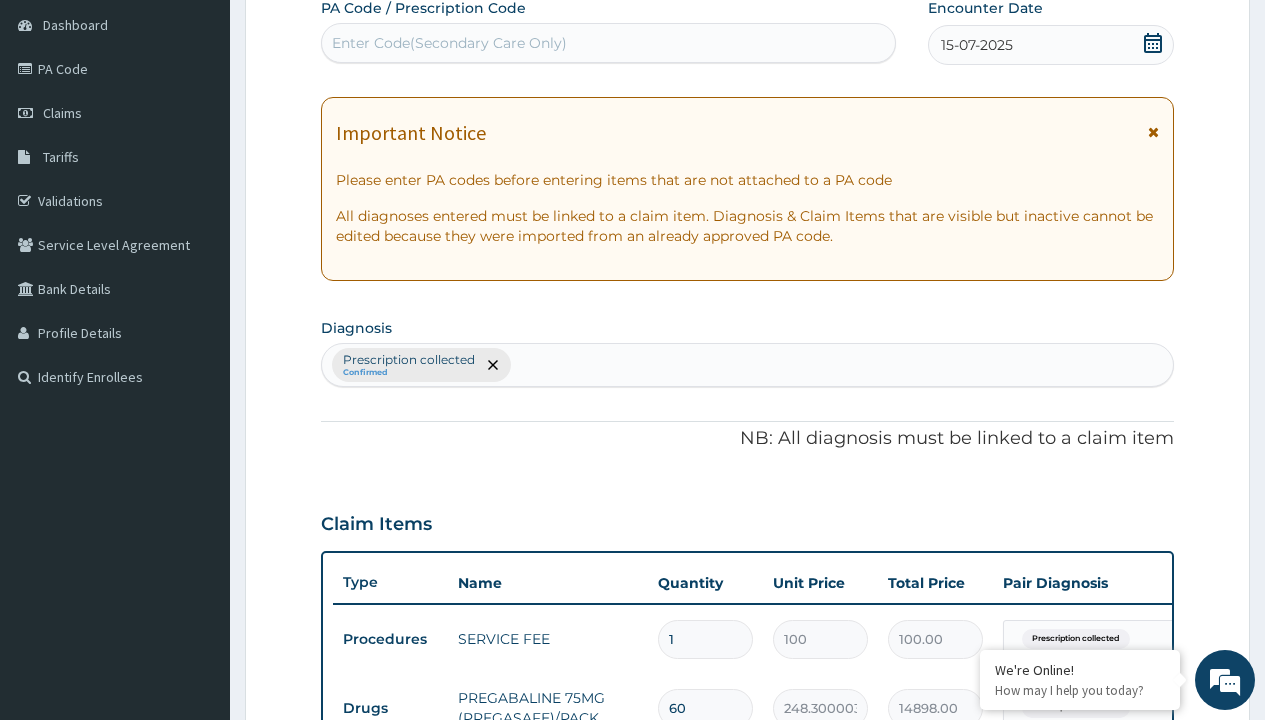 scroll, scrollTop: 407, scrollLeft: 0, axis: vertical 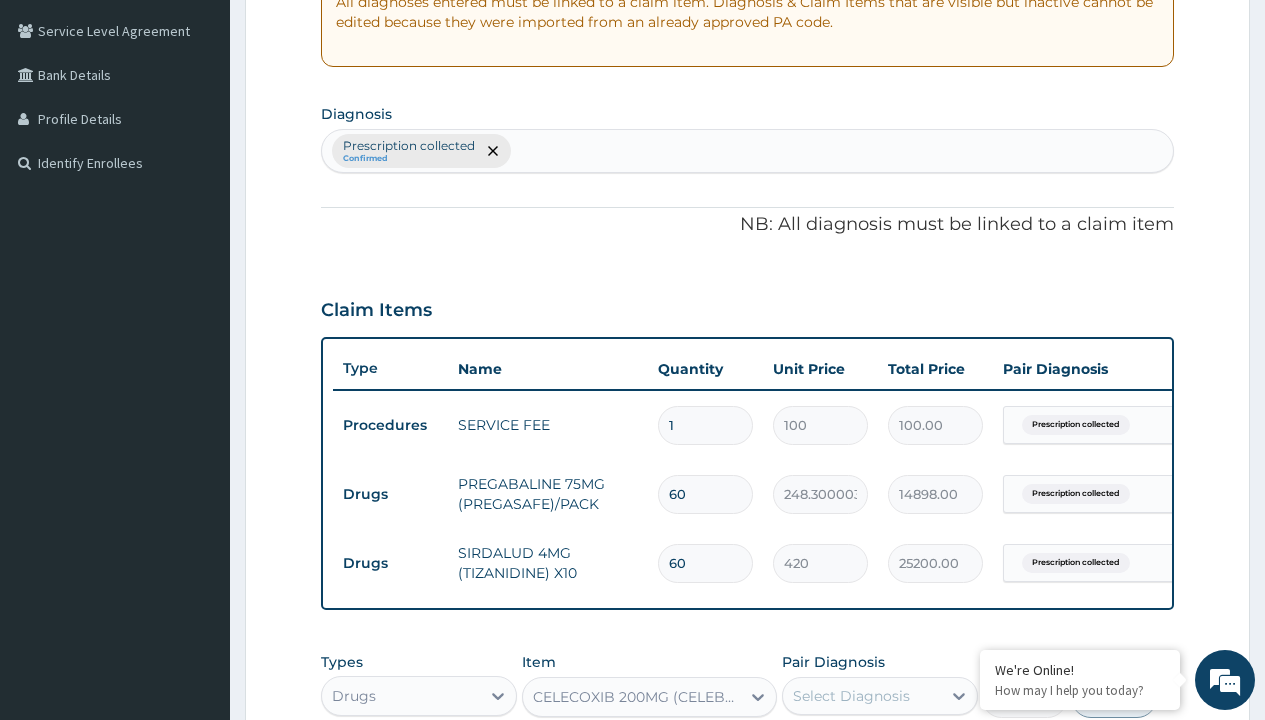 type on "prescription collected" 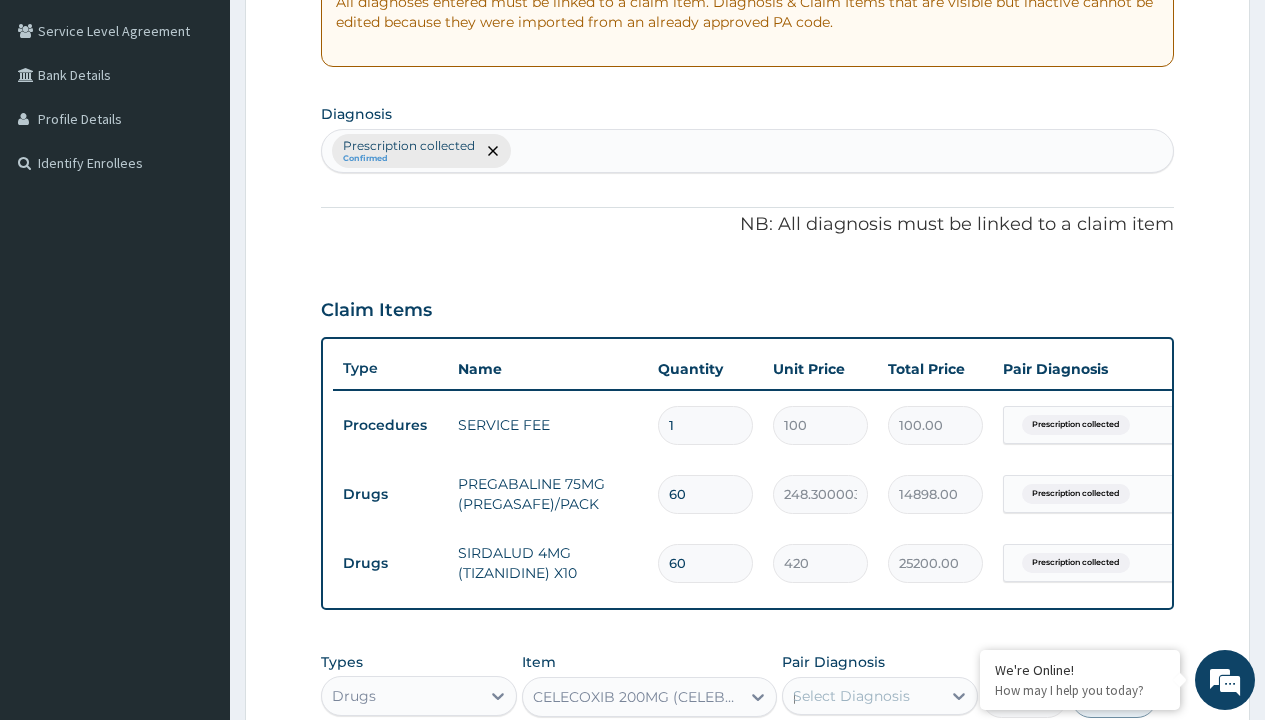 scroll, scrollTop: 0, scrollLeft: 0, axis: both 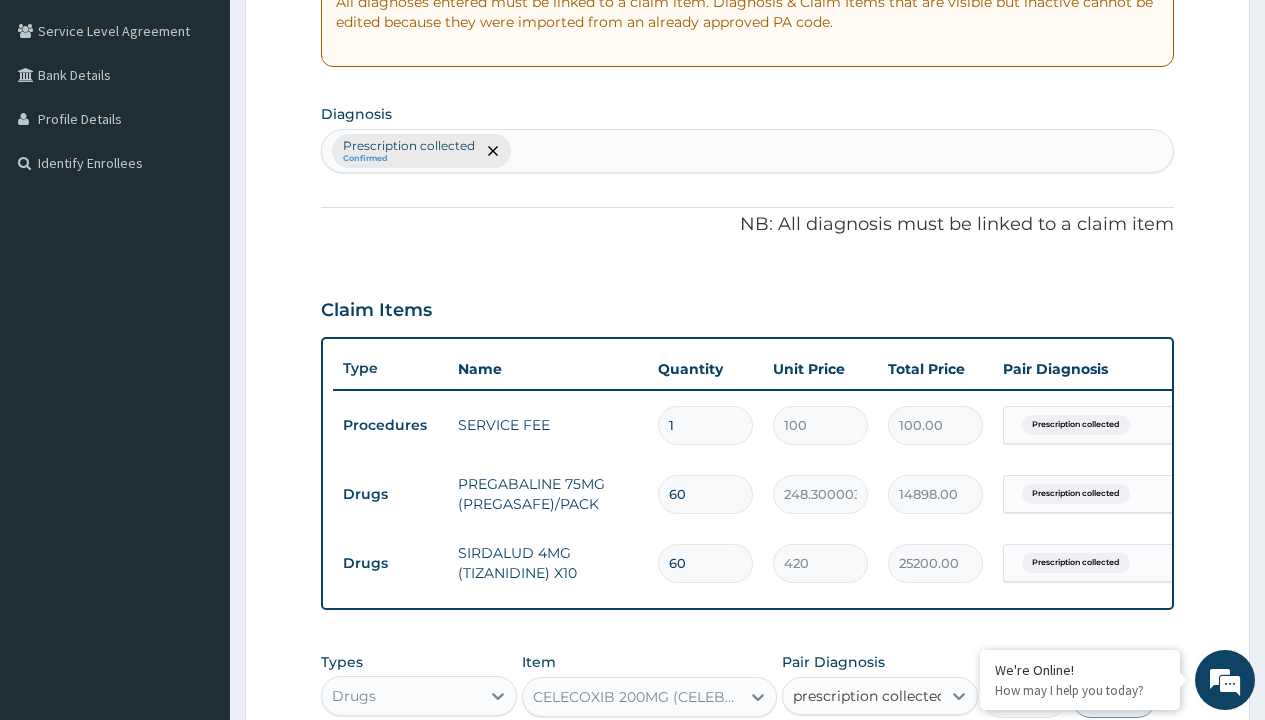 click on "Prescription collected" at bounding box center (890, 755) 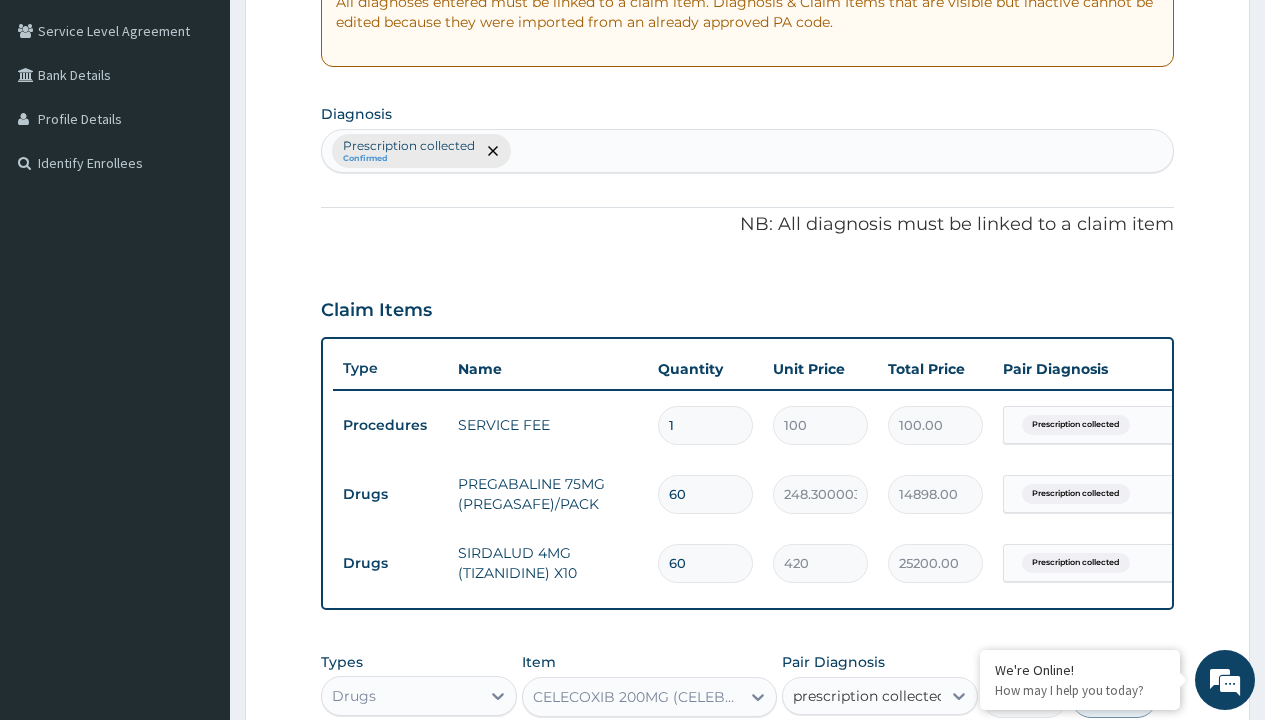 type 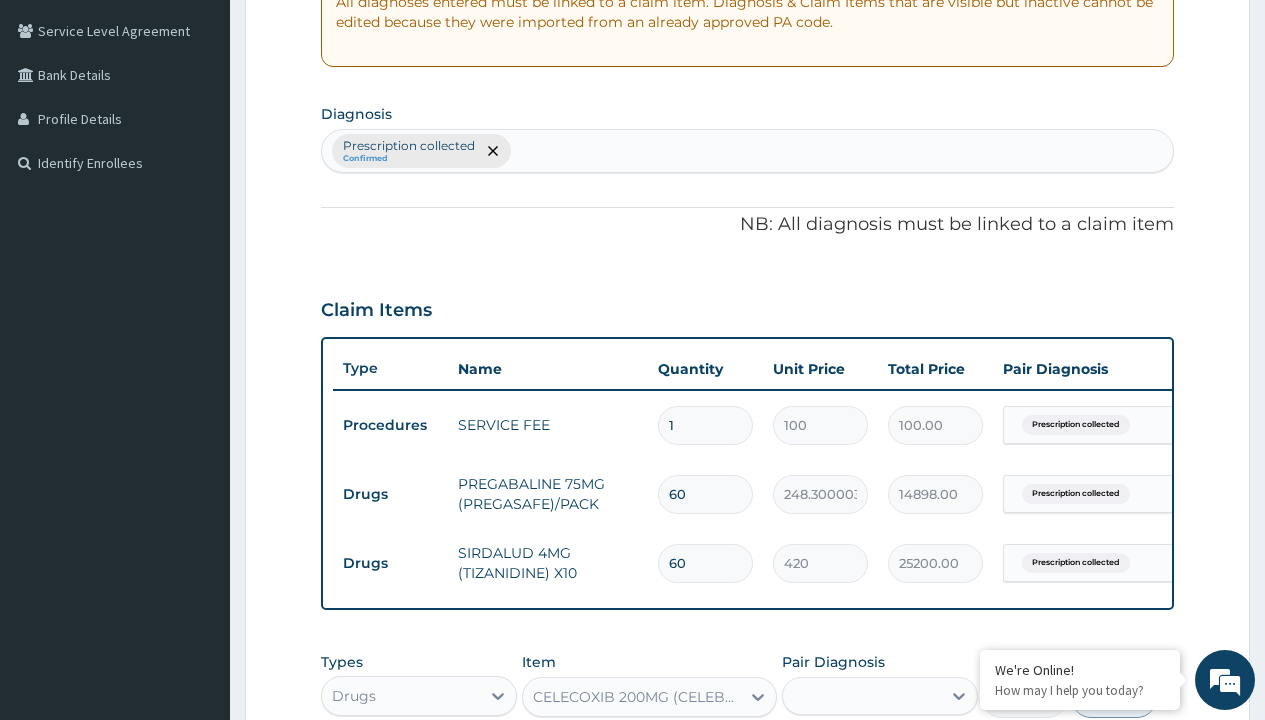 checkbox on "true" 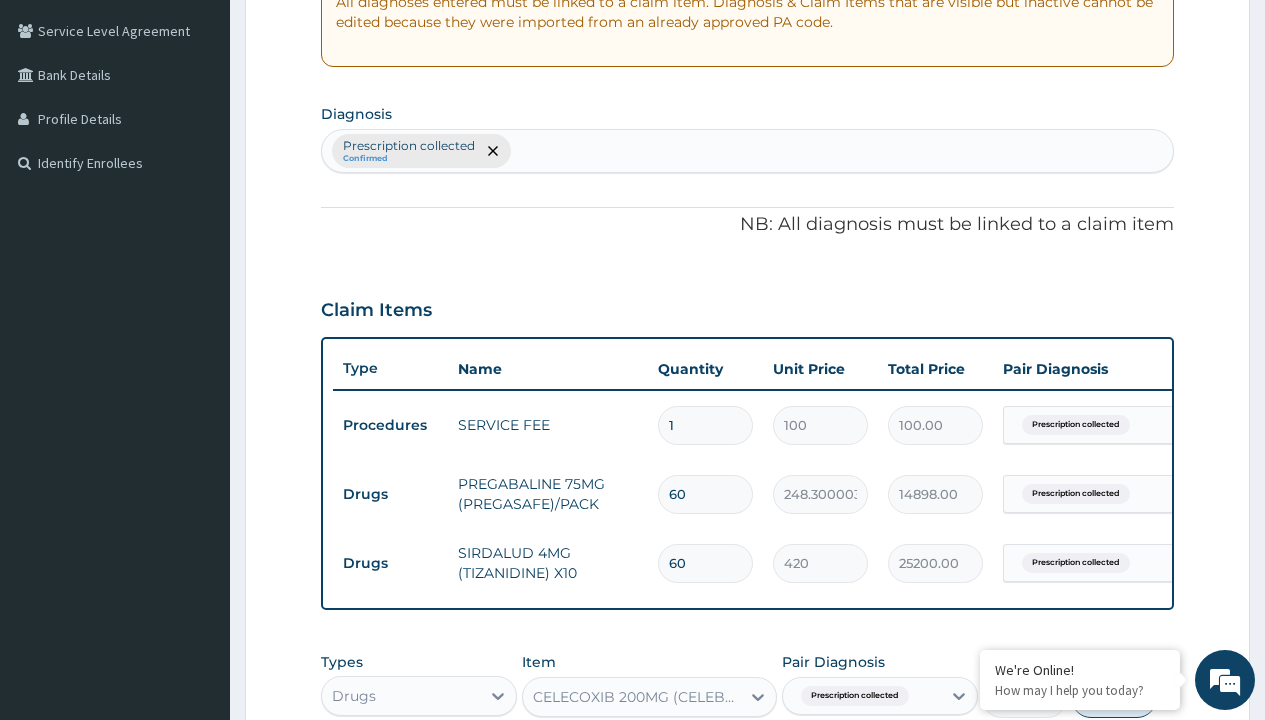 scroll, scrollTop: 780, scrollLeft: 0, axis: vertical 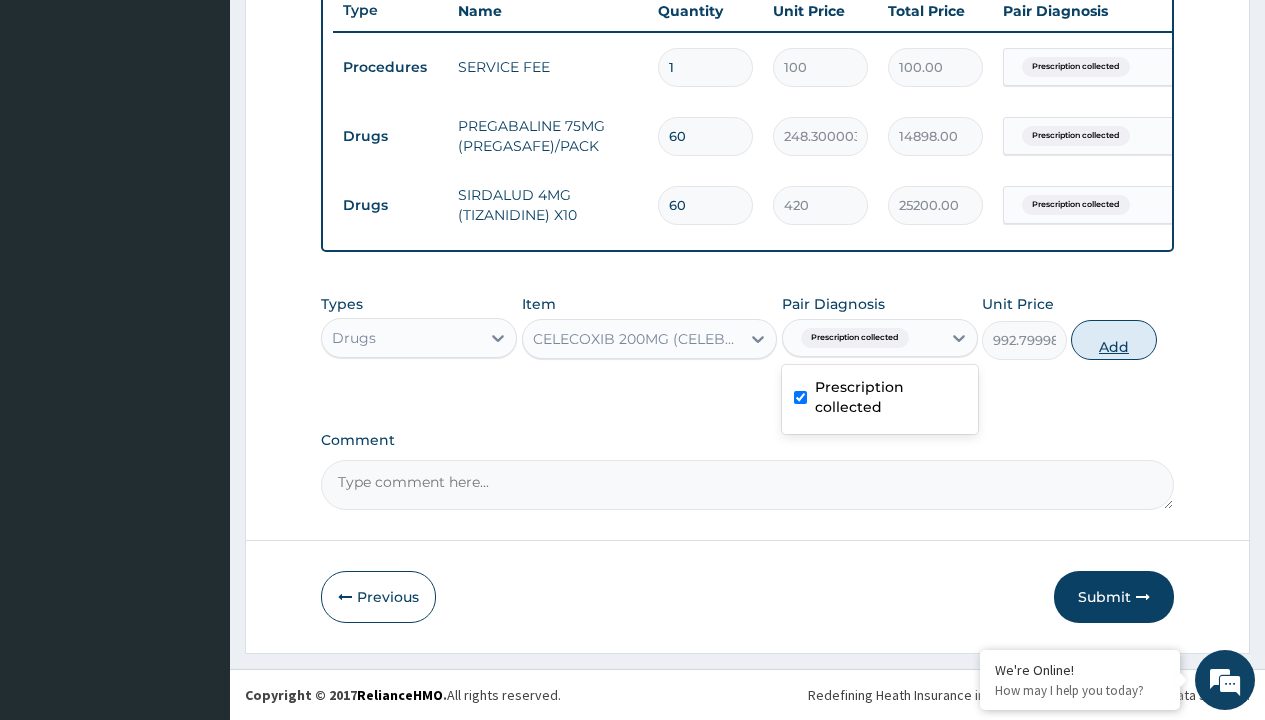 click on "Add" at bounding box center (1113, 340) 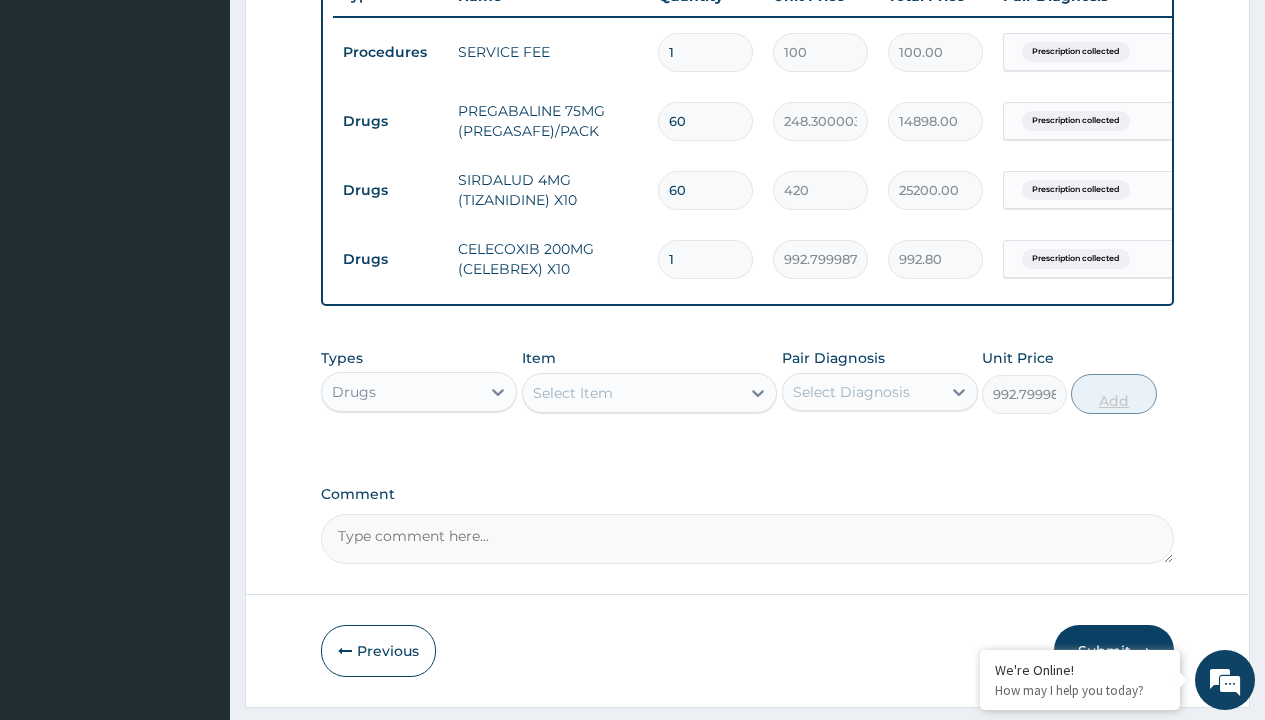 type on "0" 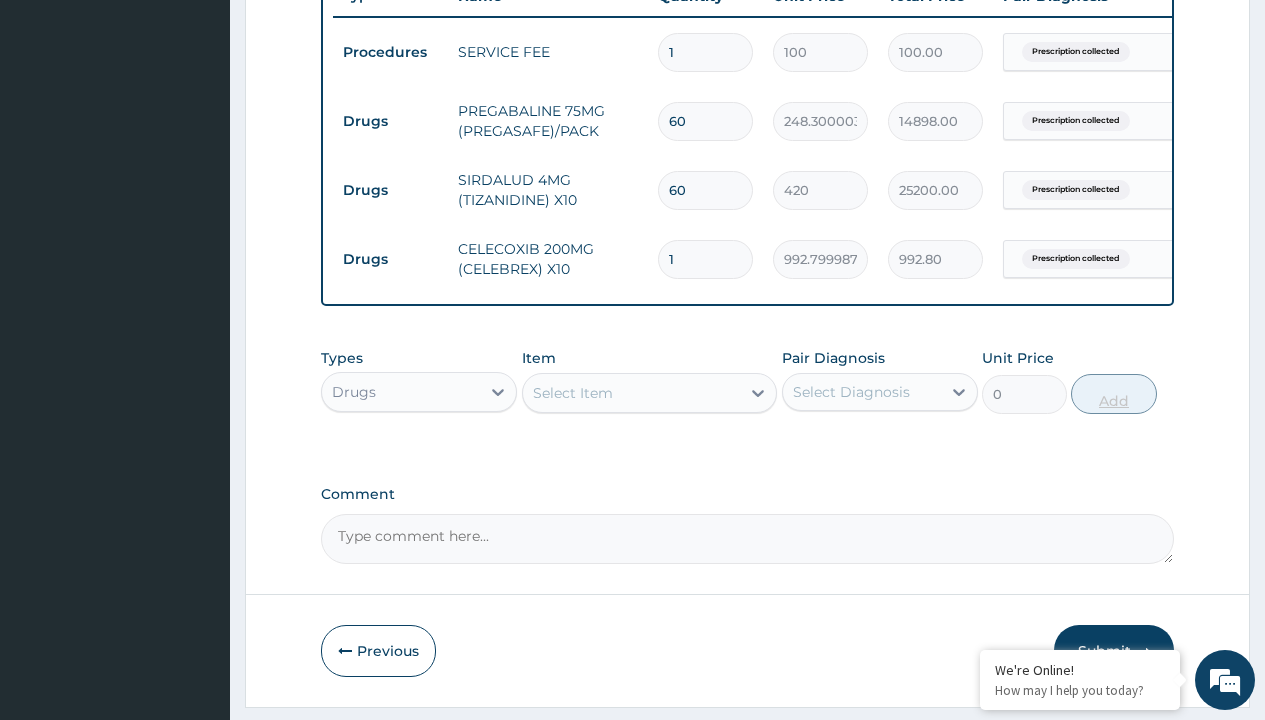 type on "120" 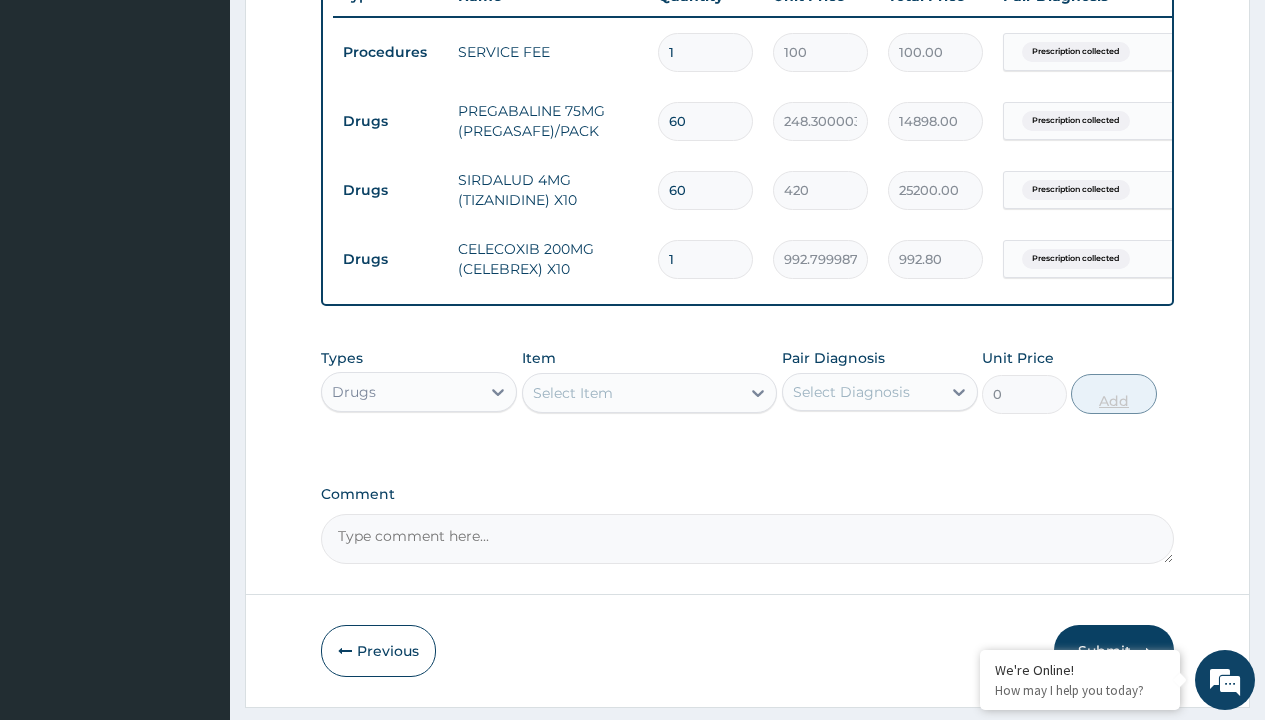 type on "119136.00" 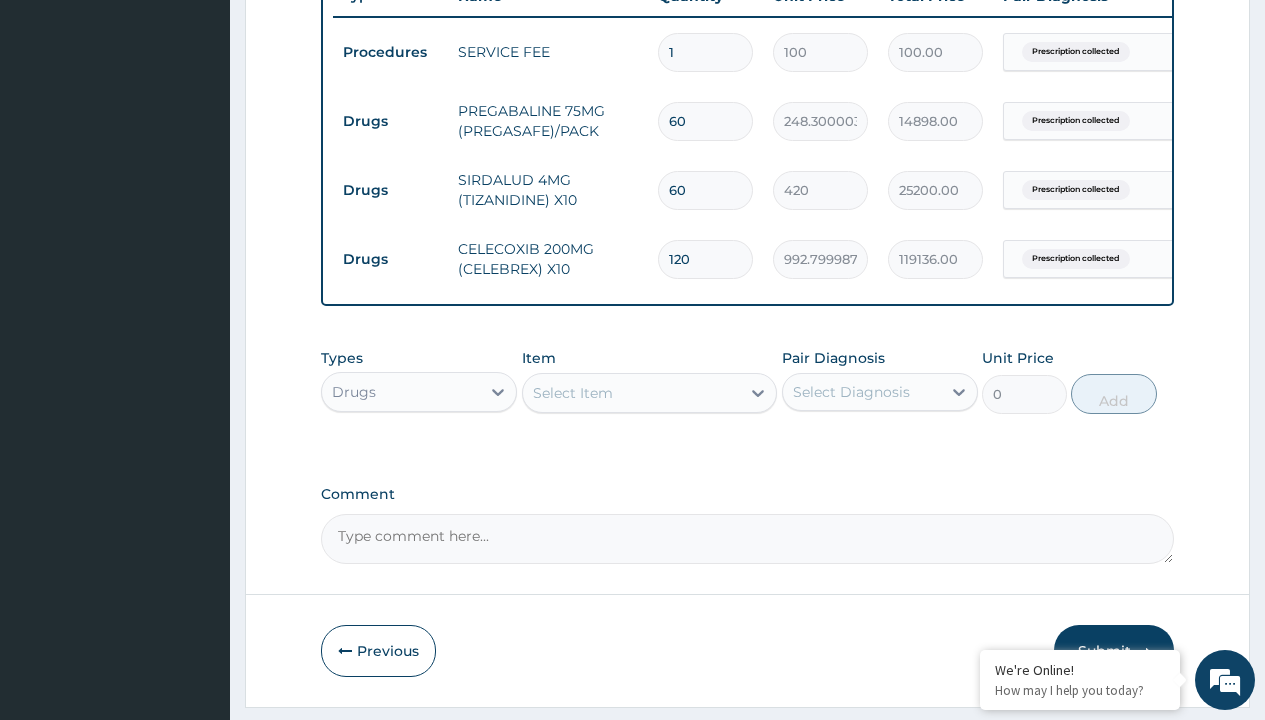 type on "120" 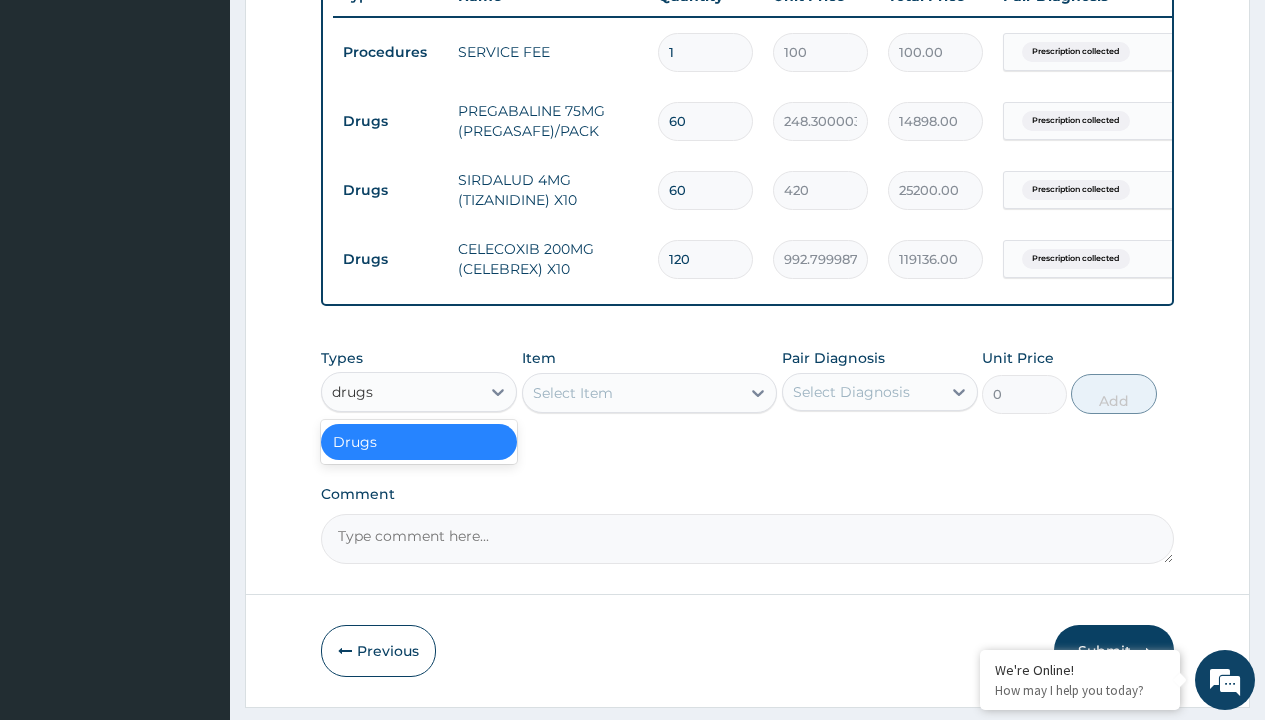 click on "Drugs" at bounding box center (419, 442) 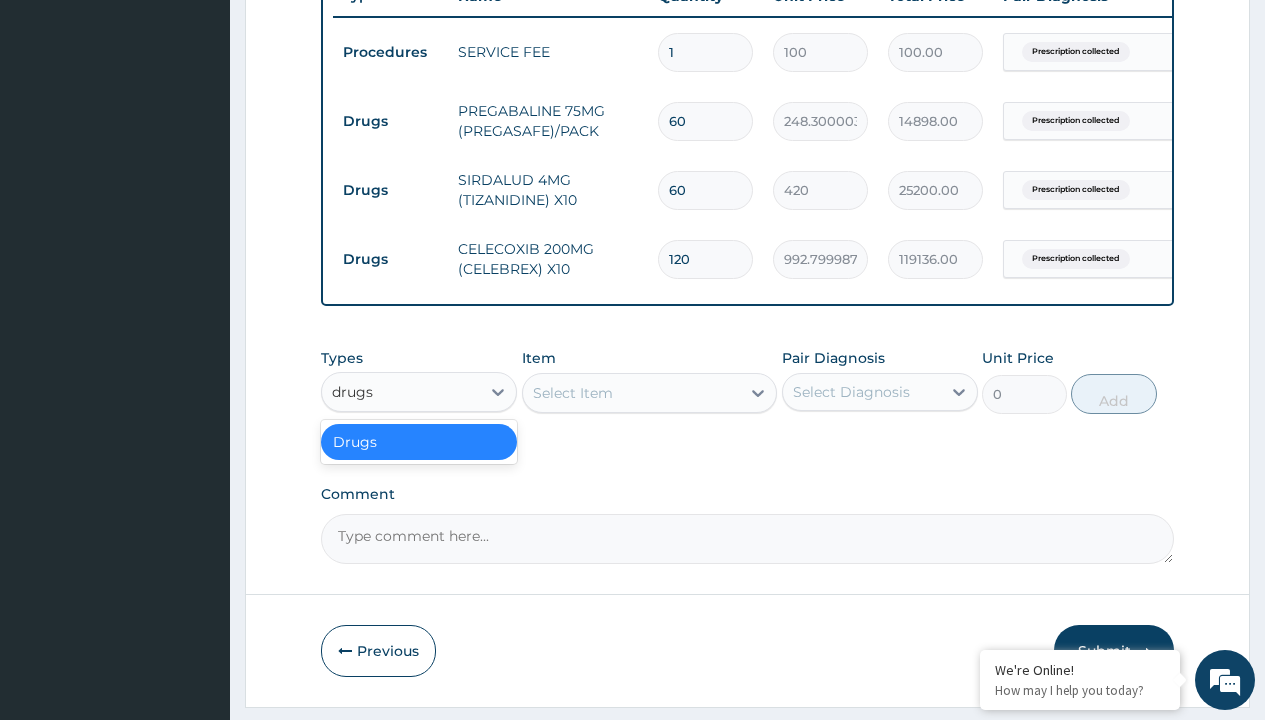 type 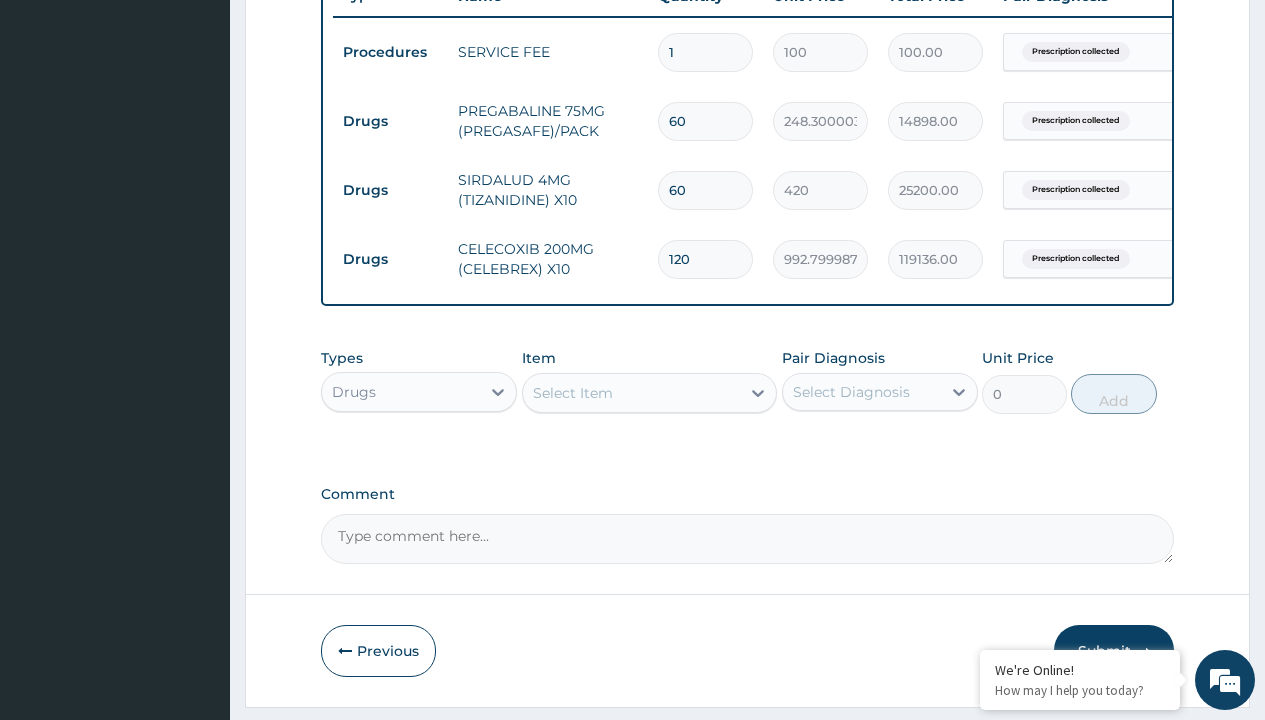 click on "Select Item" at bounding box center [573, 393] 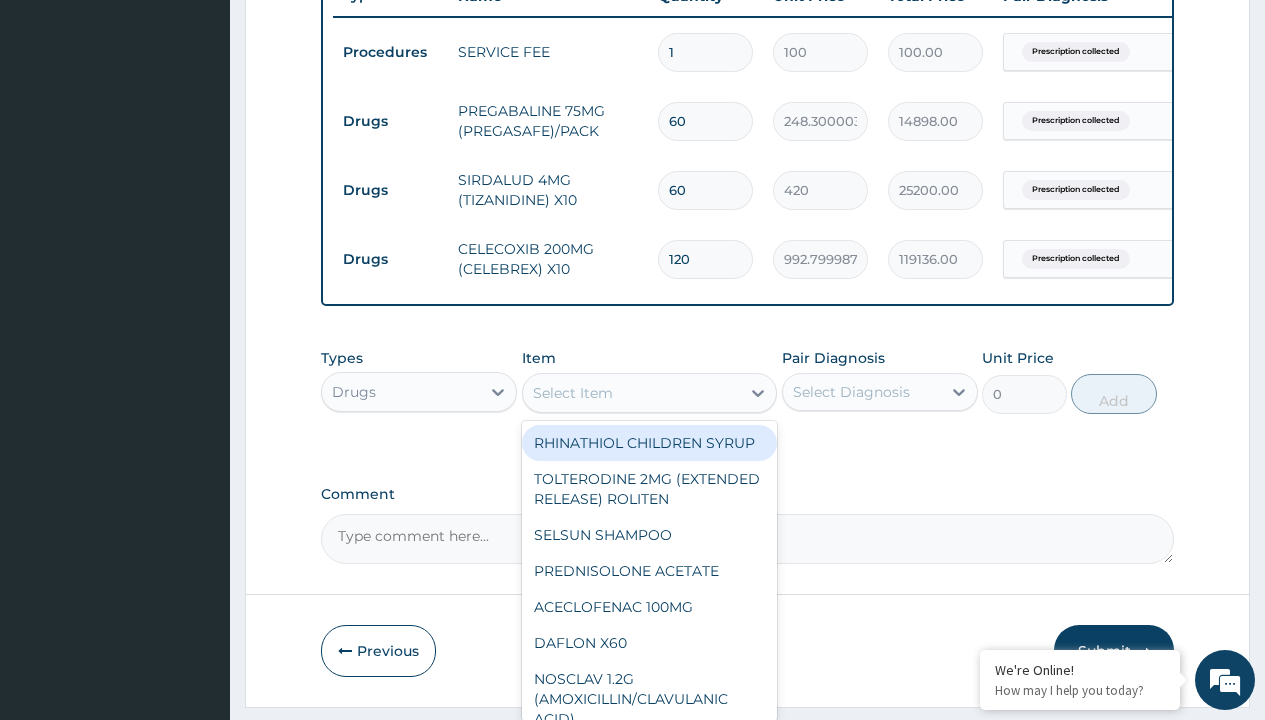 type on "co codamol 8/500mg/sach x 20" 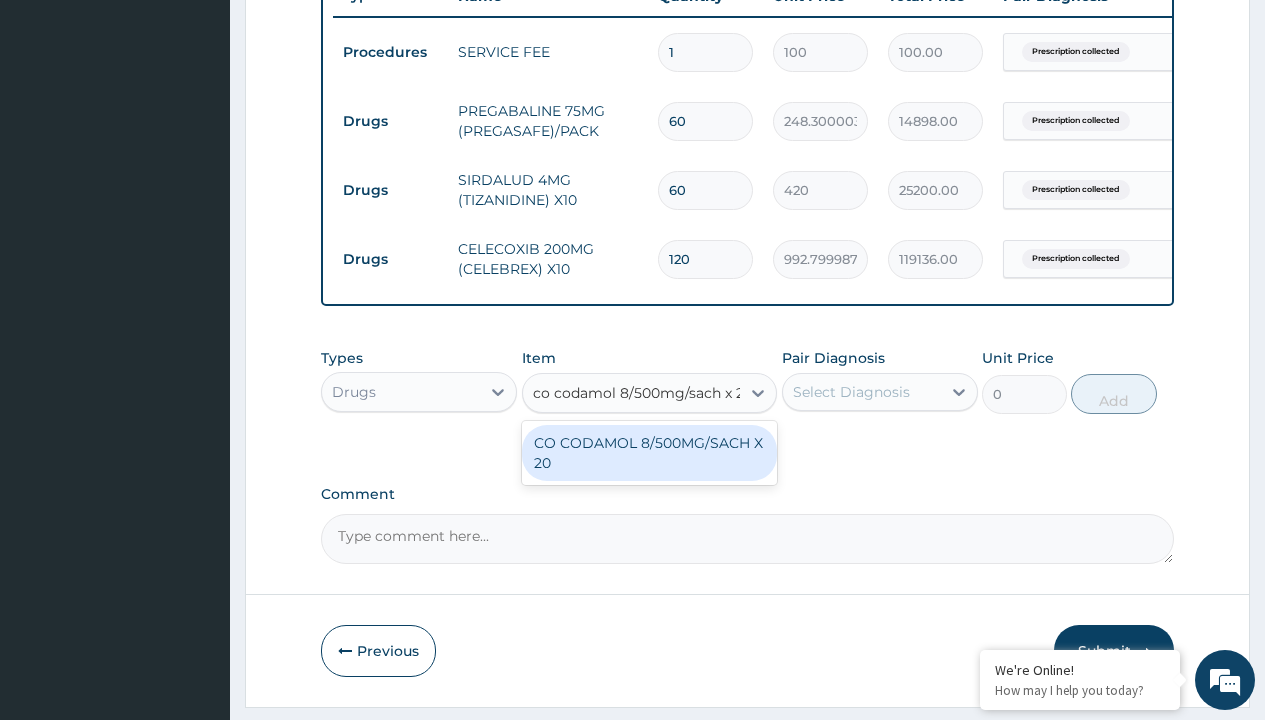 scroll, scrollTop: 0, scrollLeft: 0, axis: both 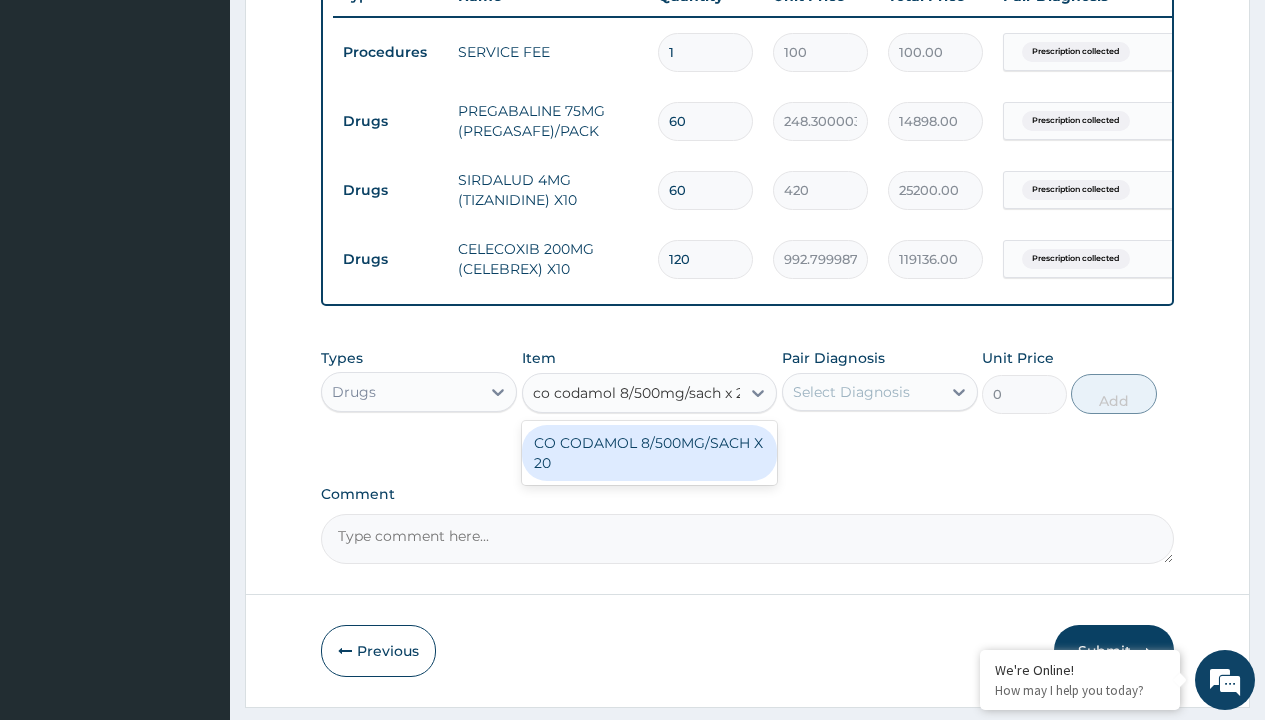 click on "CO CODAMOL 8/500MG/SACH X 20" at bounding box center (650, 453) 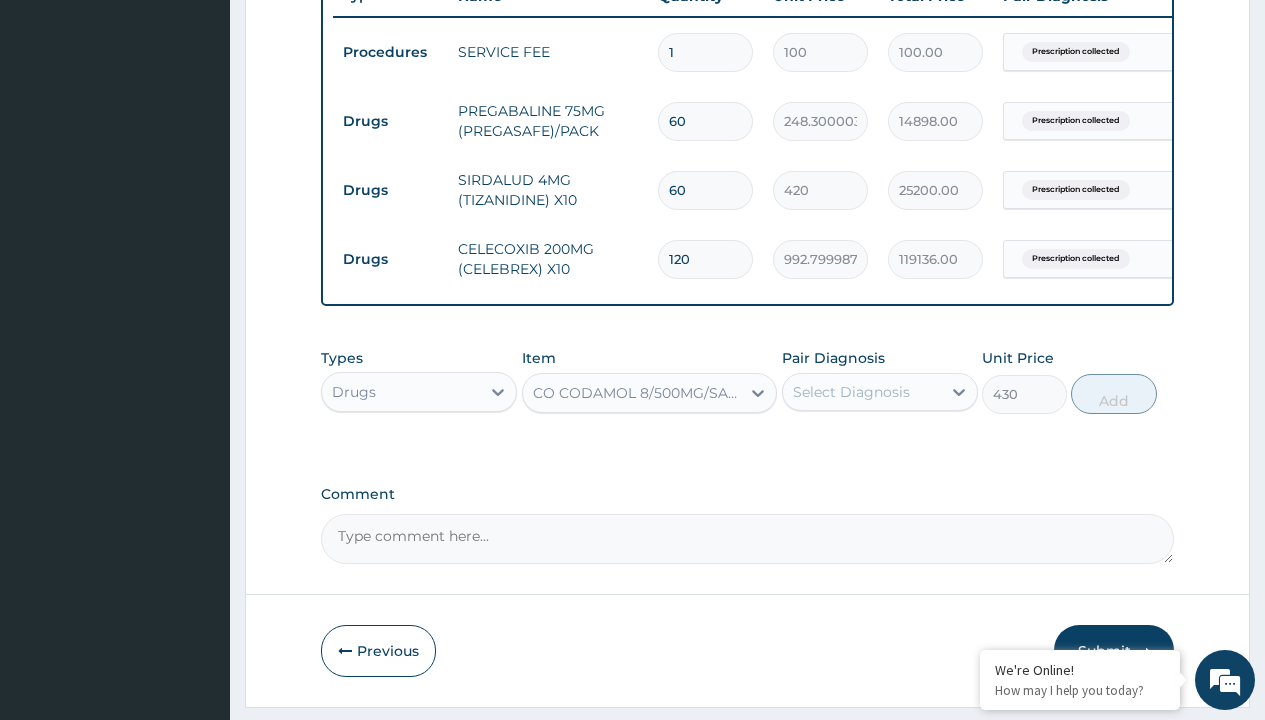 click on "Prescription collected" at bounding box center (409, -227) 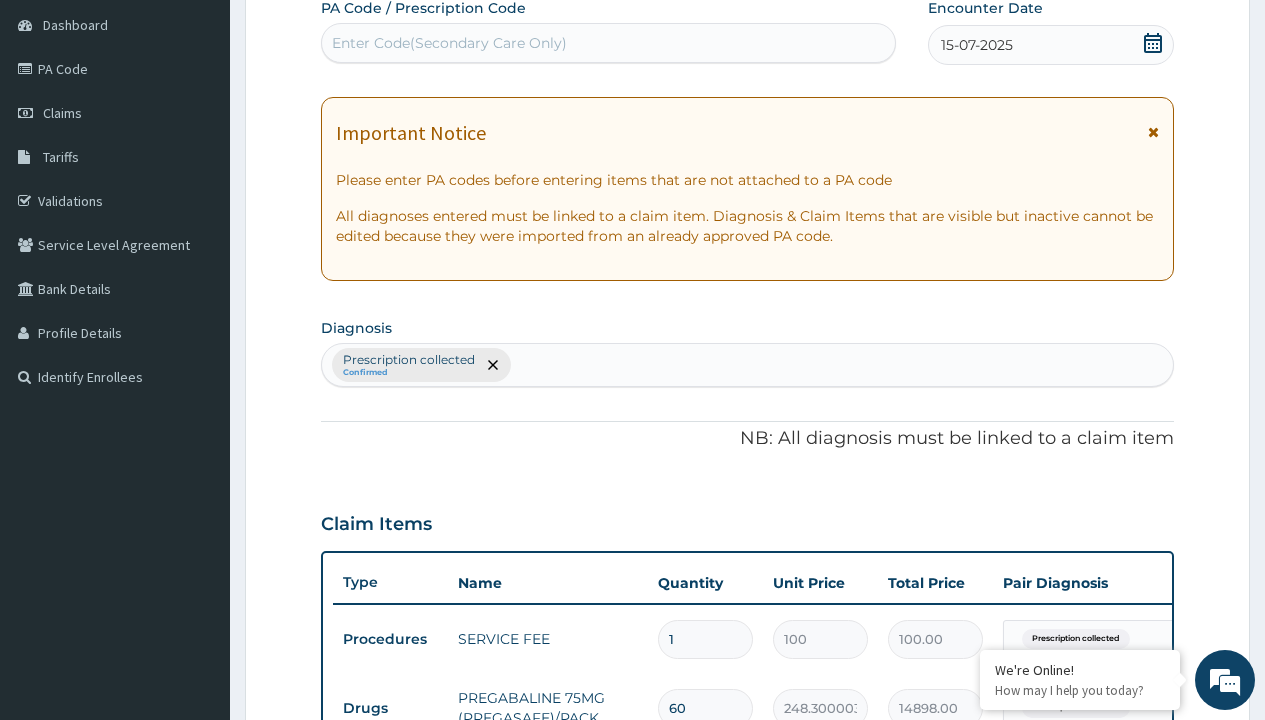 type on "prescription collected" 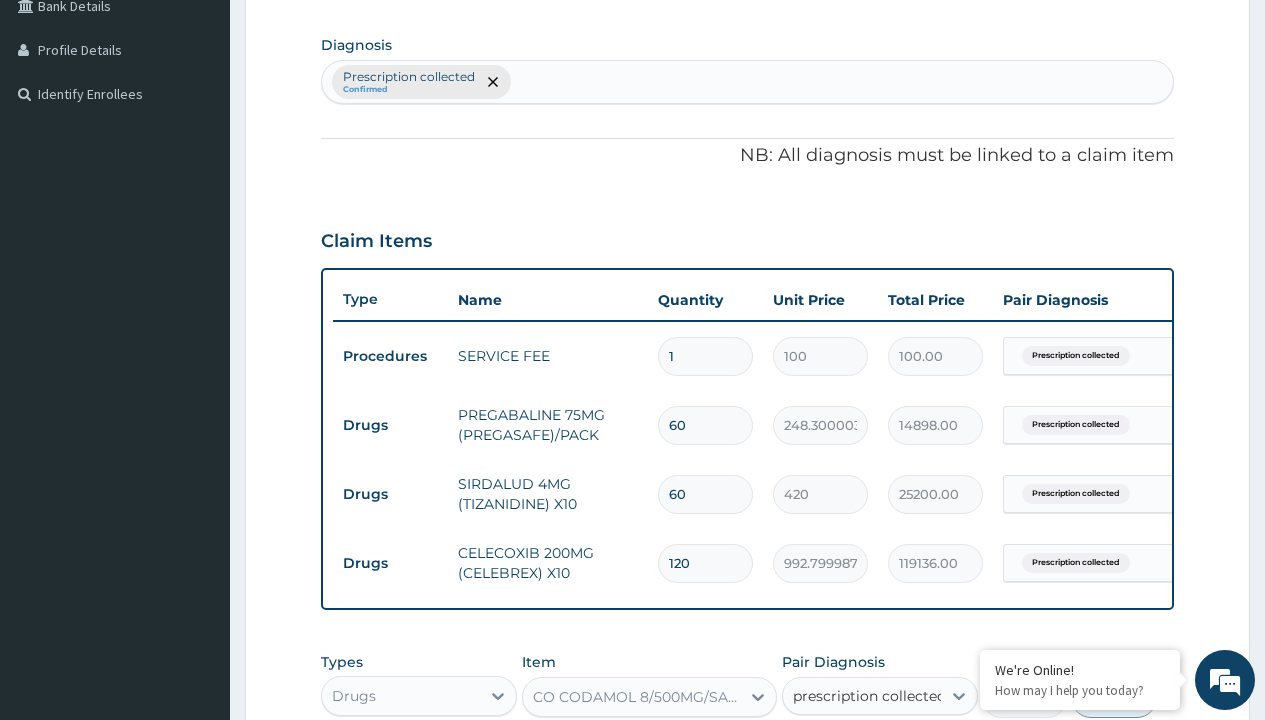 click on "Prescription collected" at bounding box center (890, 755) 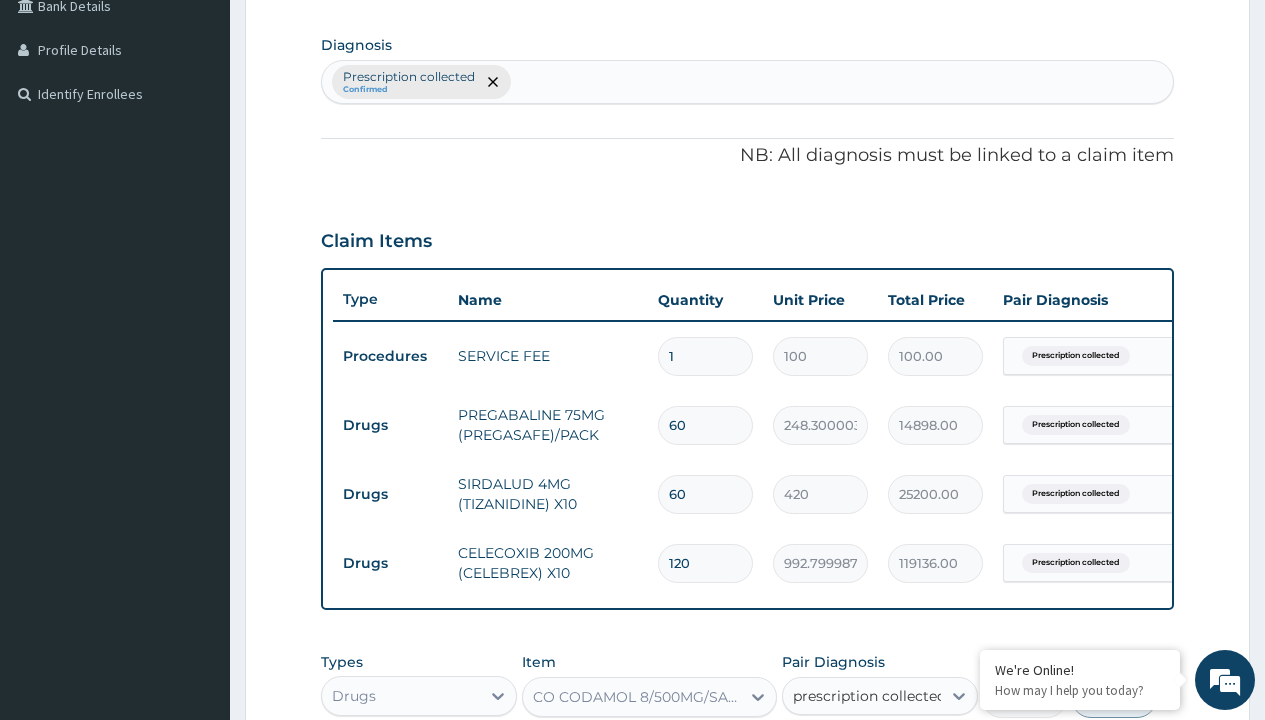 type 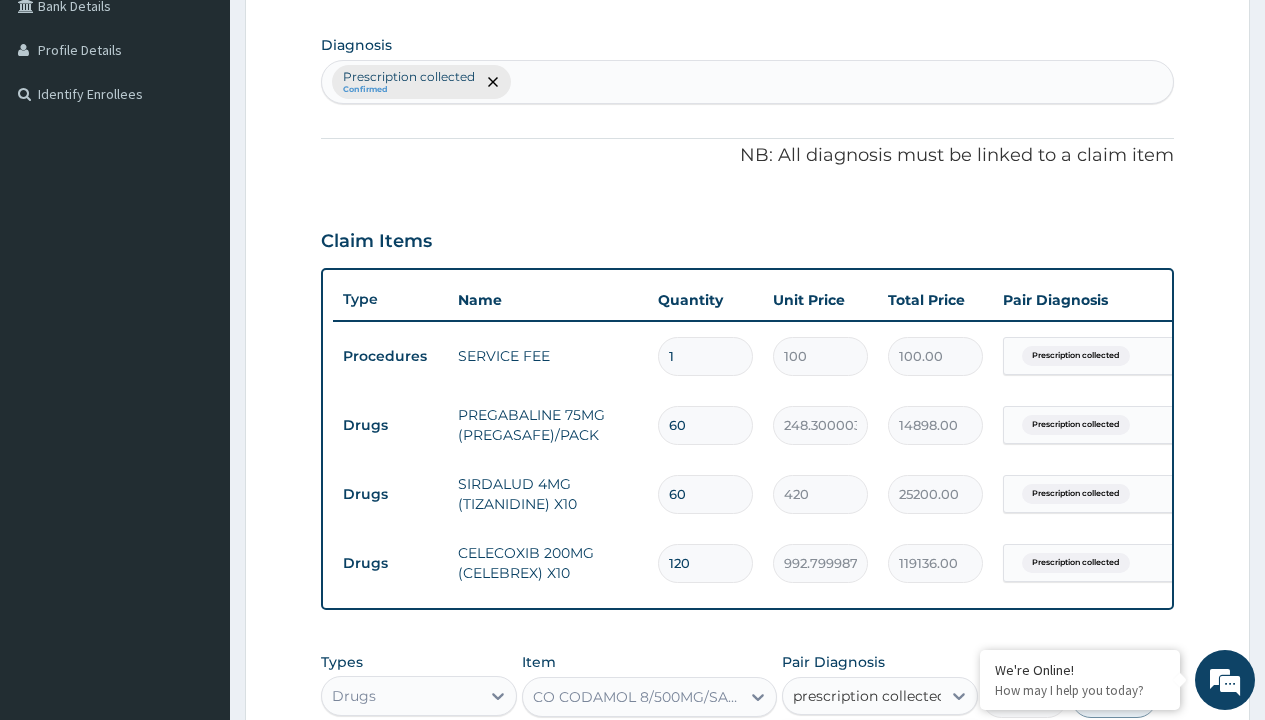 checkbox on "true" 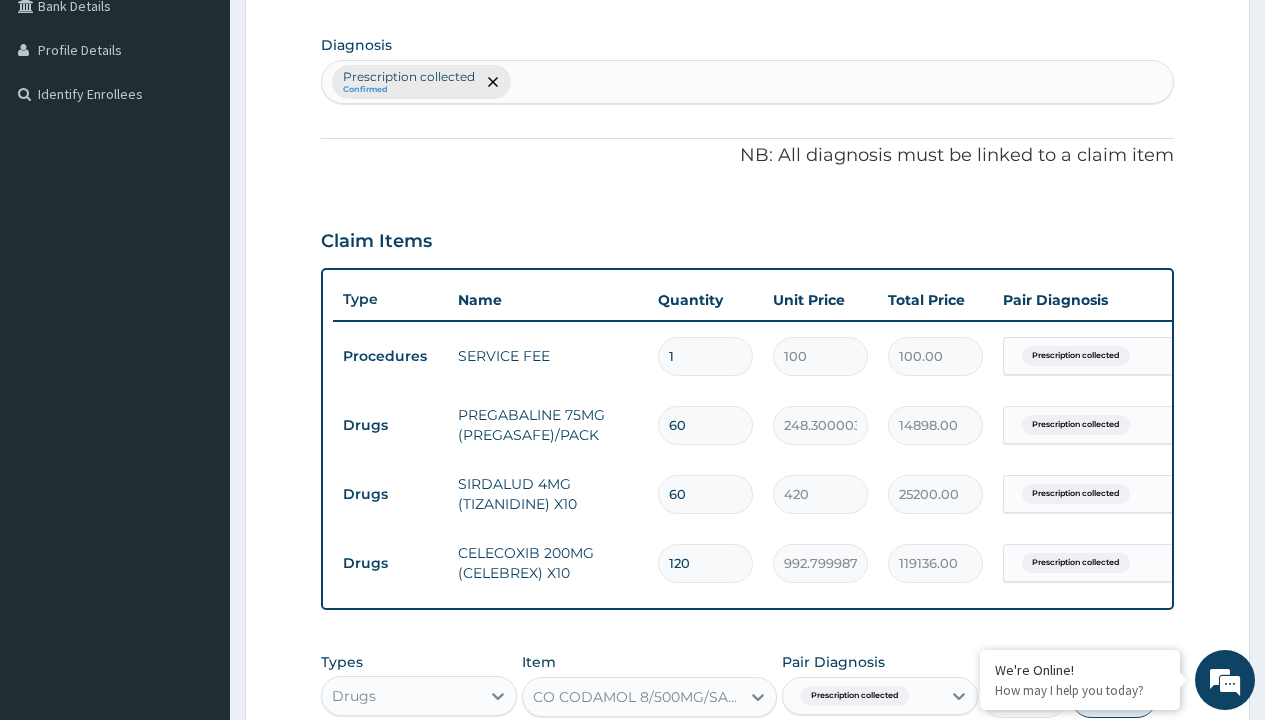 scroll, scrollTop: 849, scrollLeft: 0, axis: vertical 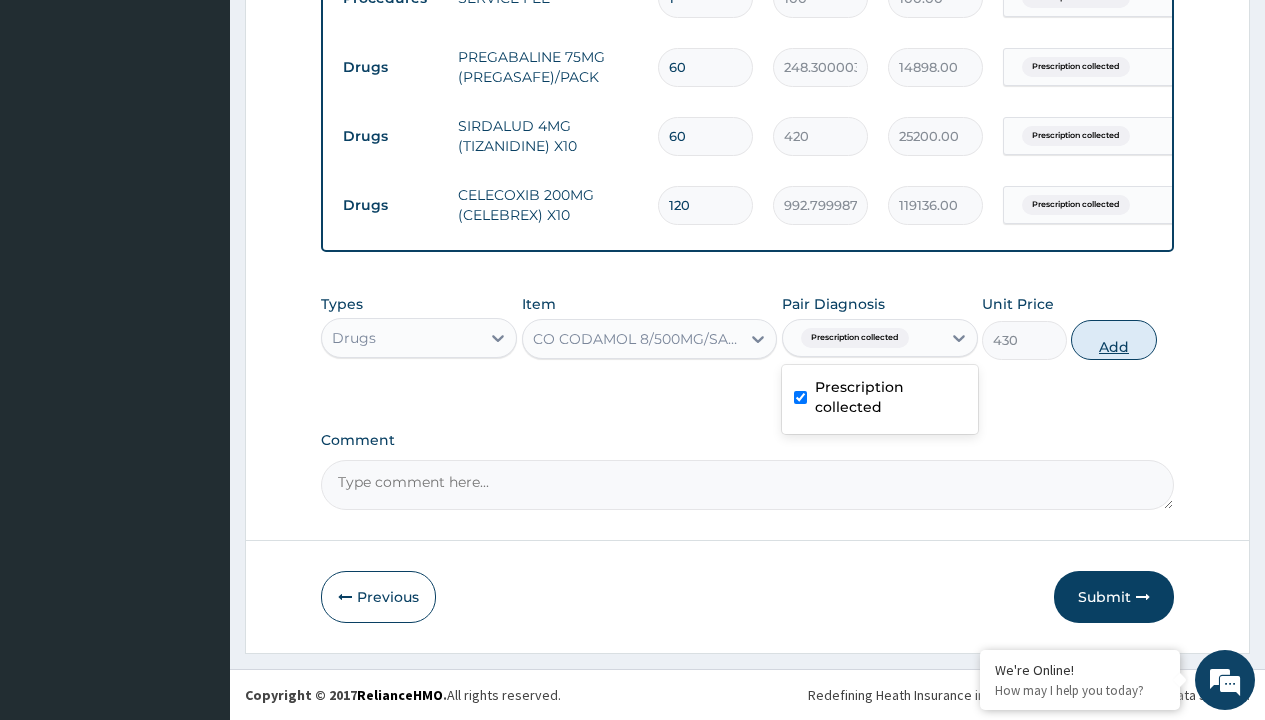 click on "Add" at bounding box center (1113, 340) 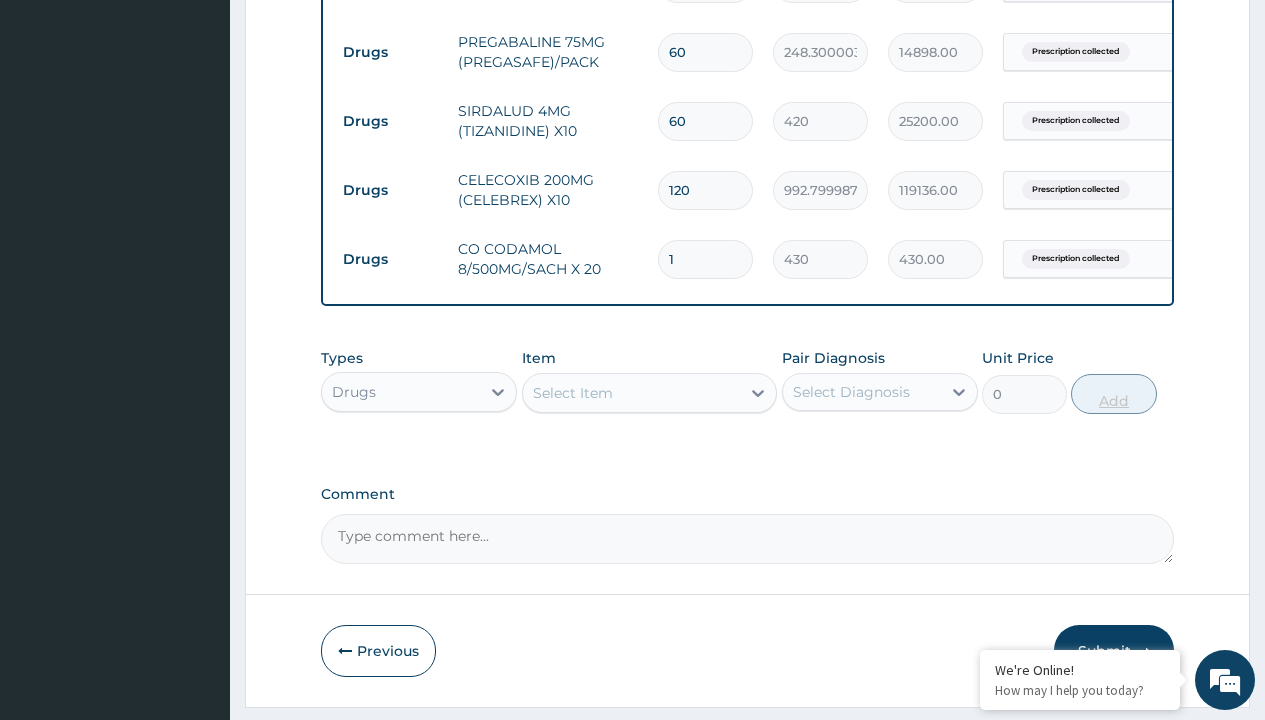 type on "100" 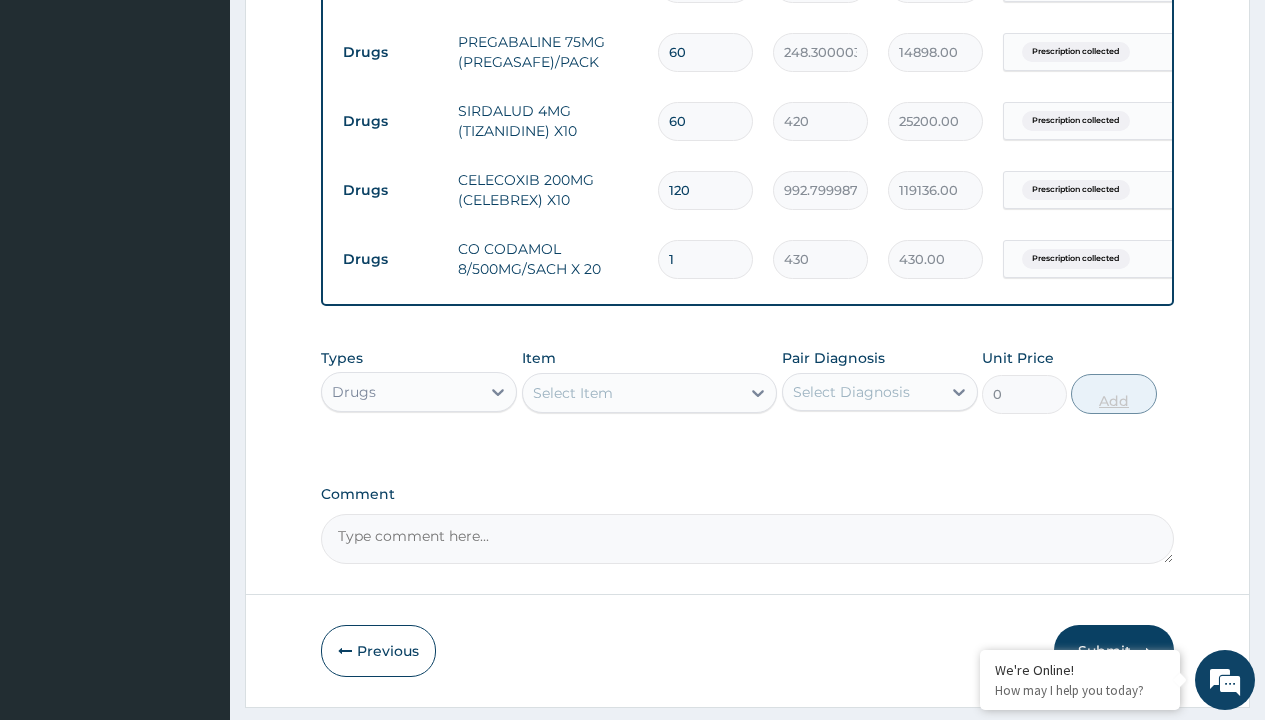 type on "43000.00" 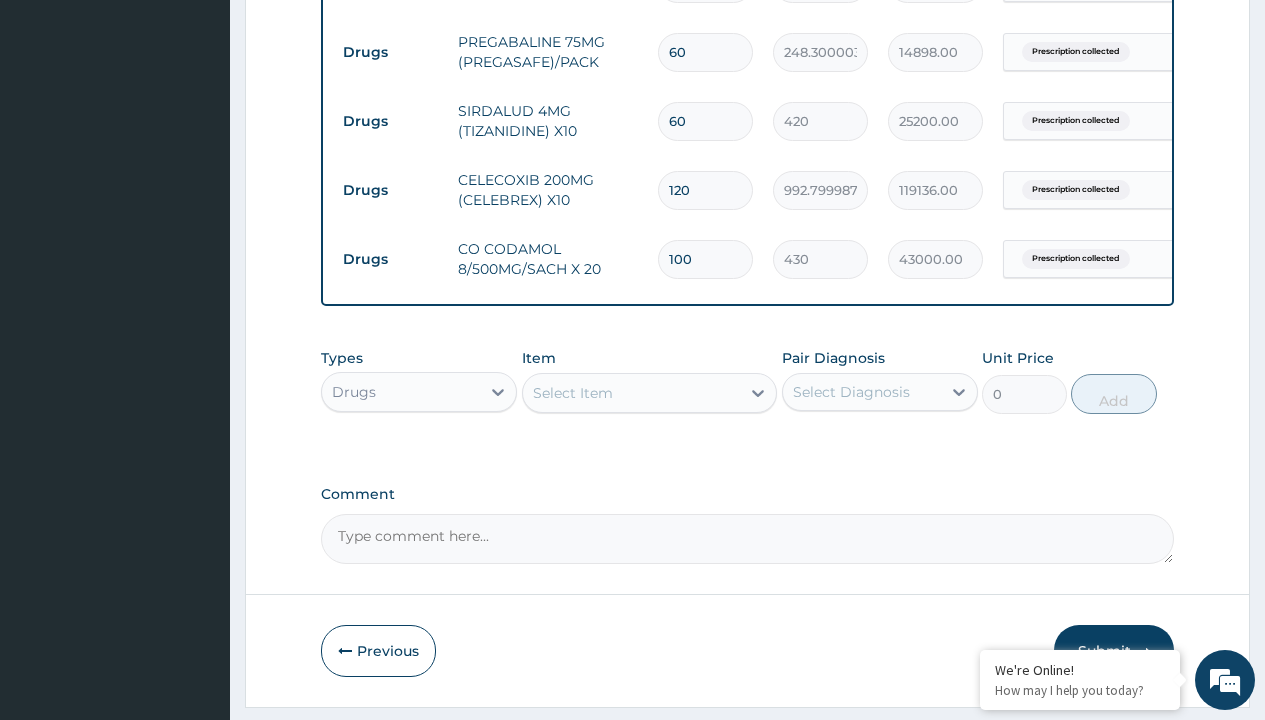 type on "100" 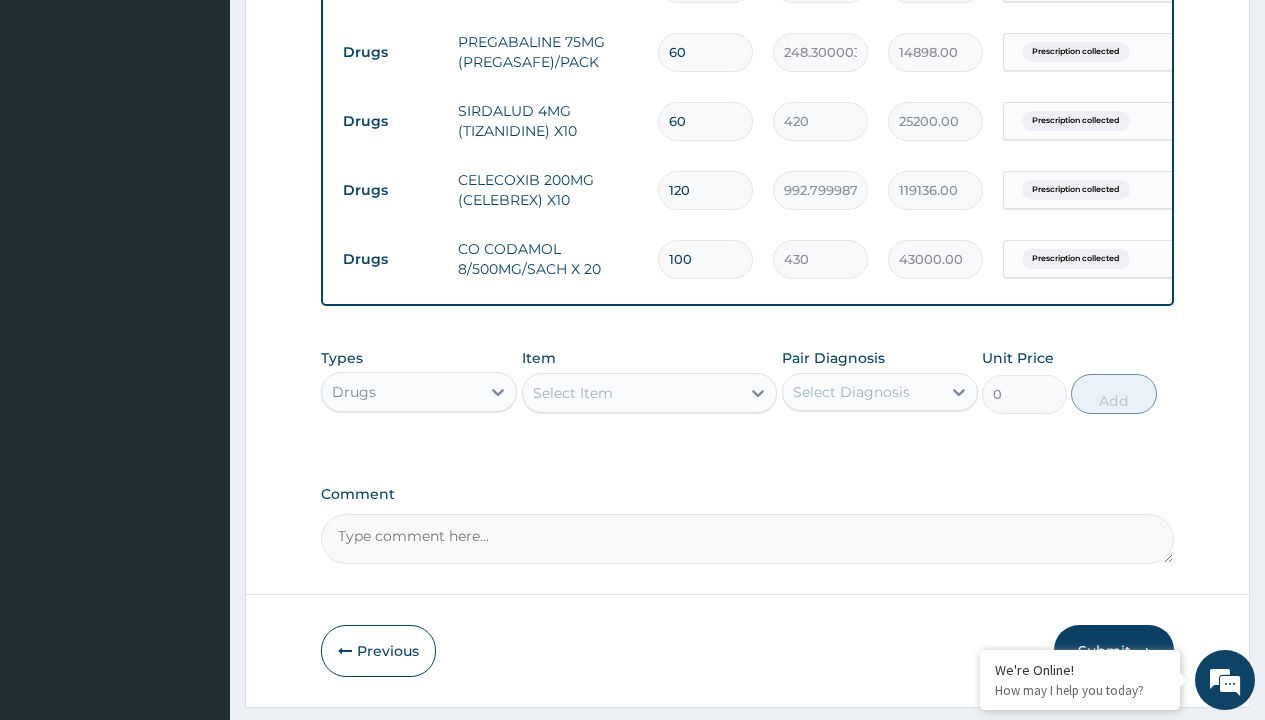 click on "Drugs" at bounding box center [390, 52] 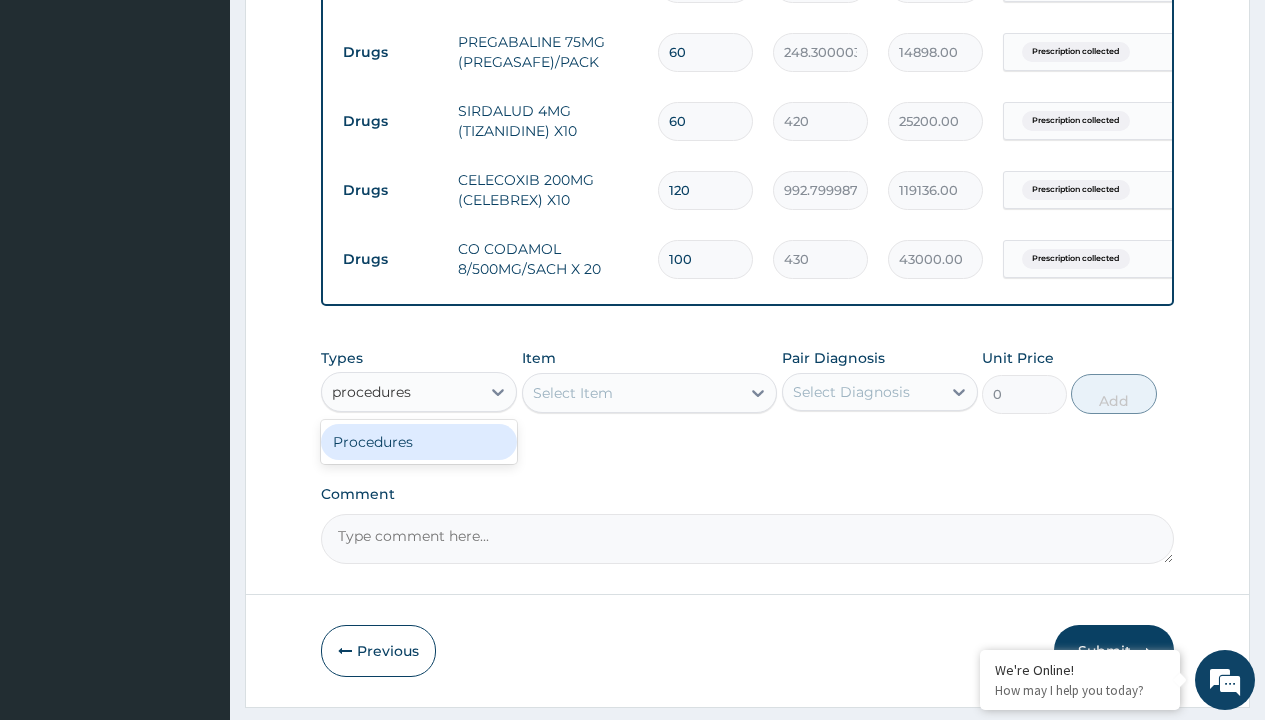 click on "Procedures" at bounding box center (419, 442) 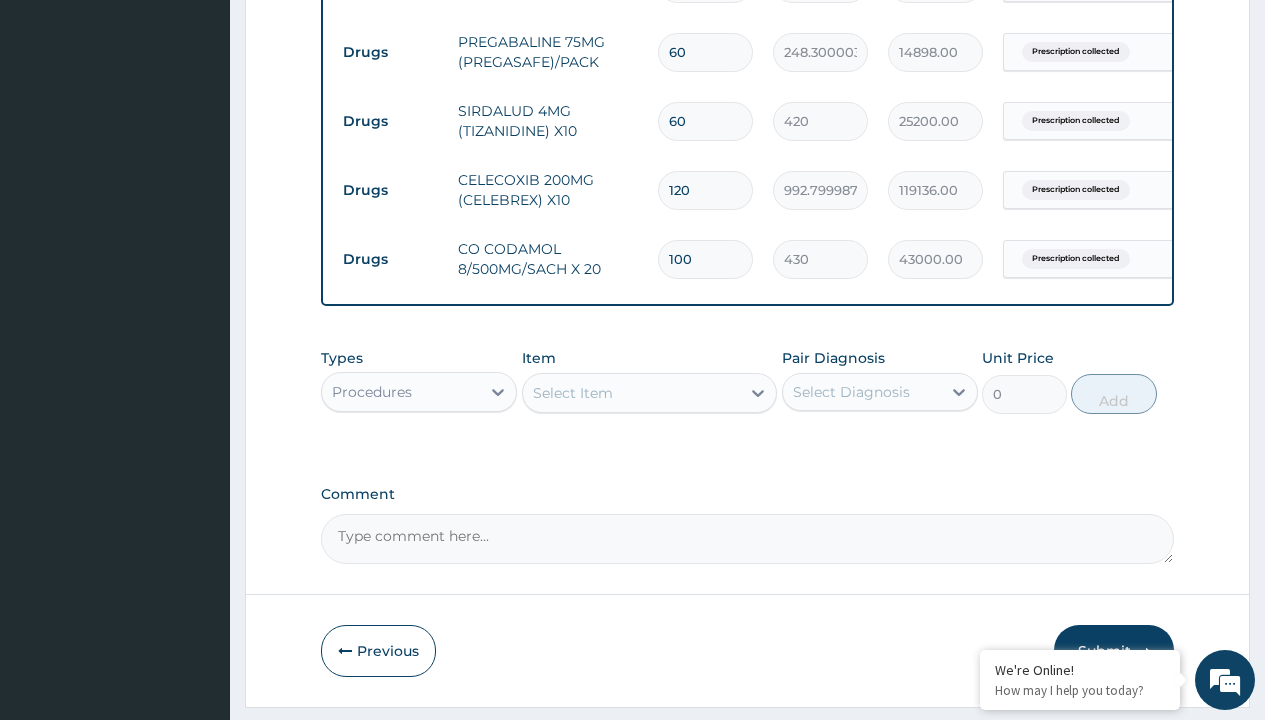 click on "Select Item" at bounding box center [573, 393] 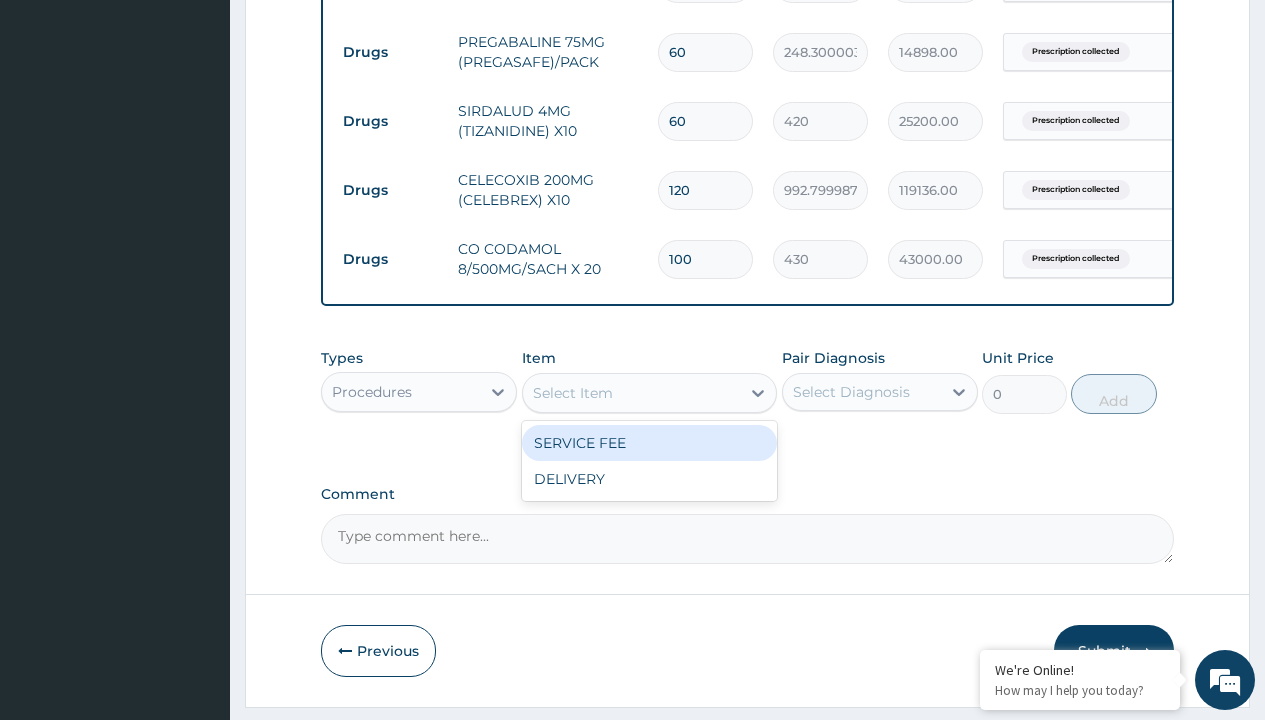 type on "delivery" 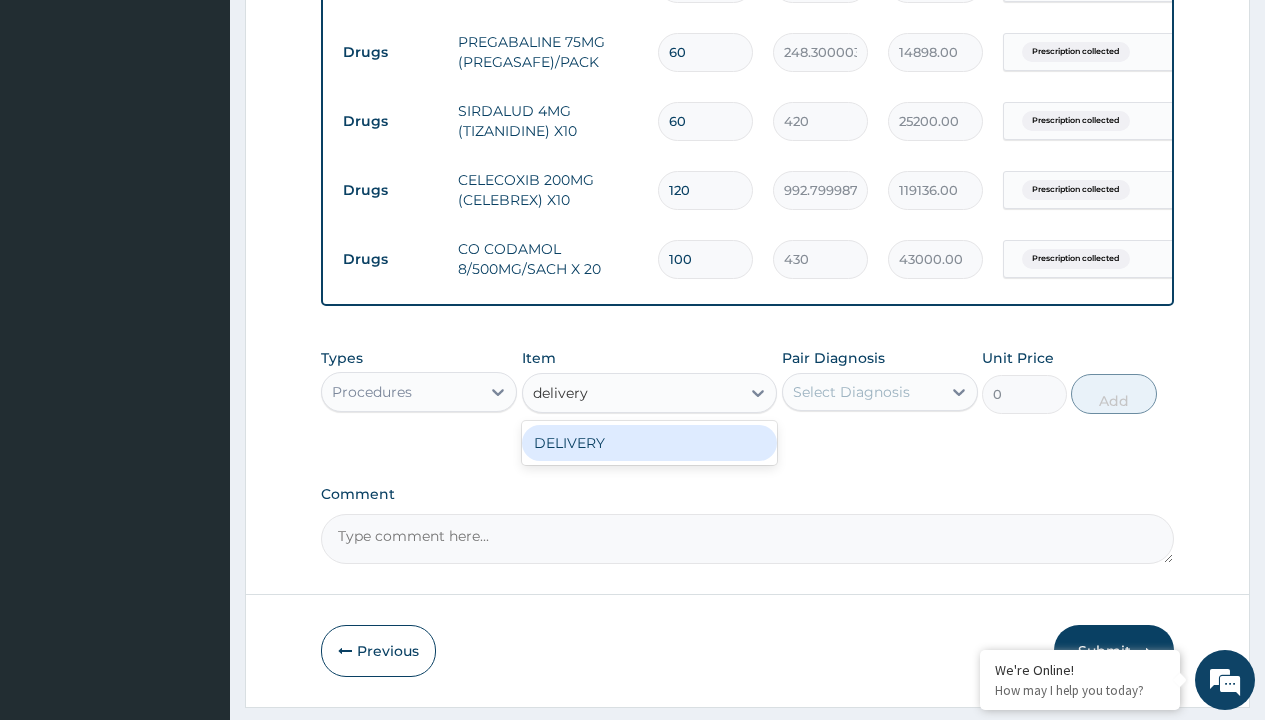 scroll, scrollTop: 0, scrollLeft: 0, axis: both 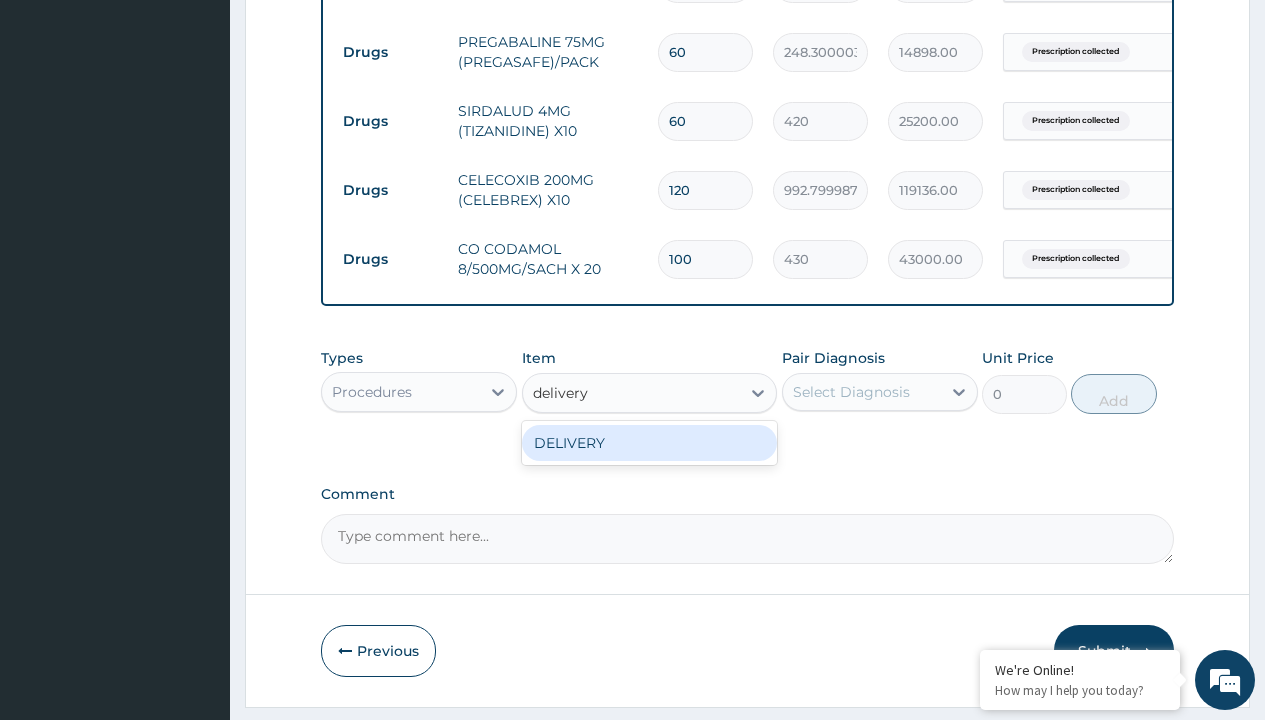 click on "DELIVERY" at bounding box center (650, 443) 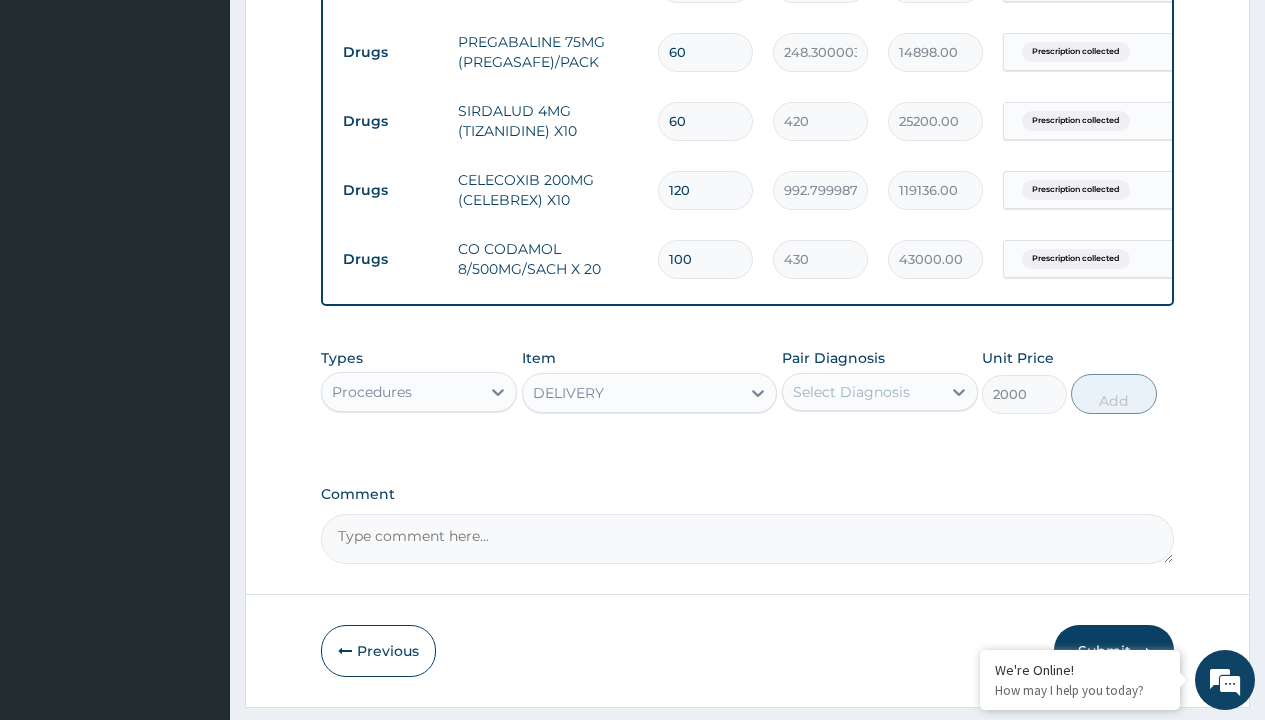 click on "Prescription collected" at bounding box center (409, -296) 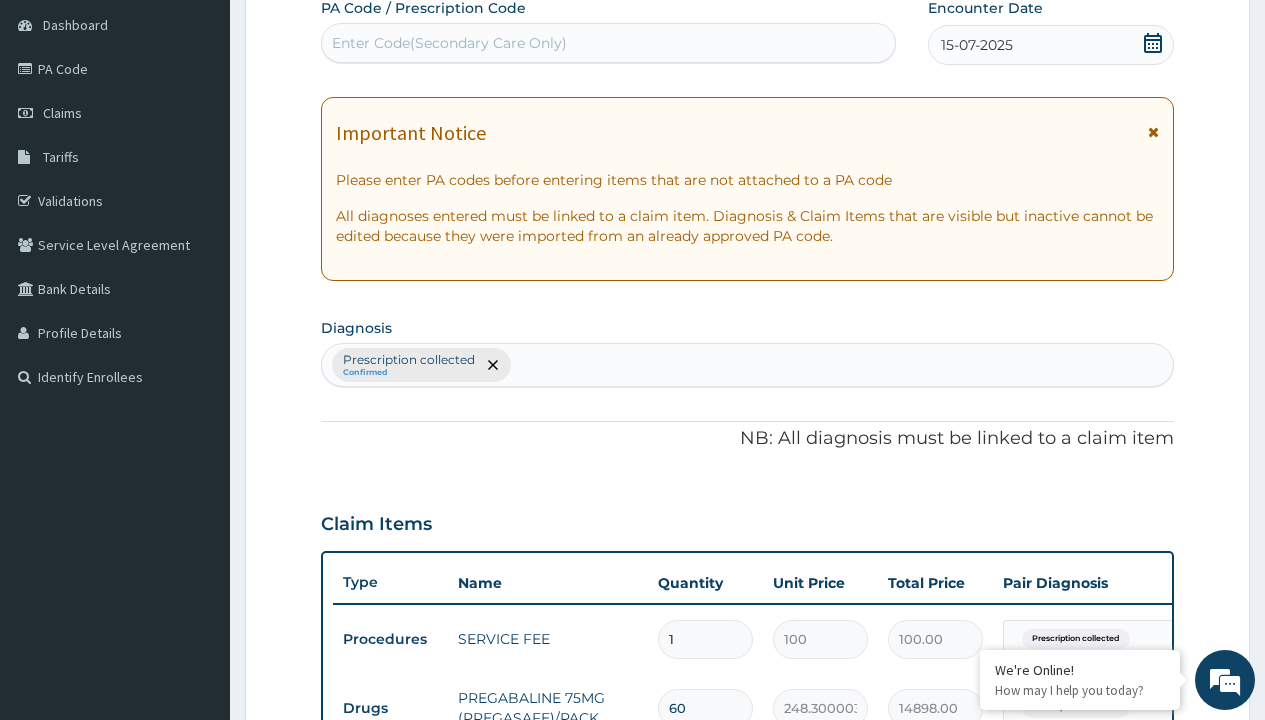 type on "prescription collected" 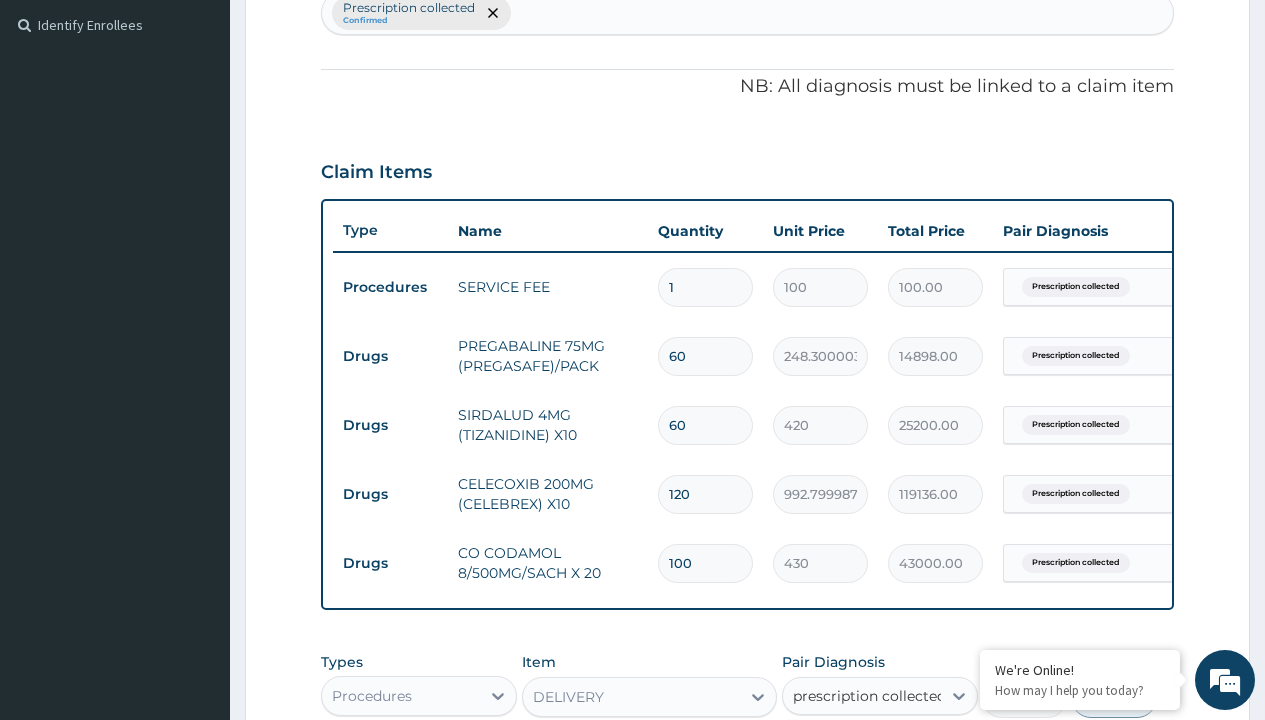 click on "Prescription collected" at bounding box center (890, 755) 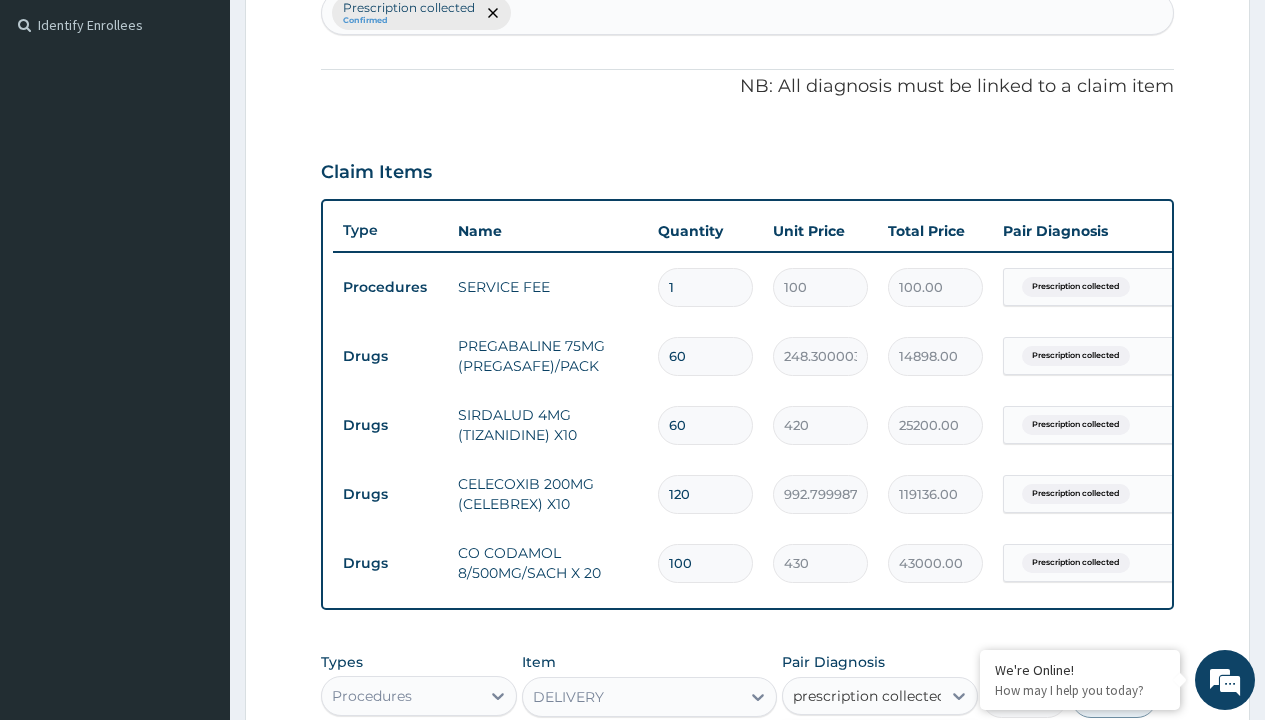 type 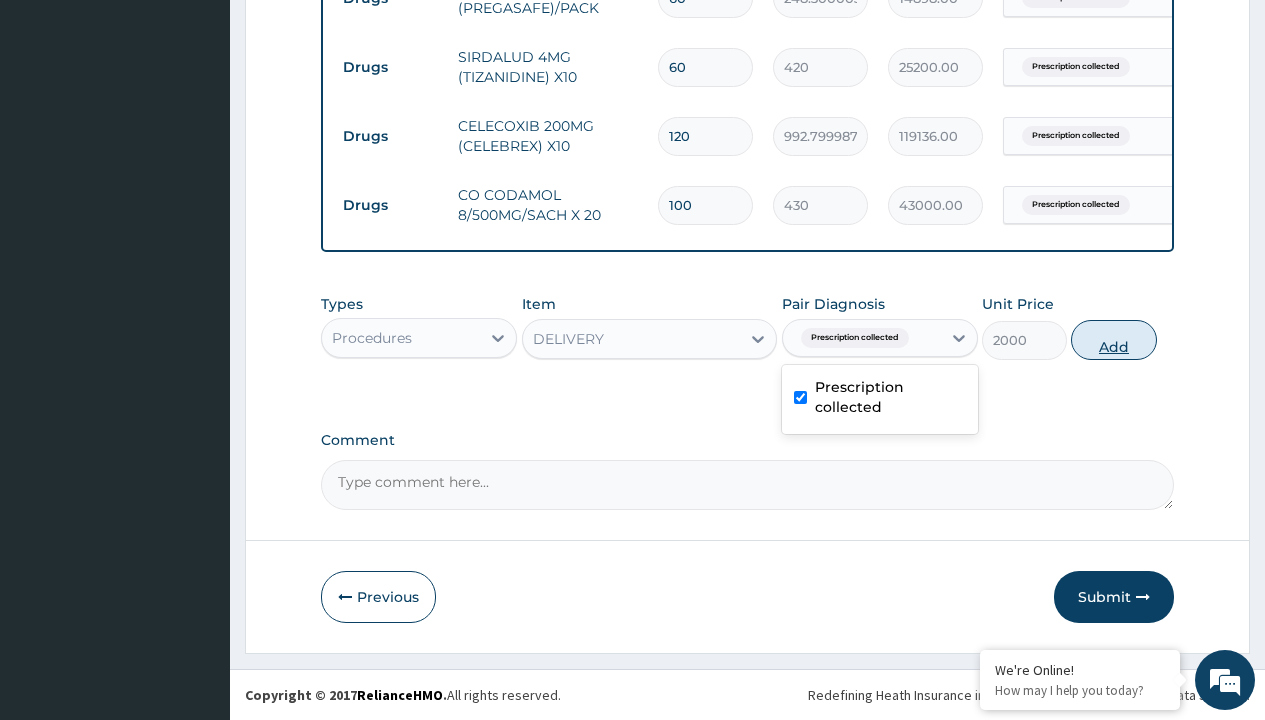 click on "Add" at bounding box center (1113, 340) 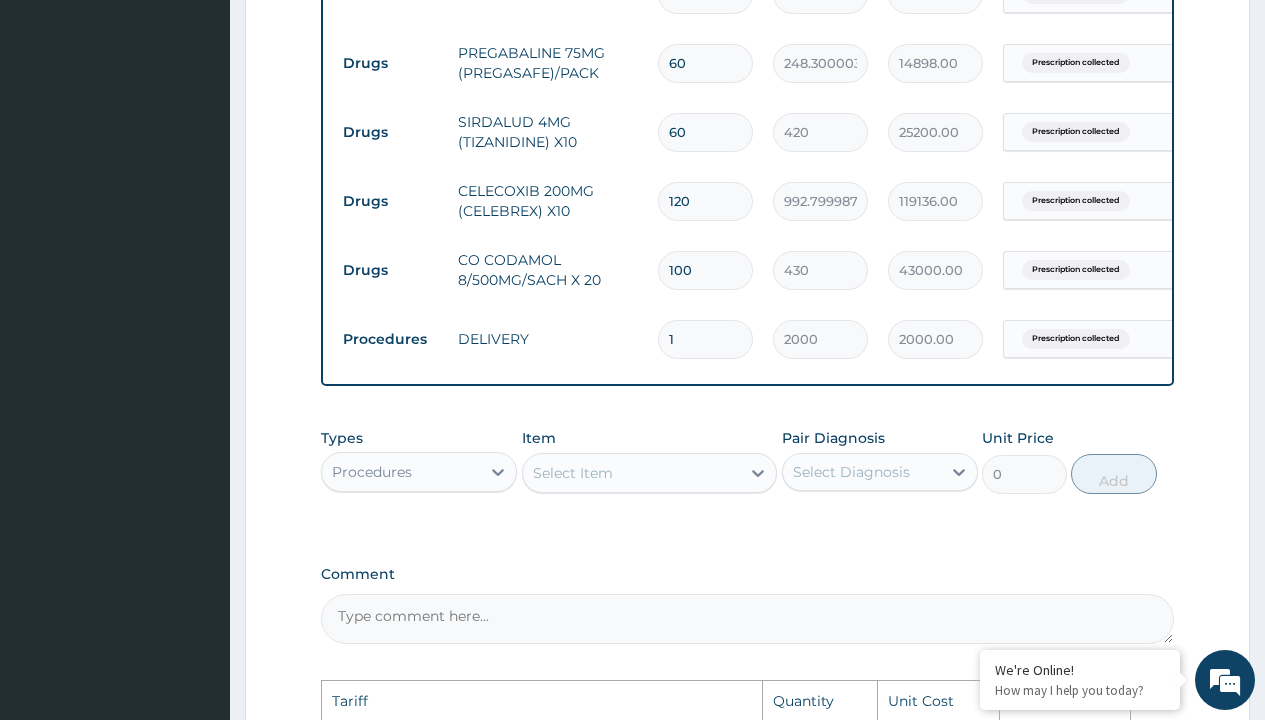 scroll, scrollTop: 829, scrollLeft: 0, axis: vertical 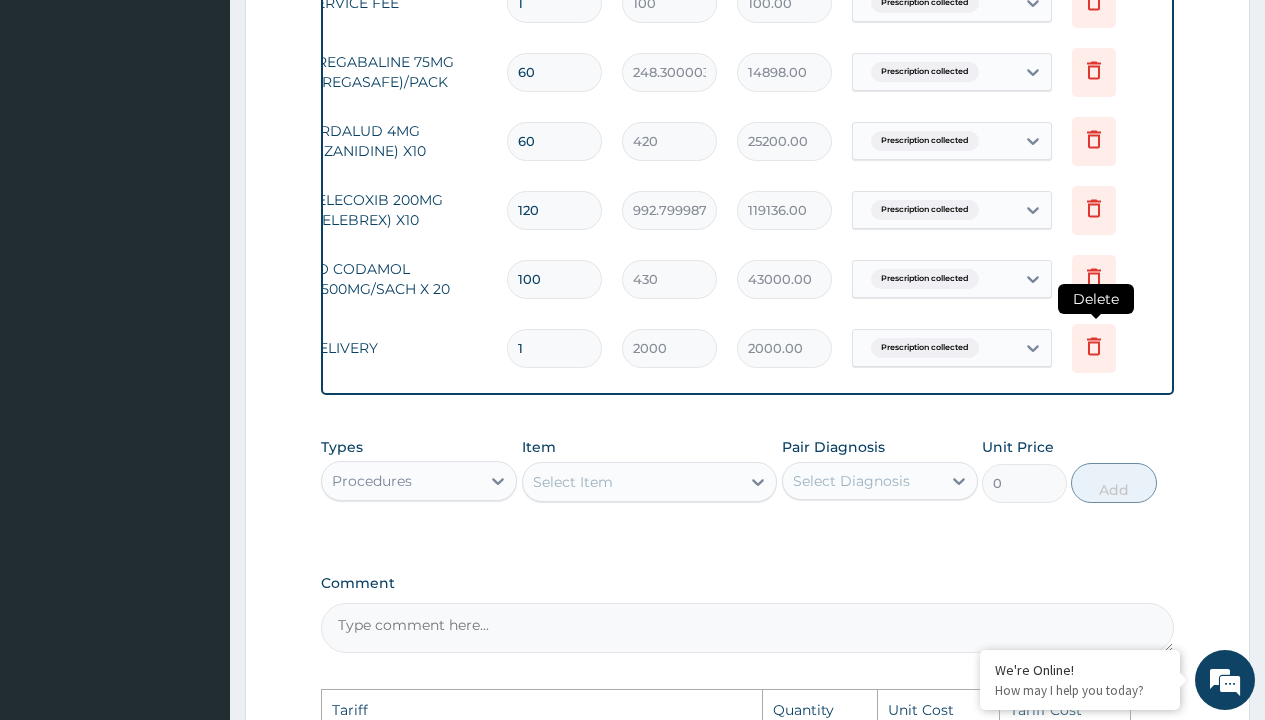 click 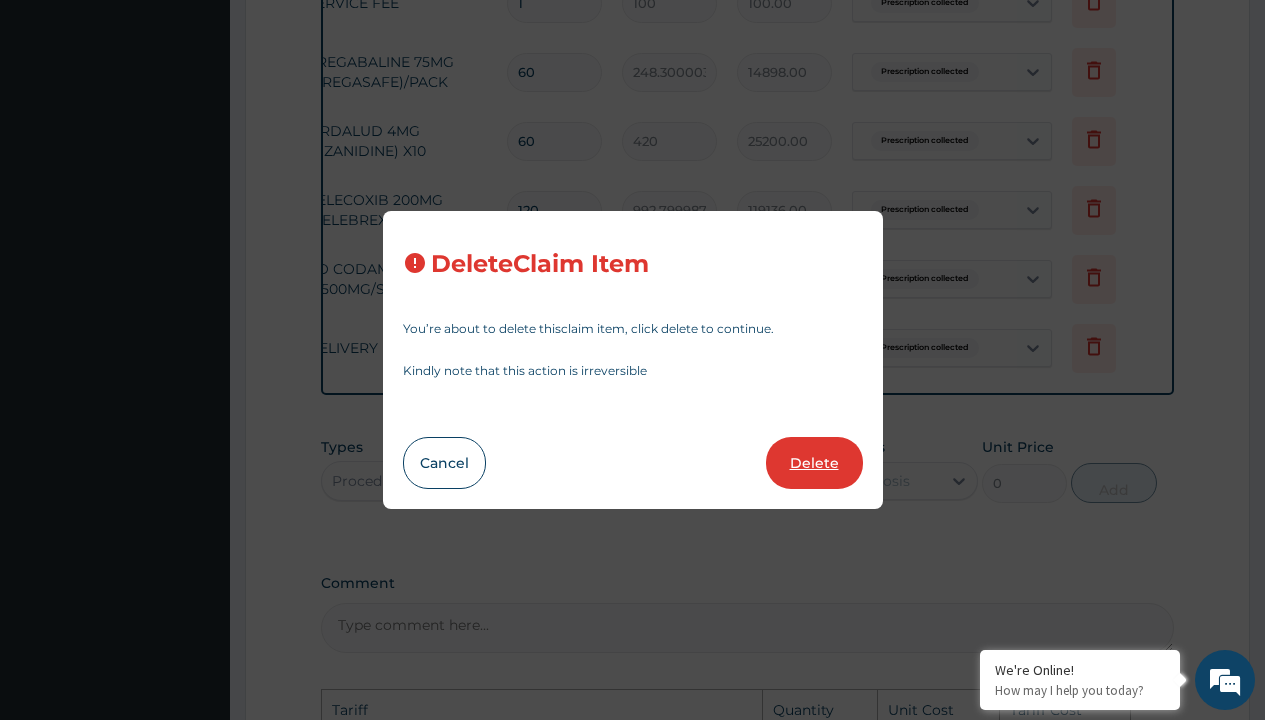 click on "Delete" at bounding box center [814, 463] 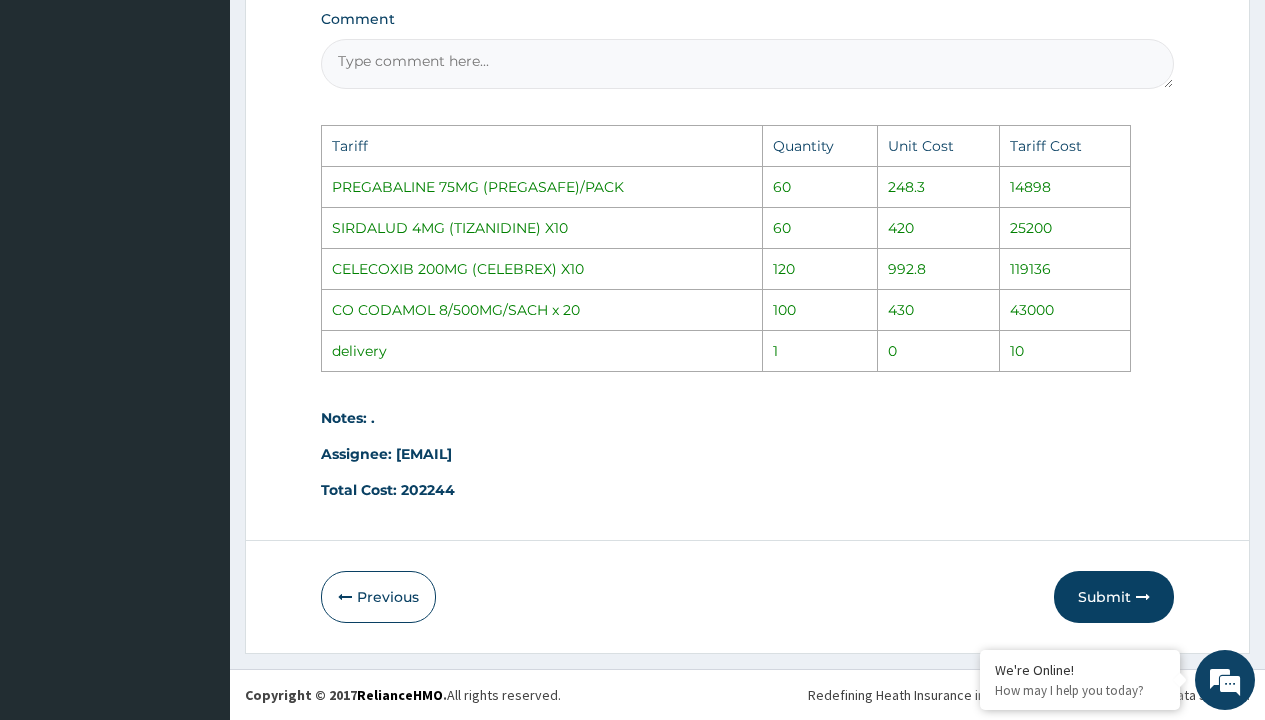 scroll, scrollTop: 1339, scrollLeft: 0, axis: vertical 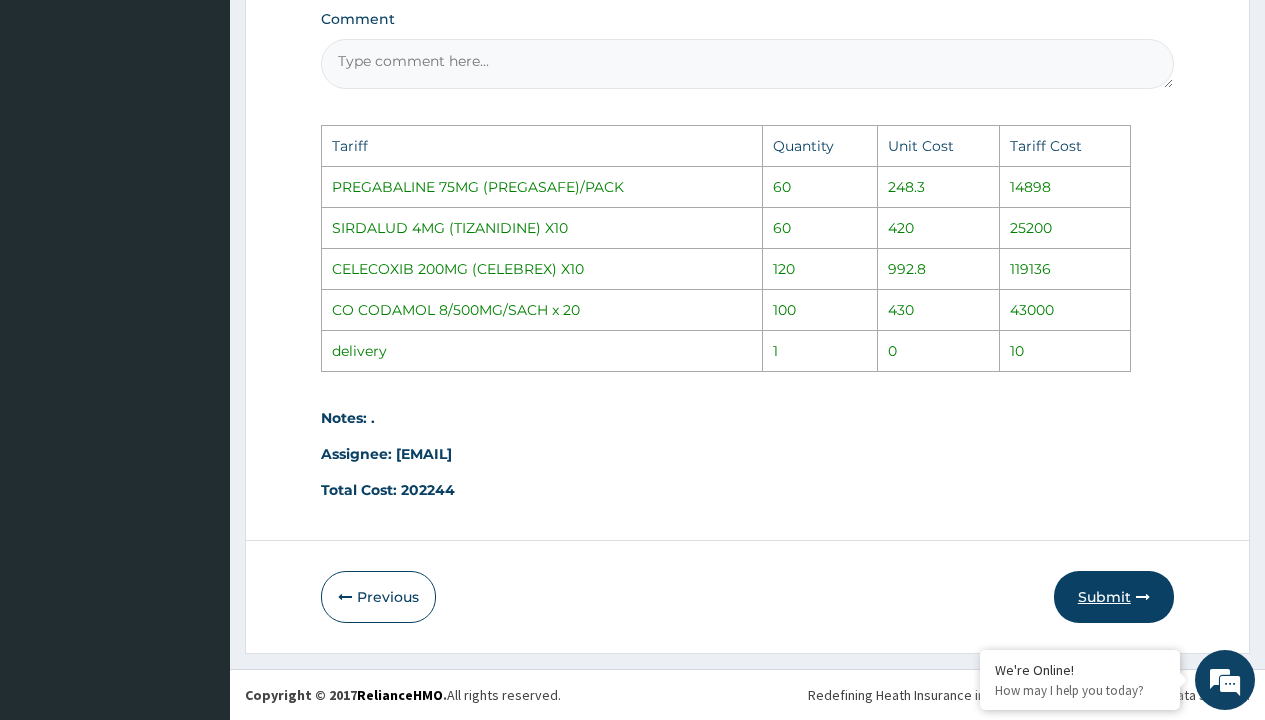 click on "Submit" at bounding box center (1114, 597) 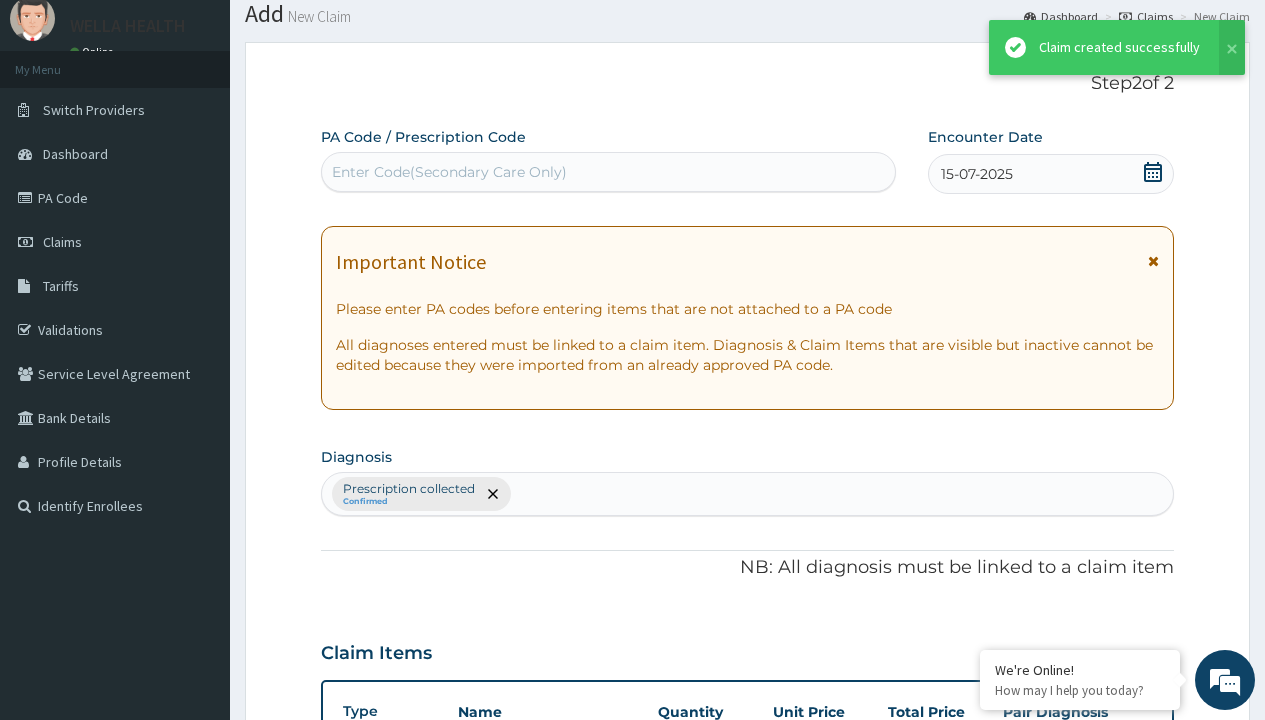 scroll, scrollTop: 918, scrollLeft: 0, axis: vertical 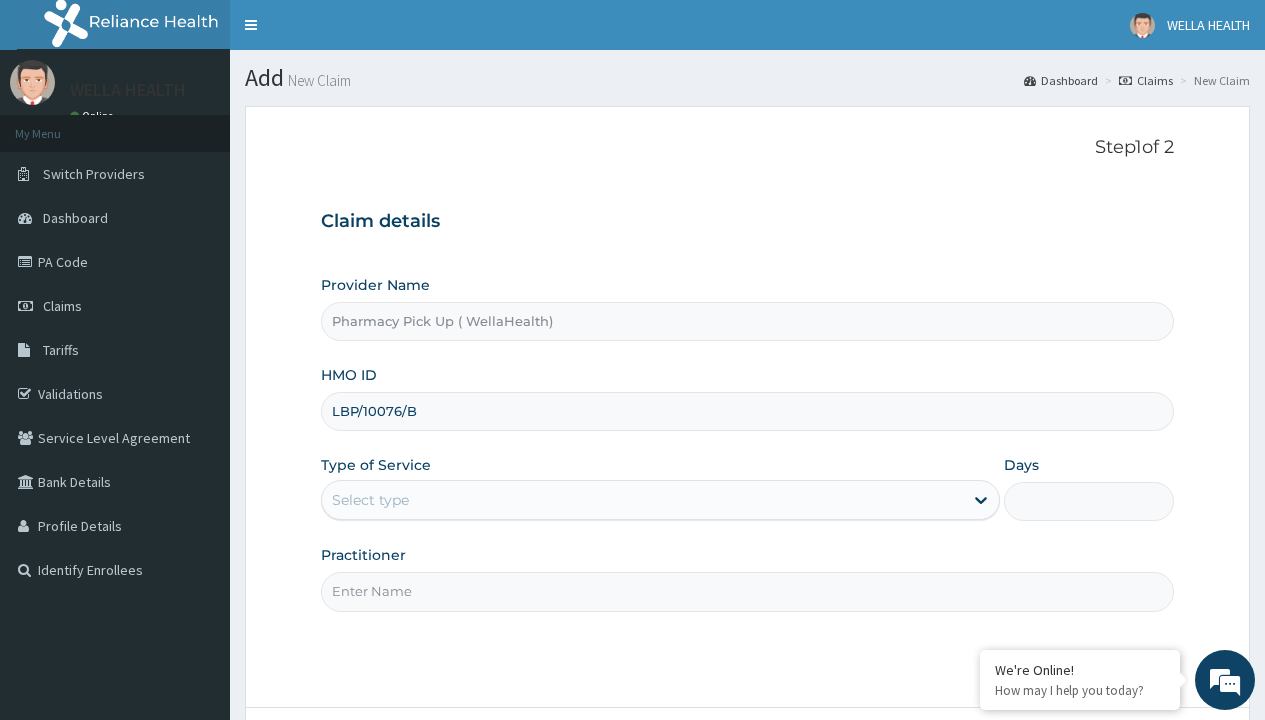 type on "LBP/10076/B" 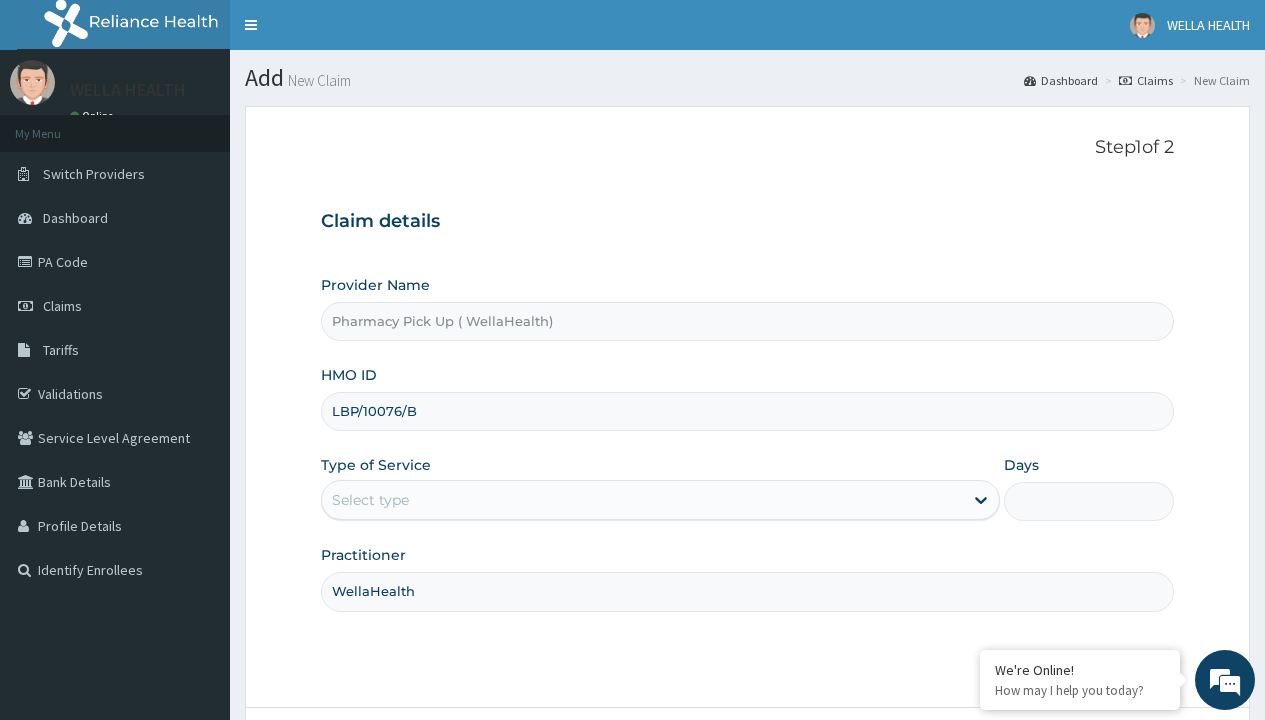 type on "WellaHealth" 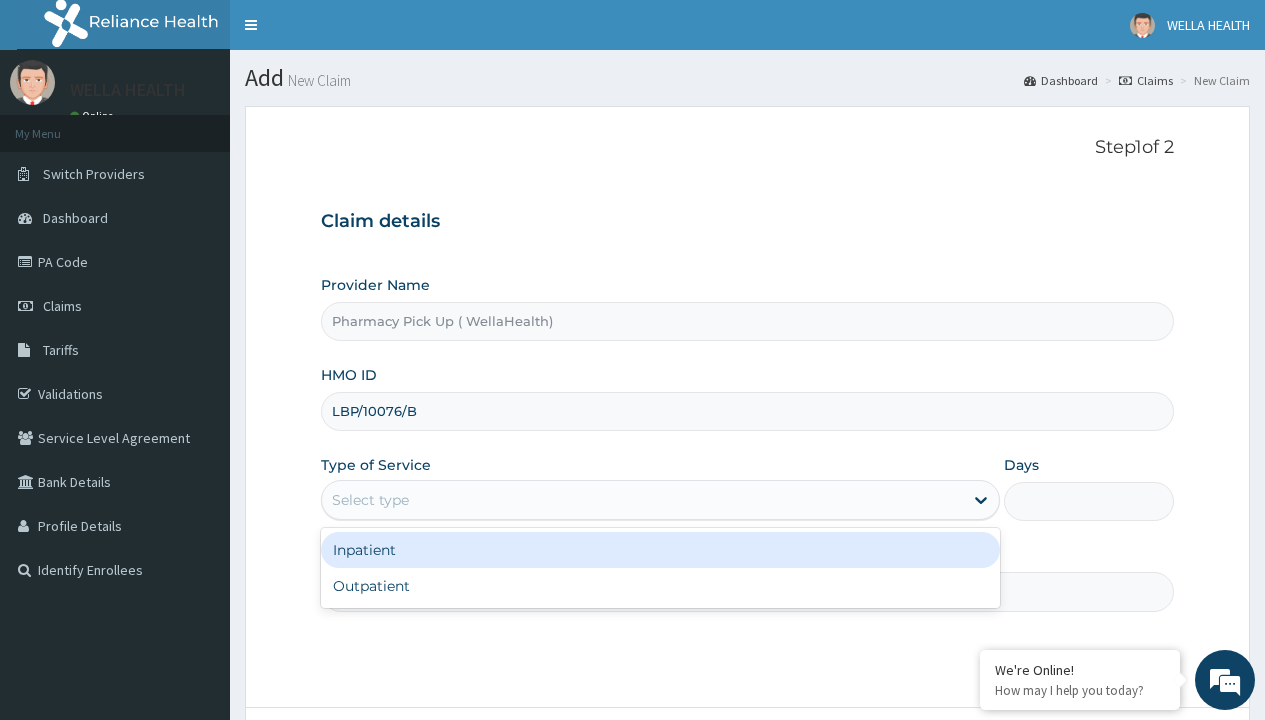 click on "Outpatient" at bounding box center (660, 586) 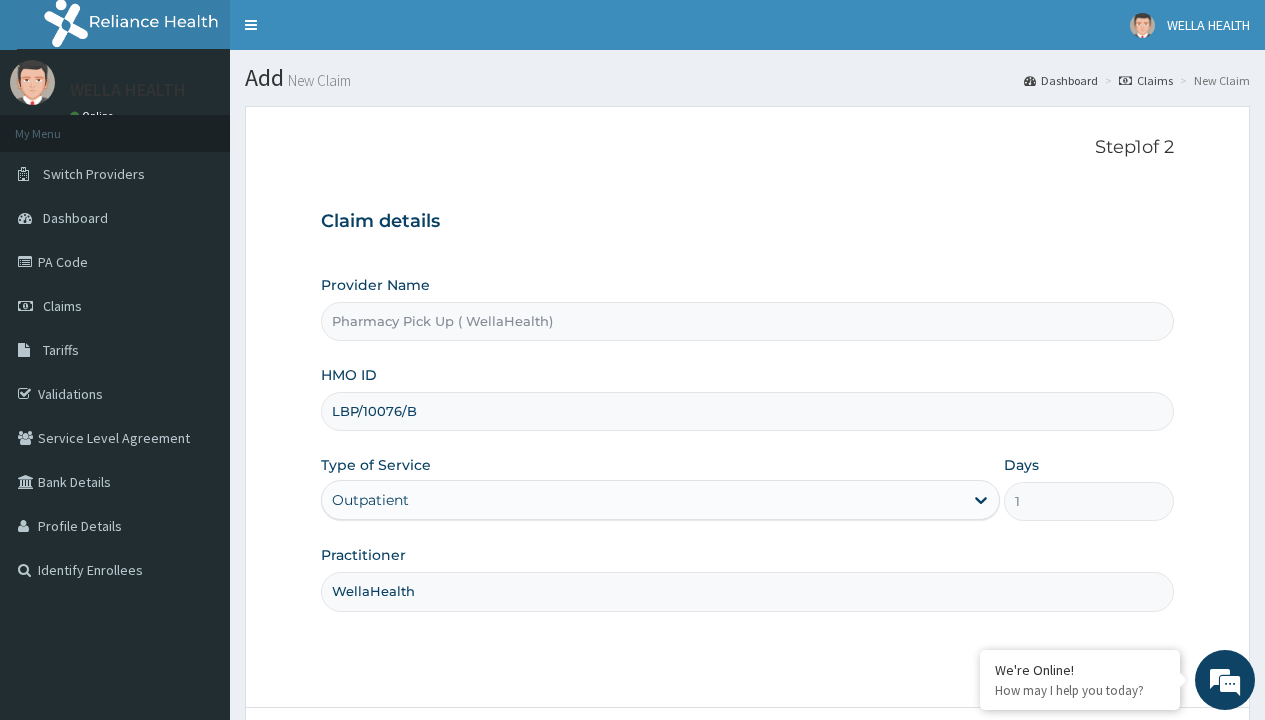click on "Next" at bounding box center [1123, 764] 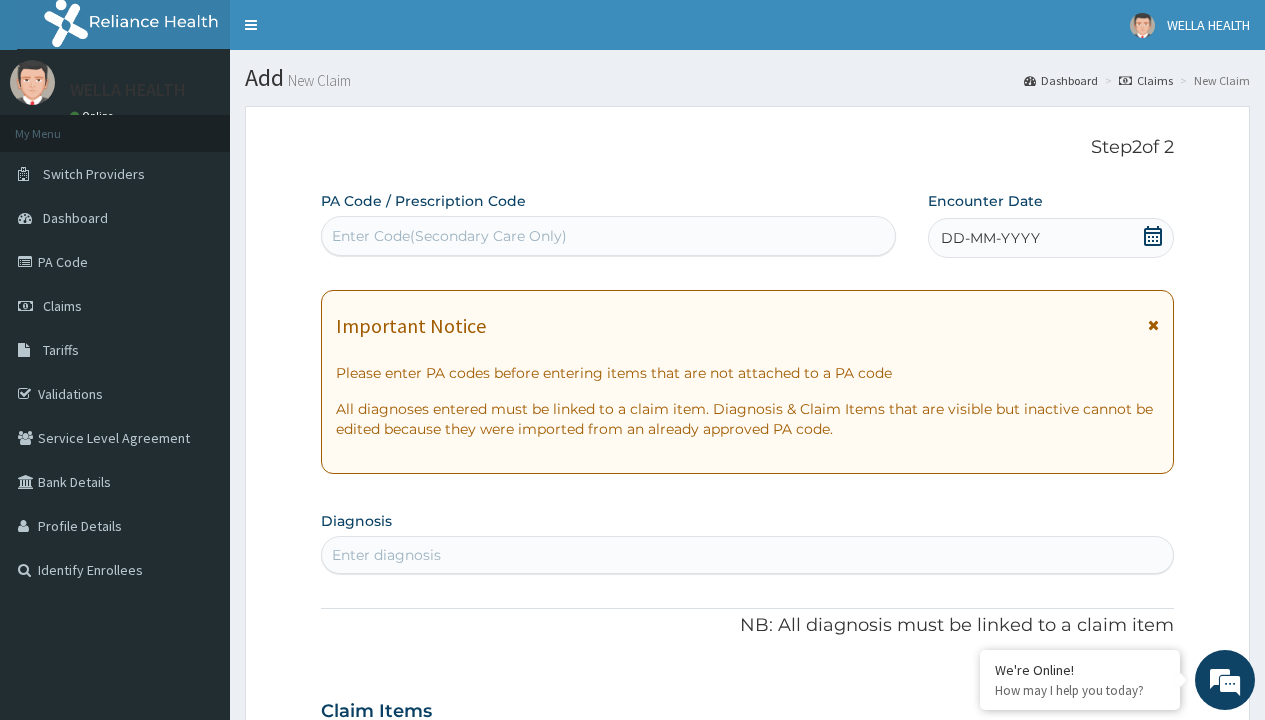 scroll, scrollTop: 167, scrollLeft: 0, axis: vertical 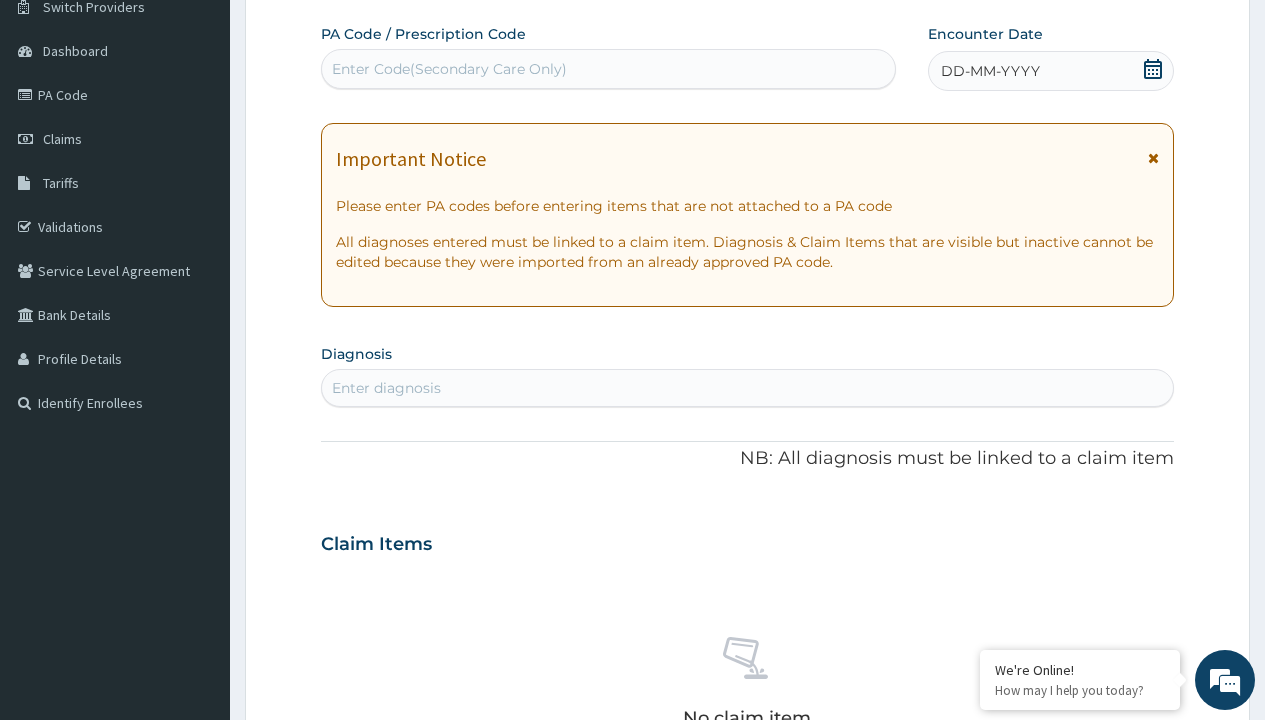 click on "DD-MM-YYYY" at bounding box center [990, 71] 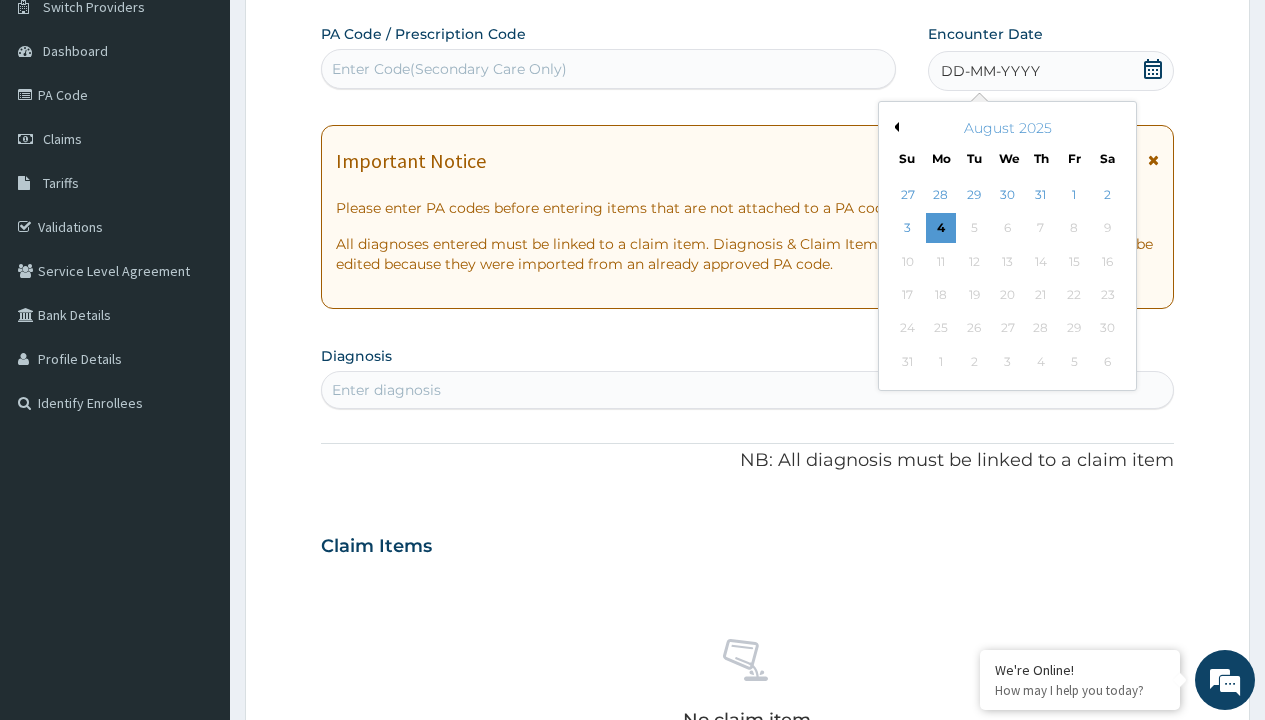 click on "Previous Month" at bounding box center [894, 127] 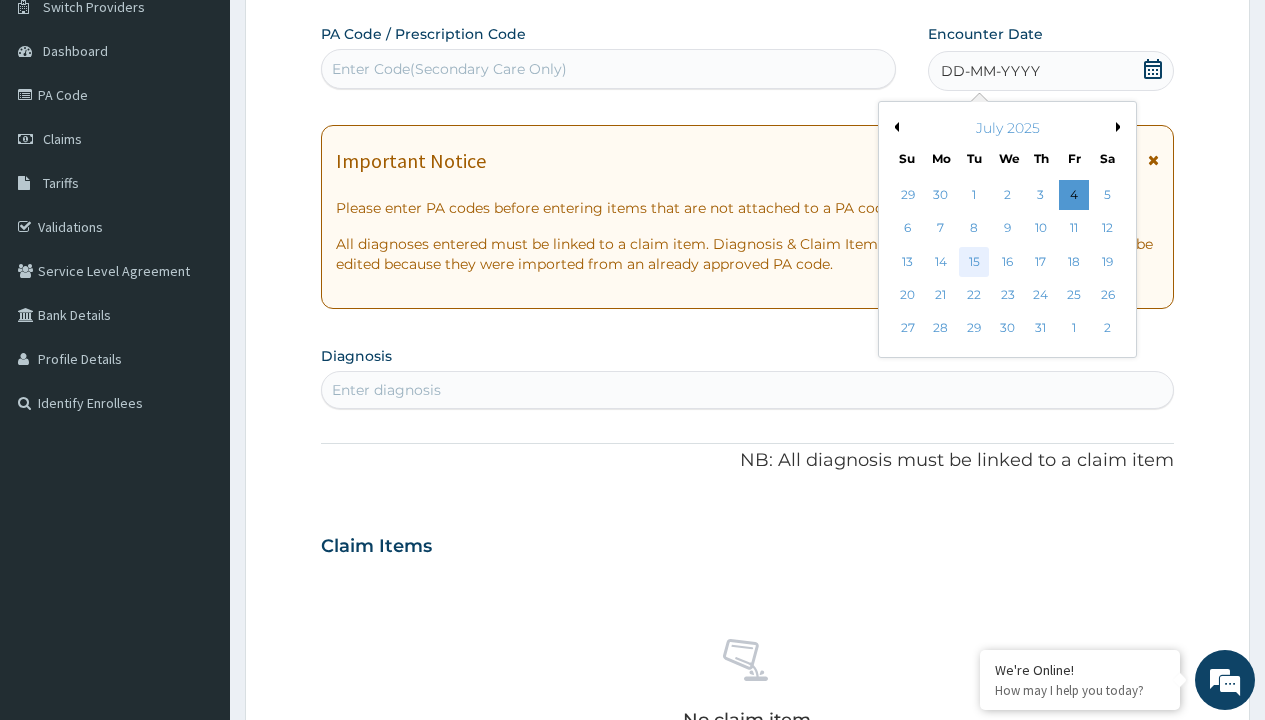 click on "15" at bounding box center [974, 262] 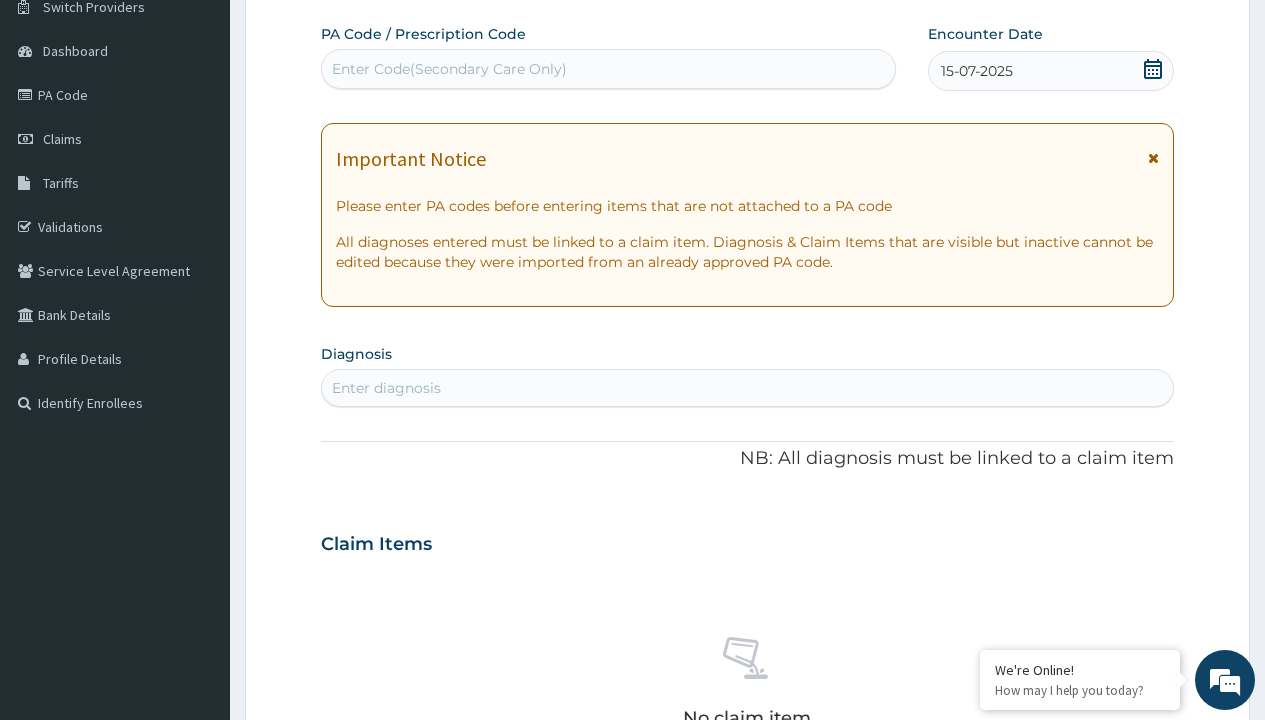 scroll, scrollTop: 0, scrollLeft: 0, axis: both 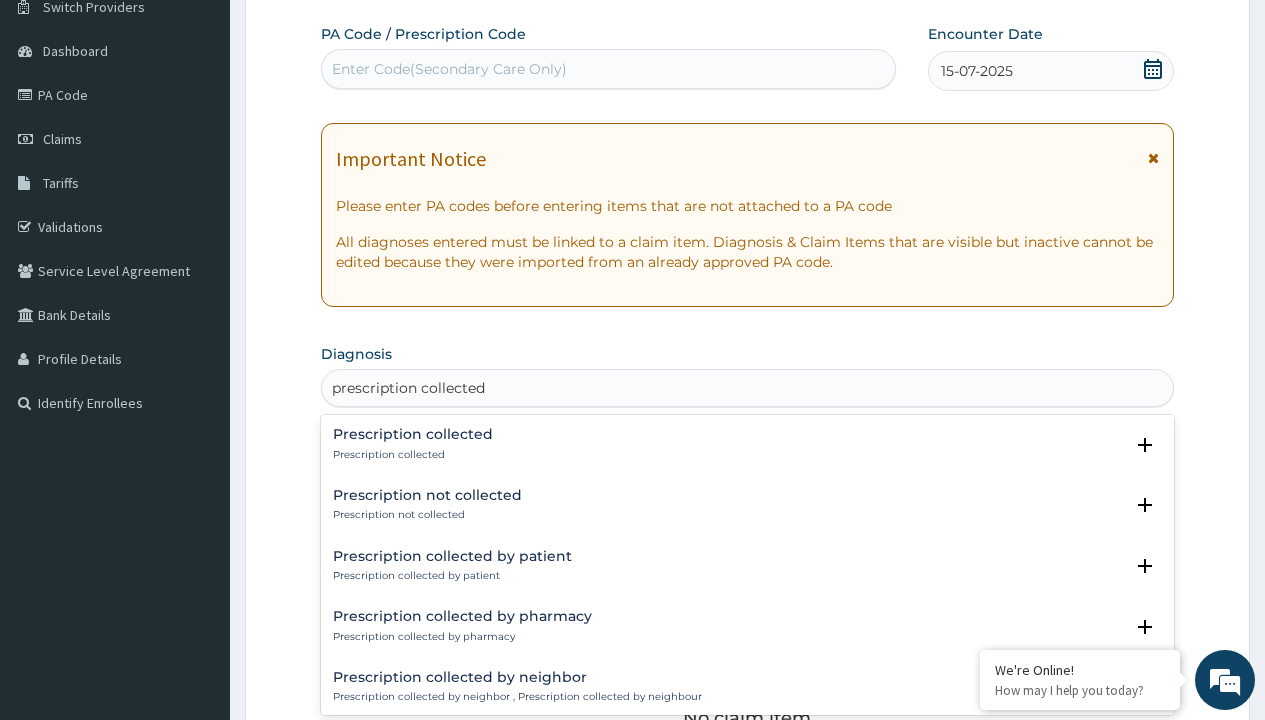 click on "Prescription collected" at bounding box center (413, 455) 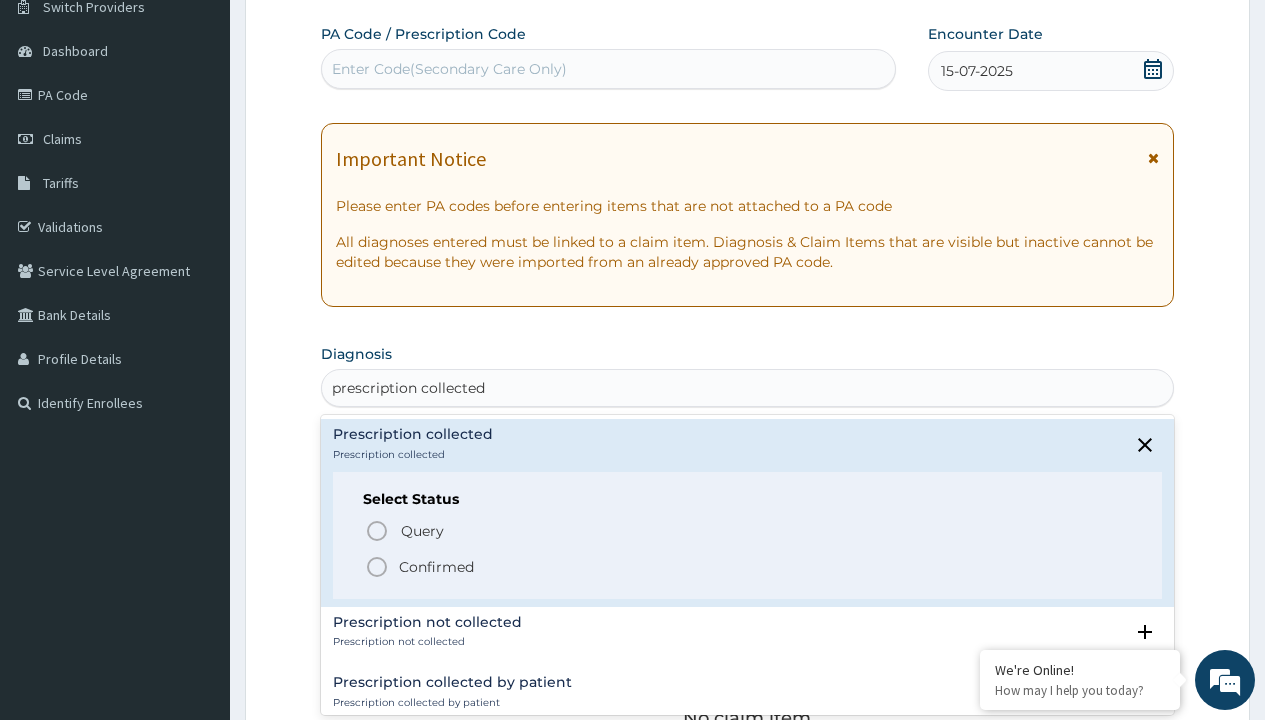 click on "Confirmed" at bounding box center [436, 567] 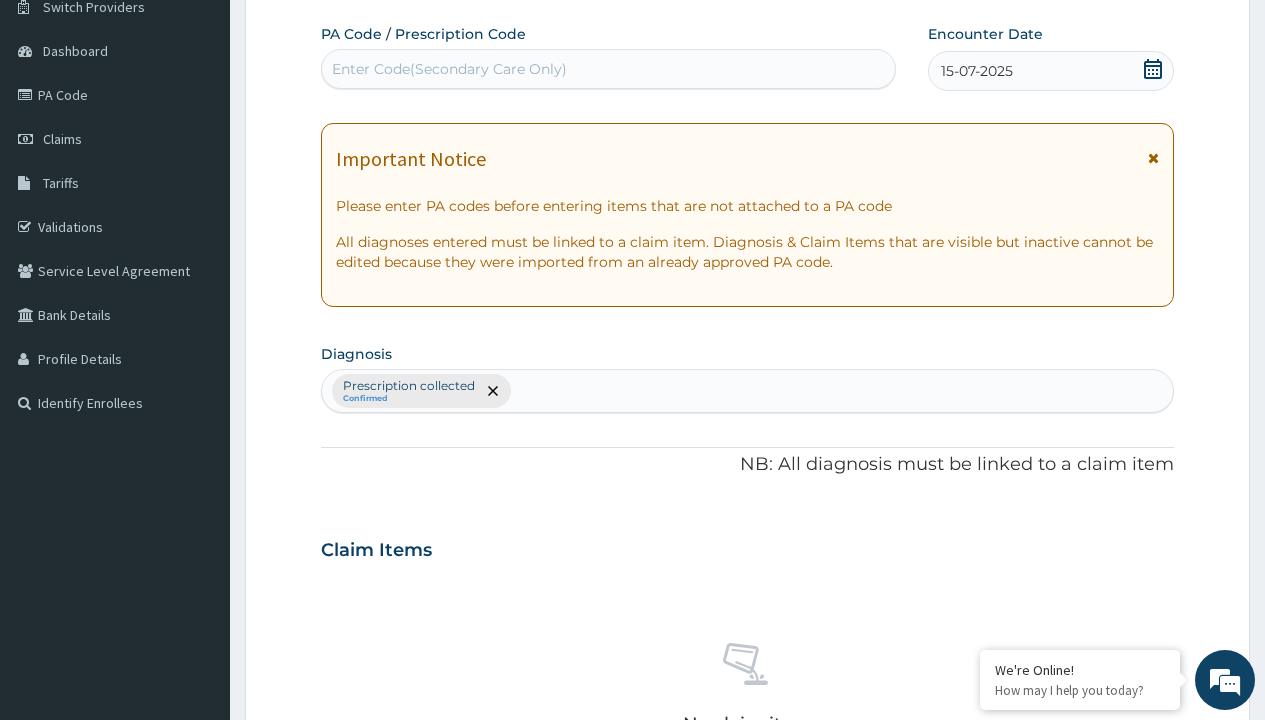 click on "Select Type" at bounding box center (372, 893) 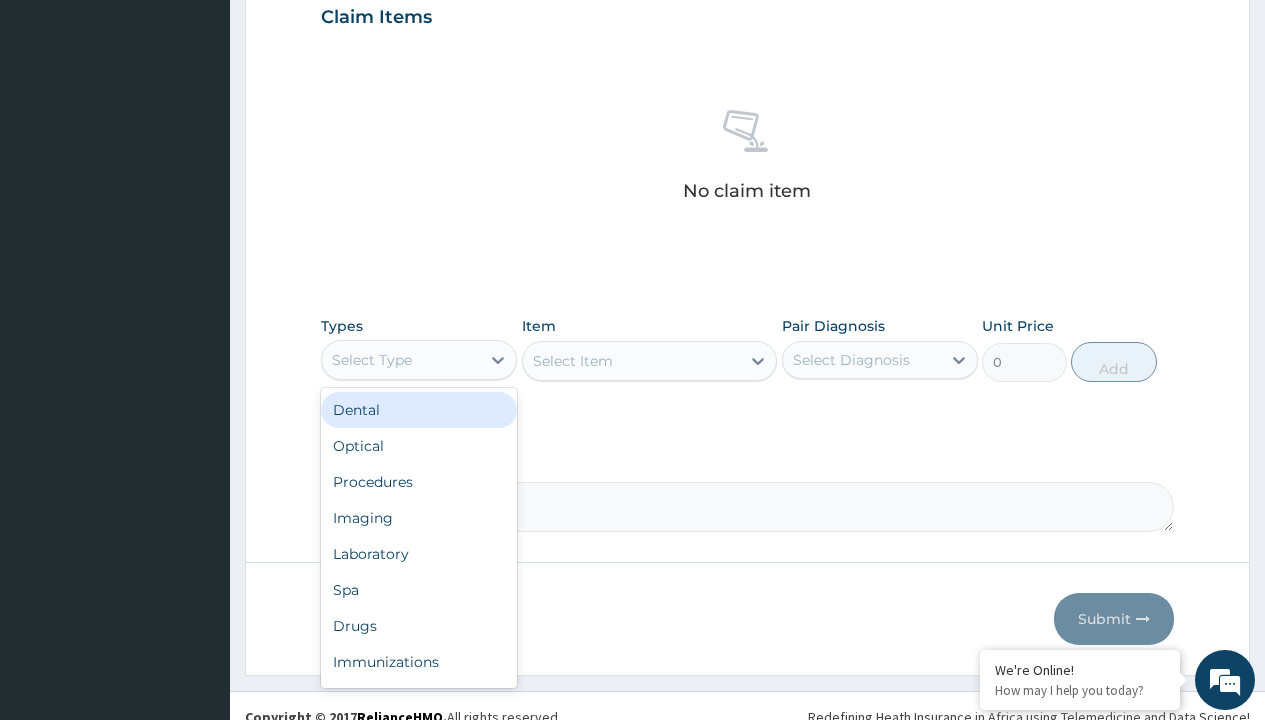 type on "procedures" 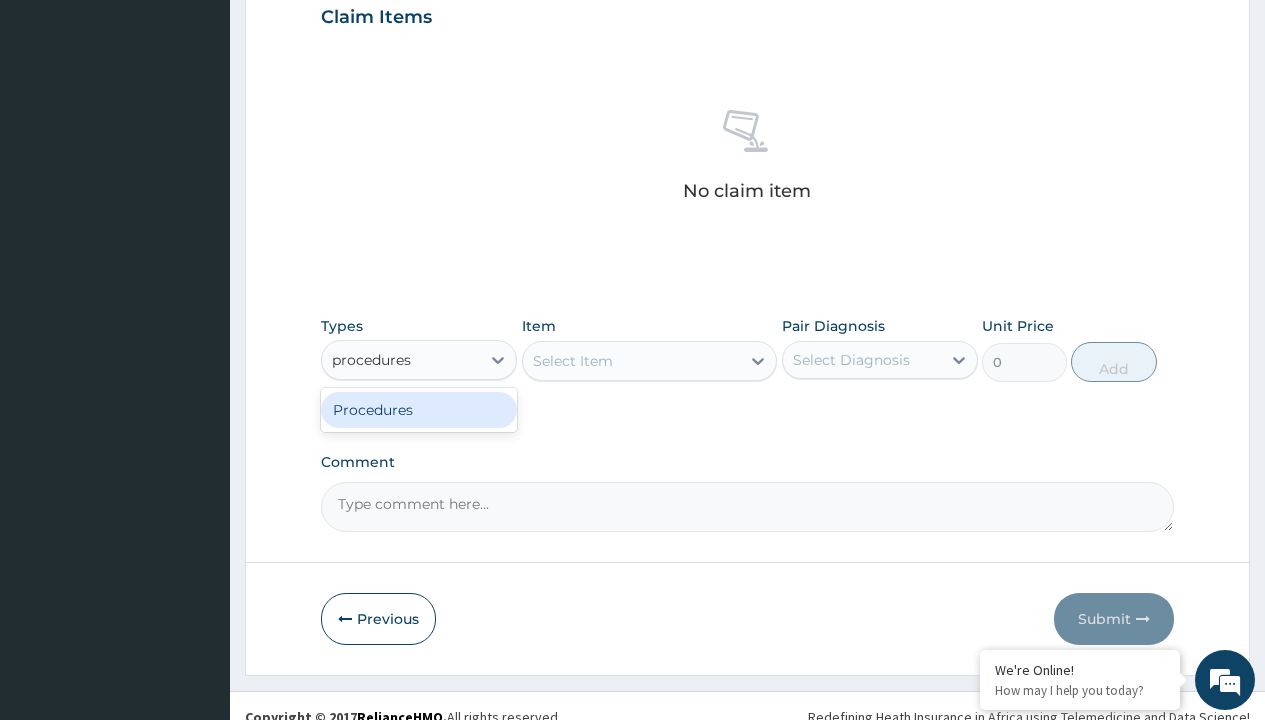 scroll, scrollTop: 0, scrollLeft: 0, axis: both 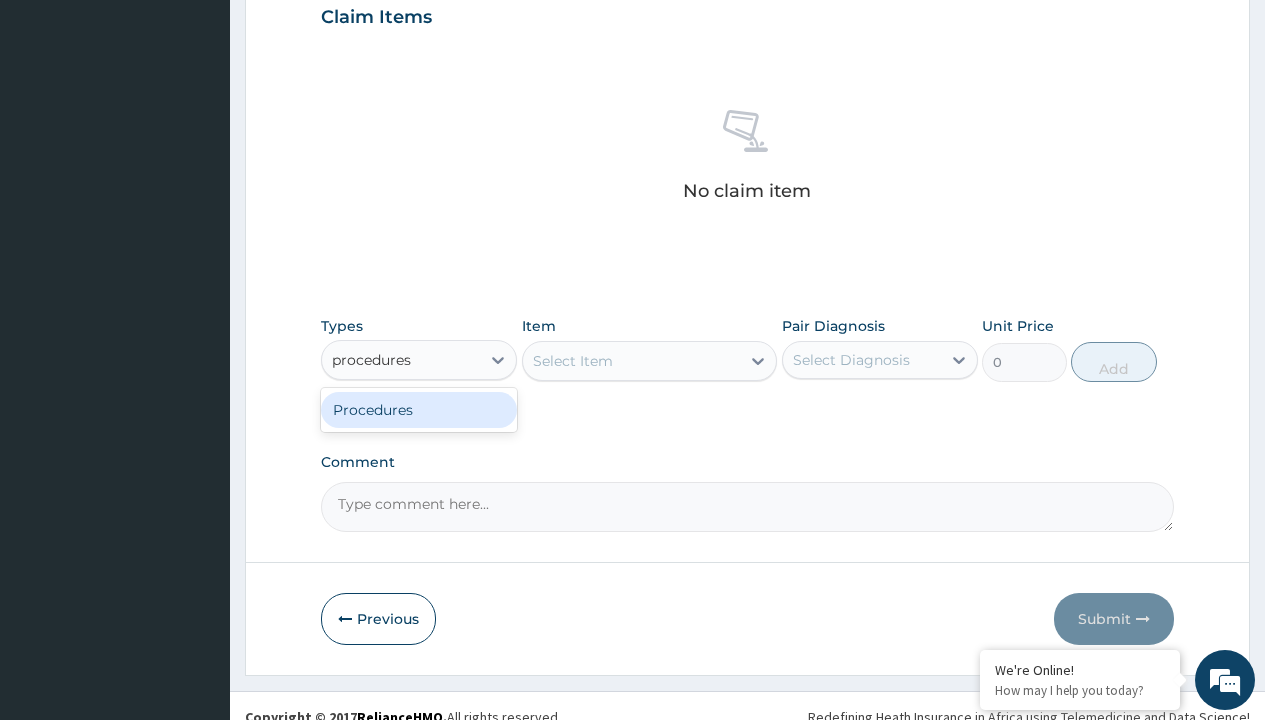 click on "Procedures" at bounding box center [419, 410] 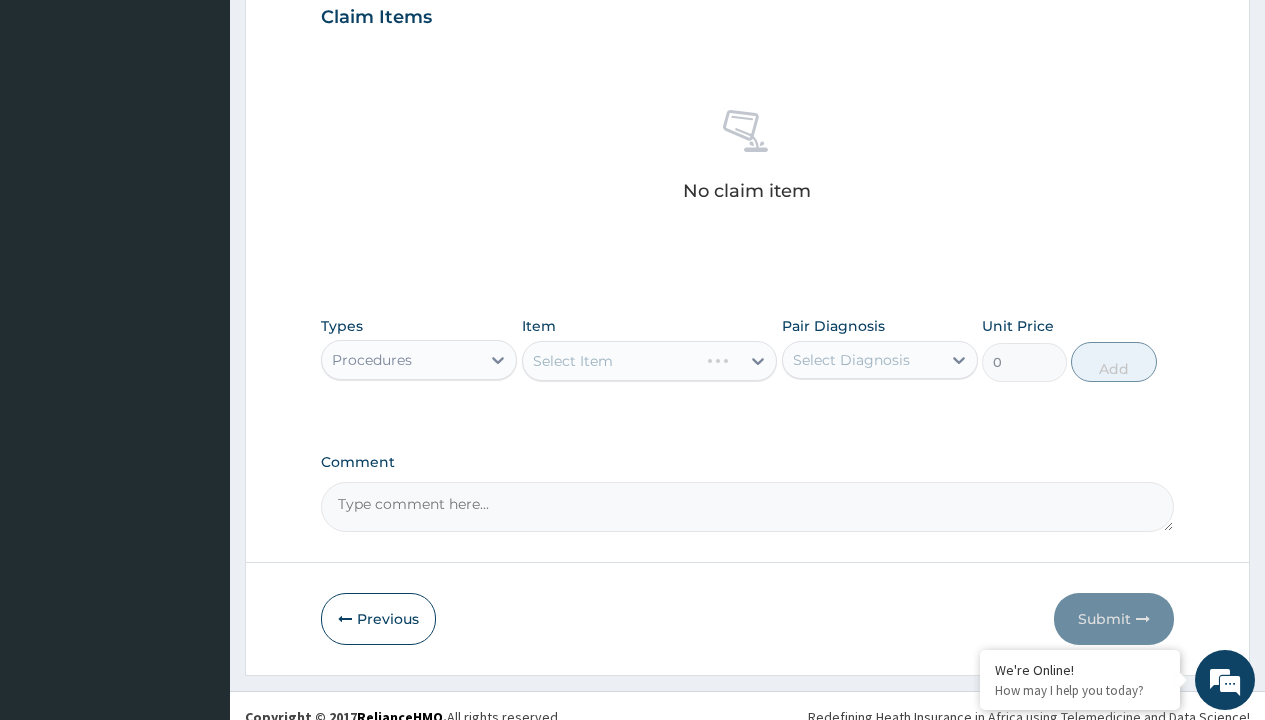 click on "Select Item" at bounding box center (650, 361) 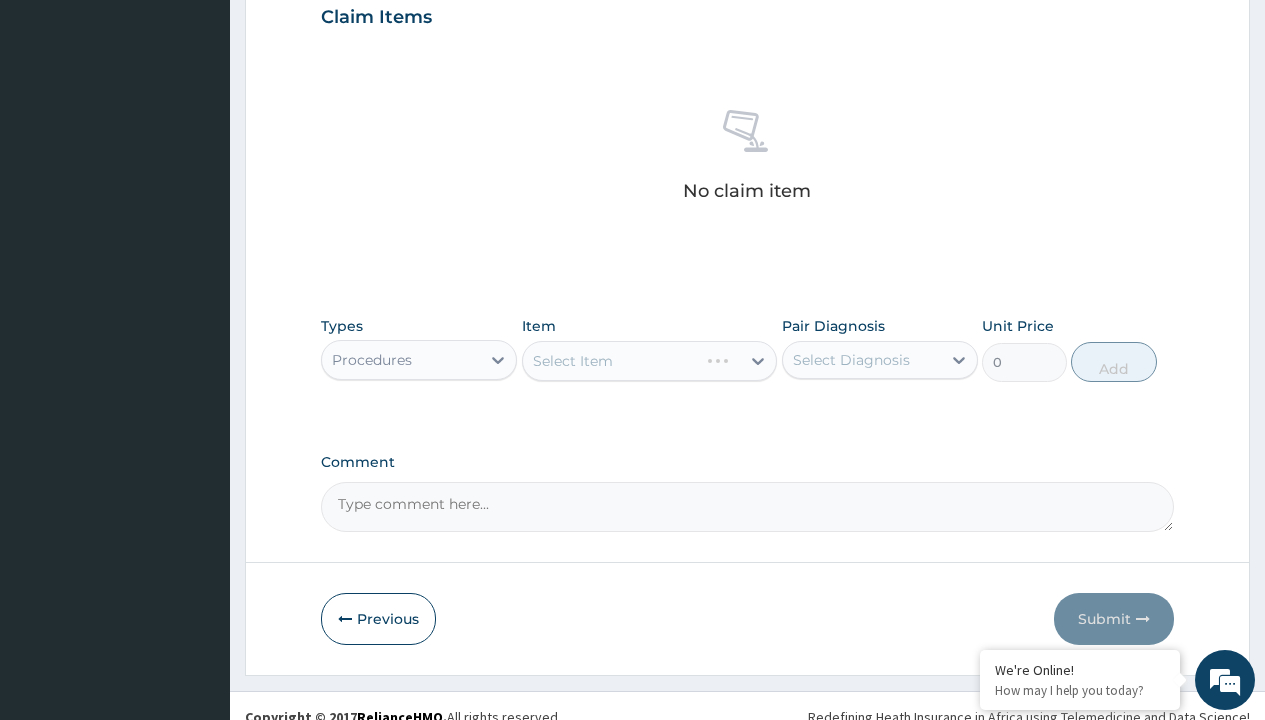 type on "service fee" 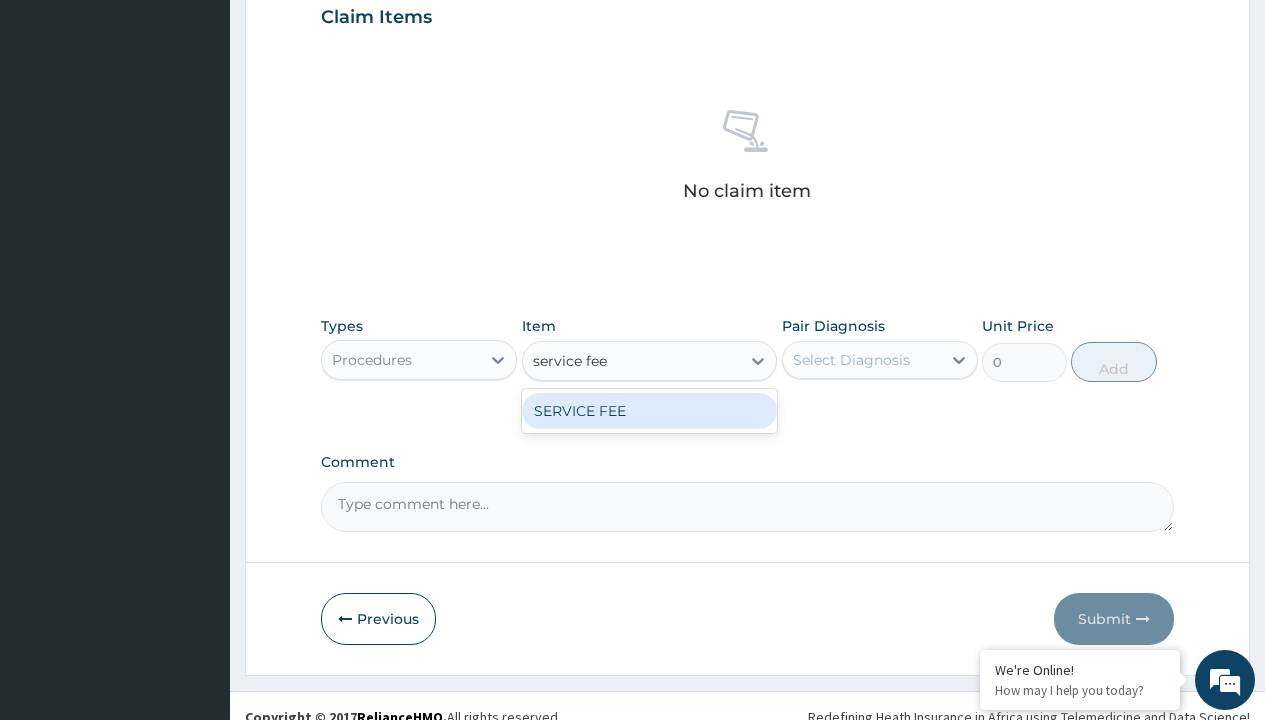 scroll, scrollTop: 0, scrollLeft: 0, axis: both 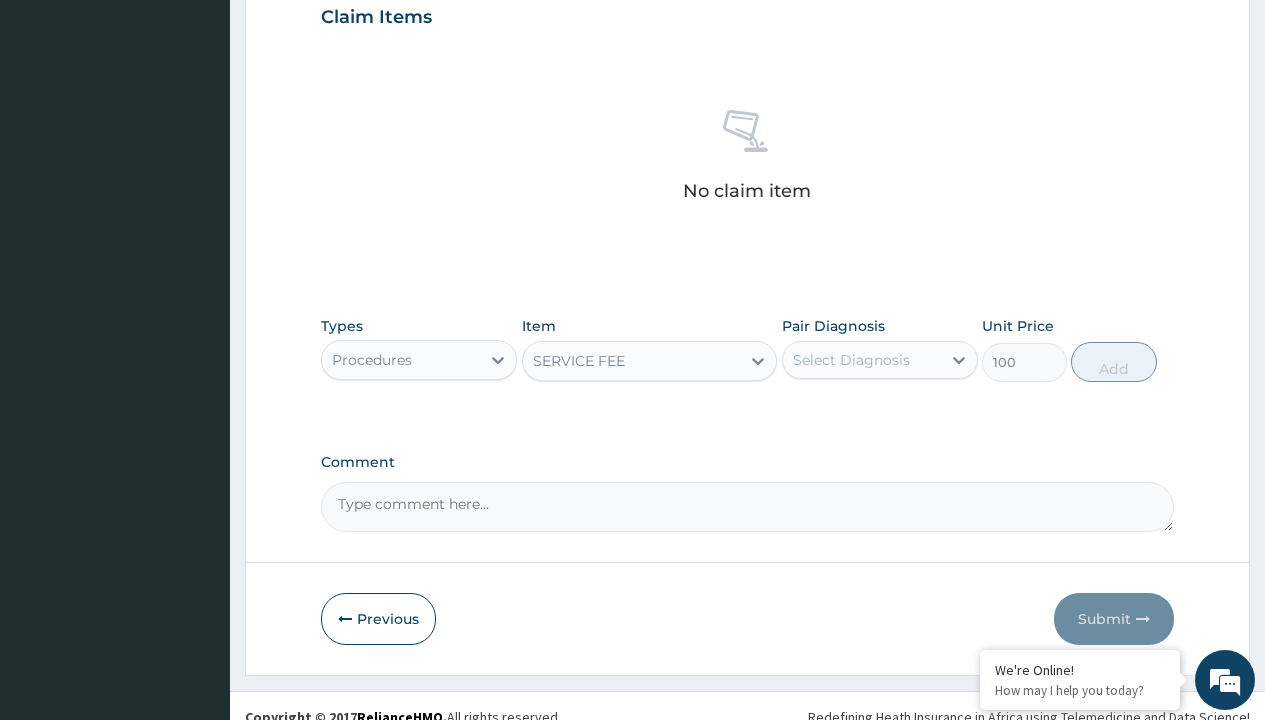 click on "Prescription collected" at bounding box center [409, -147] 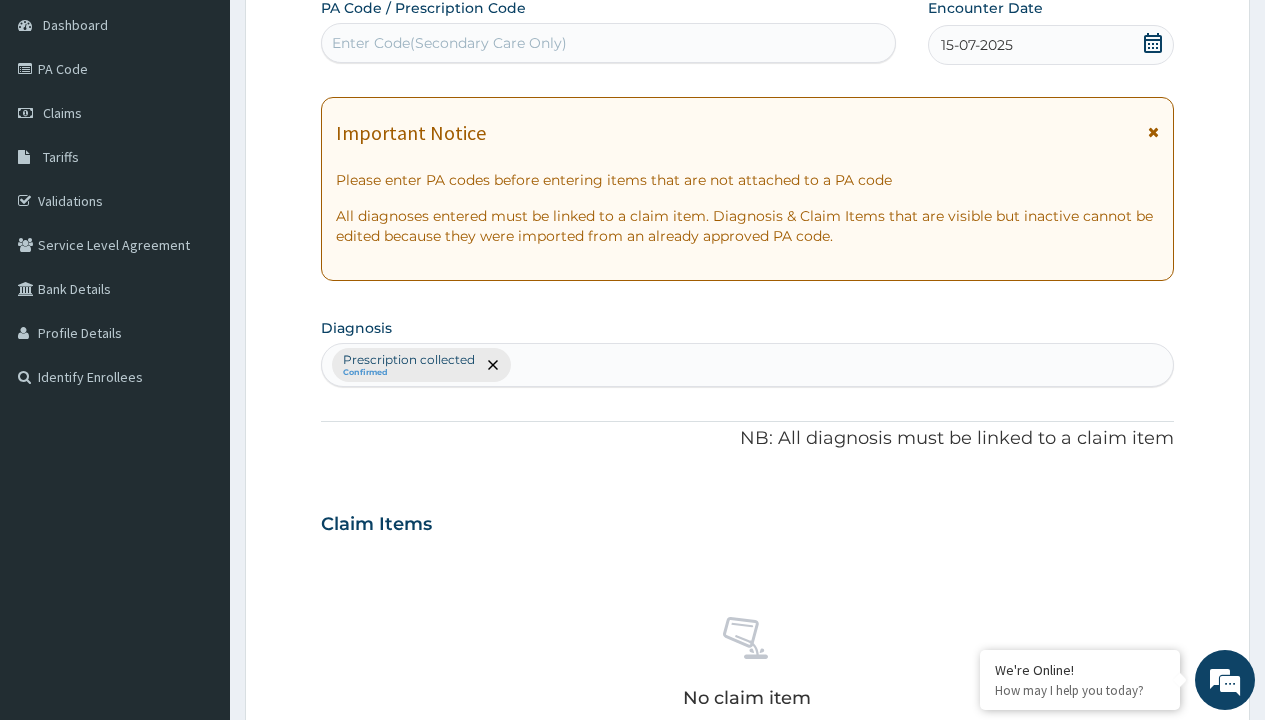 type on "prescription collected" 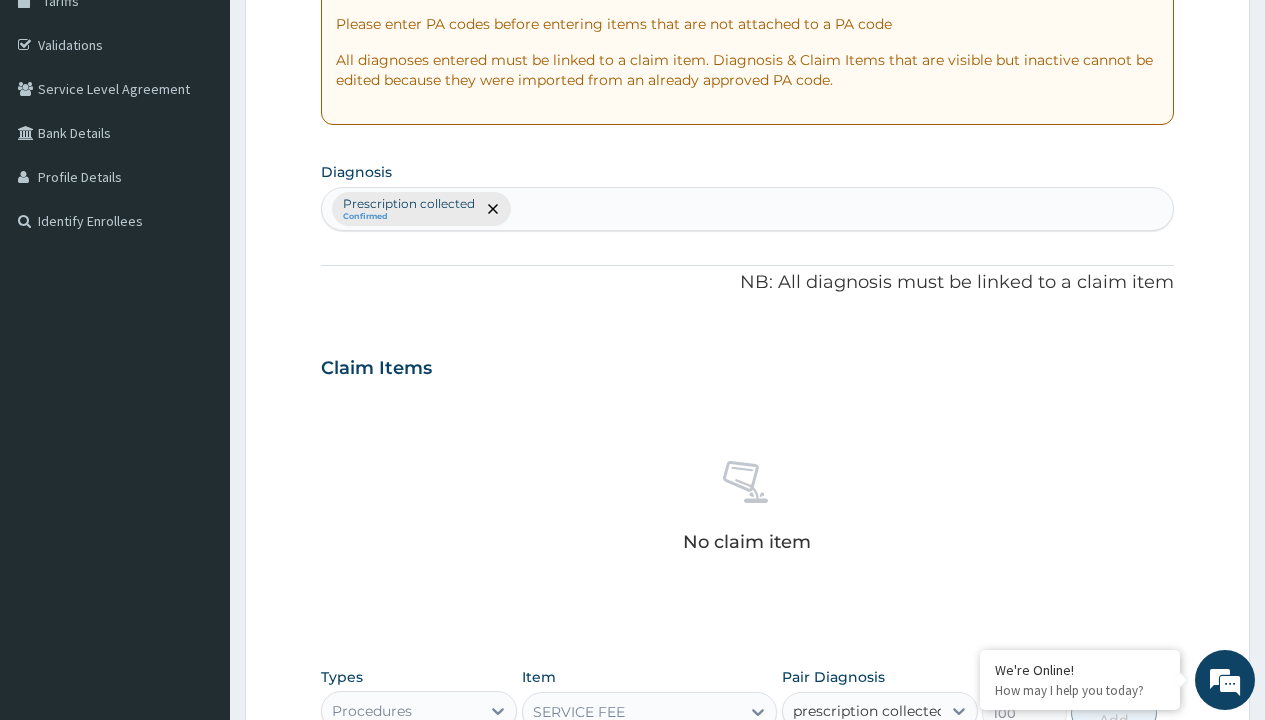 click on "Prescription collected" at bounding box center [890, 770] 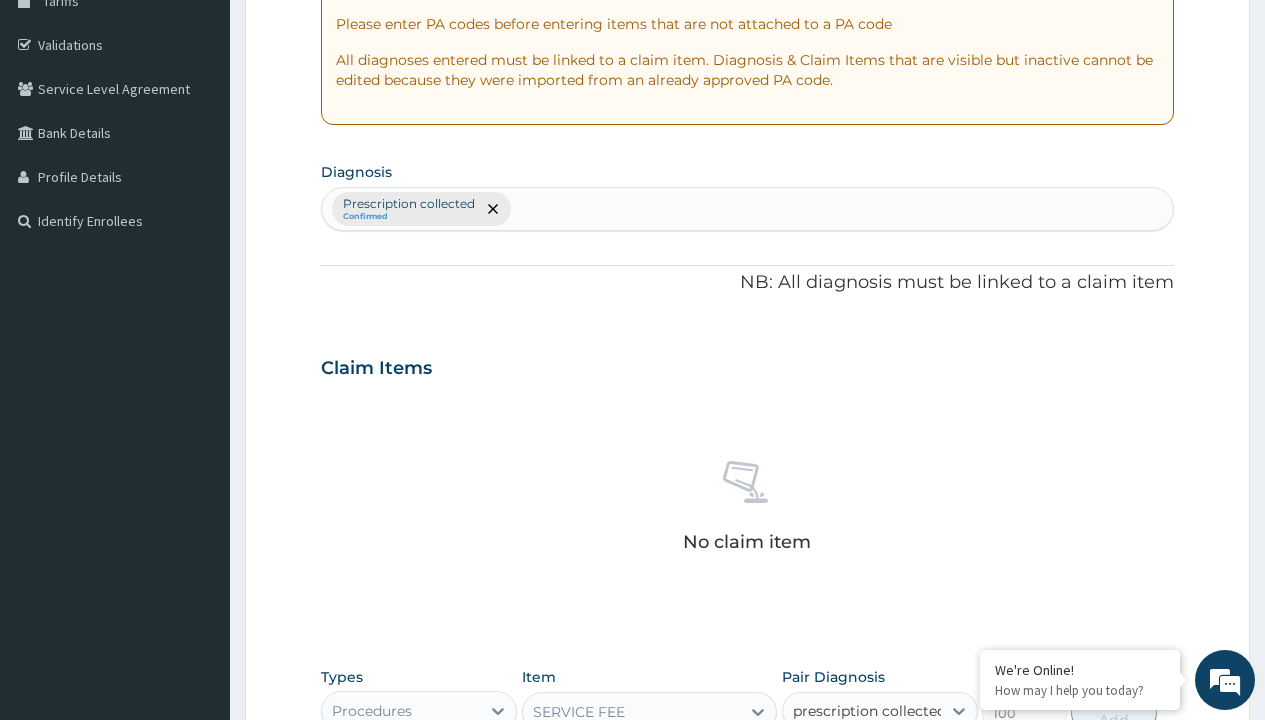 type 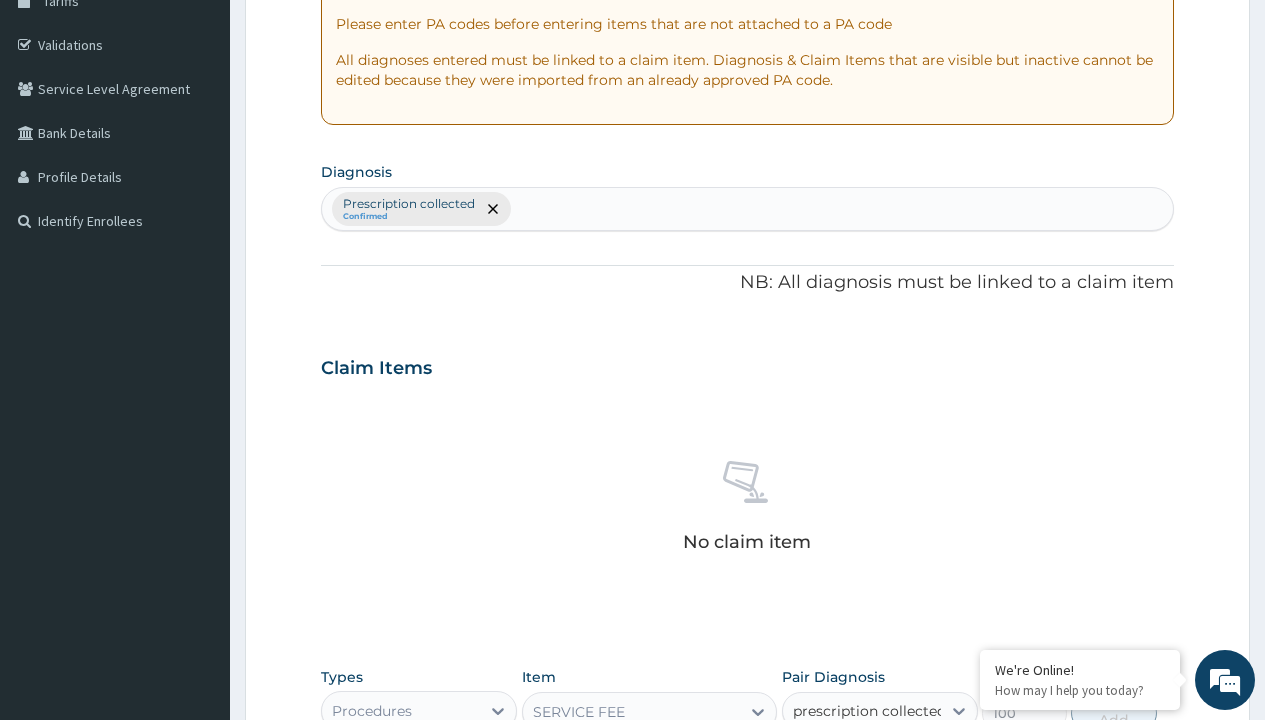 checkbox on "true" 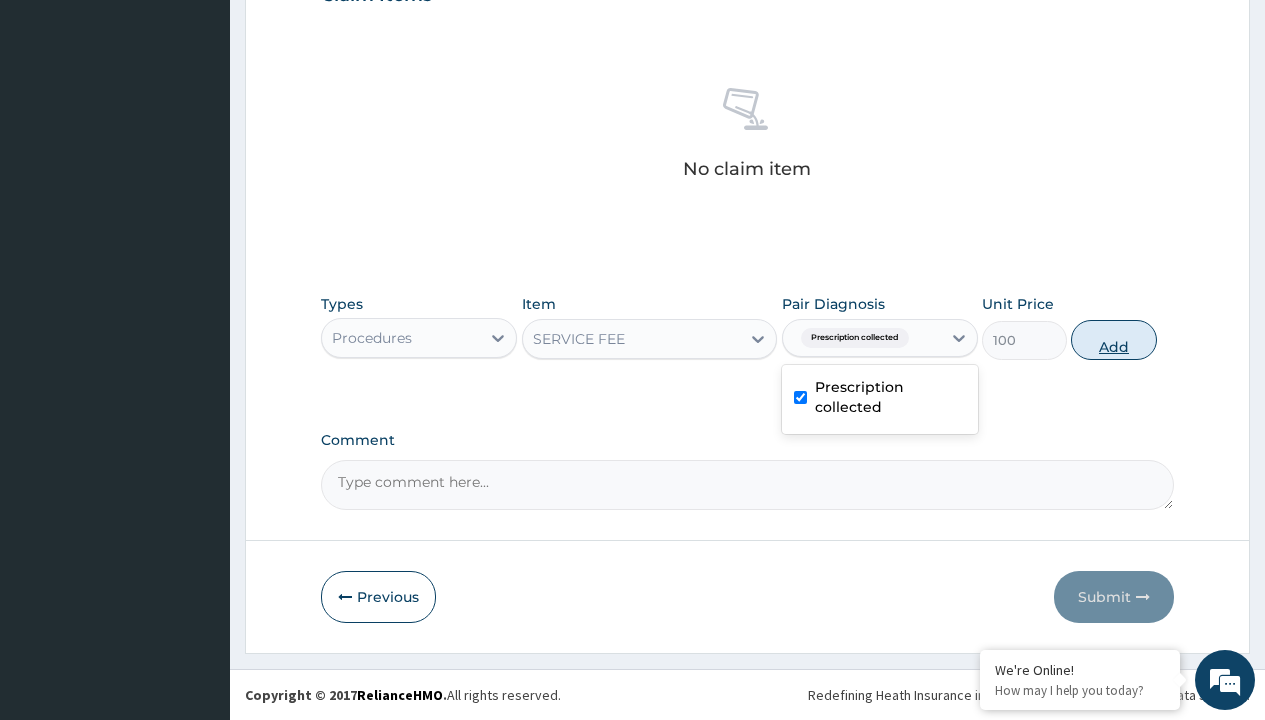 click on "Add" at bounding box center (1113, 340) 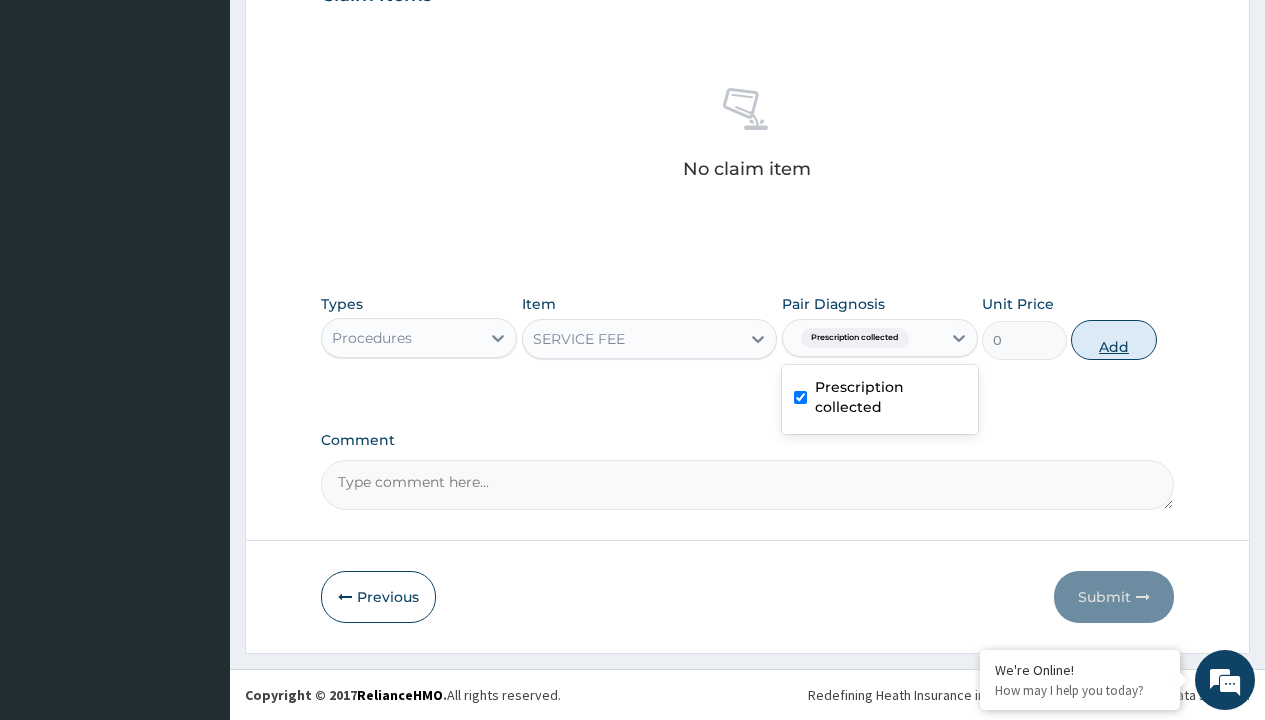 scroll, scrollTop: 642, scrollLeft: 0, axis: vertical 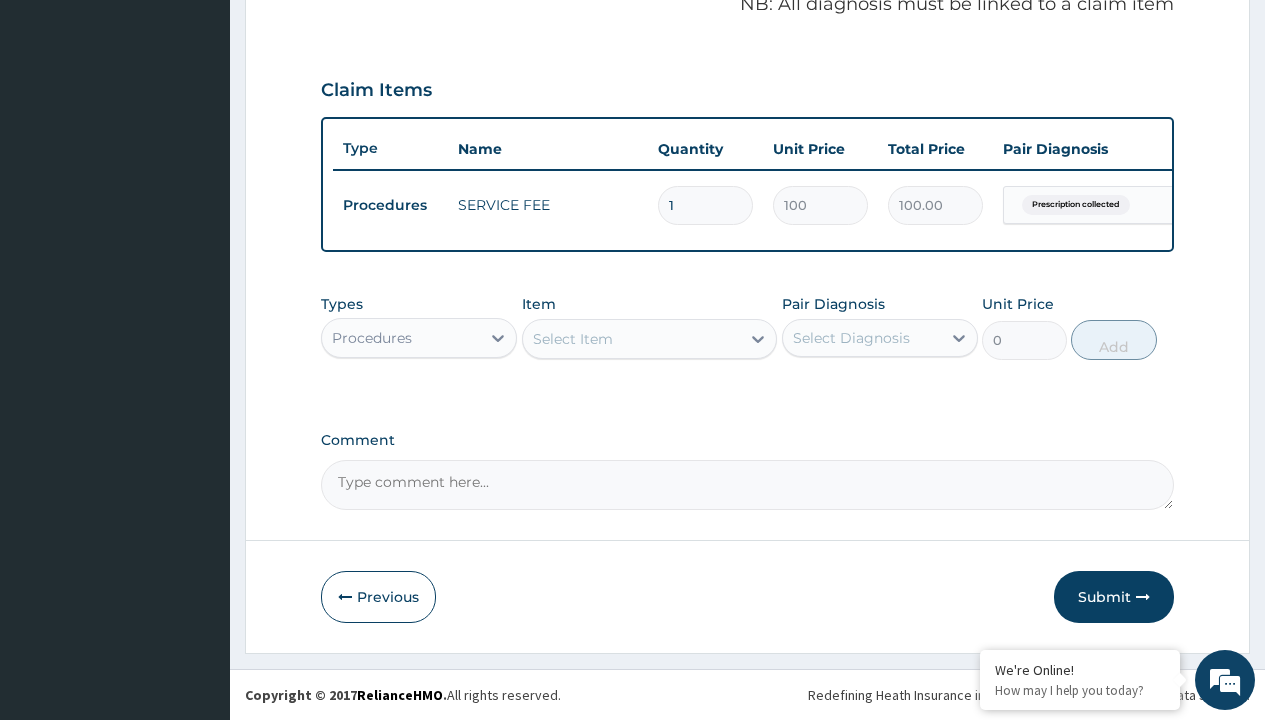 click on "Procedures" at bounding box center [372, 338] 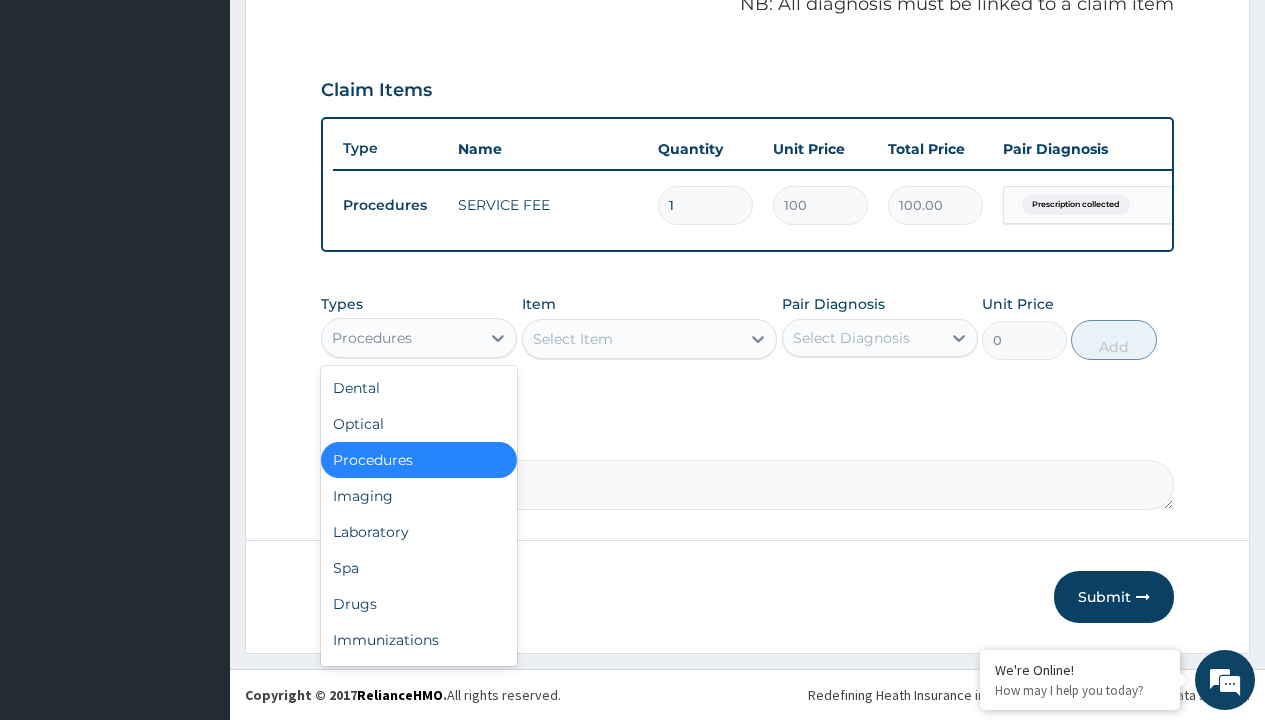 type on "drugs" 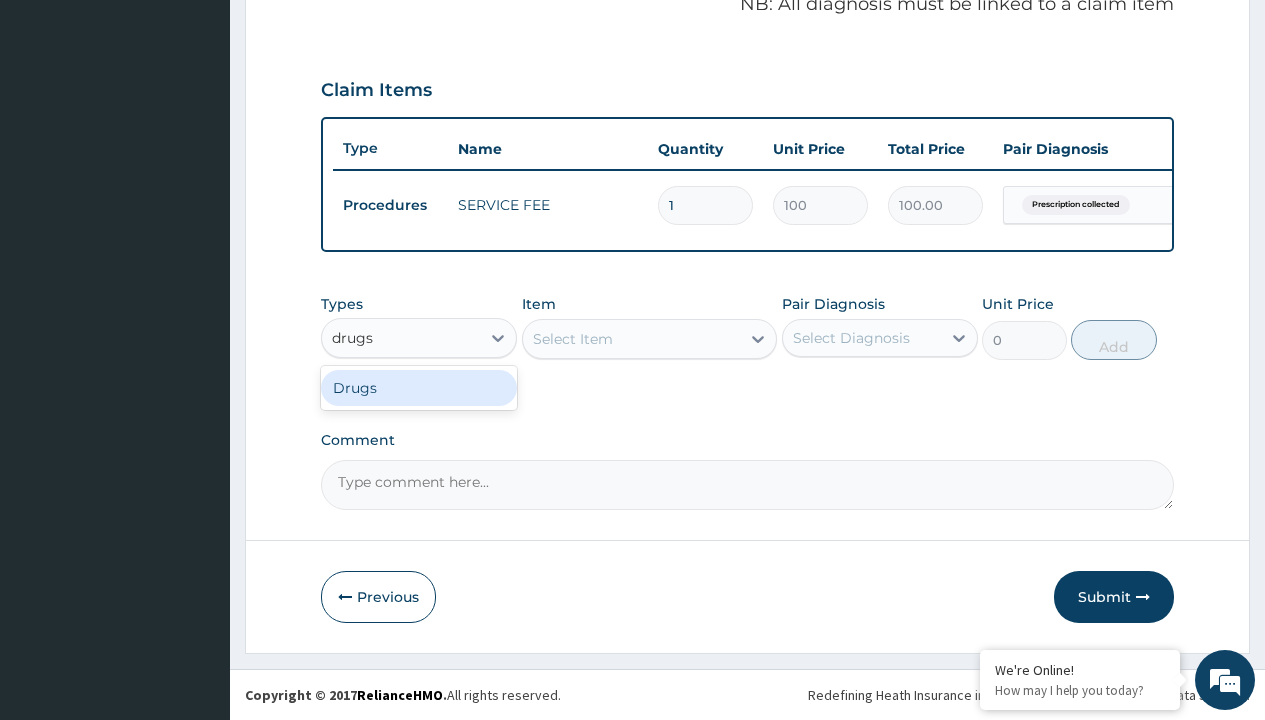 scroll, scrollTop: 0, scrollLeft: 0, axis: both 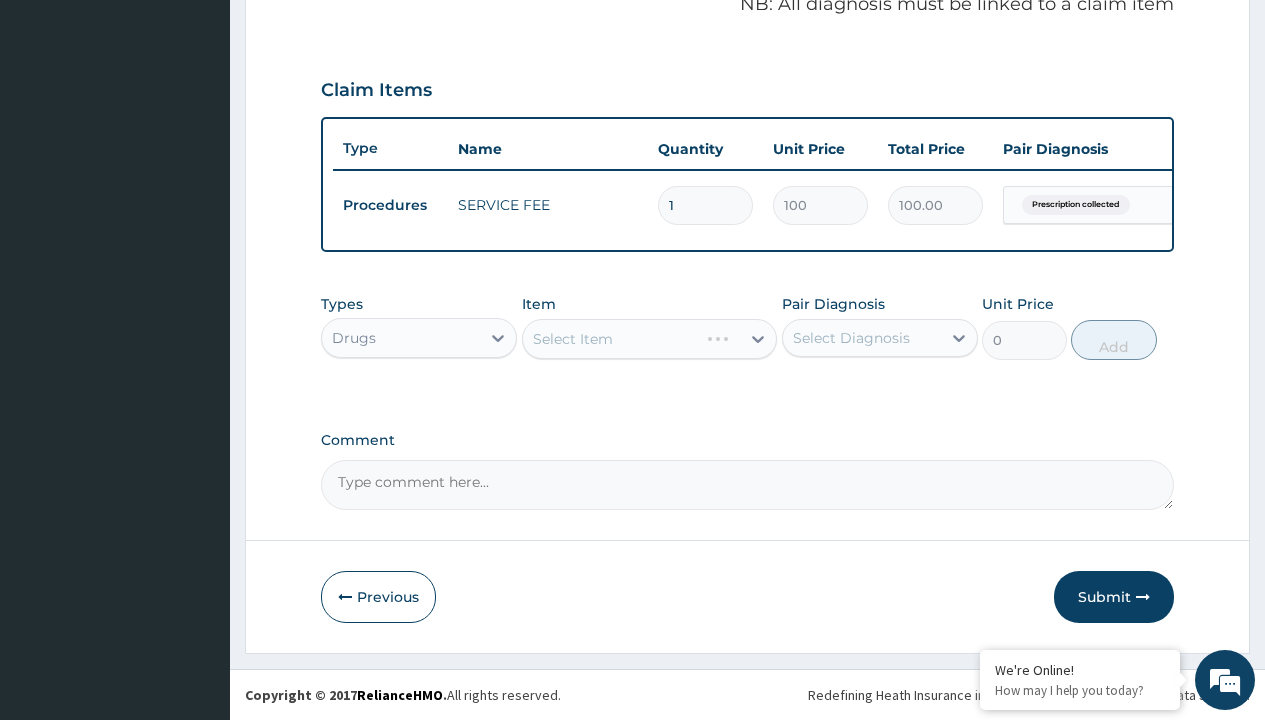 click on "Select Item" at bounding box center [650, 339] 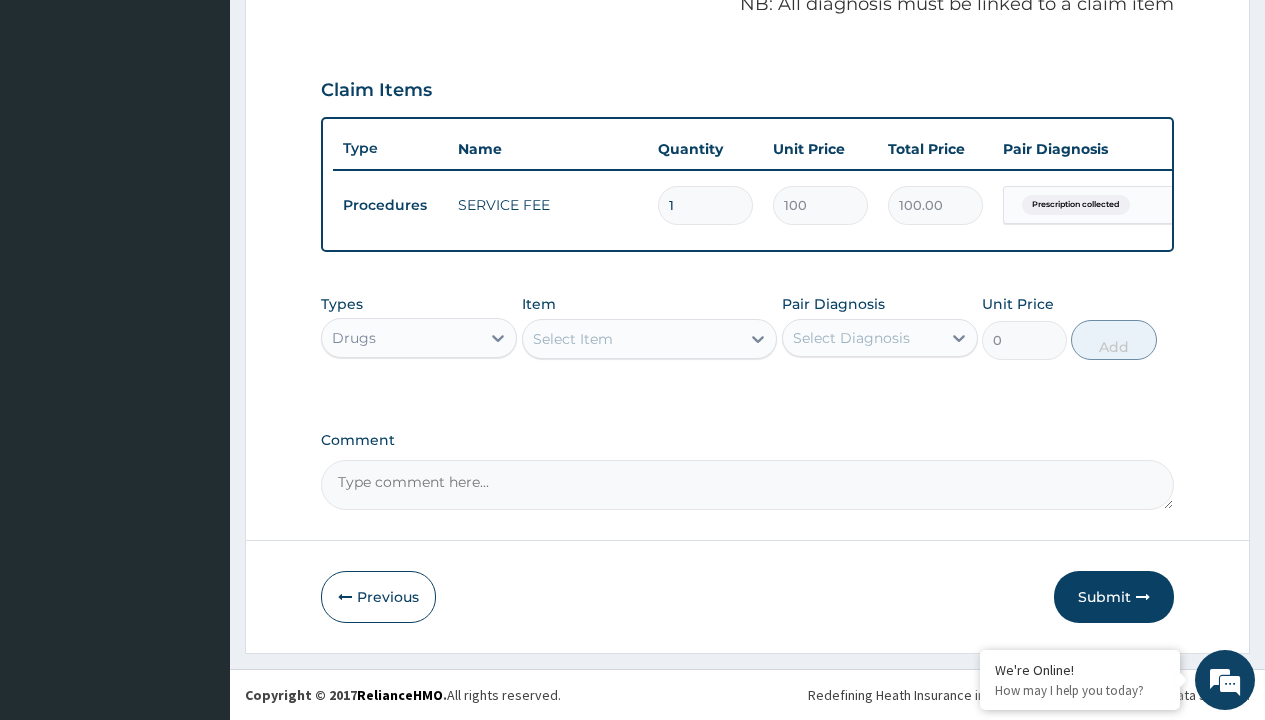 type on "amlodipine 10mg (teva) x28" 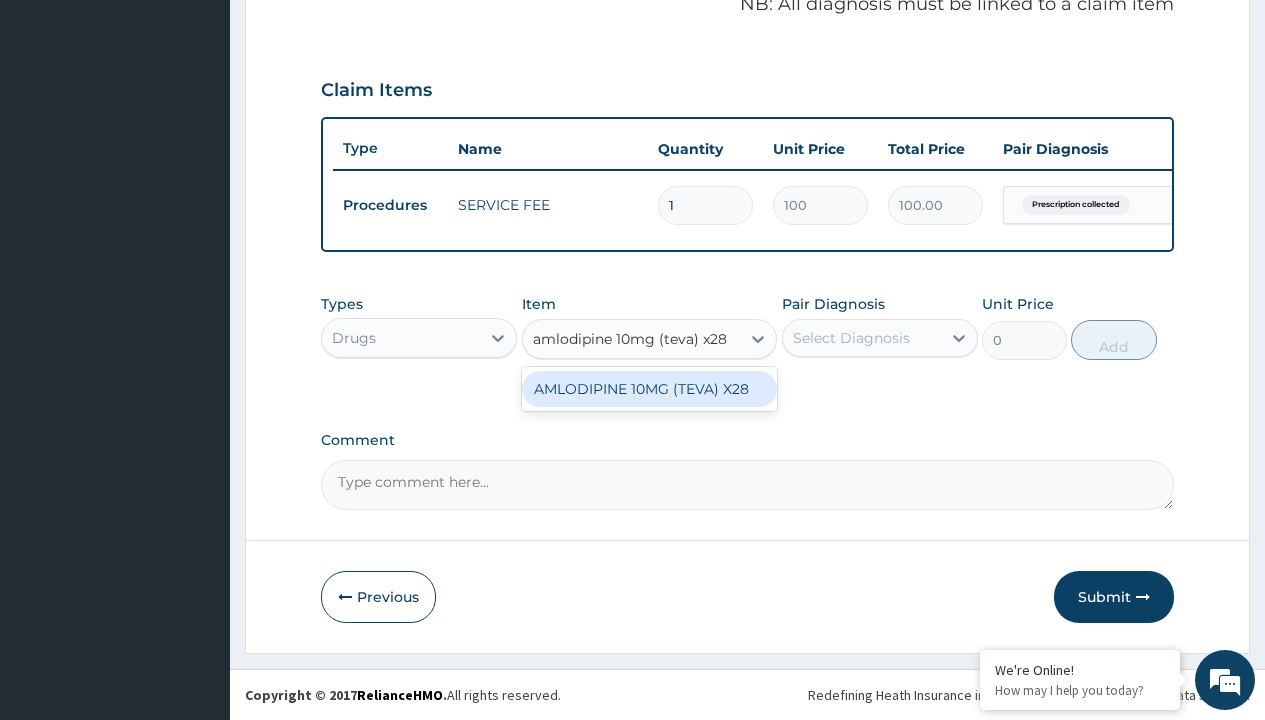 click on "AMLODIPINE 10MG (TEVA) X28" at bounding box center (650, 389) 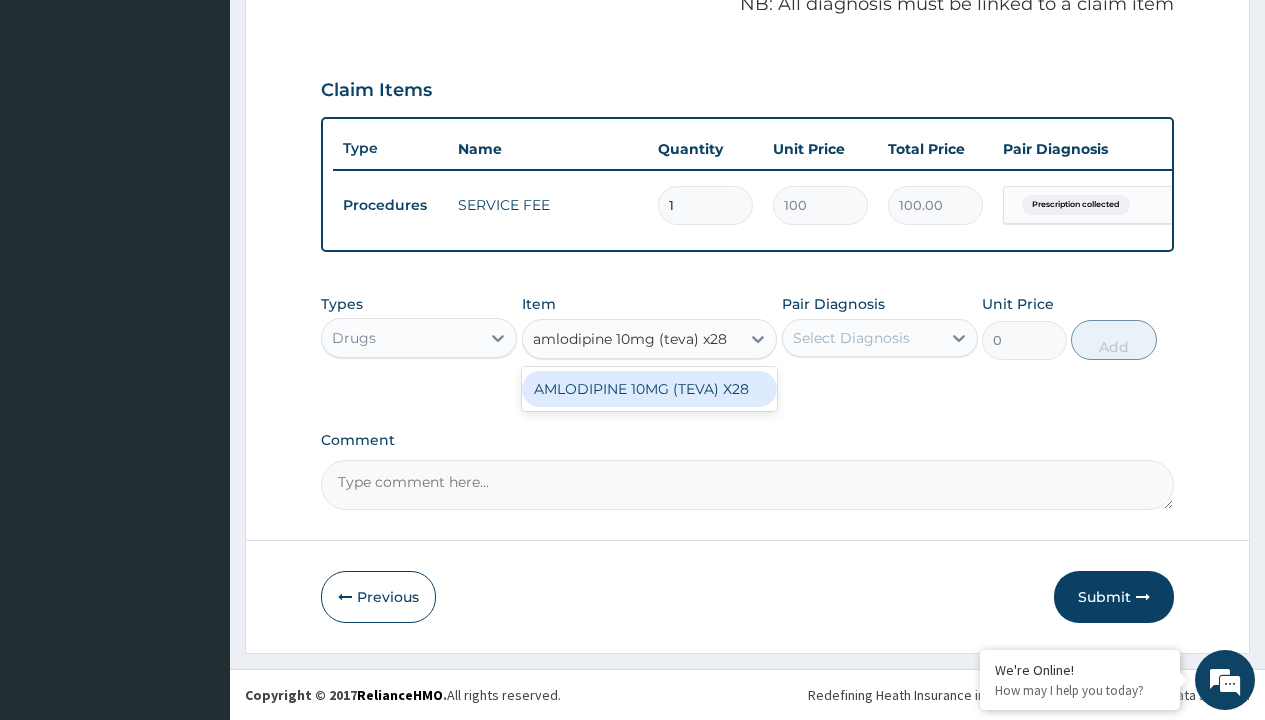type 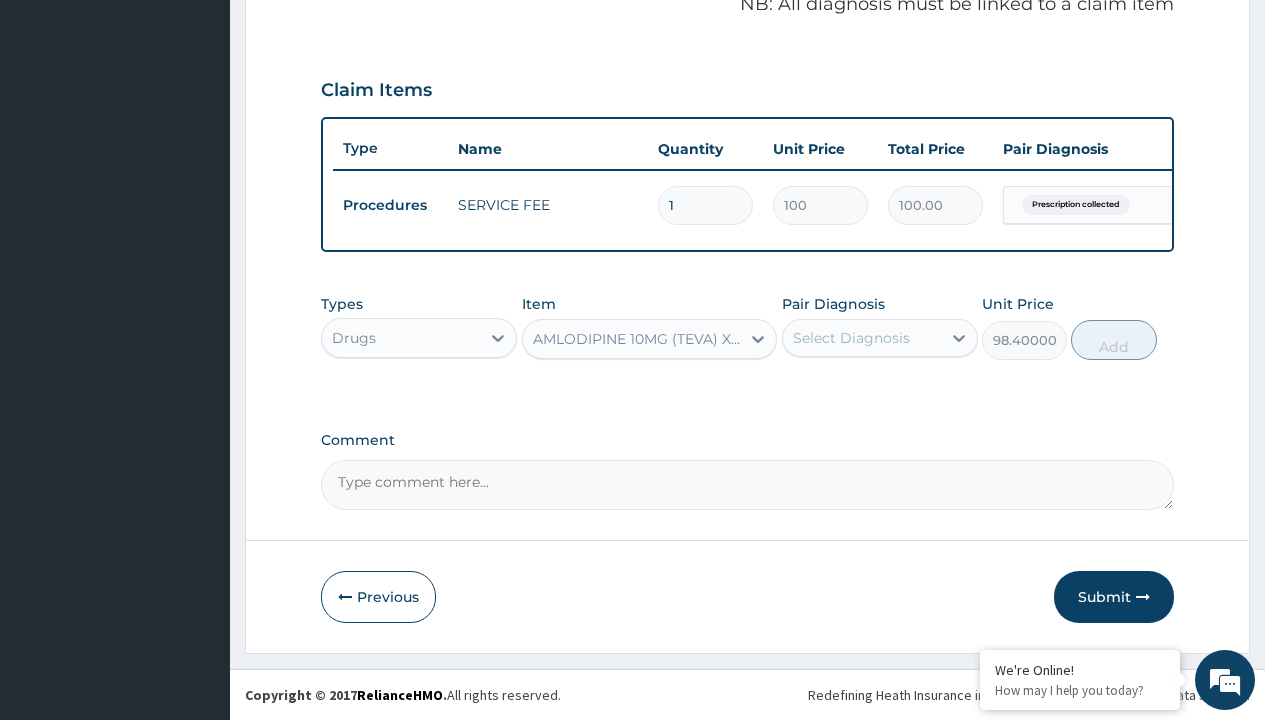click on "Prescription collected" at bounding box center (409, -74) 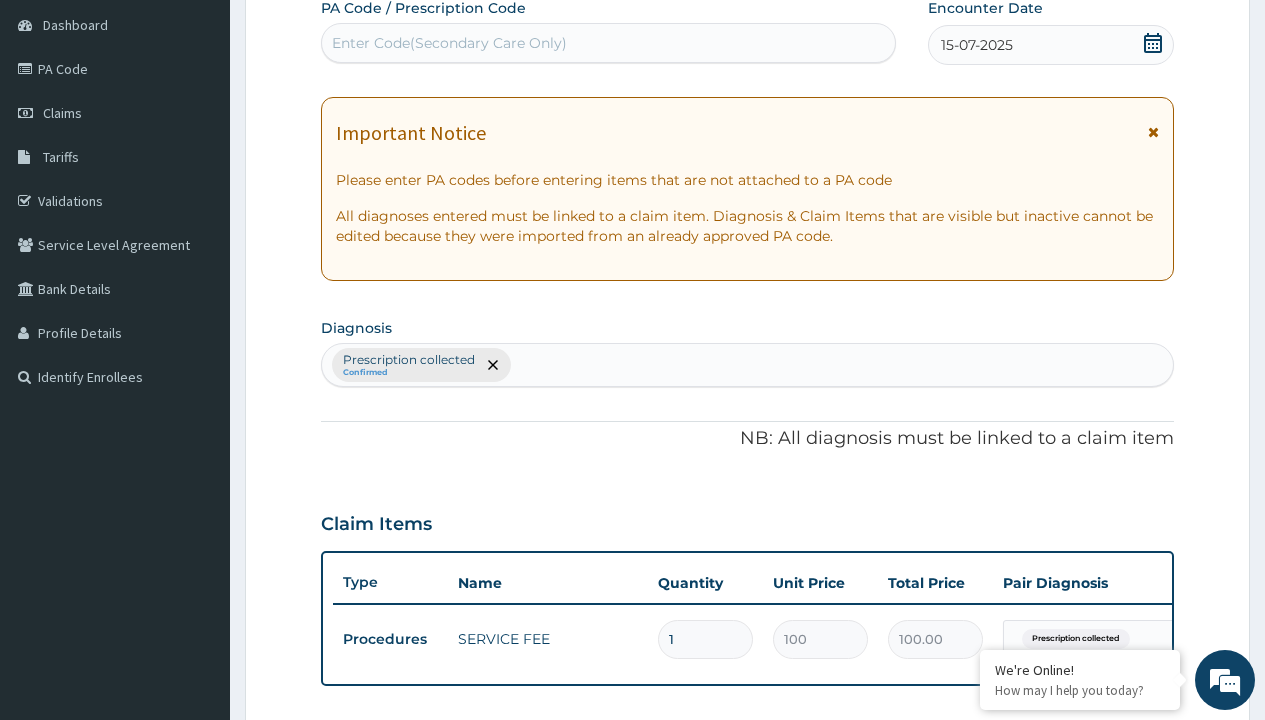 type on "prescription collected" 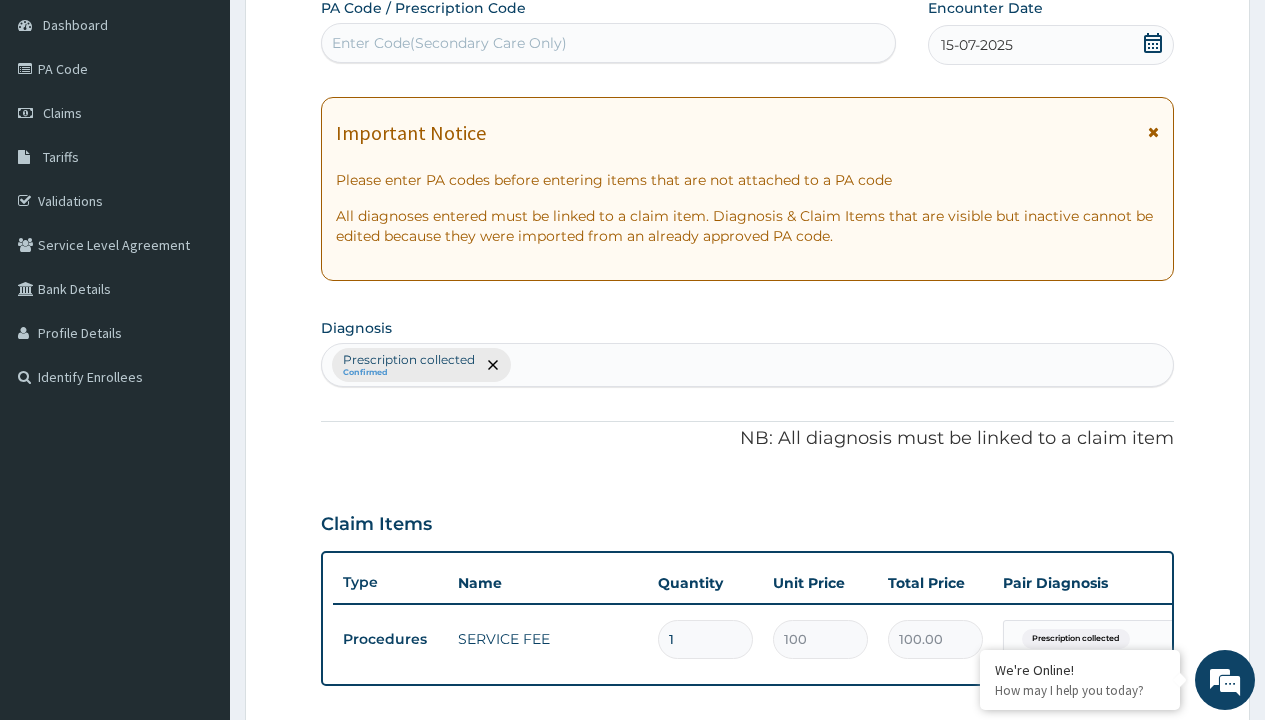 scroll, scrollTop: 269, scrollLeft: 0, axis: vertical 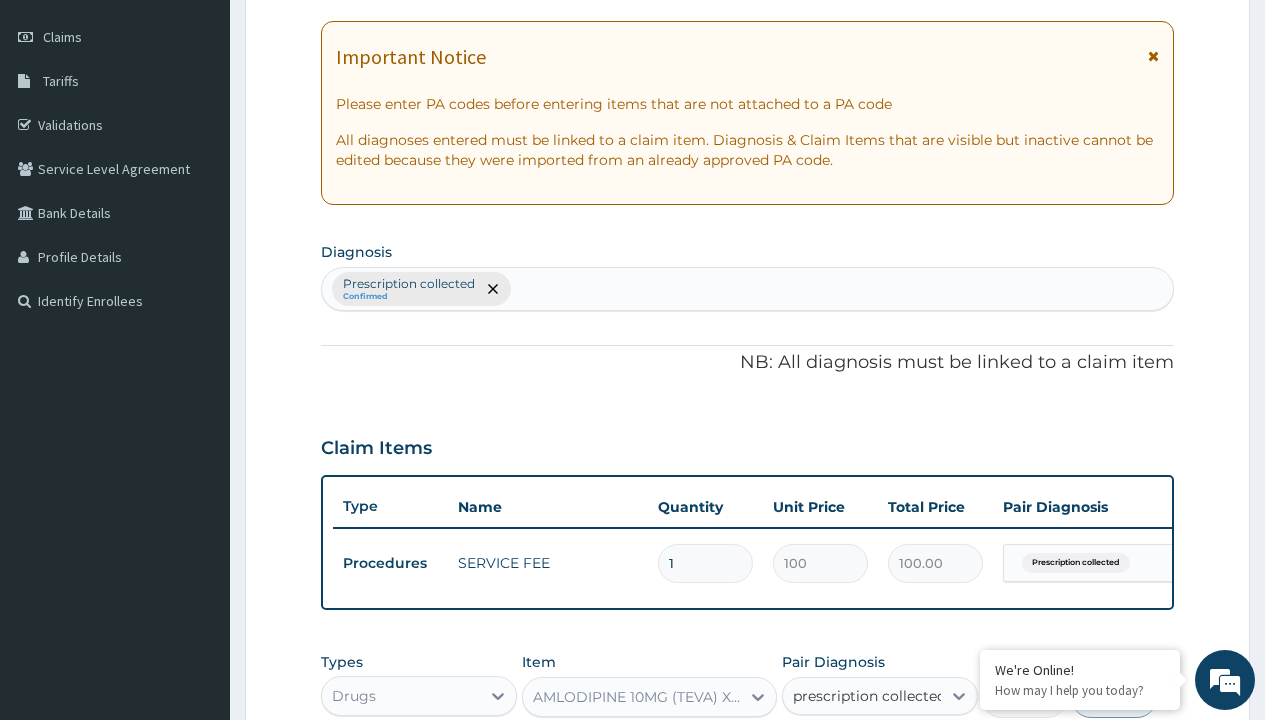 click on "Prescription collected" at bounding box center [890, 755] 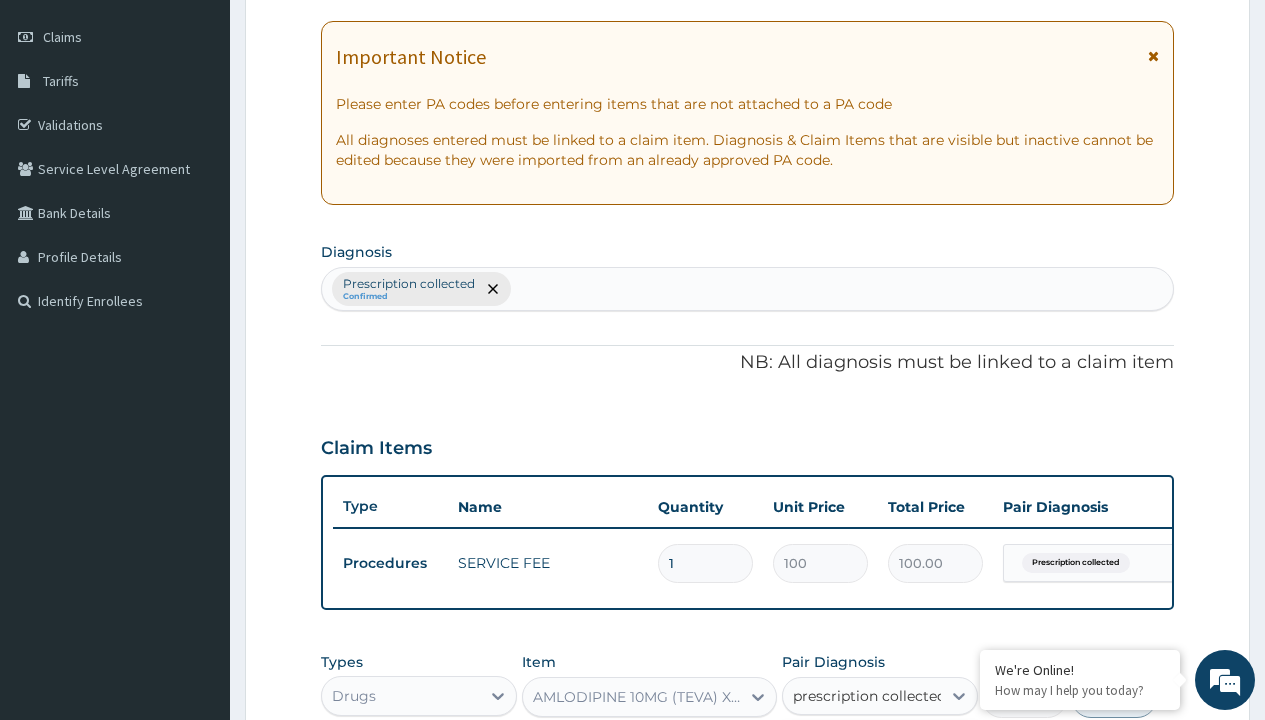 type 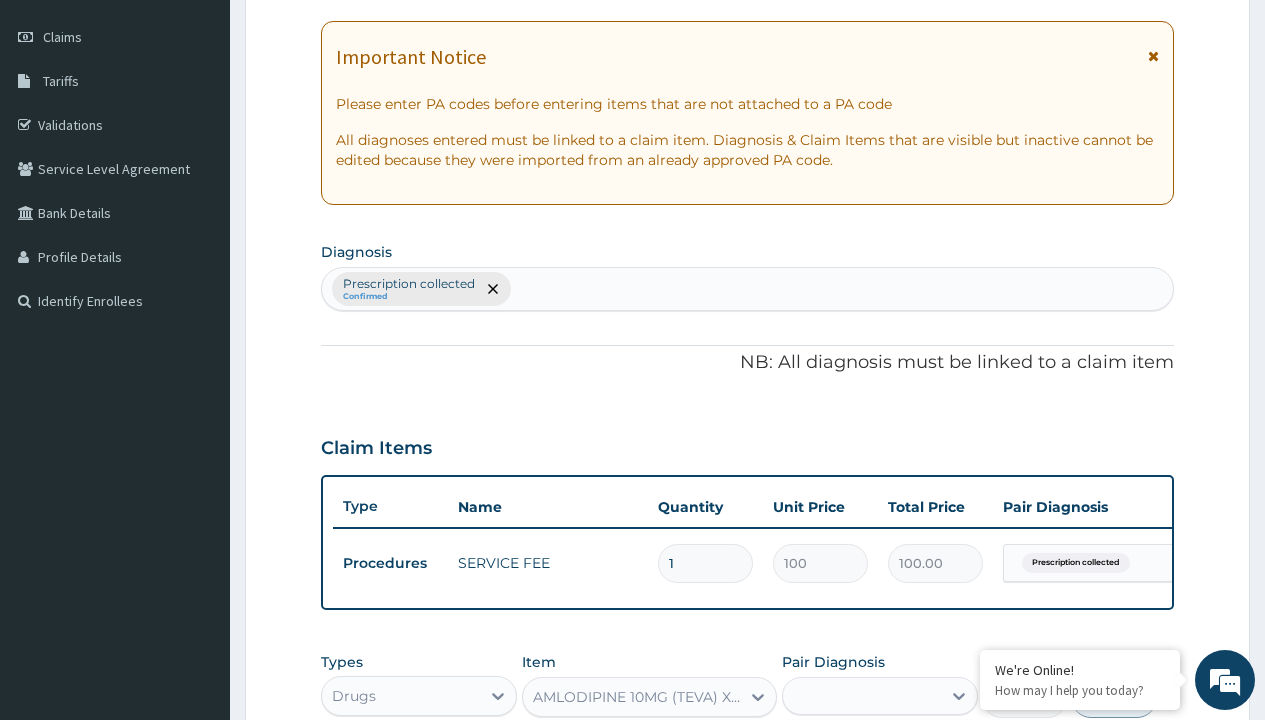scroll, scrollTop: 642, scrollLeft: 0, axis: vertical 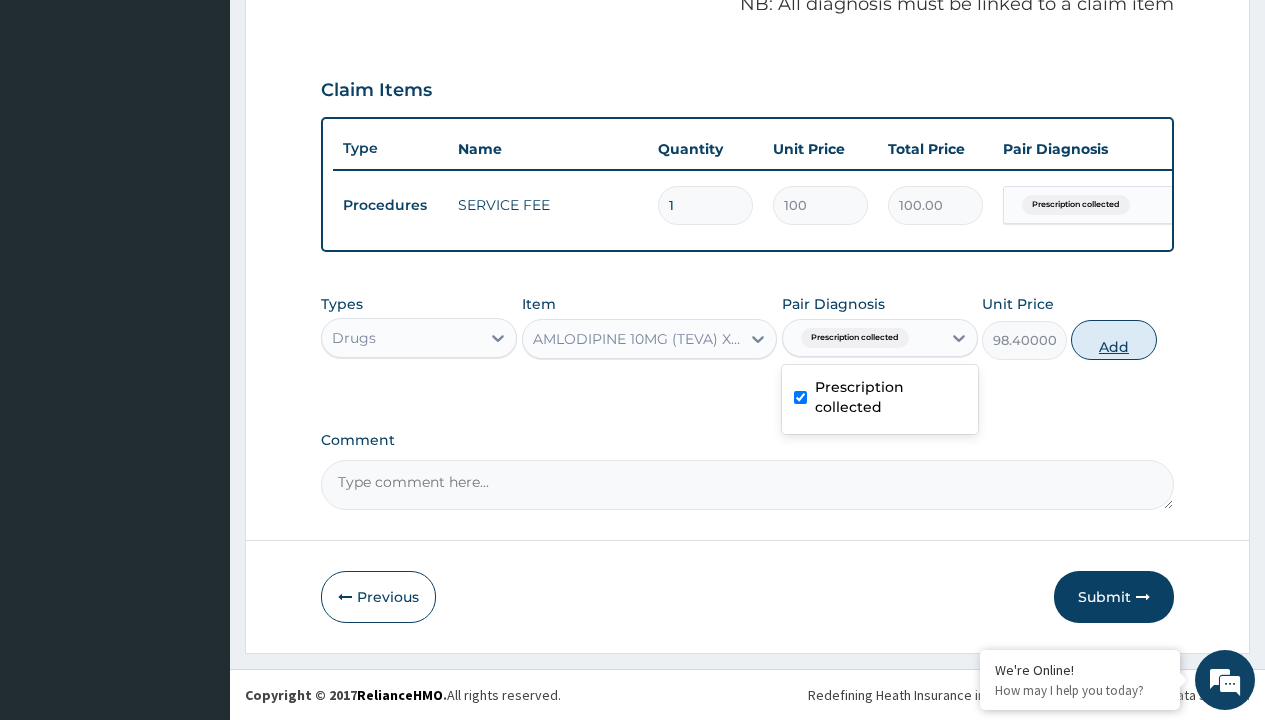 click on "Add" at bounding box center [1113, 340] 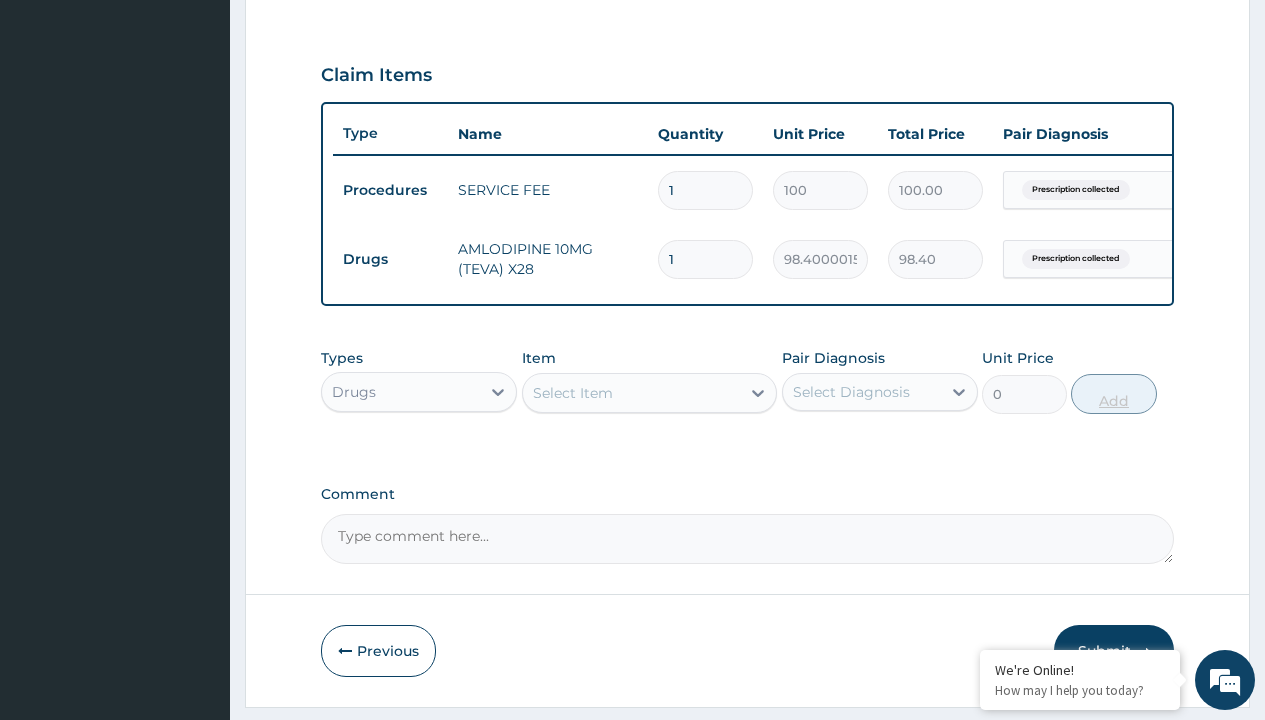type on "28" 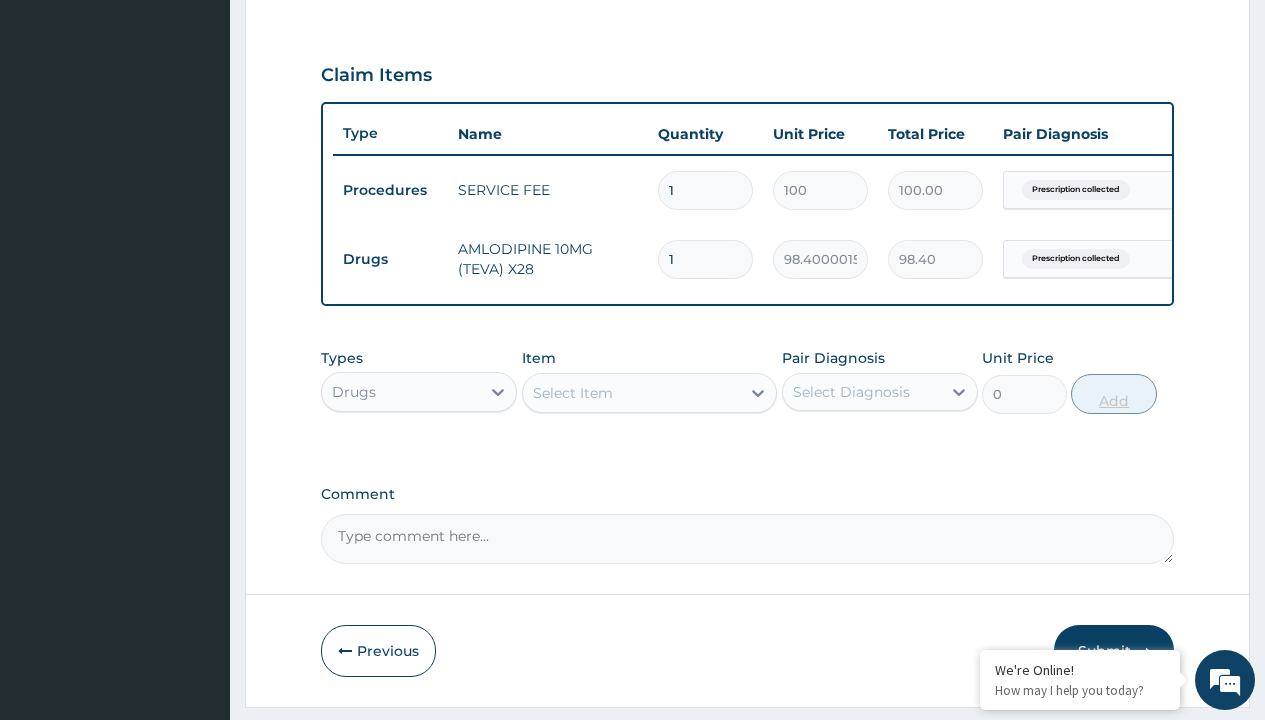 type on "2755.20" 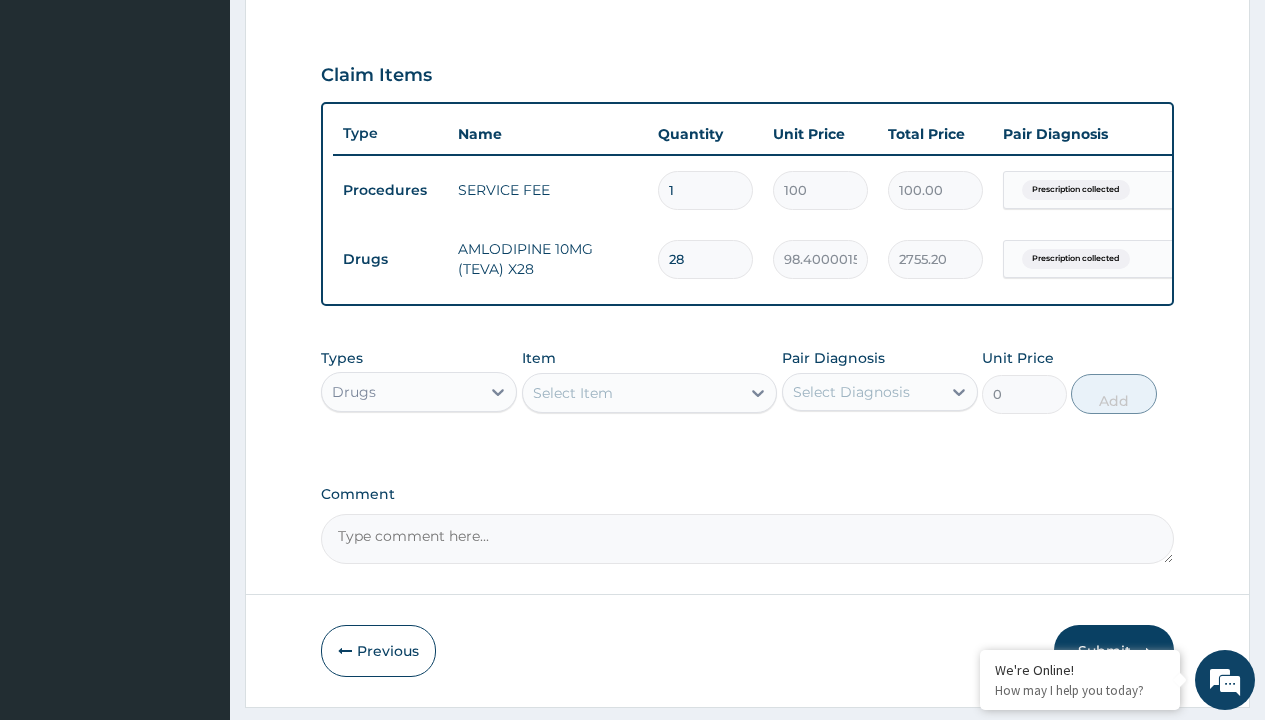 type on "28" 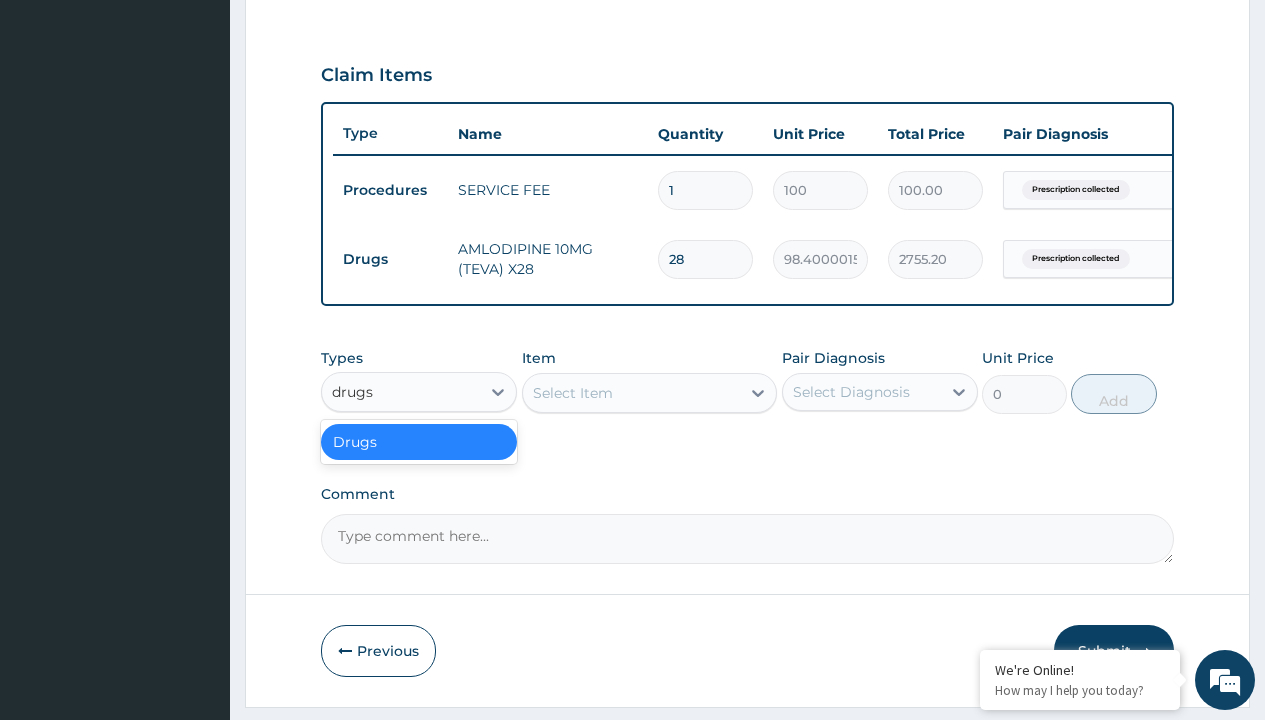 scroll, scrollTop: 0, scrollLeft: 0, axis: both 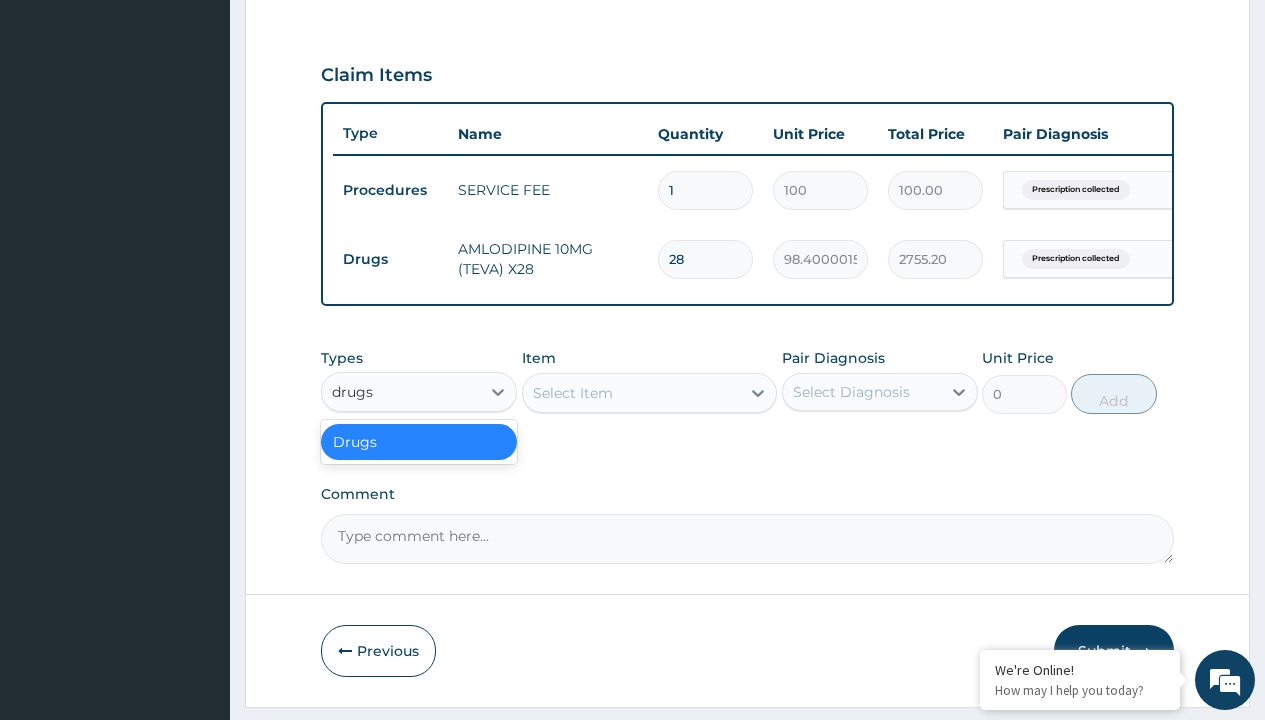 click on "Drugs" at bounding box center (419, 442) 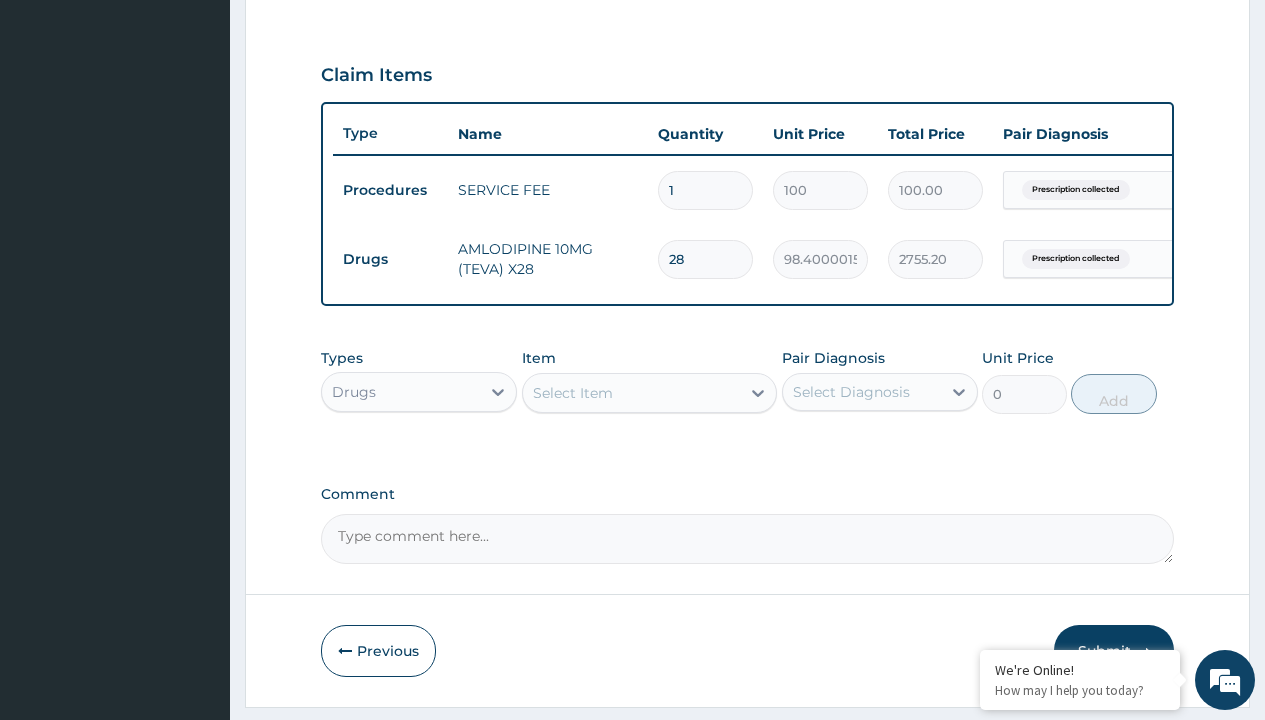 click on "Select Item" at bounding box center [573, 393] 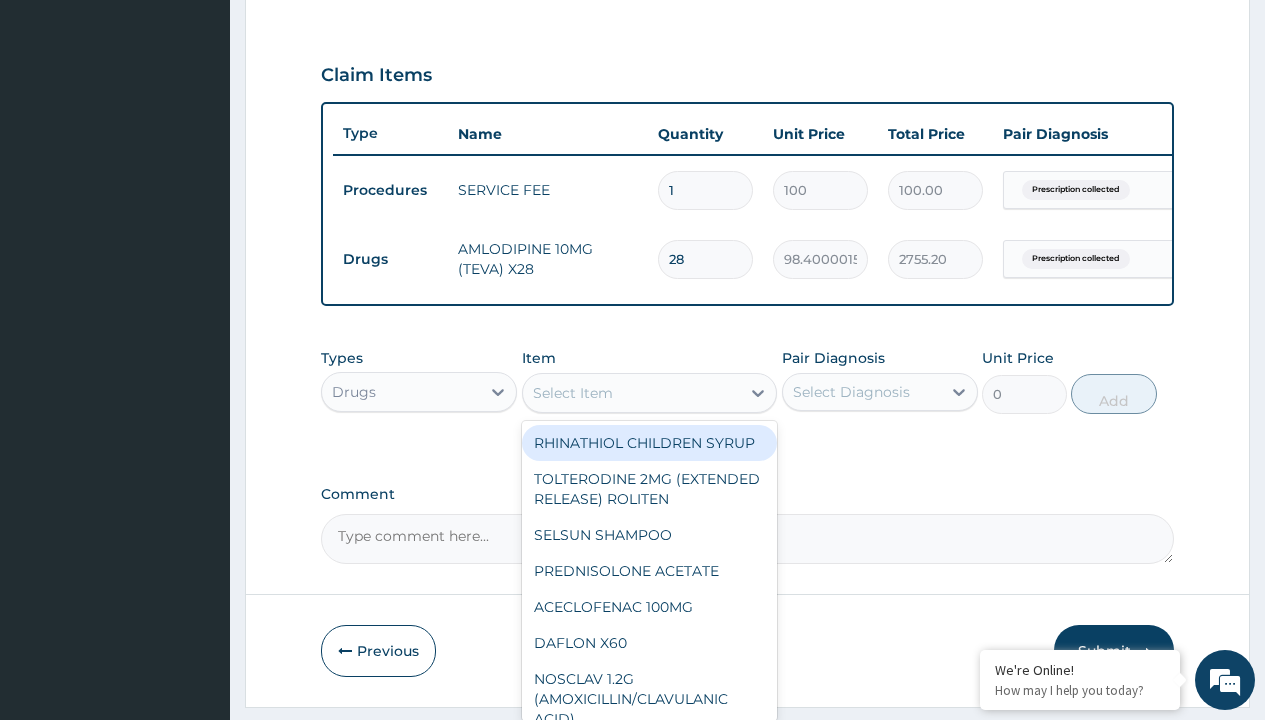 type on "gliclazide 80mg (melanov) x30" 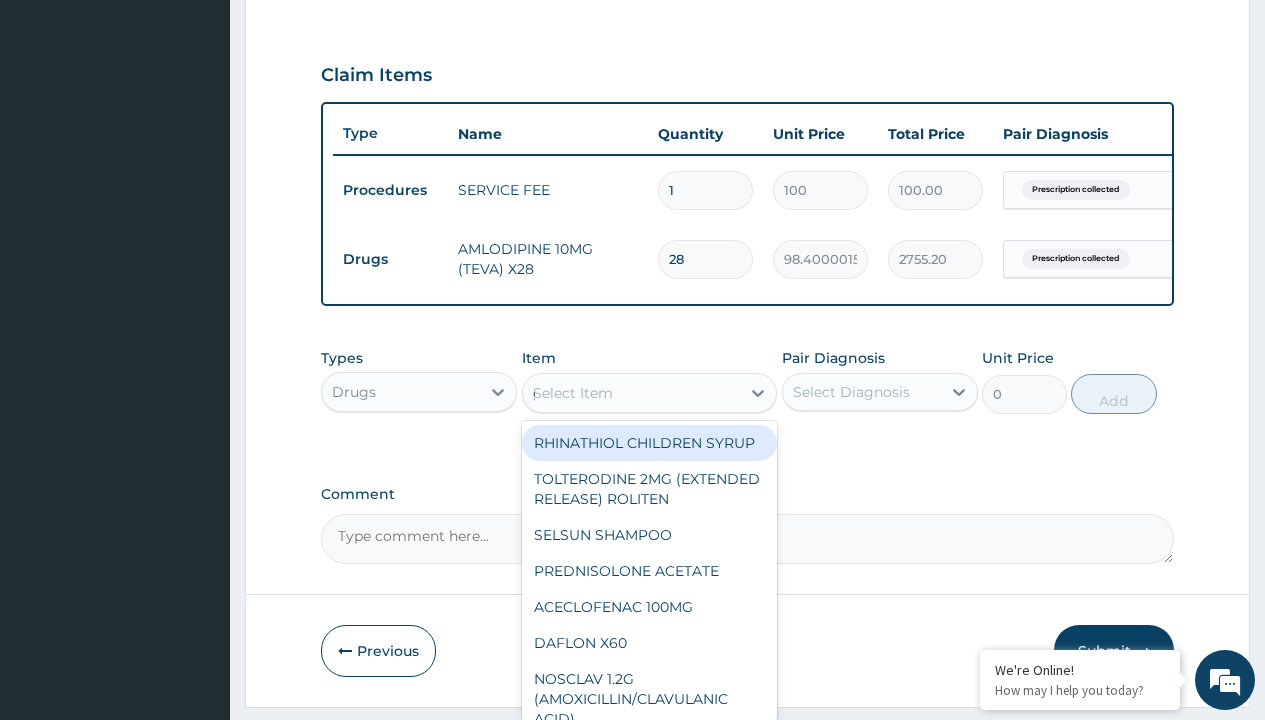 scroll, scrollTop: 0, scrollLeft: 0, axis: both 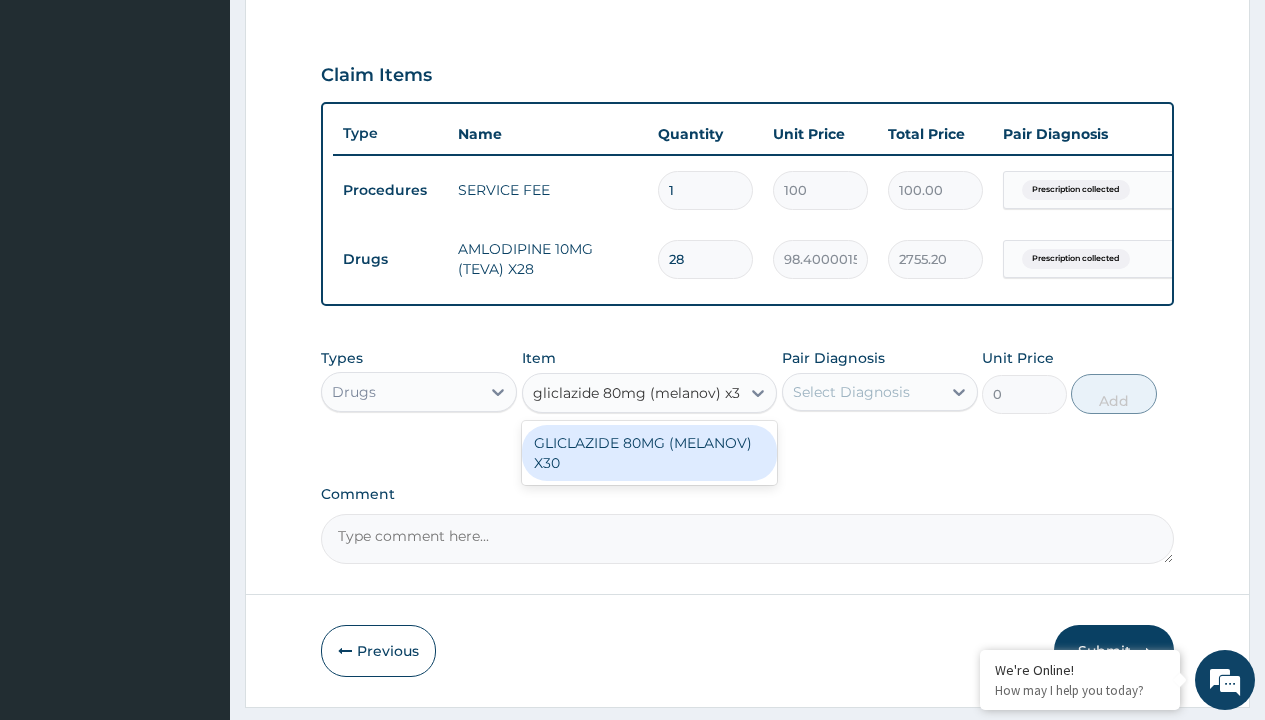 click on "GLICLAZIDE 80MG (MELANOV) X30" at bounding box center [650, 453] 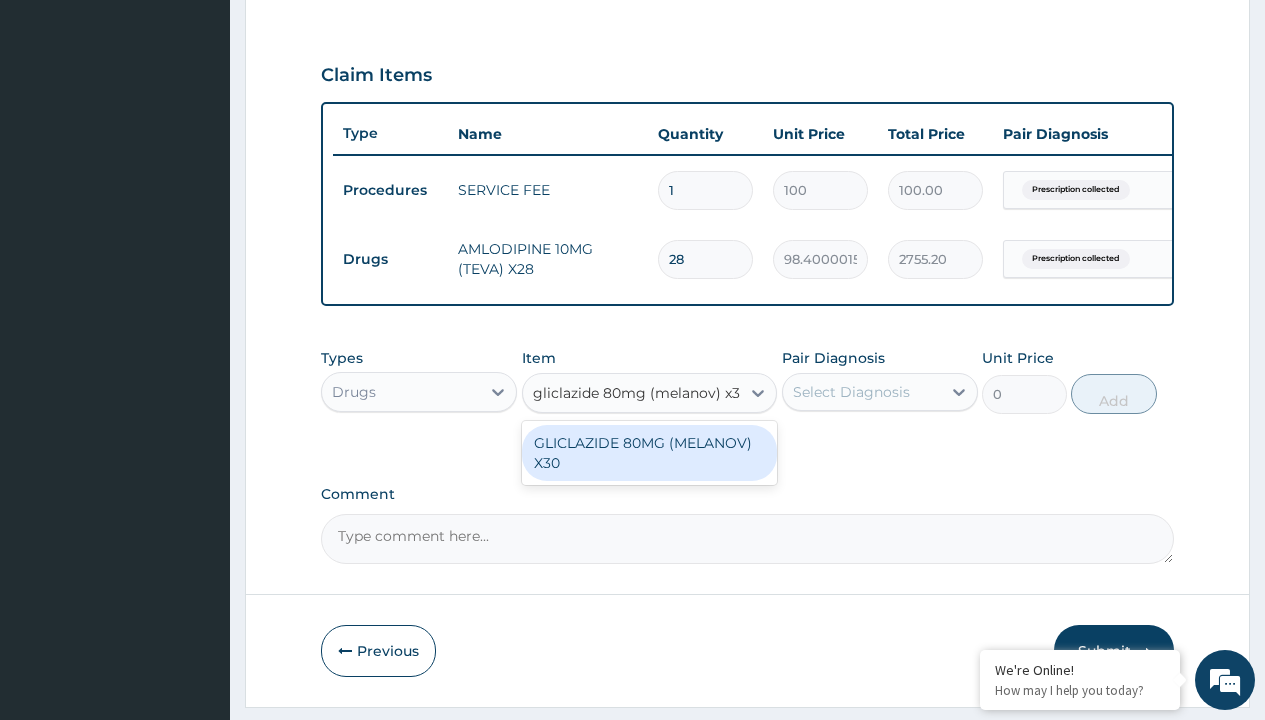 type 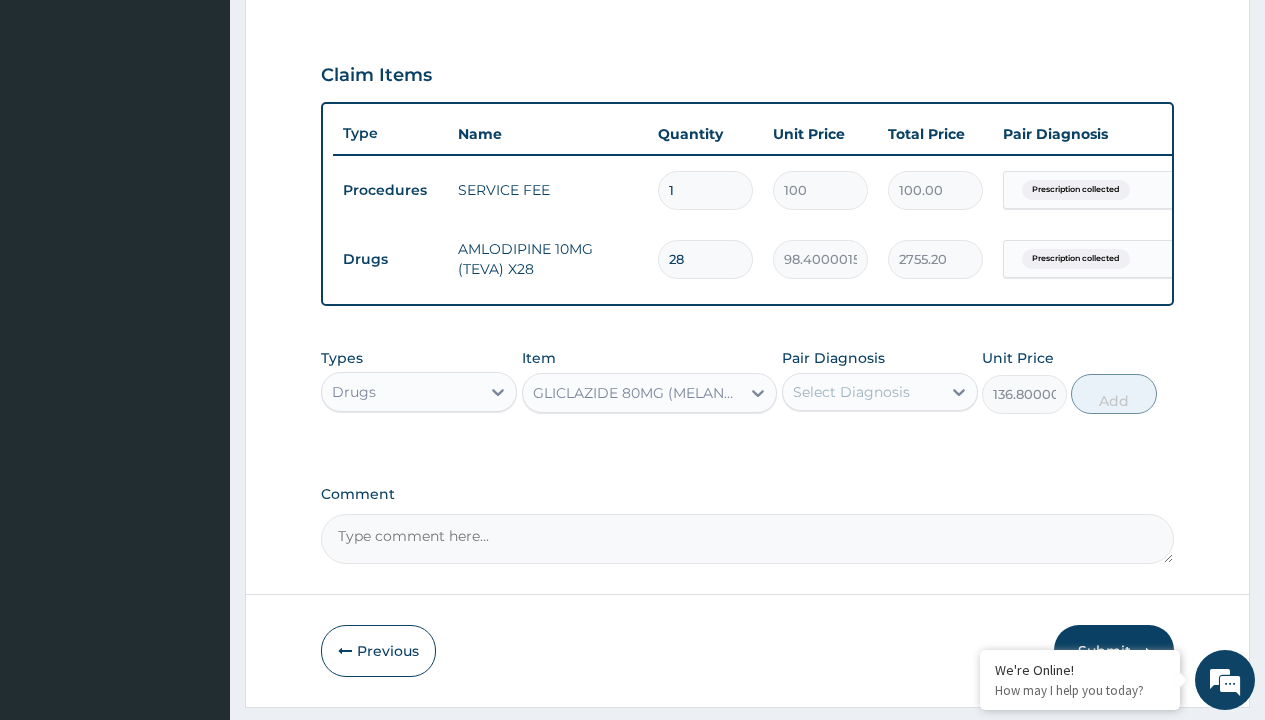 click on "Prescription collected" at bounding box center [409, -89] 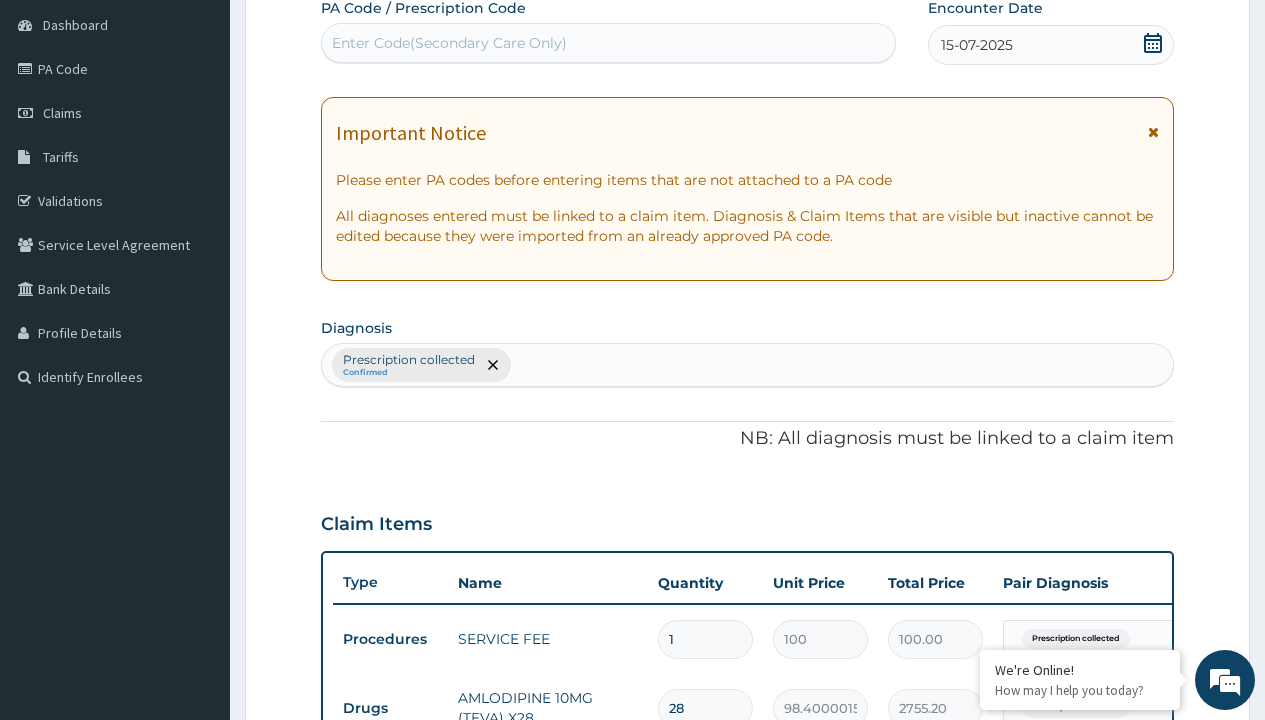 type on "prescription collected" 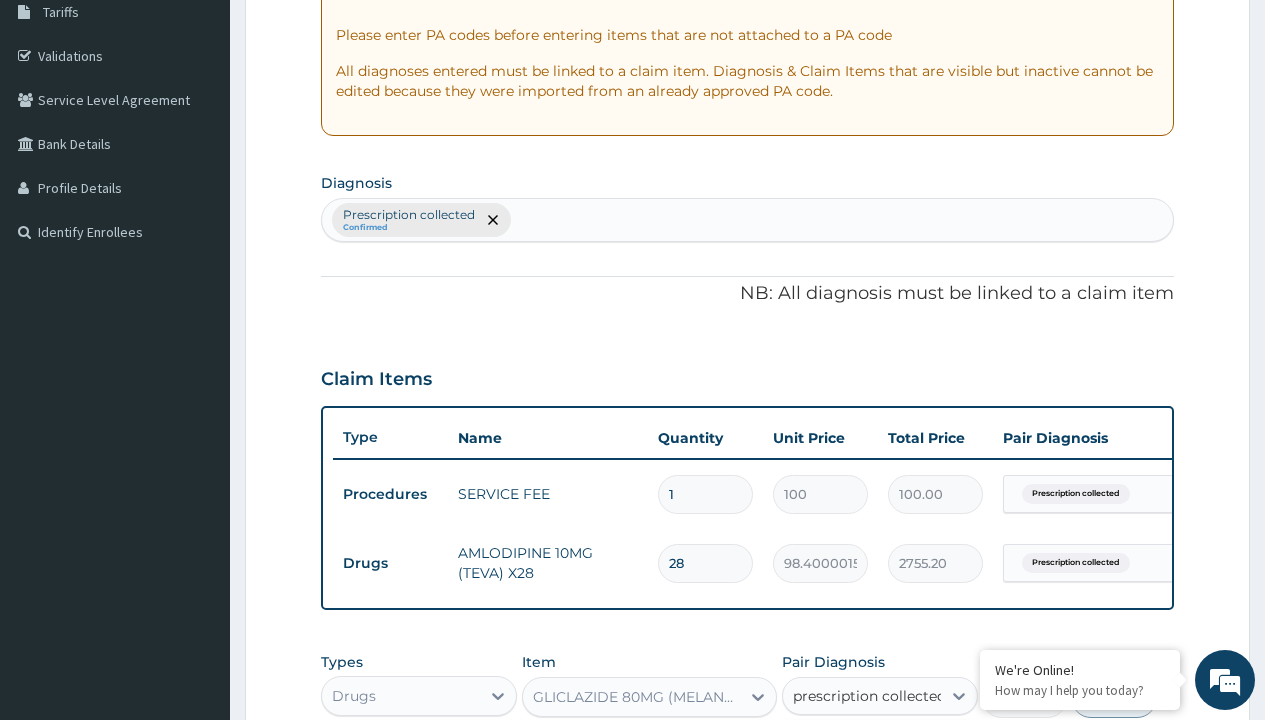 scroll, scrollTop: 0, scrollLeft: 0, axis: both 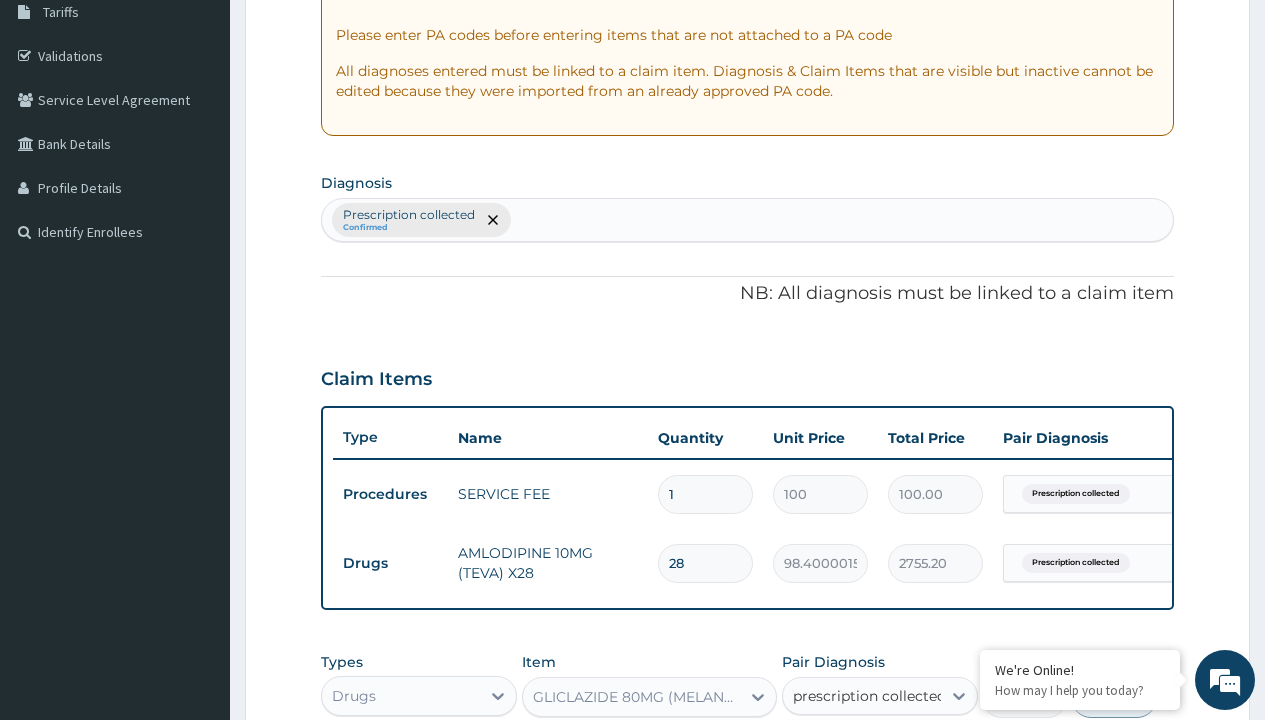 type 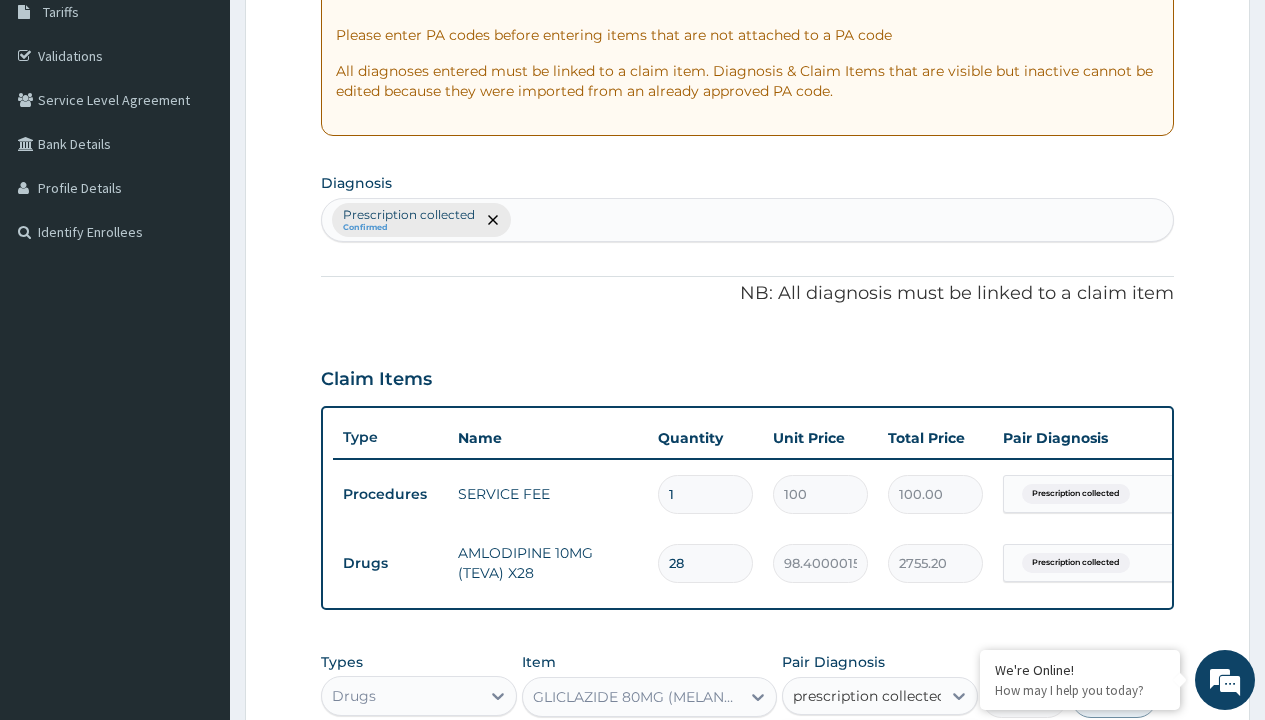 checkbox on "true" 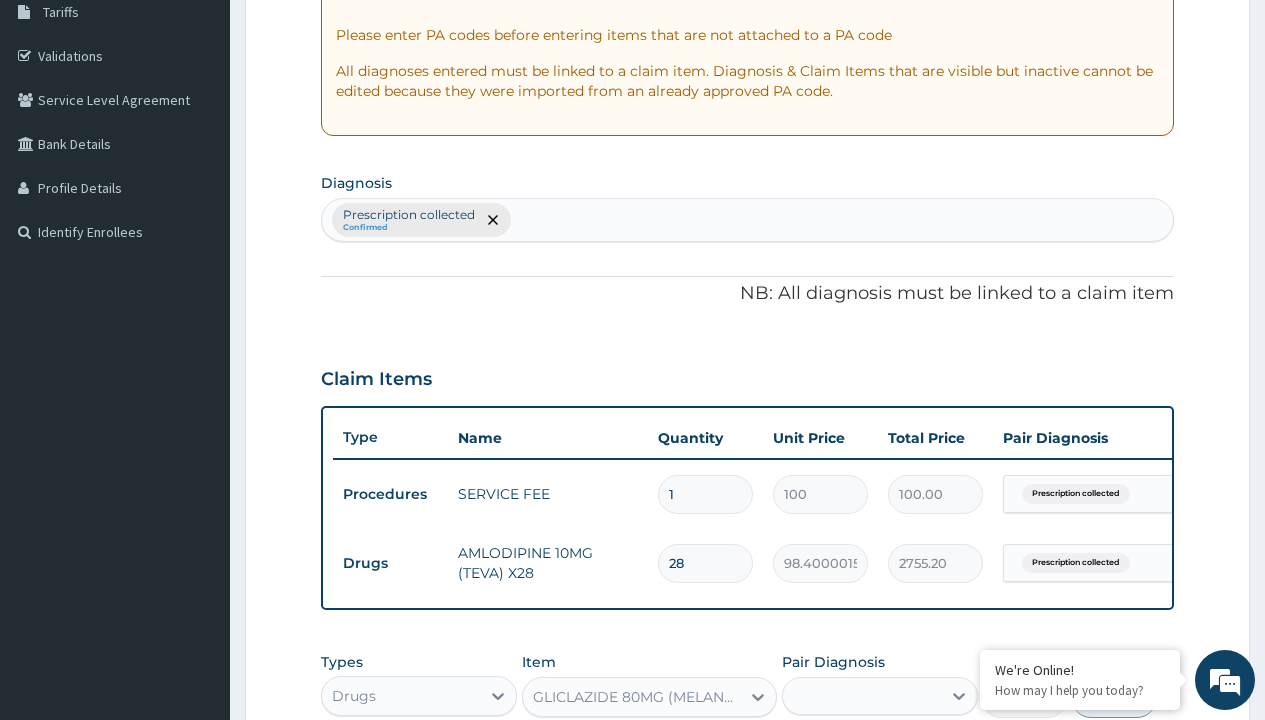 scroll, scrollTop: 711, scrollLeft: 0, axis: vertical 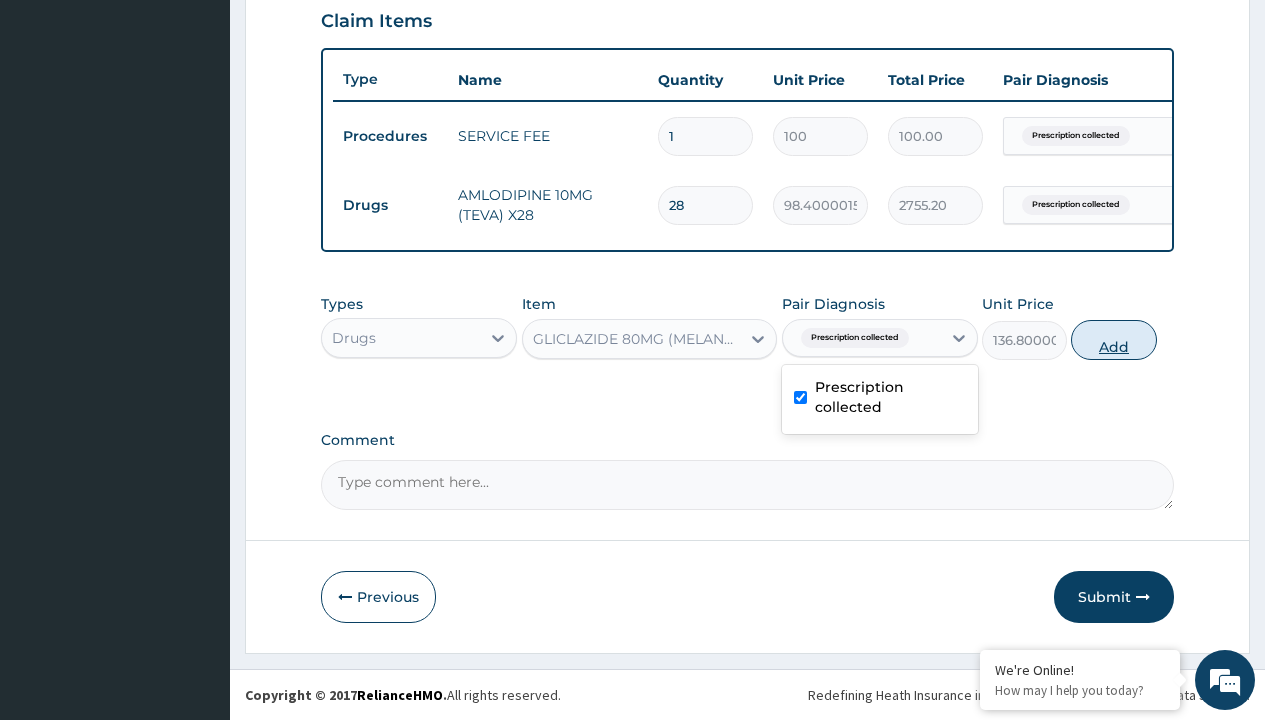 click on "Add" at bounding box center [1113, 340] 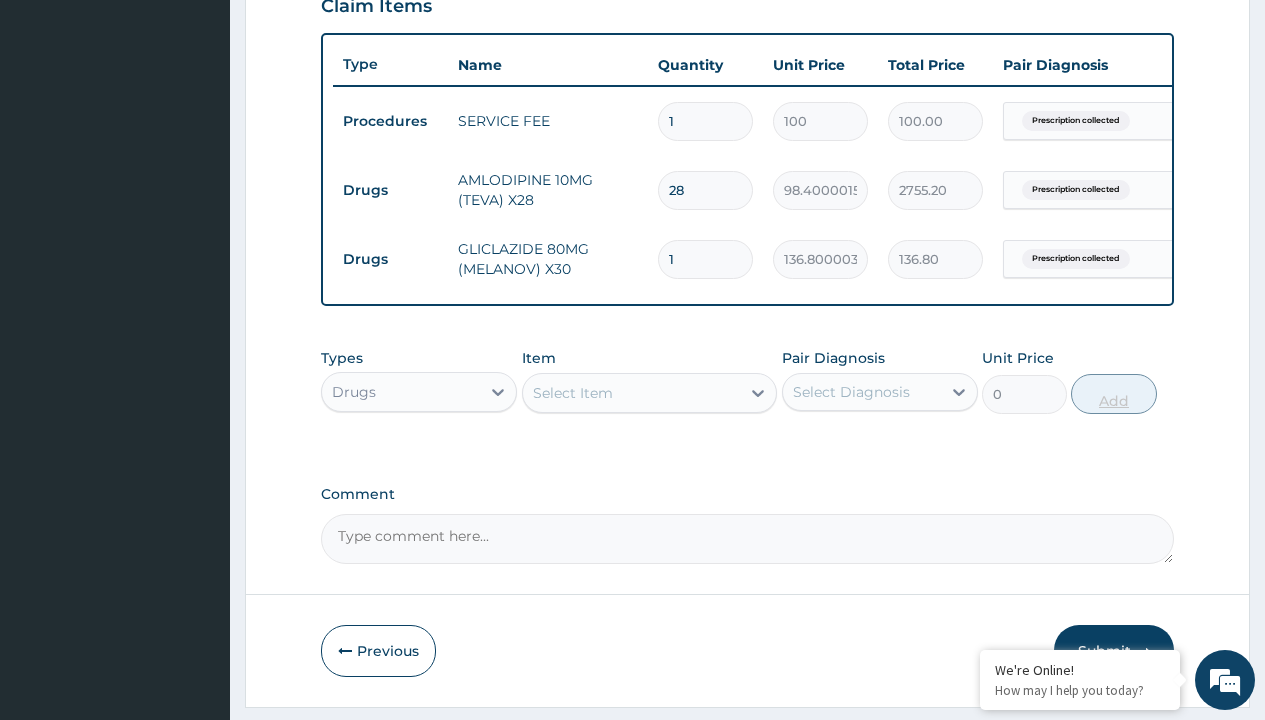 type on "30" 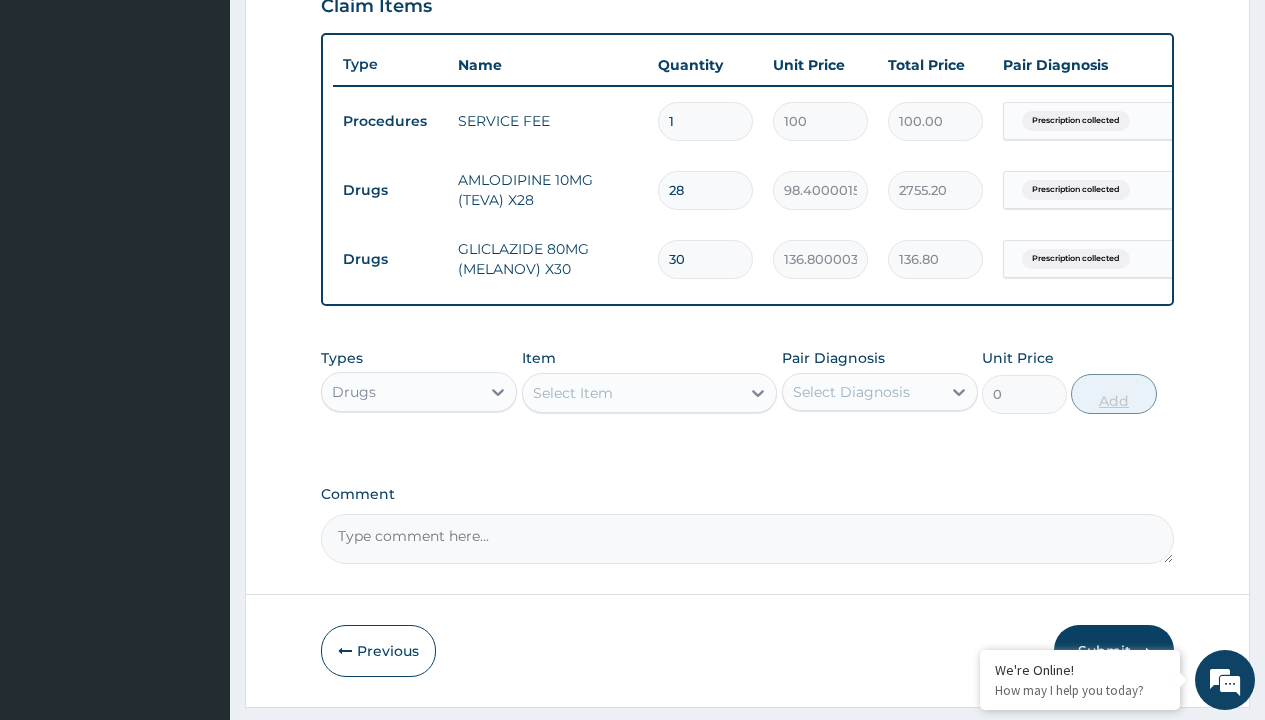 type on "4104.00" 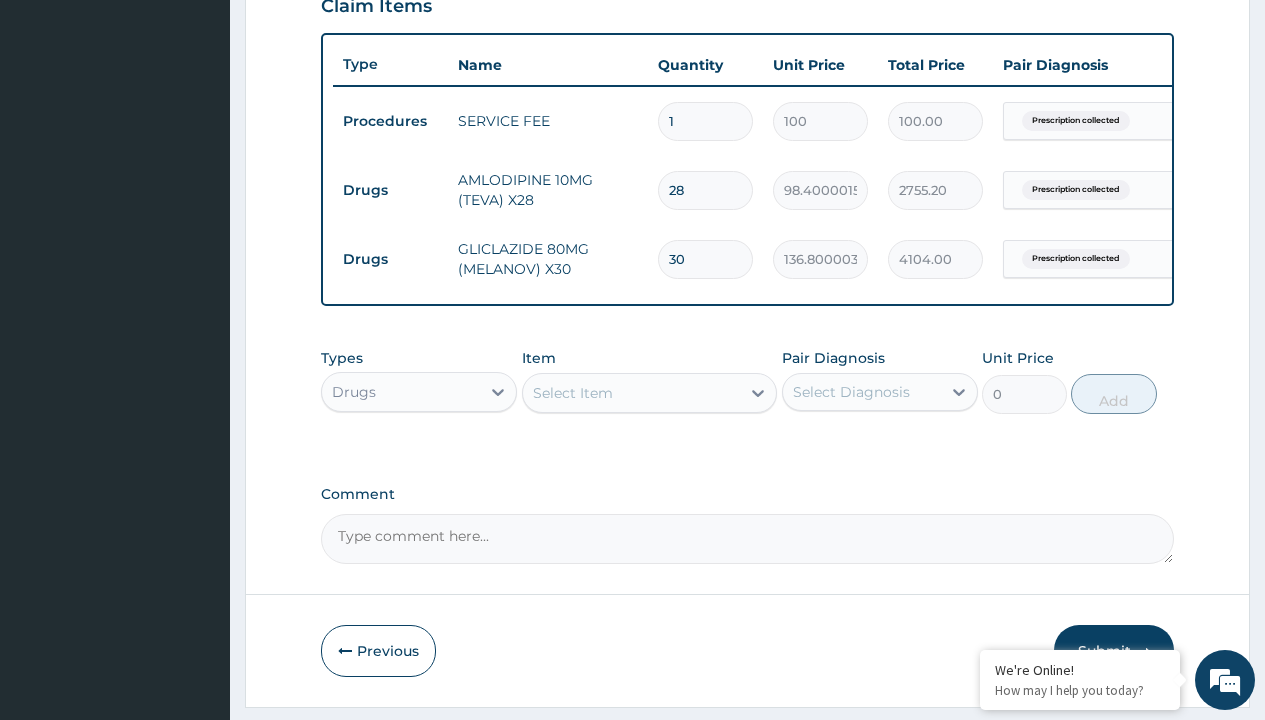 type on "30" 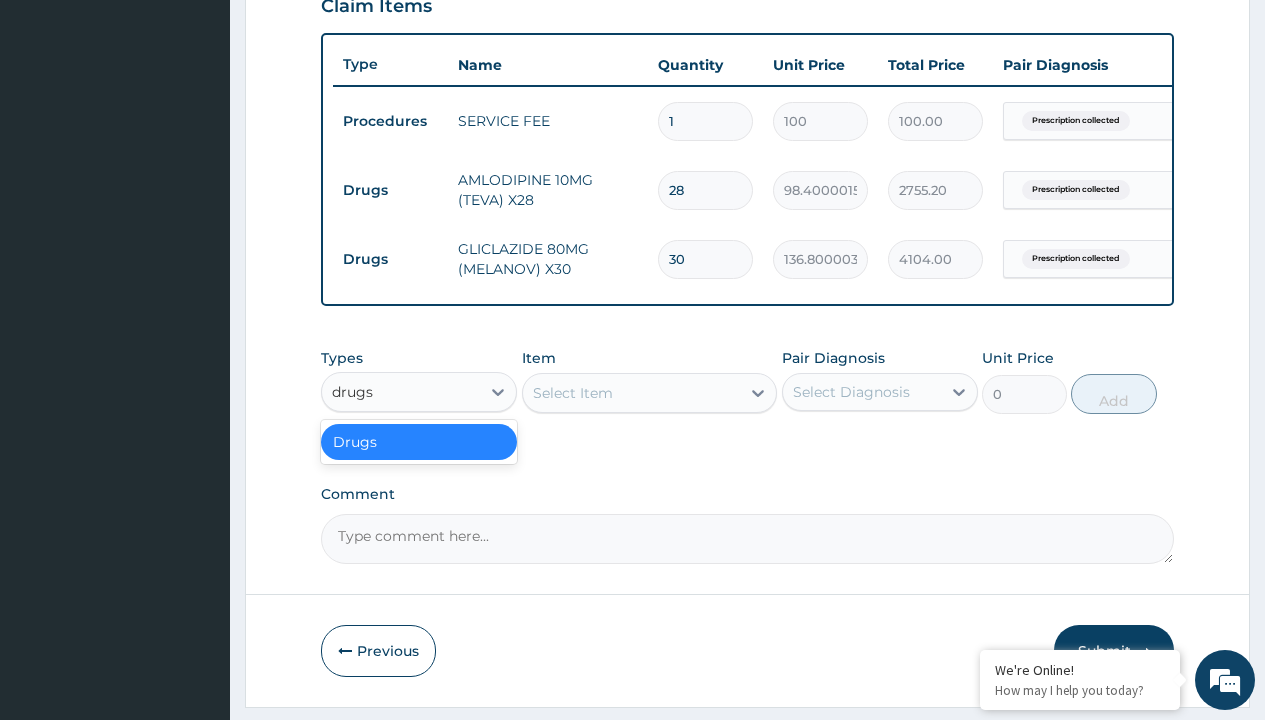 scroll, scrollTop: 0, scrollLeft: 0, axis: both 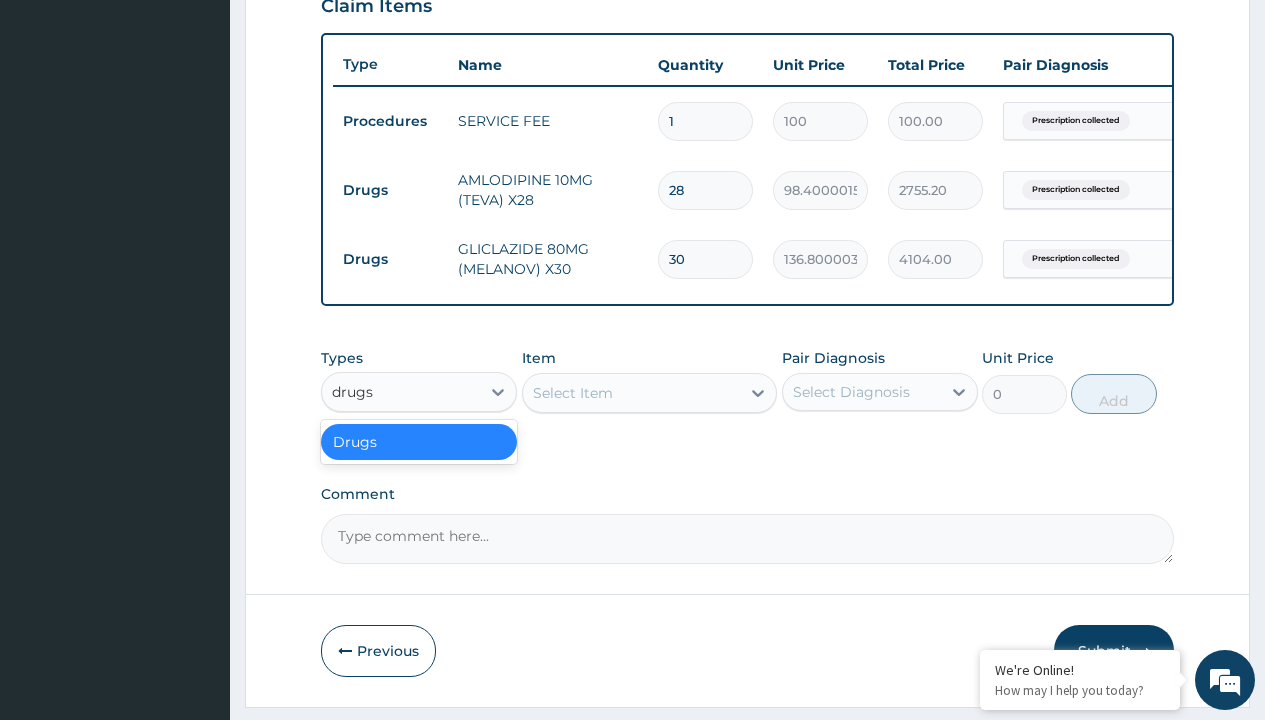click on "Drugs" at bounding box center [419, 442] 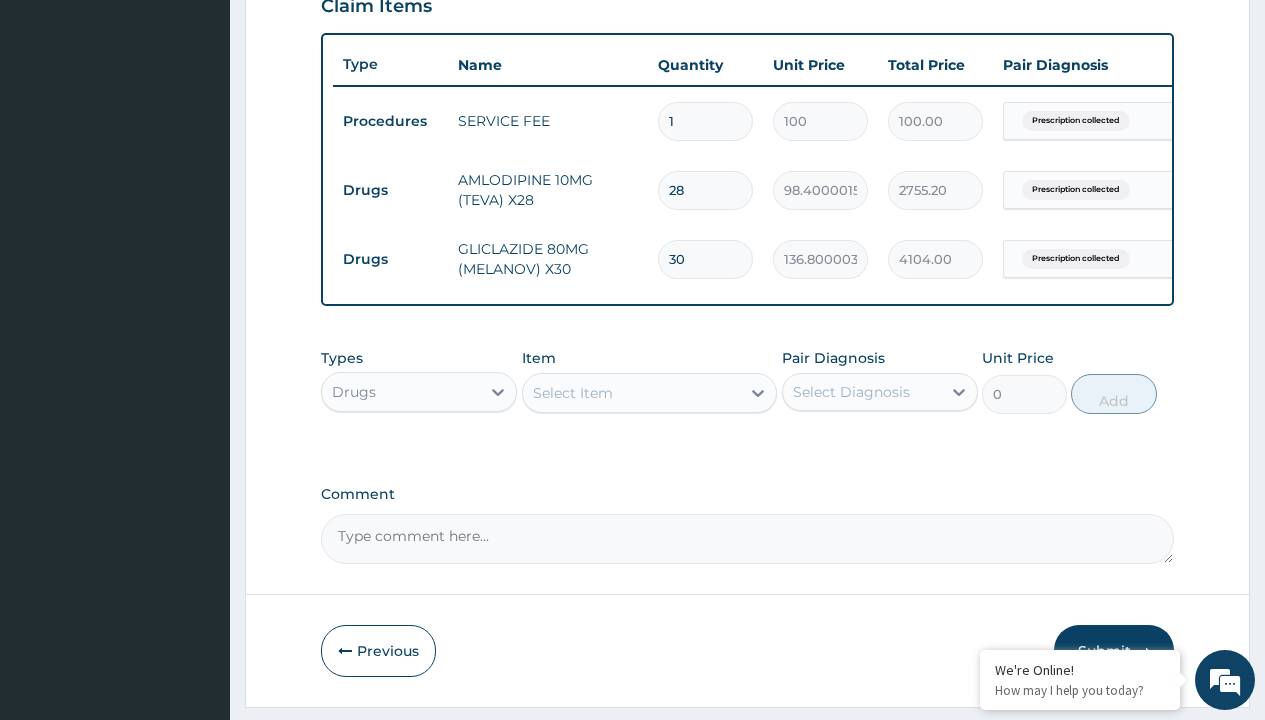 click on "Select Item" at bounding box center [573, 393] 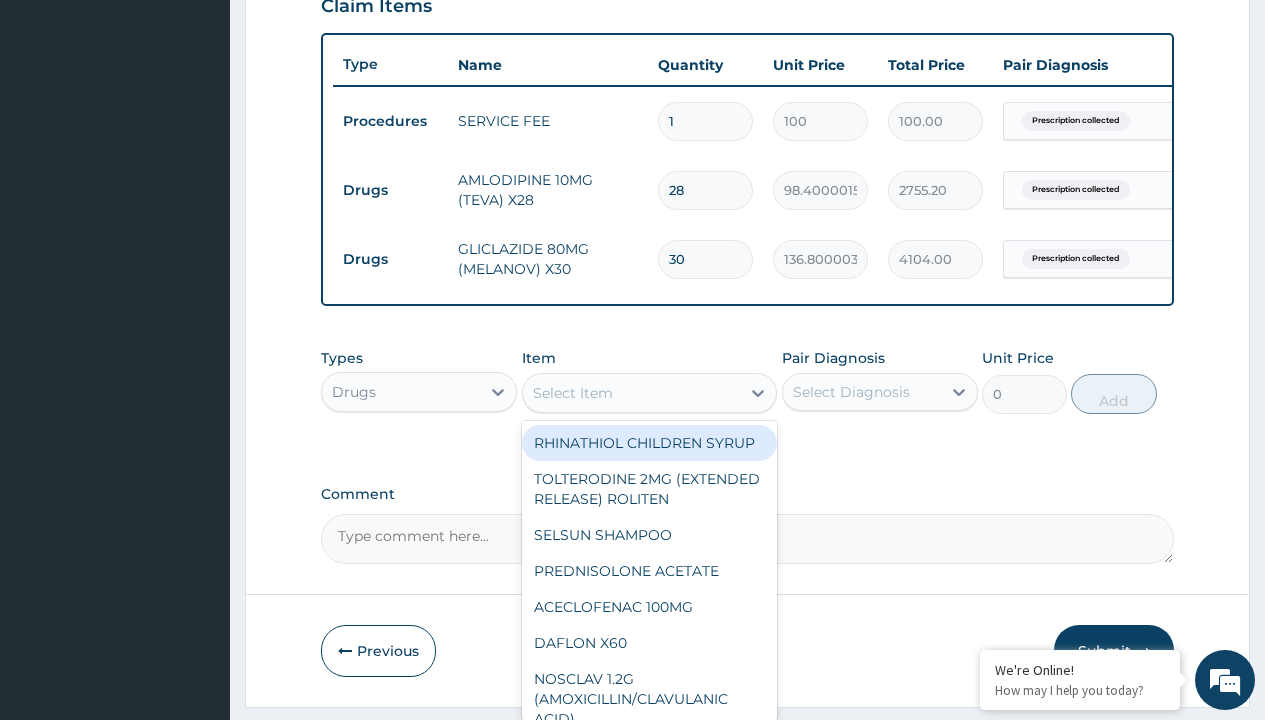 type on "lisinopril 10mg (pocco) x28" 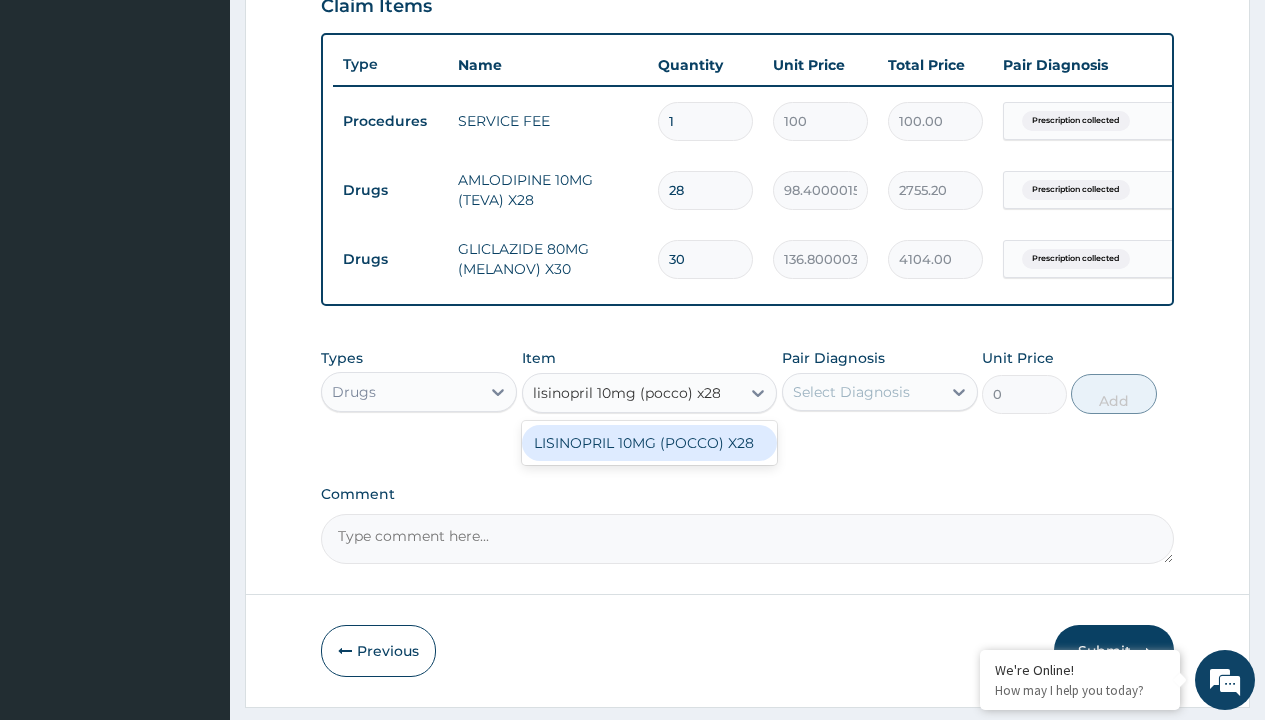 scroll, scrollTop: 0, scrollLeft: 0, axis: both 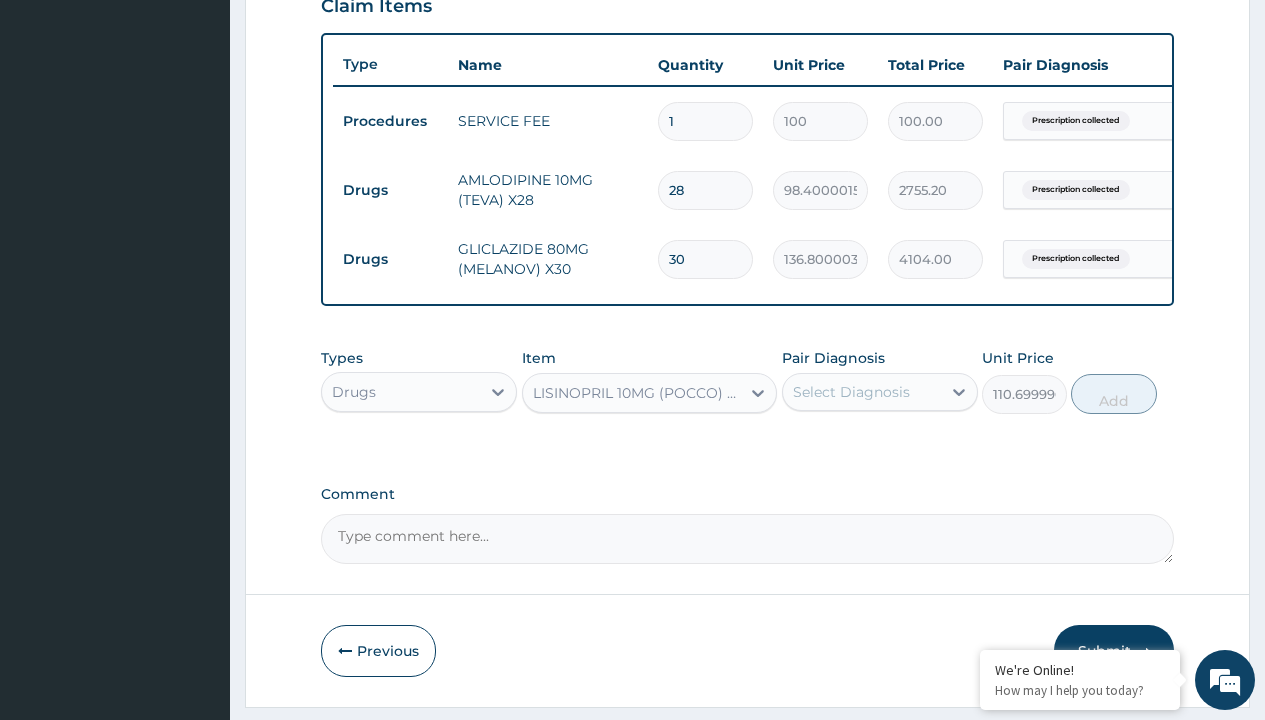 click on "Prescription collected" at bounding box center (409, -158) 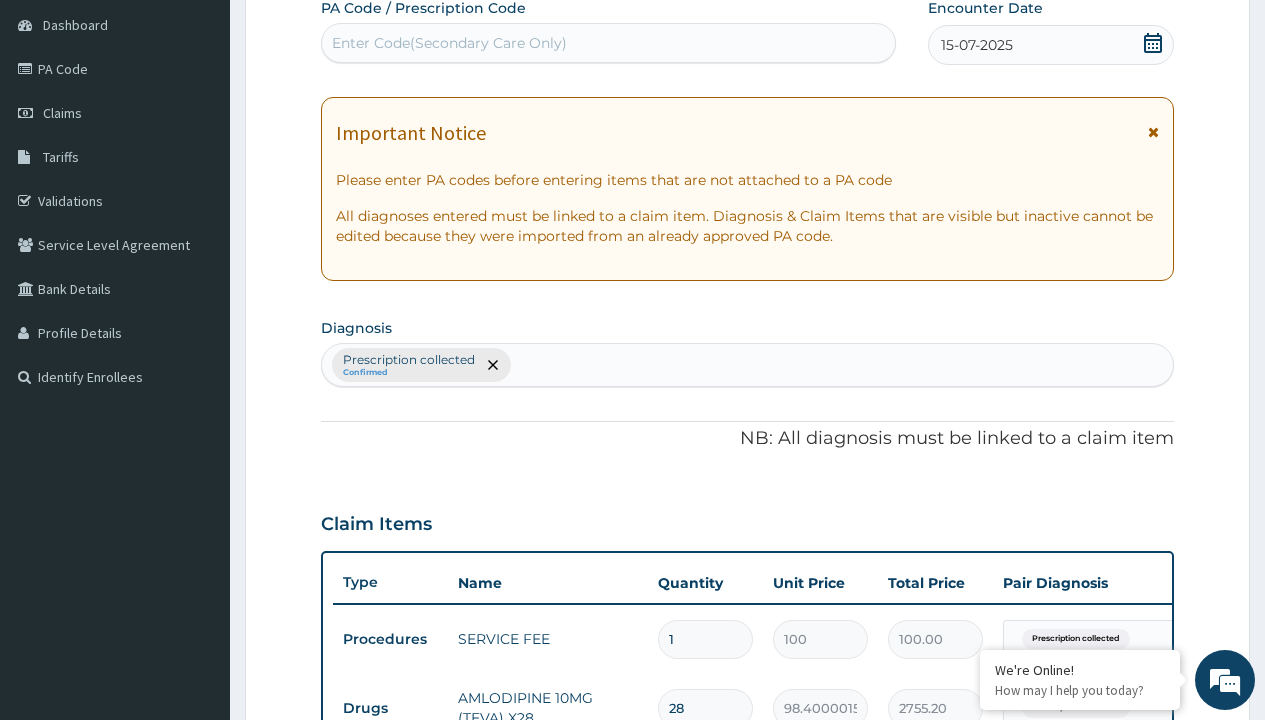 type on "prescription collected" 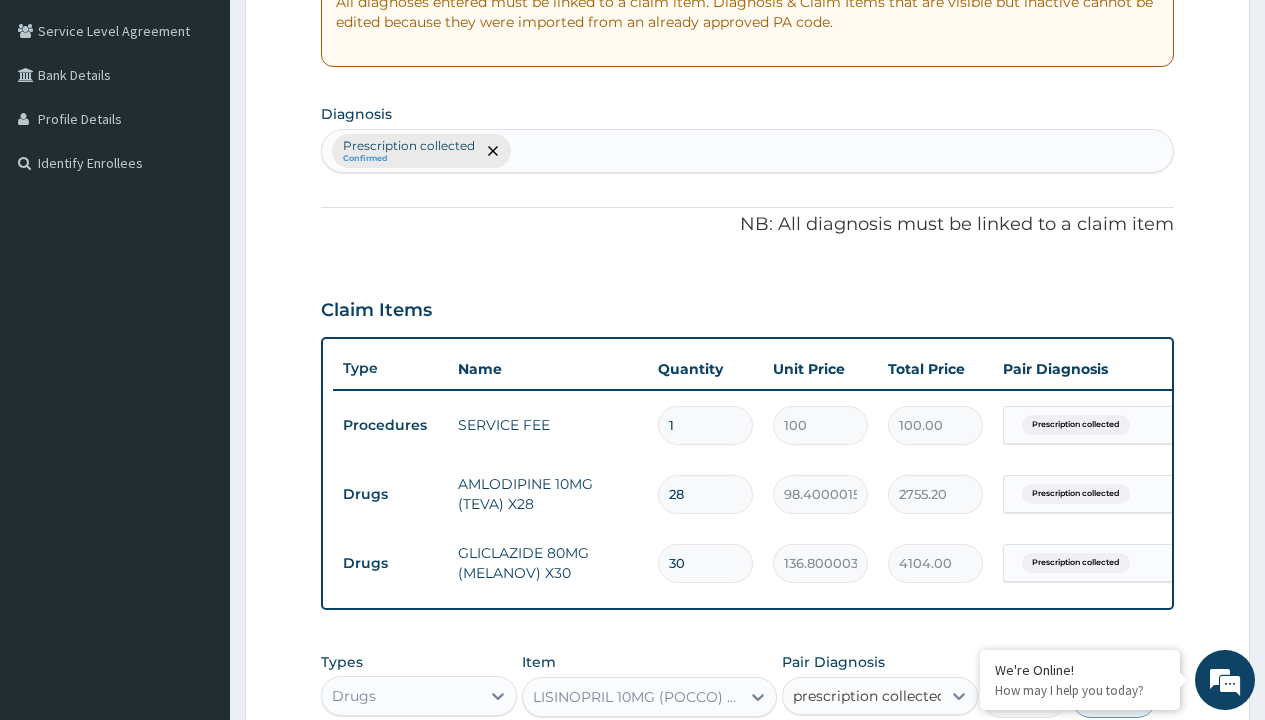 click on "Prescription collected" at bounding box center (890, 755) 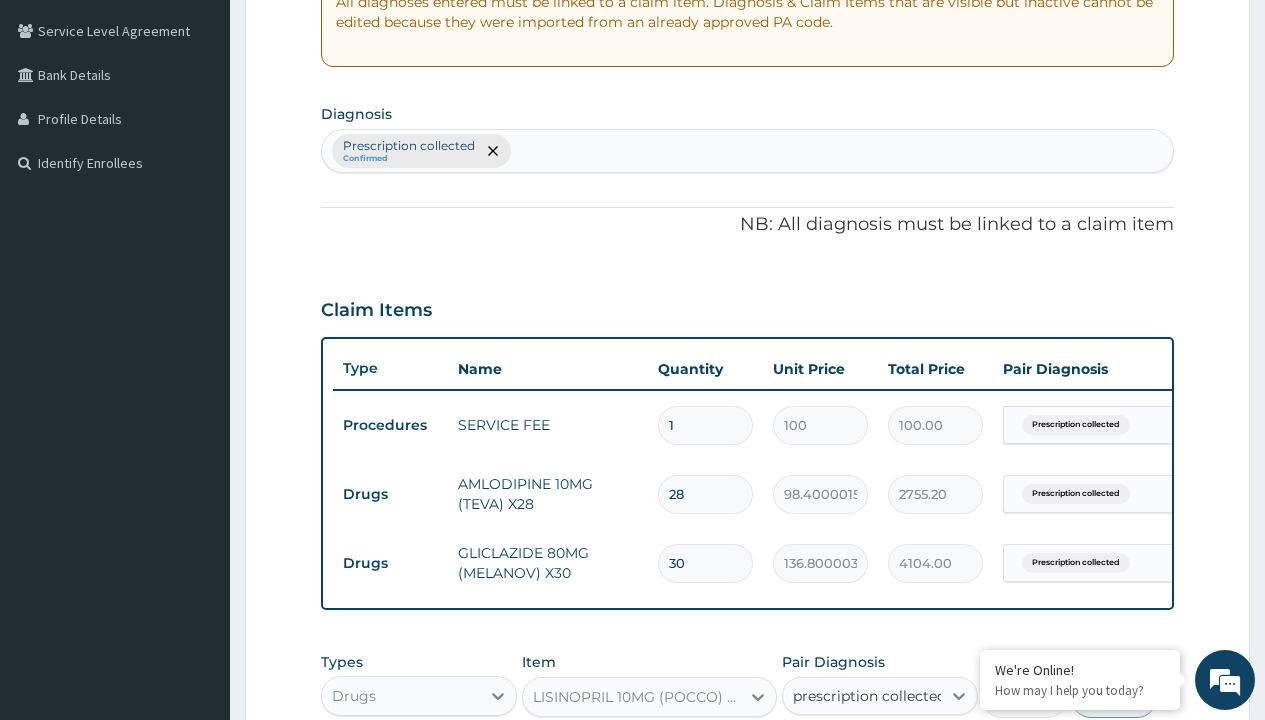 type 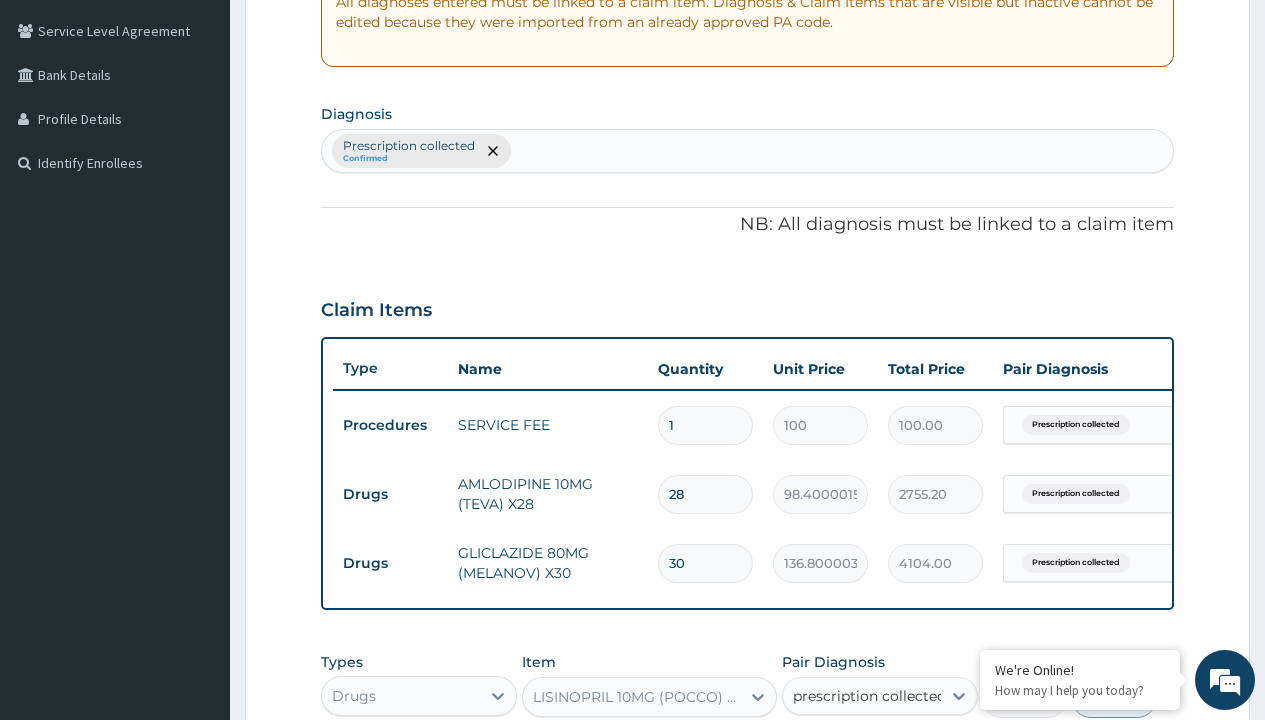 checkbox on "true" 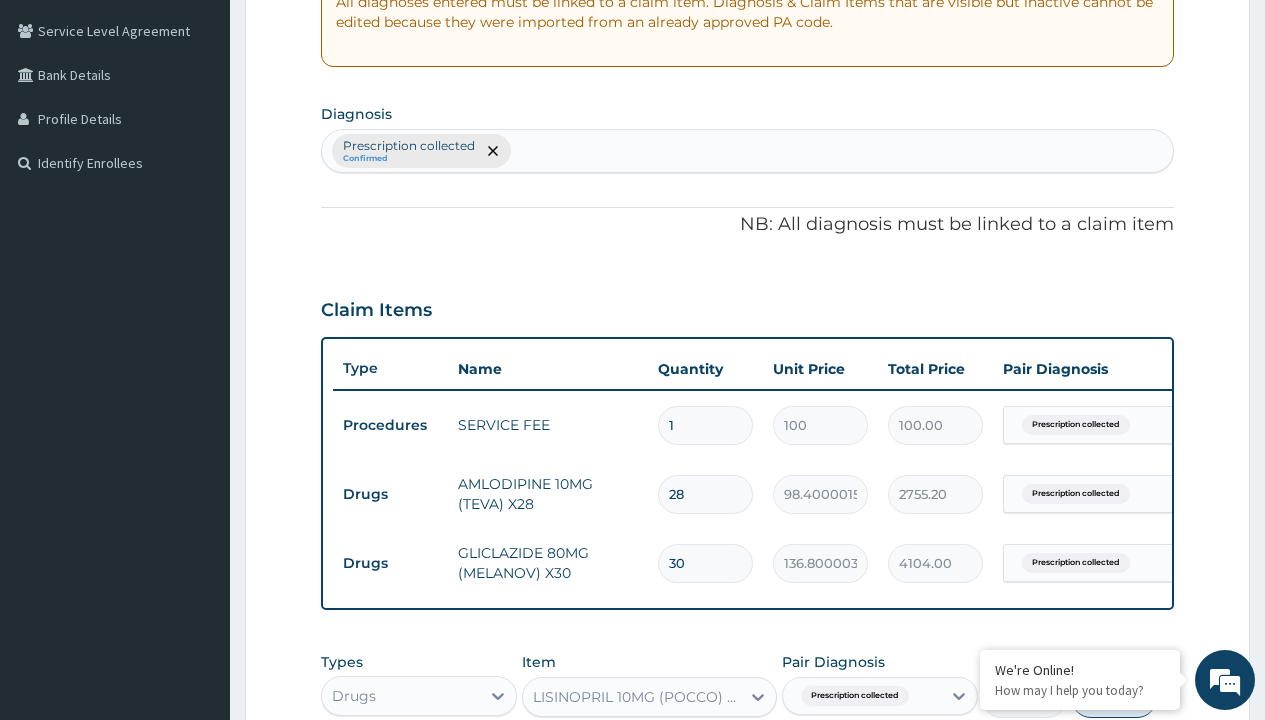 scroll, scrollTop: 780, scrollLeft: 0, axis: vertical 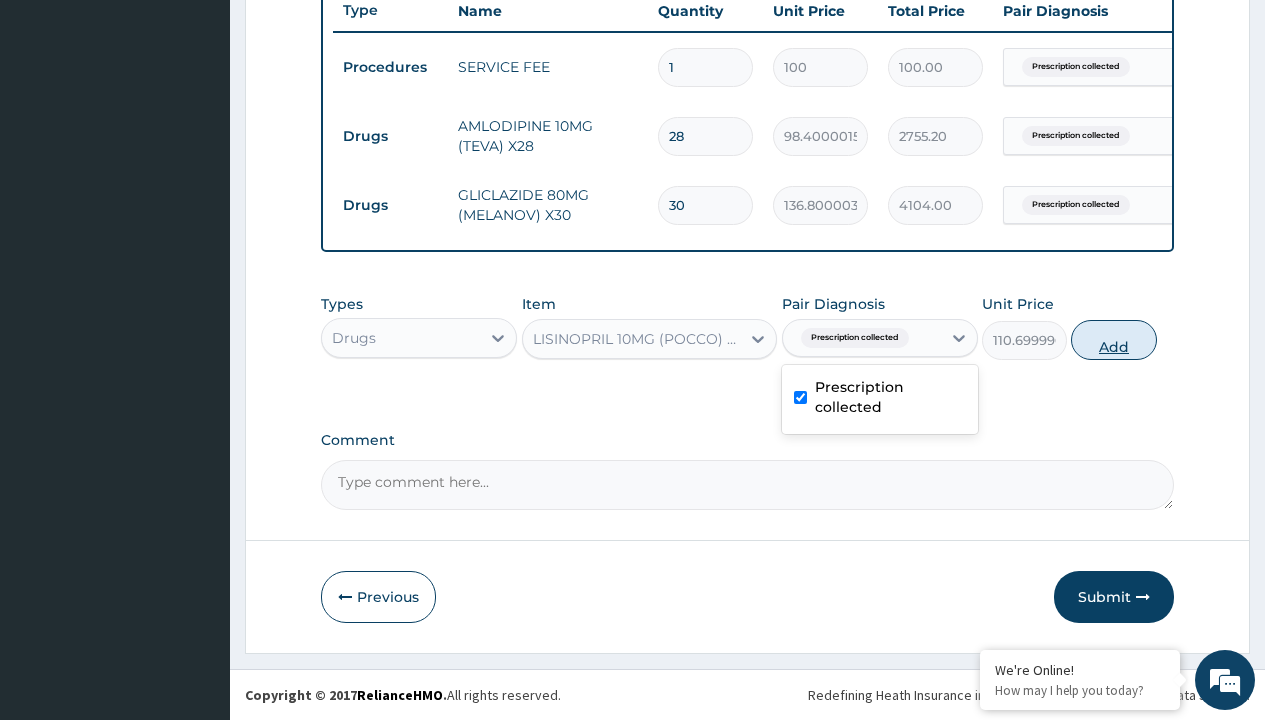 click on "Add" at bounding box center [1113, 340] 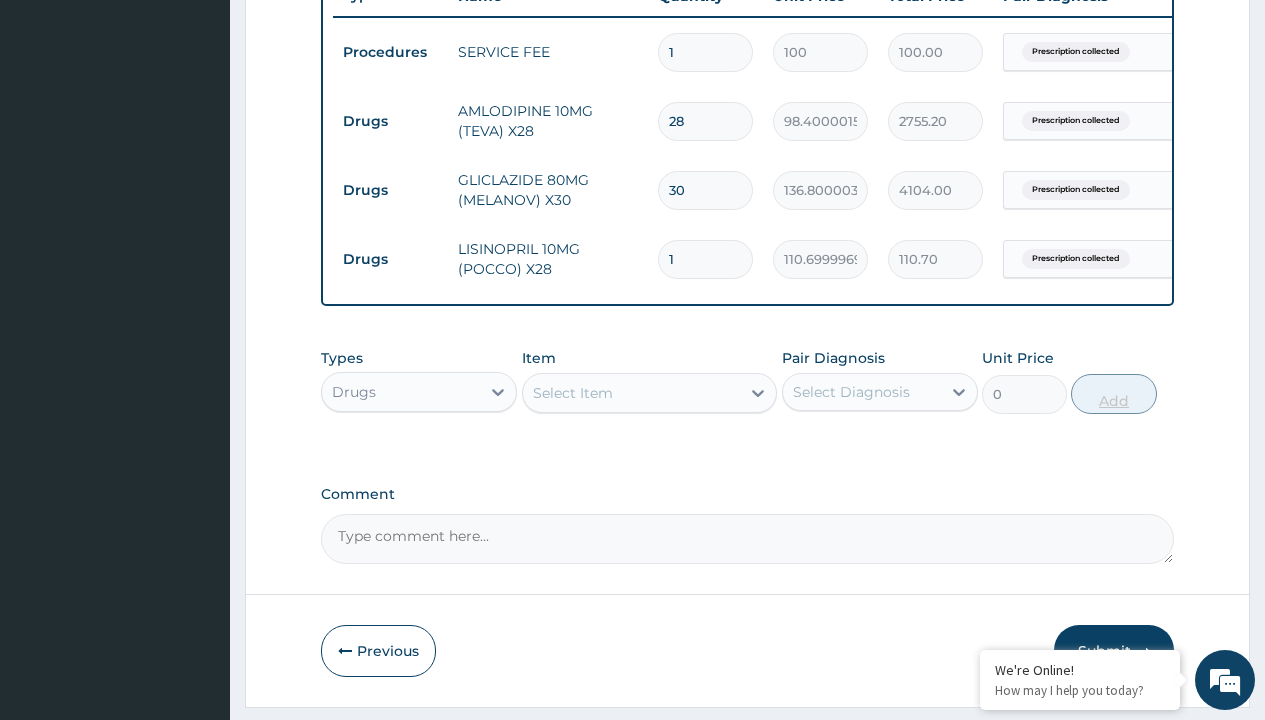 type on "28" 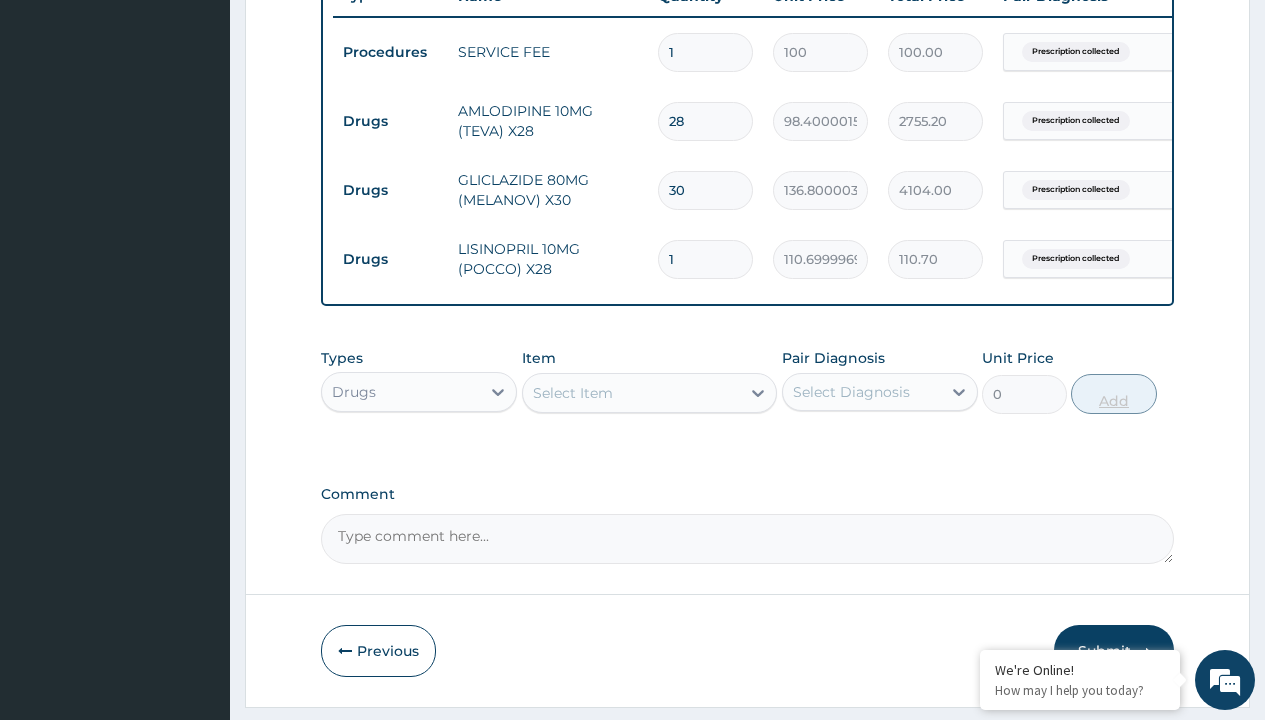 type on "3099.60" 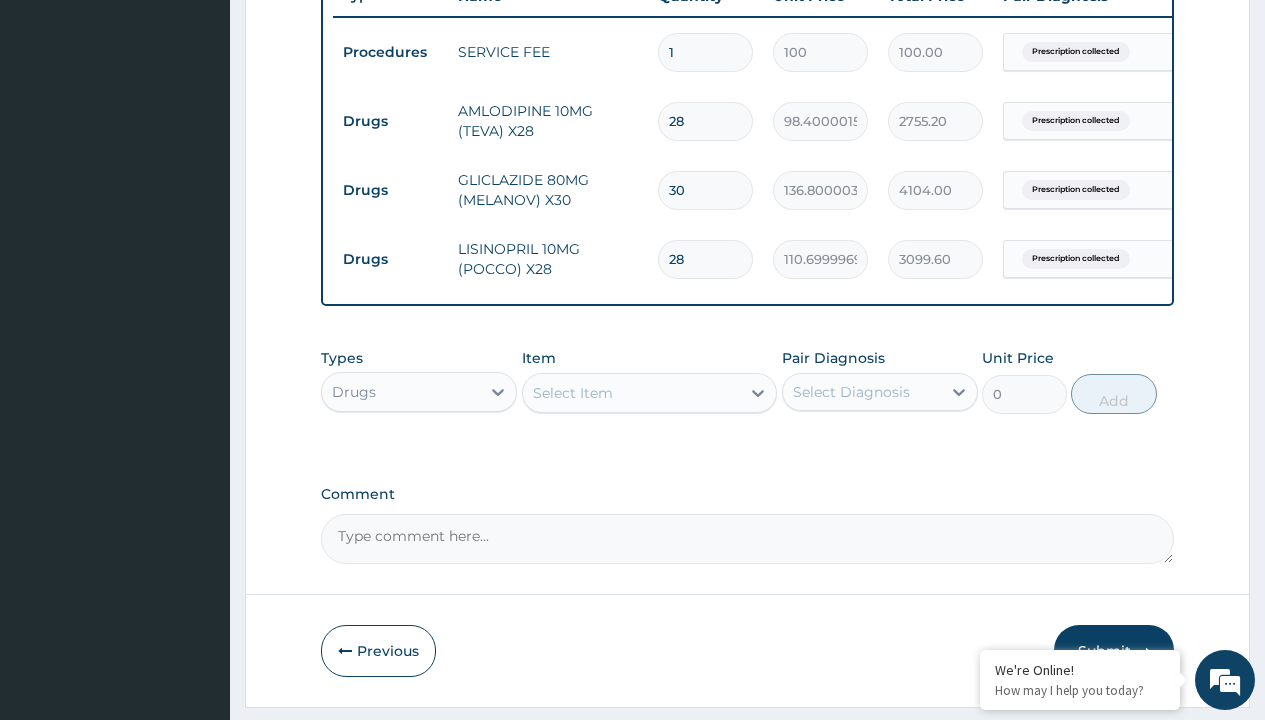 type on "28" 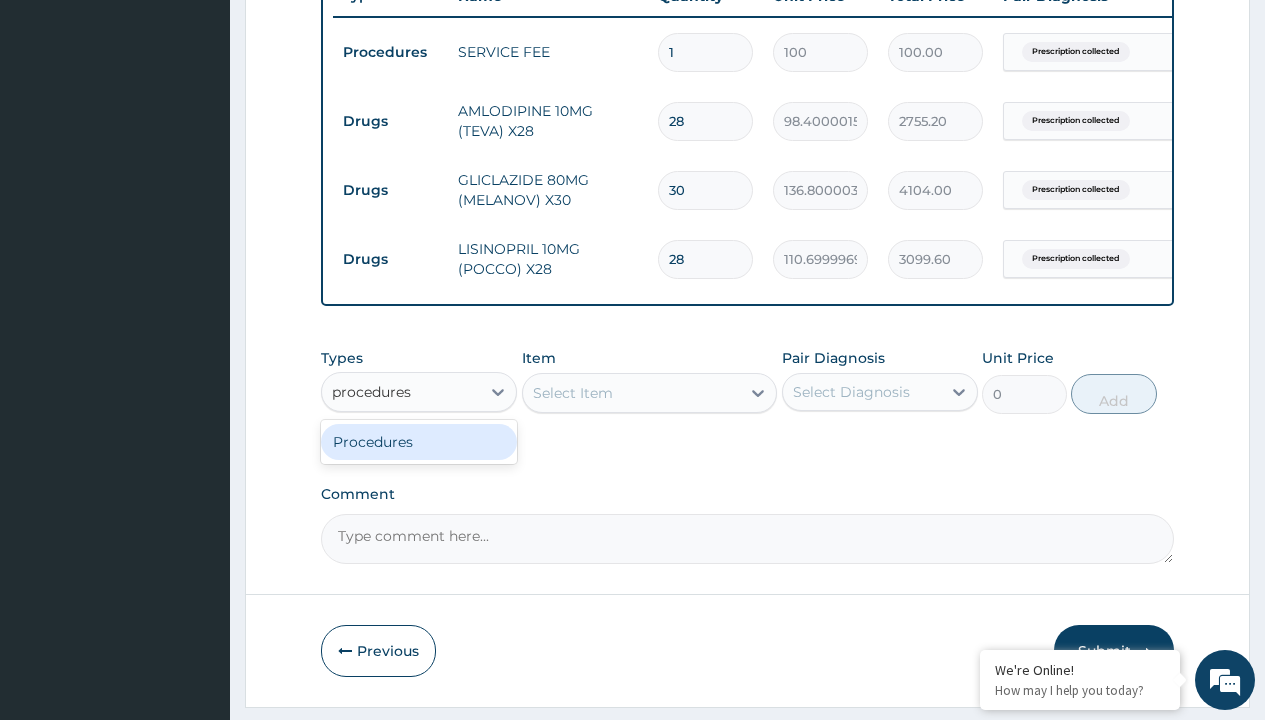 scroll, scrollTop: 0, scrollLeft: 0, axis: both 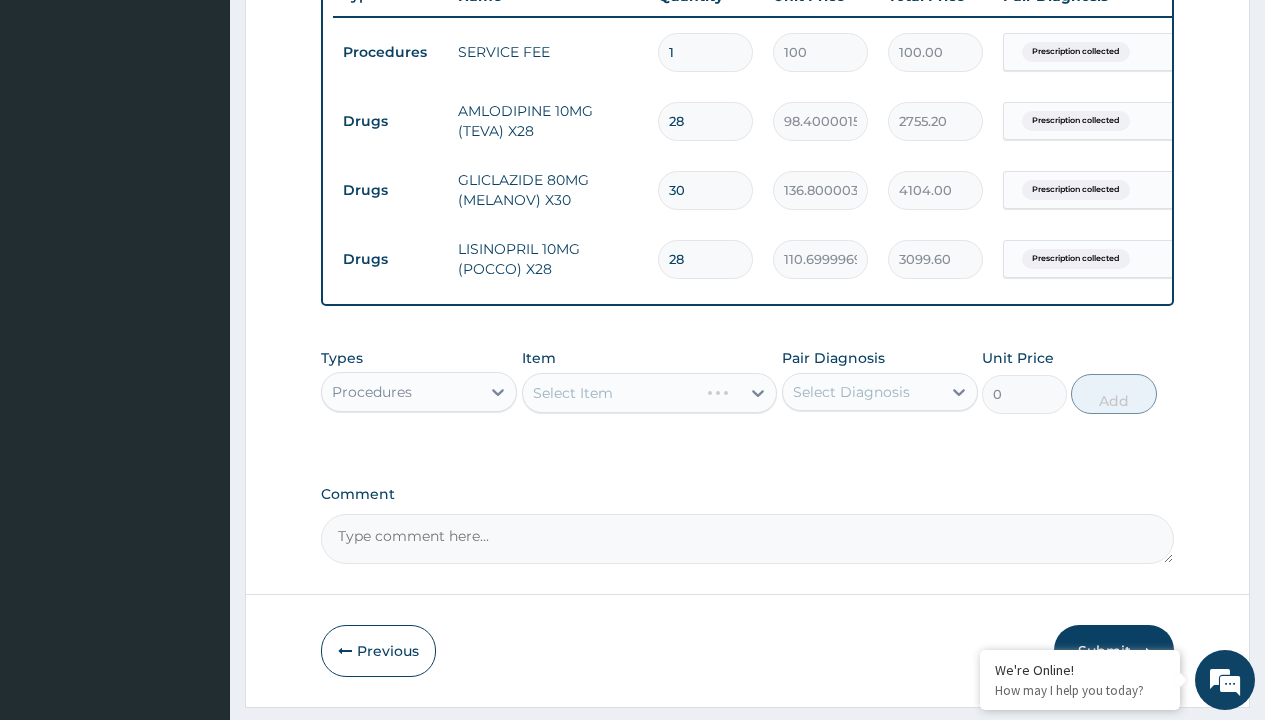 click on "Select Item" at bounding box center (573, 393) 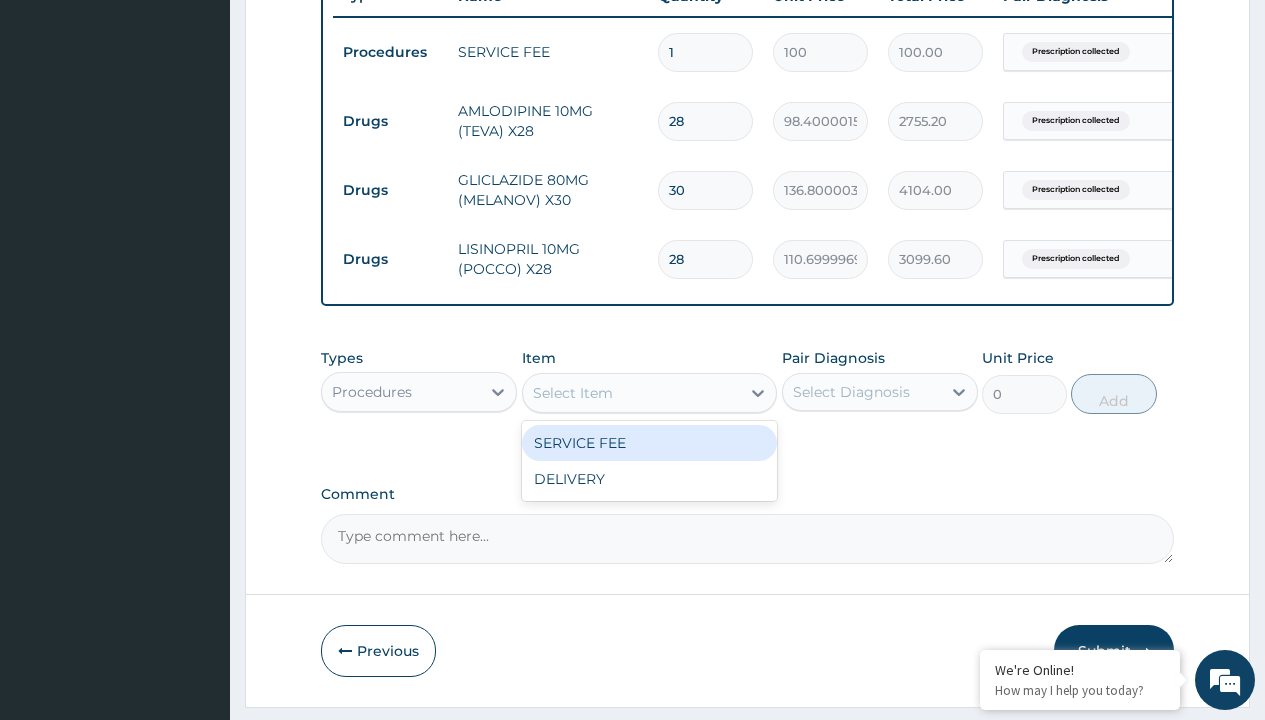 type on "delivery" 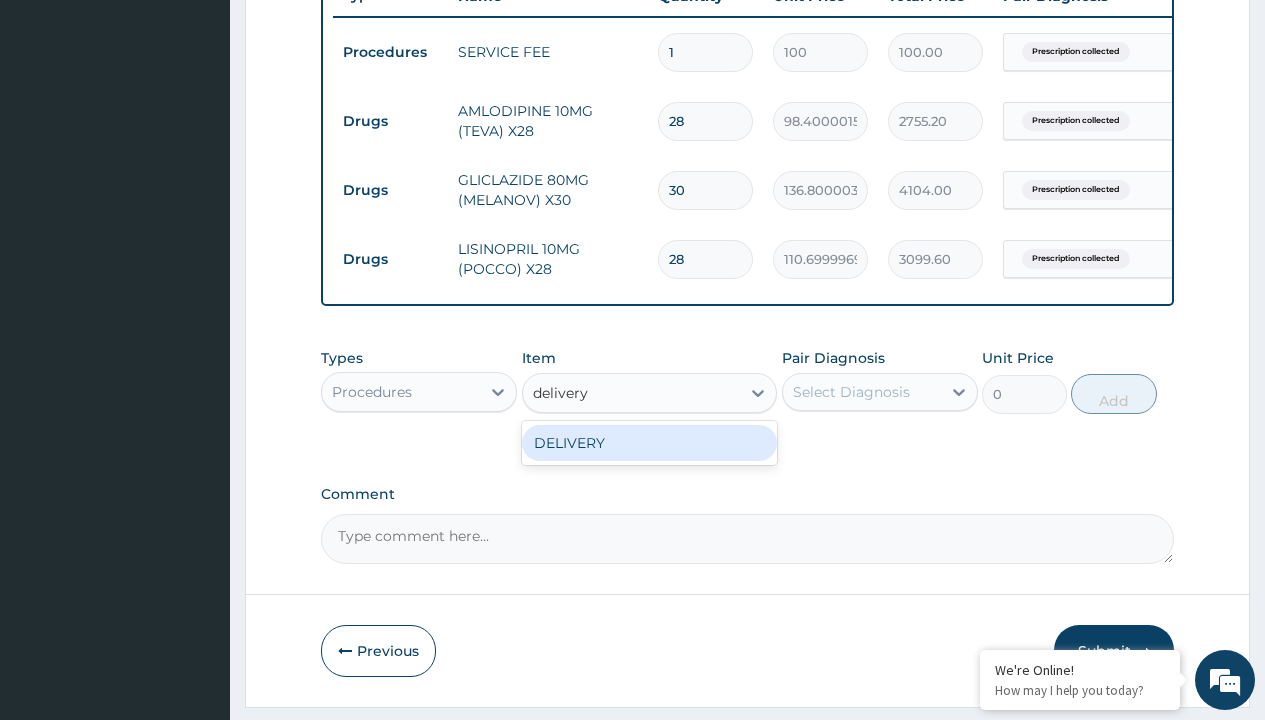 scroll, scrollTop: 0, scrollLeft: 0, axis: both 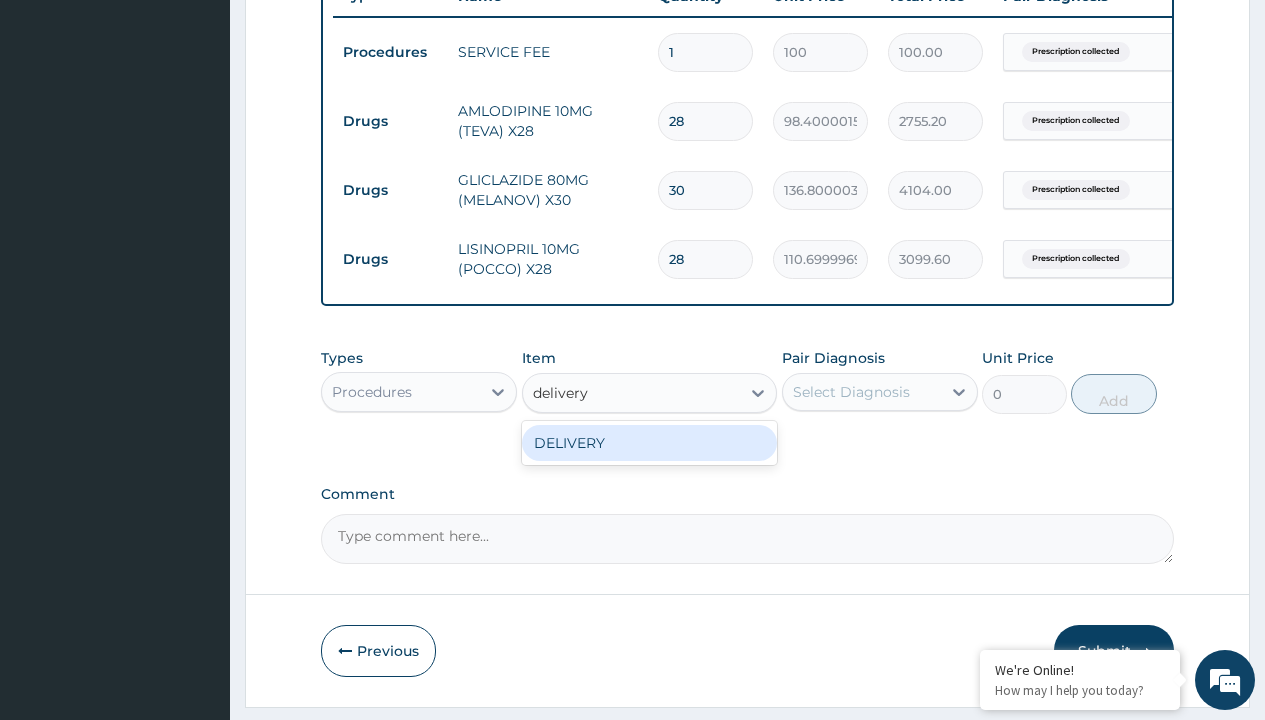 click on "DELIVERY" at bounding box center (650, 443) 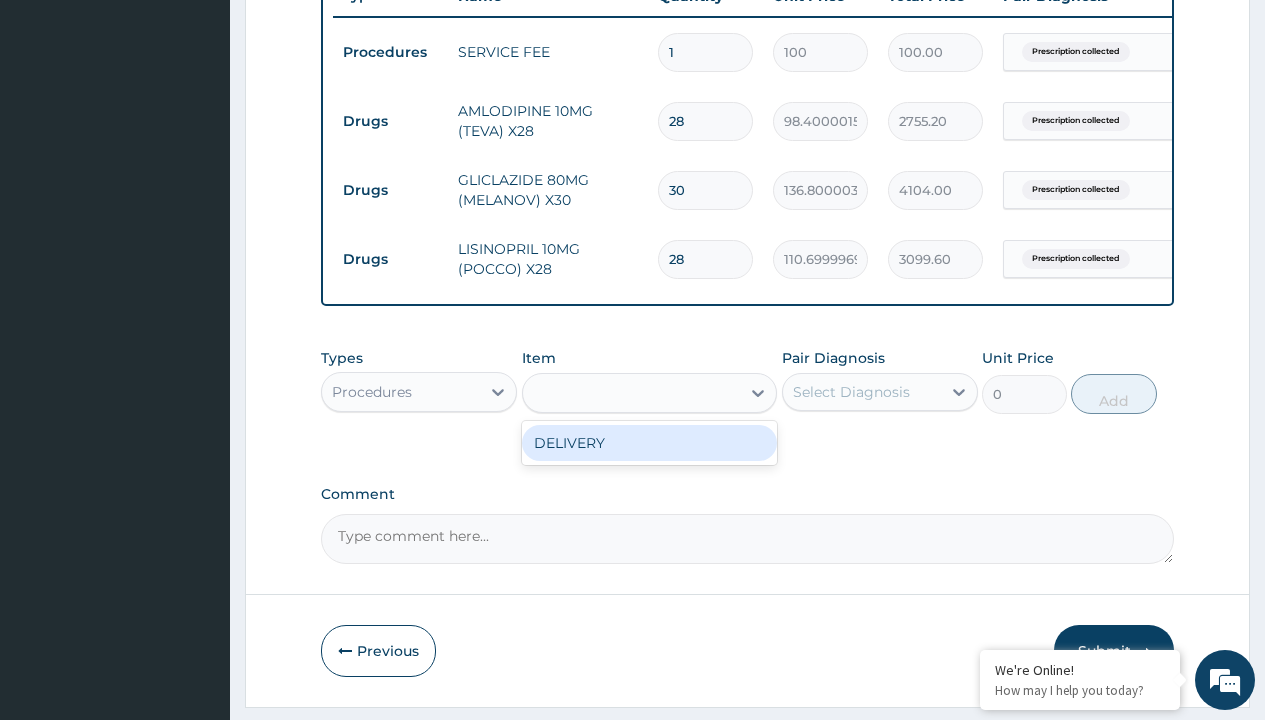 type on "2000" 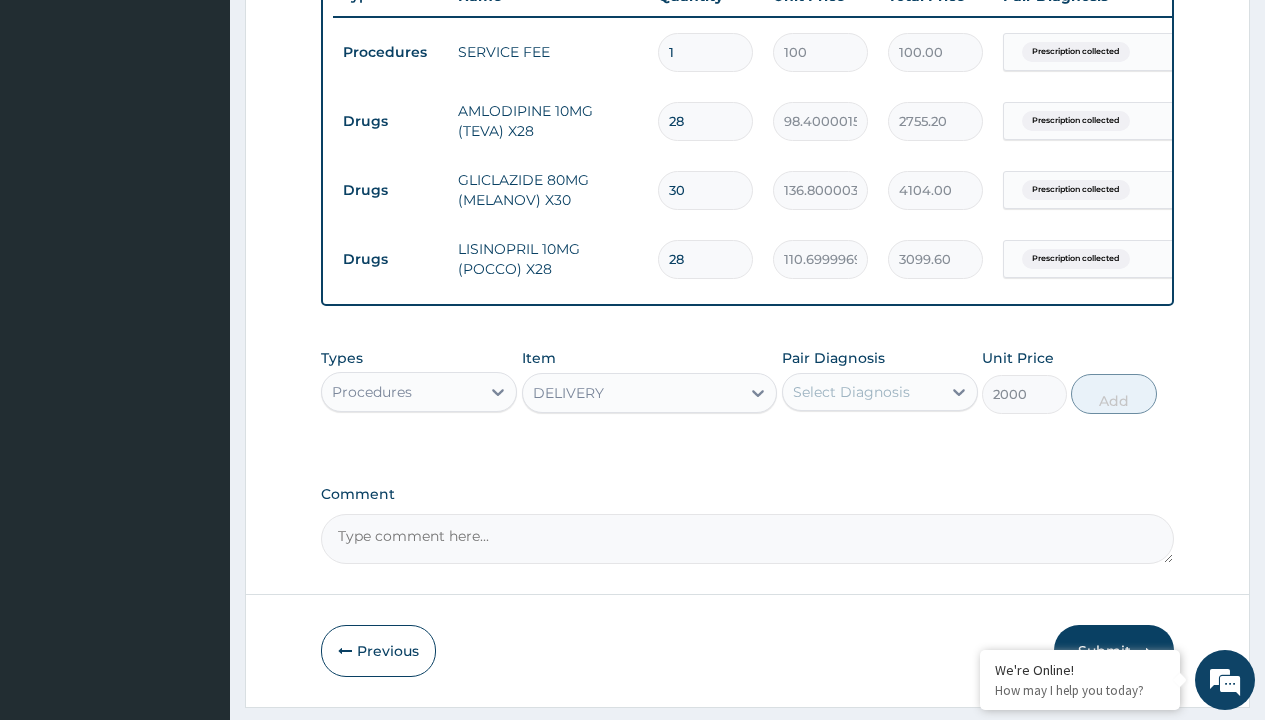 click on "Prescription collected" at bounding box center [409, -227] 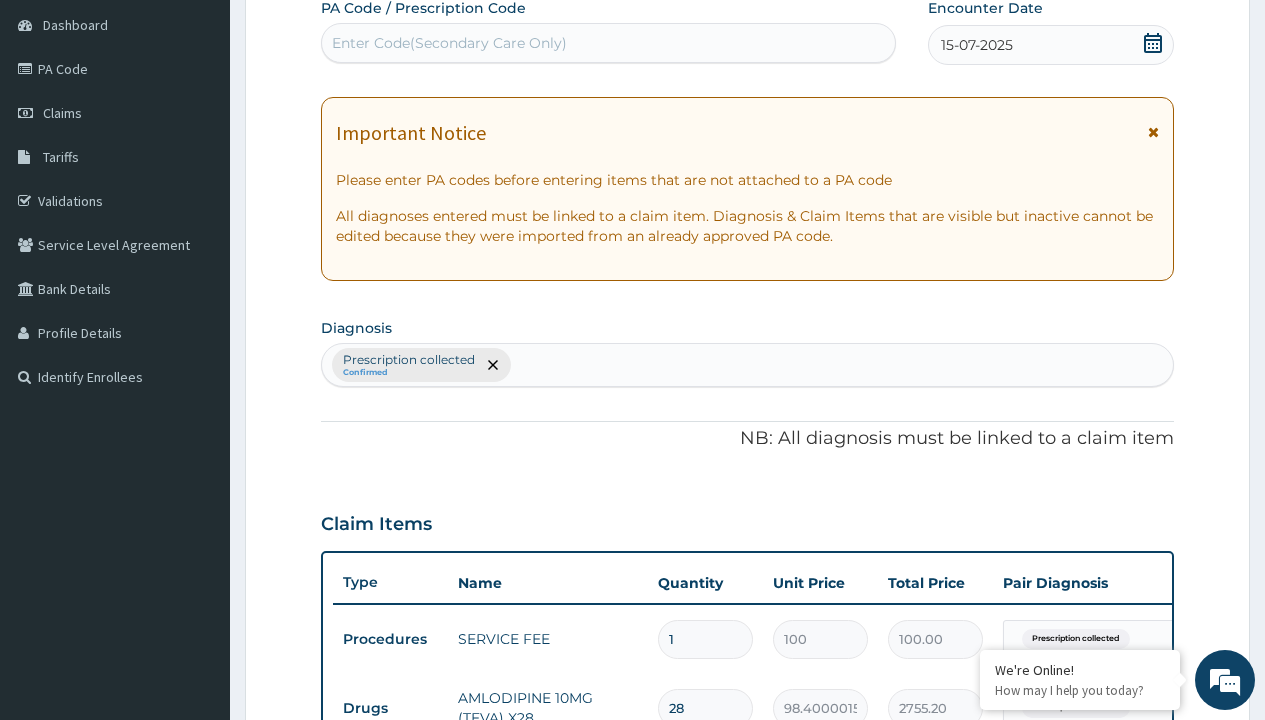 type on "prescription collected" 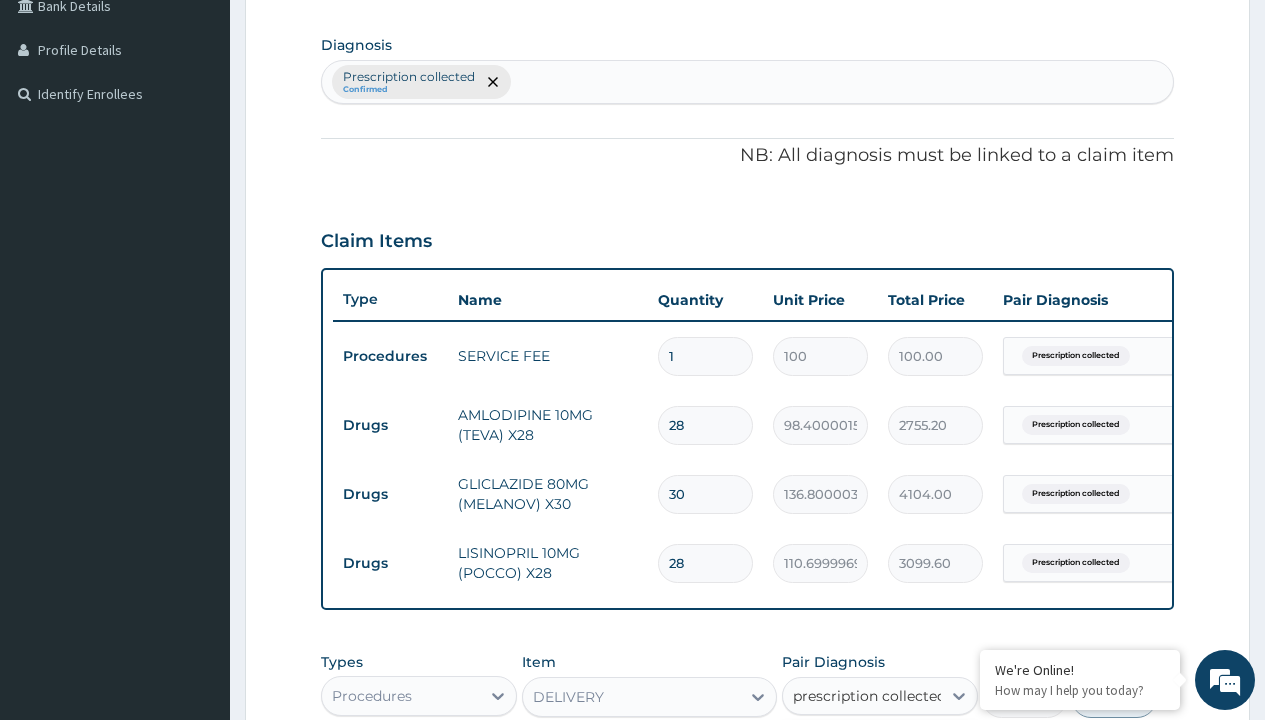 click on "Prescription collected" at bounding box center [890, 755] 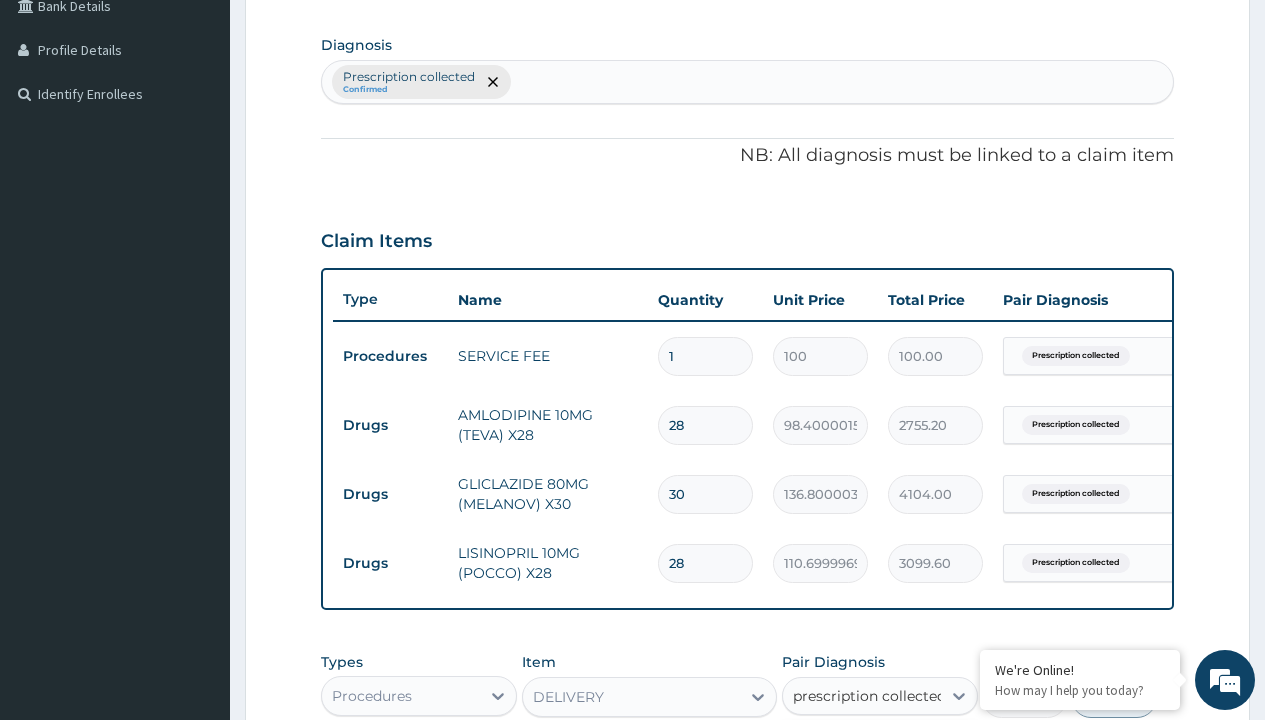 type 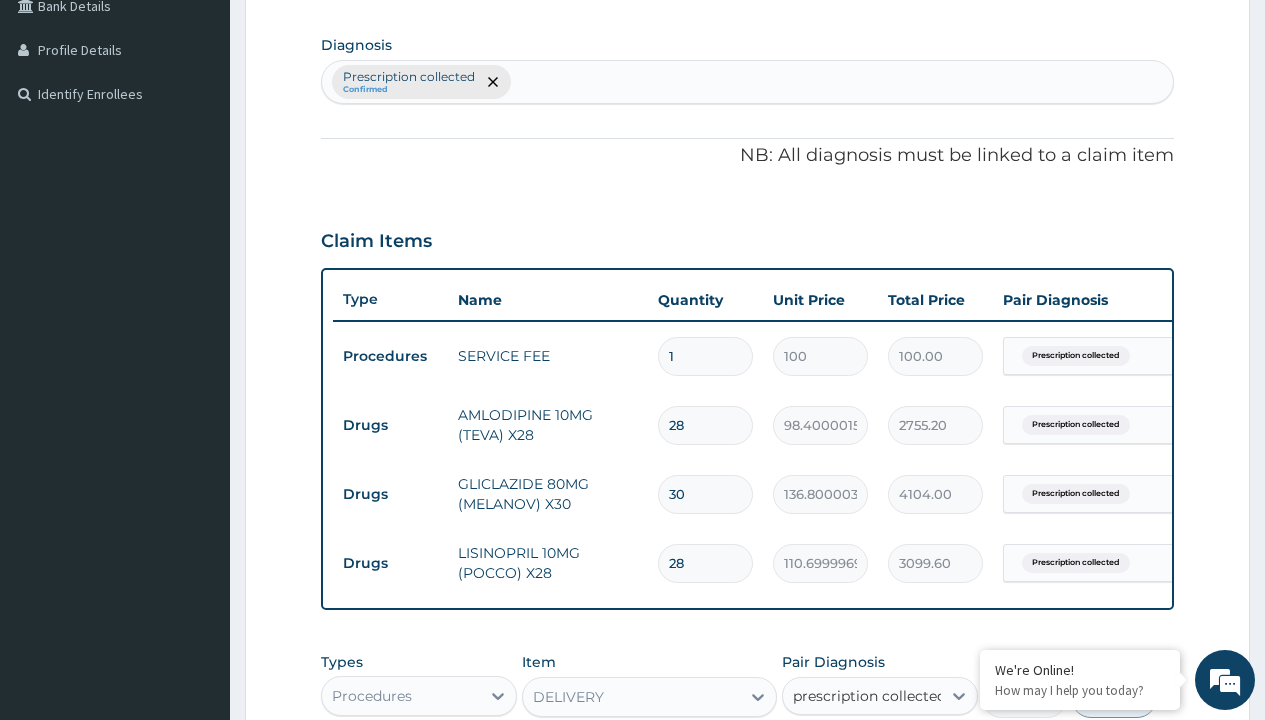 checkbox on "true" 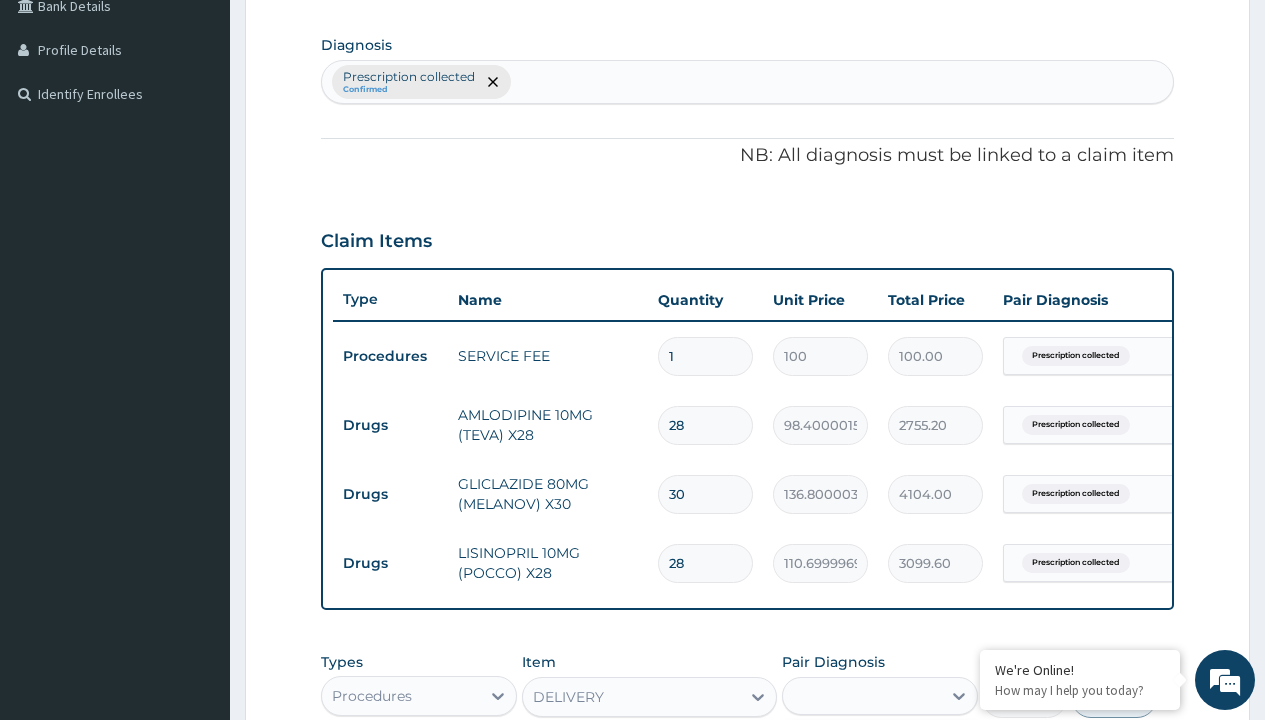 scroll, scrollTop: 849, scrollLeft: 0, axis: vertical 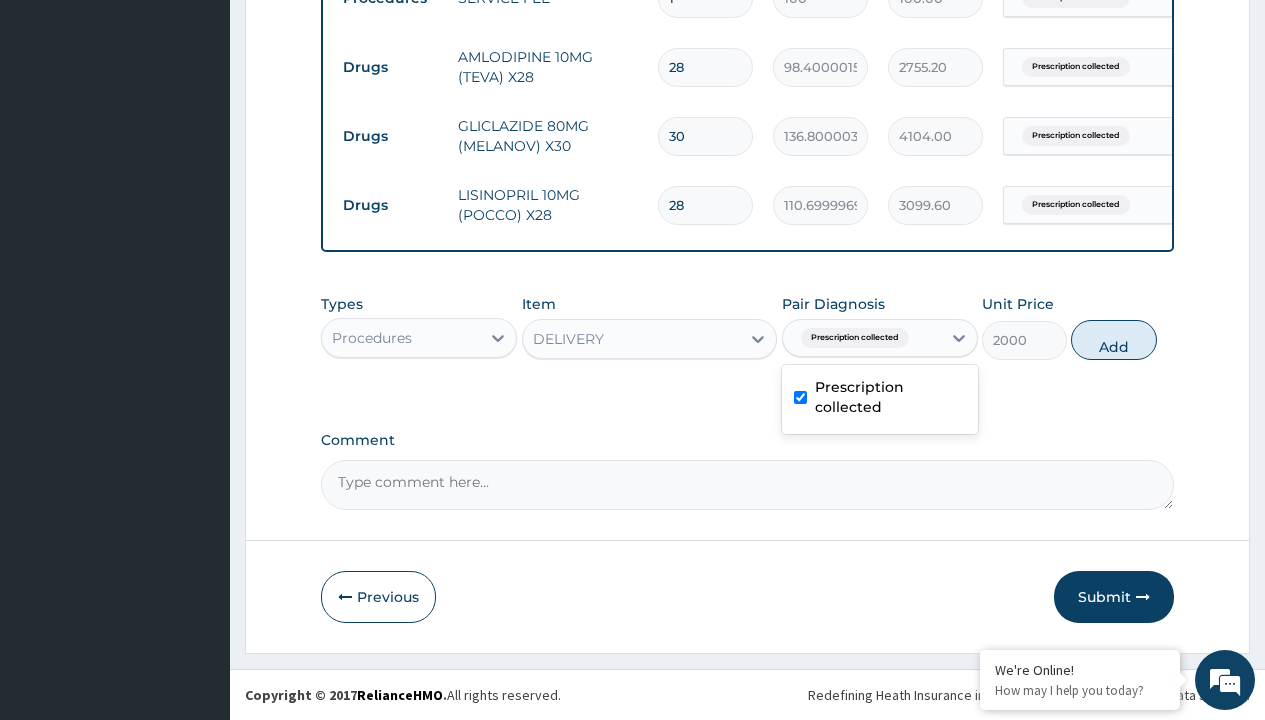 click on "Add" at bounding box center [1113, 340] 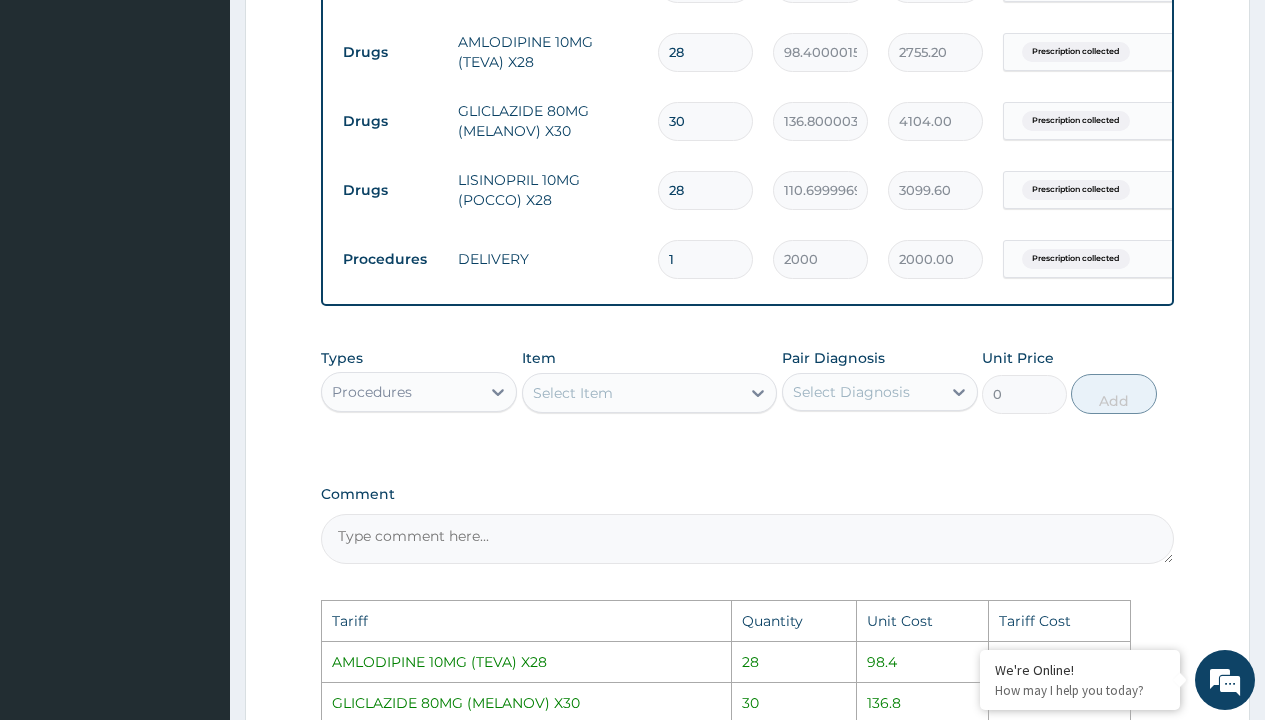 scroll, scrollTop: 1298, scrollLeft: 0, axis: vertical 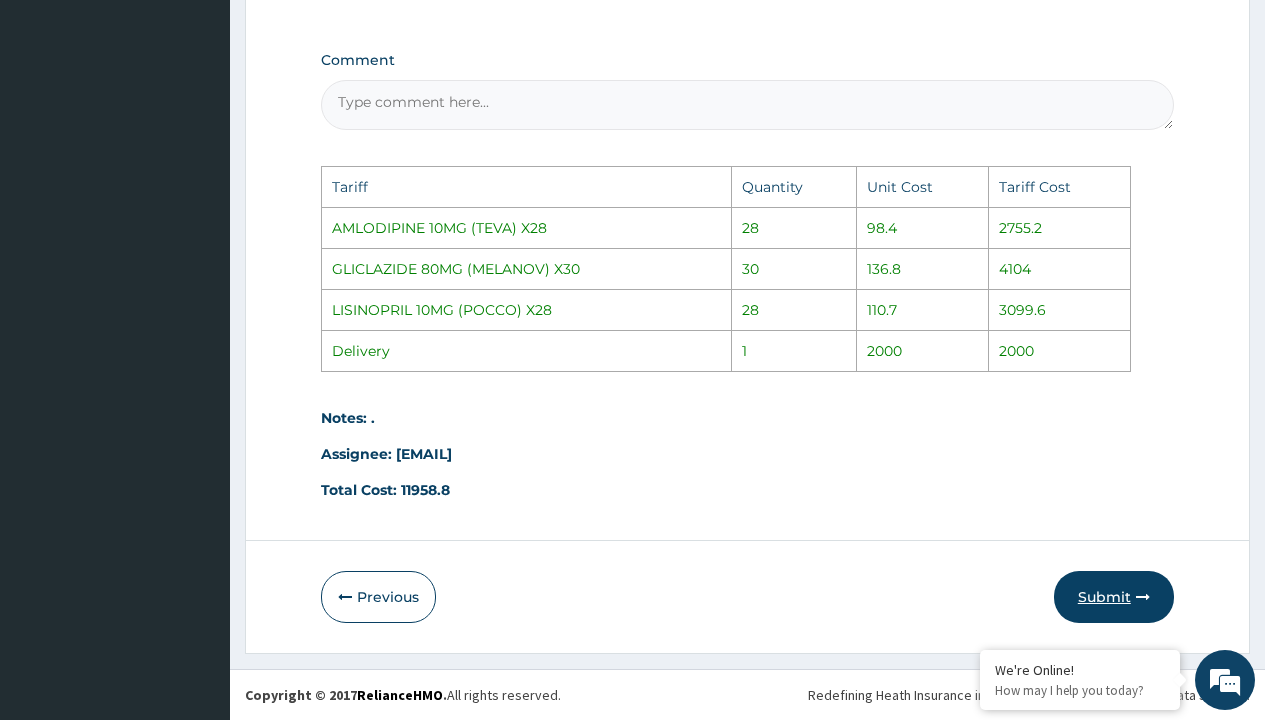 click on "Submit" at bounding box center (1114, 597) 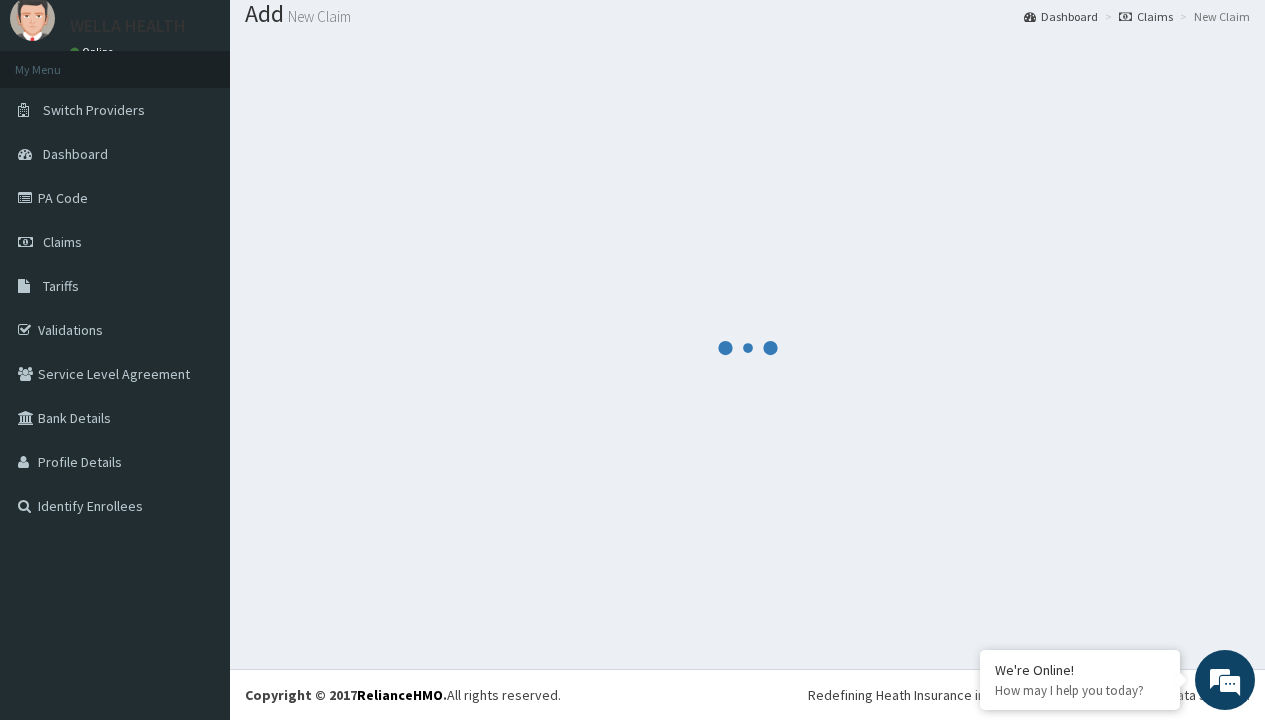 scroll, scrollTop: 64, scrollLeft: 0, axis: vertical 